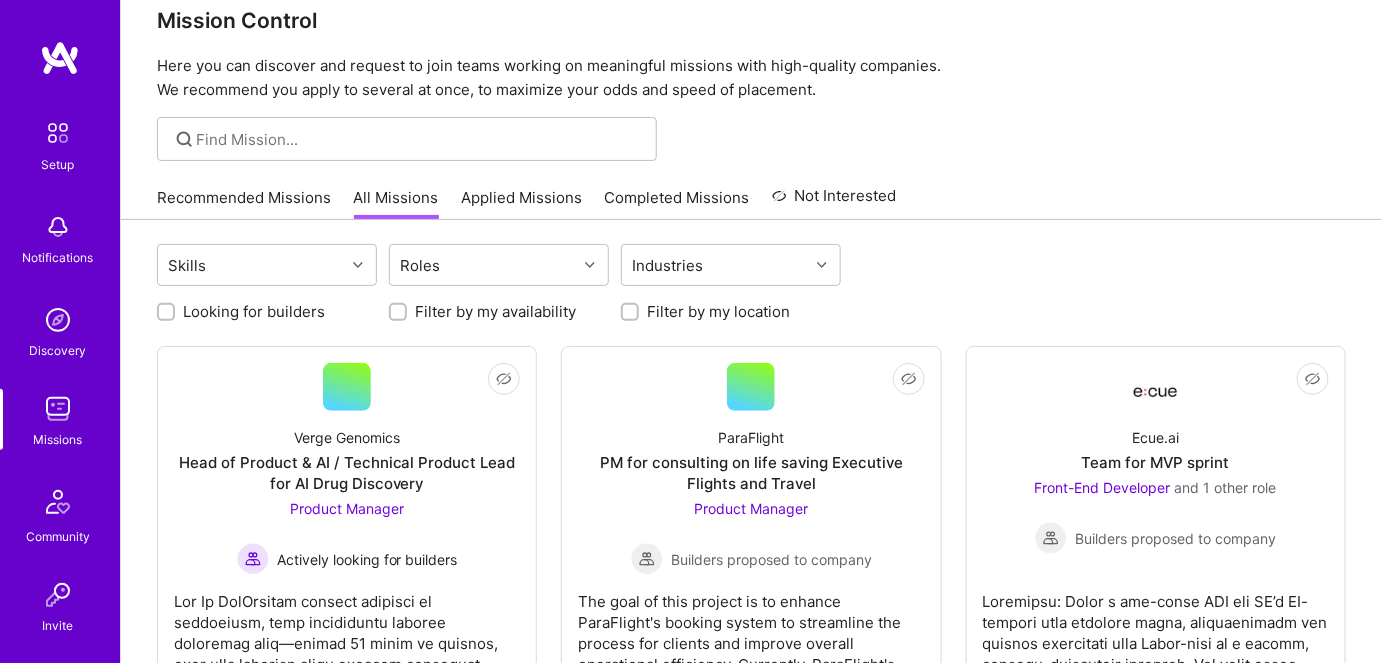 scroll, scrollTop: 0, scrollLeft: 0, axis: both 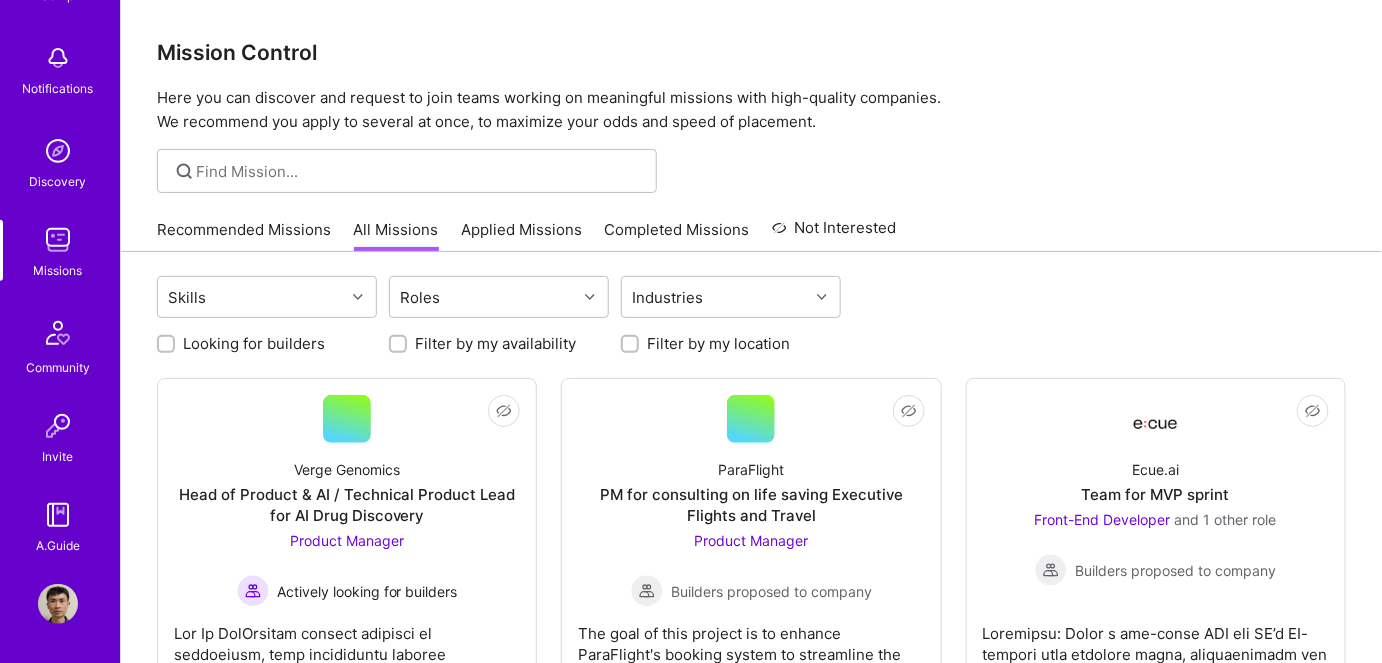 click at bounding box center (58, 604) 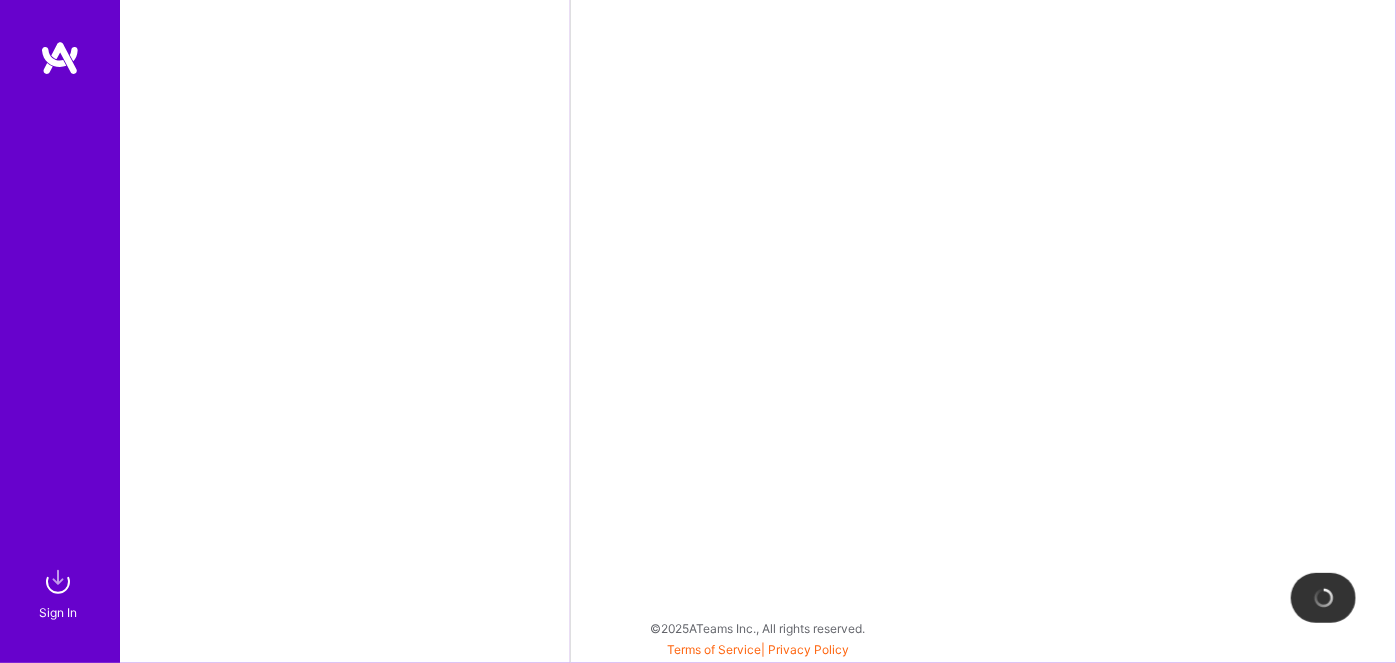 click at bounding box center [58, 582] 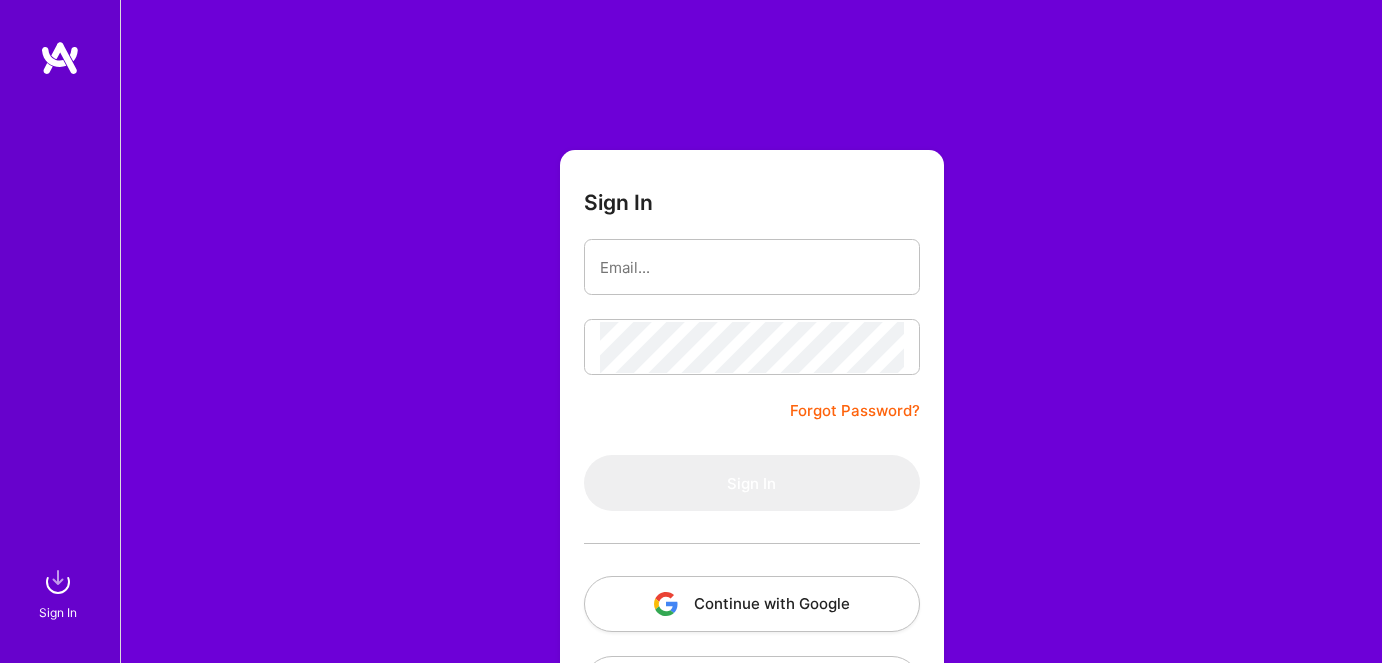 scroll, scrollTop: 0, scrollLeft: 0, axis: both 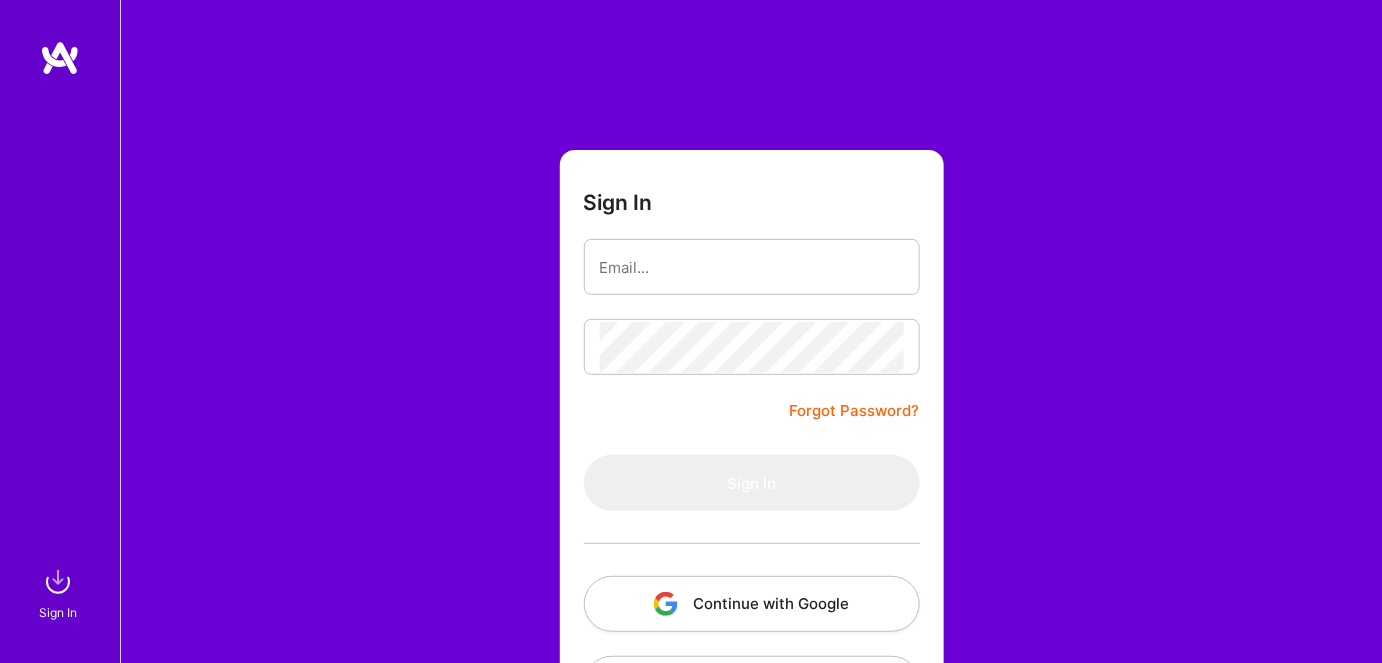 type on "[EMAIL]" 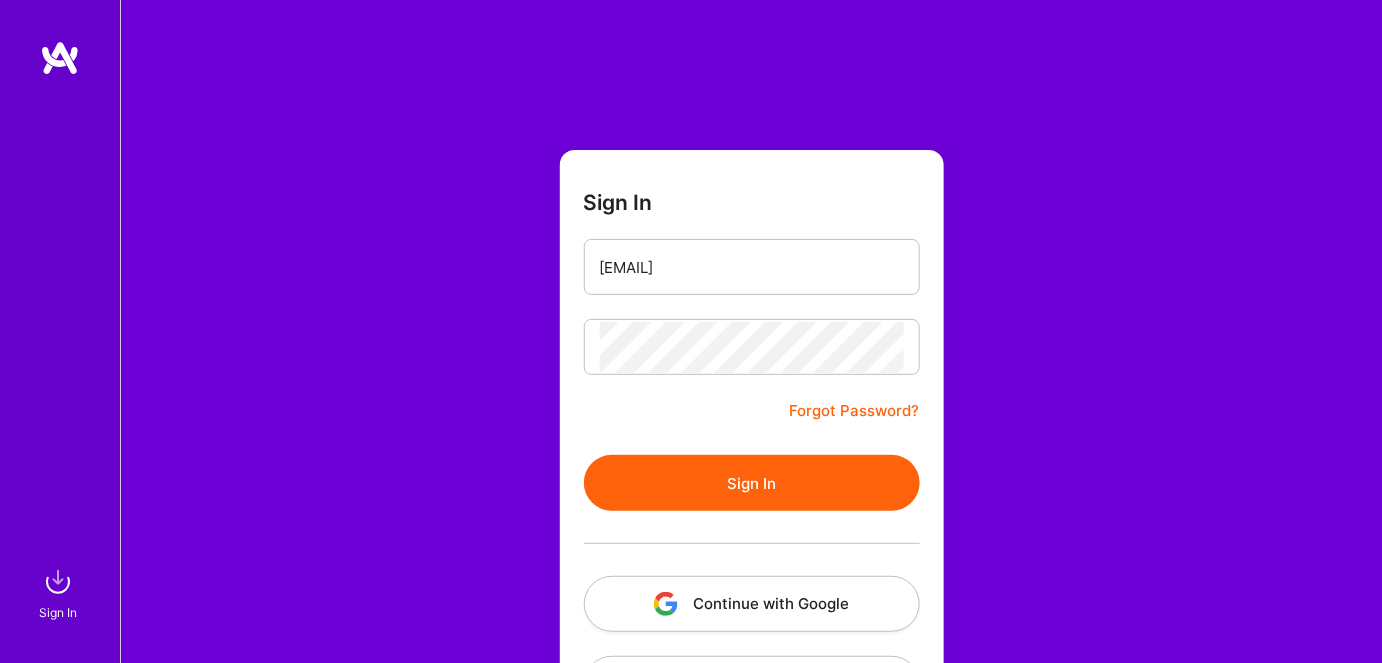 click on "Sign In" at bounding box center (752, 483) 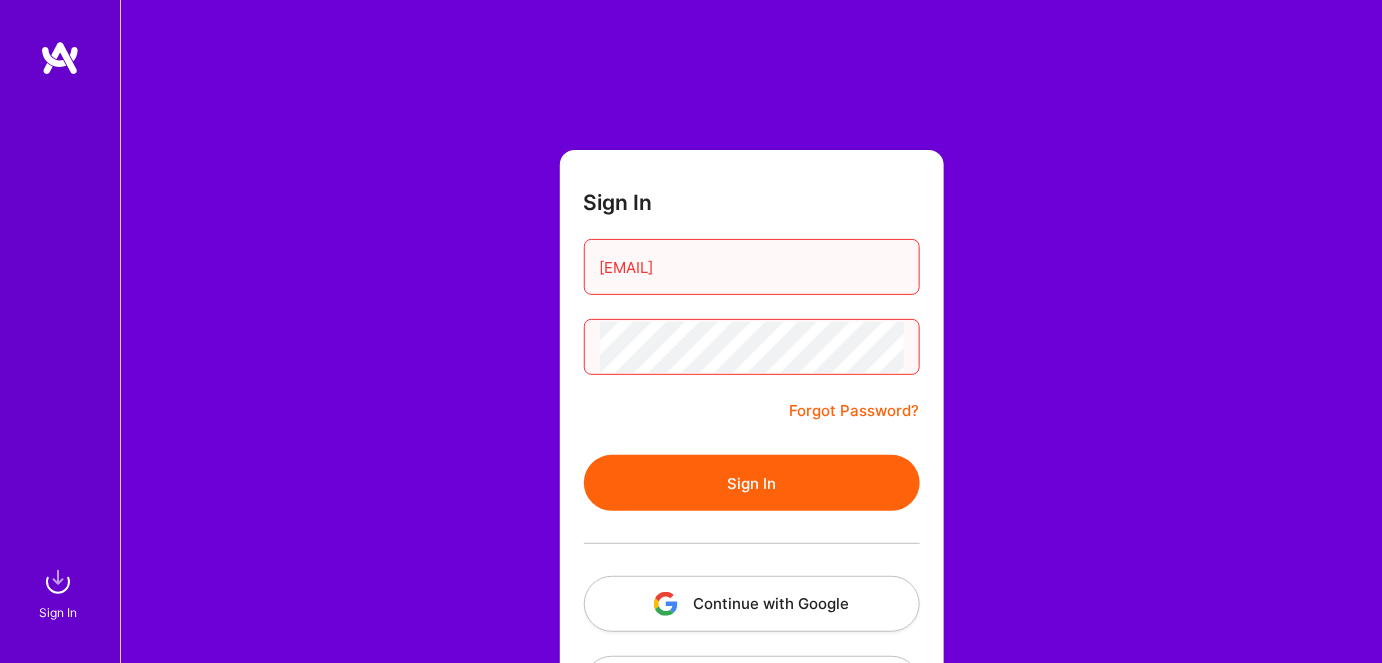 click on "Sign In [EMAIL] Forgot Password? Sign In Continue with Google Continue with Github" at bounding box center (752, 443) 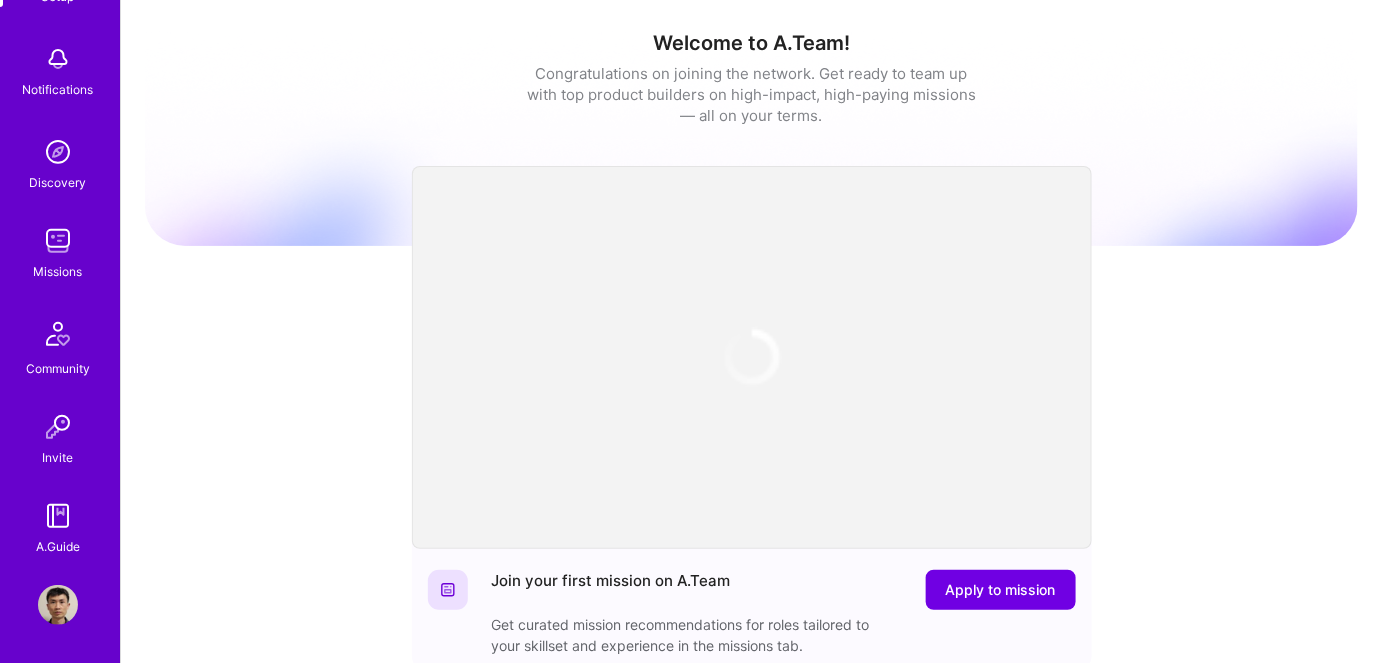 scroll, scrollTop: 169, scrollLeft: 0, axis: vertical 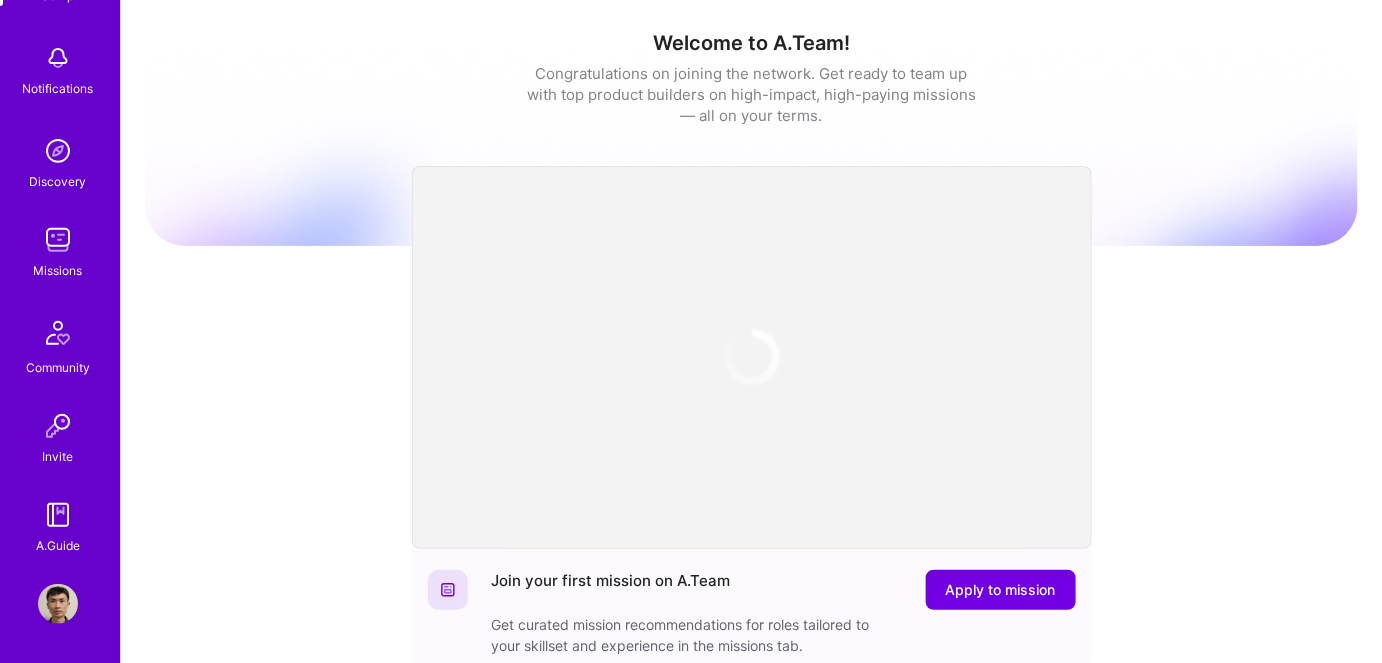 click at bounding box center [58, 604] 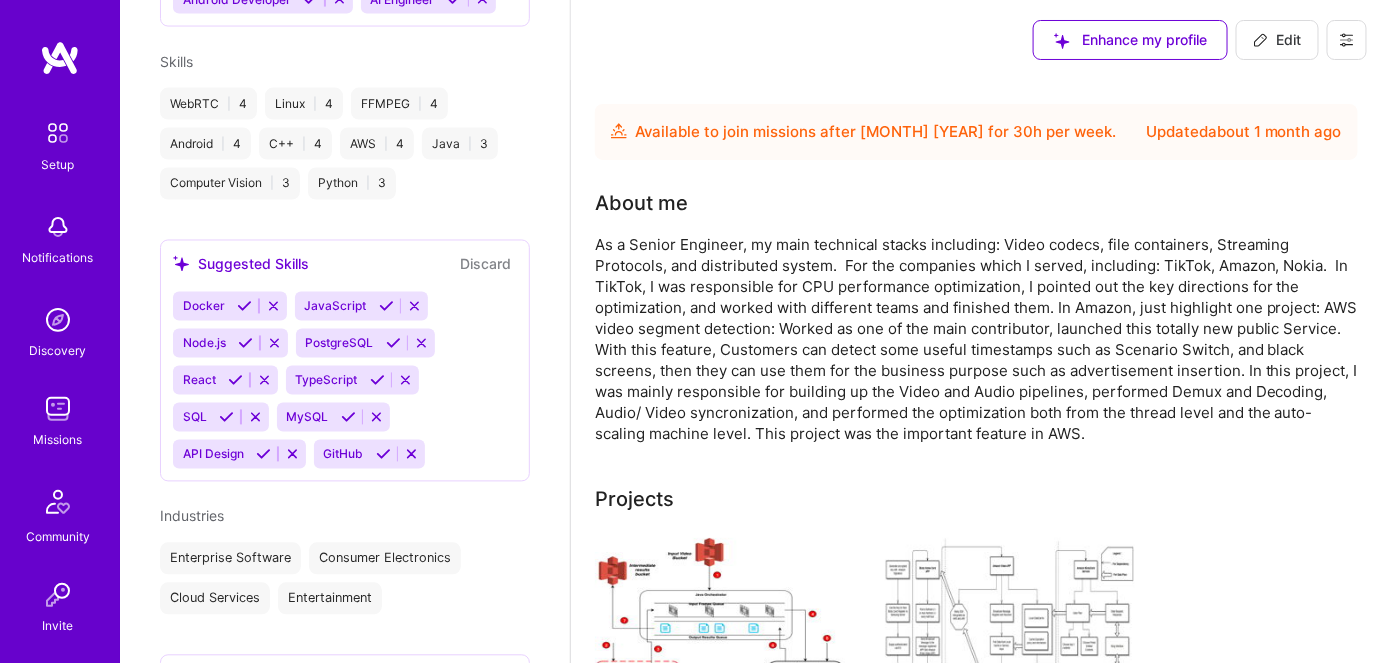 scroll, scrollTop: 1277, scrollLeft: 0, axis: vertical 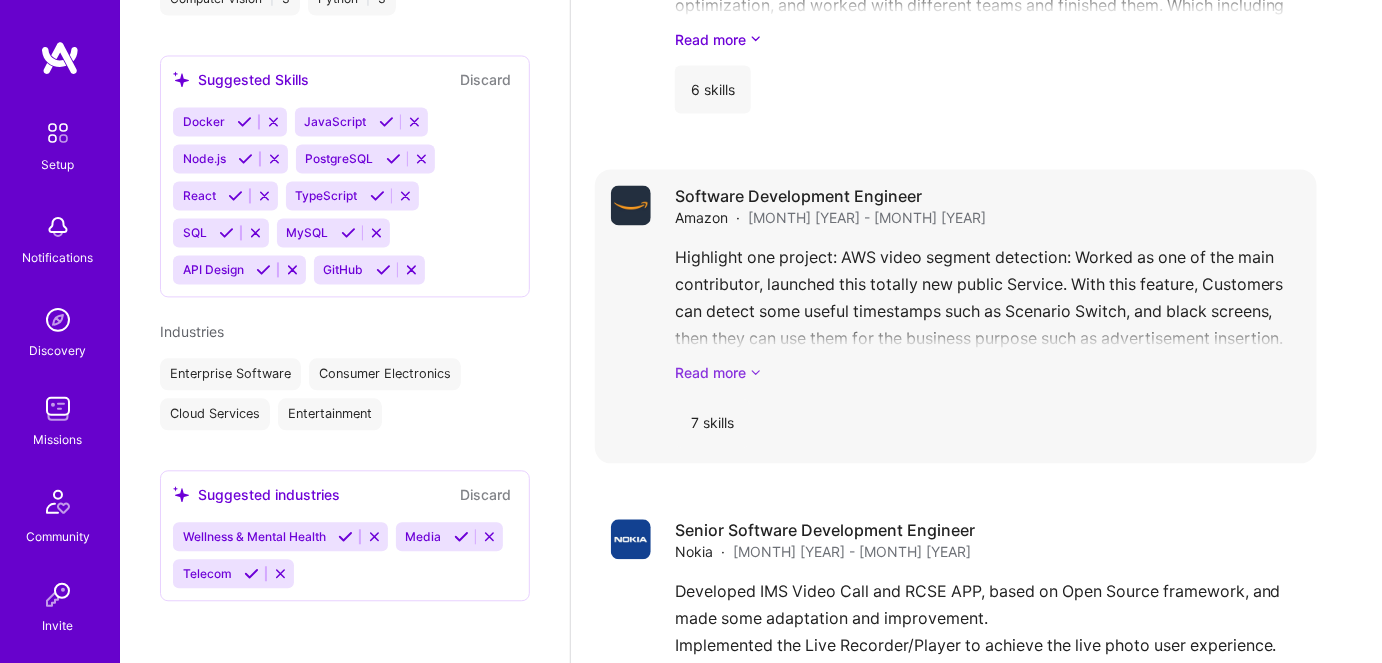 click at bounding box center (756, 373) 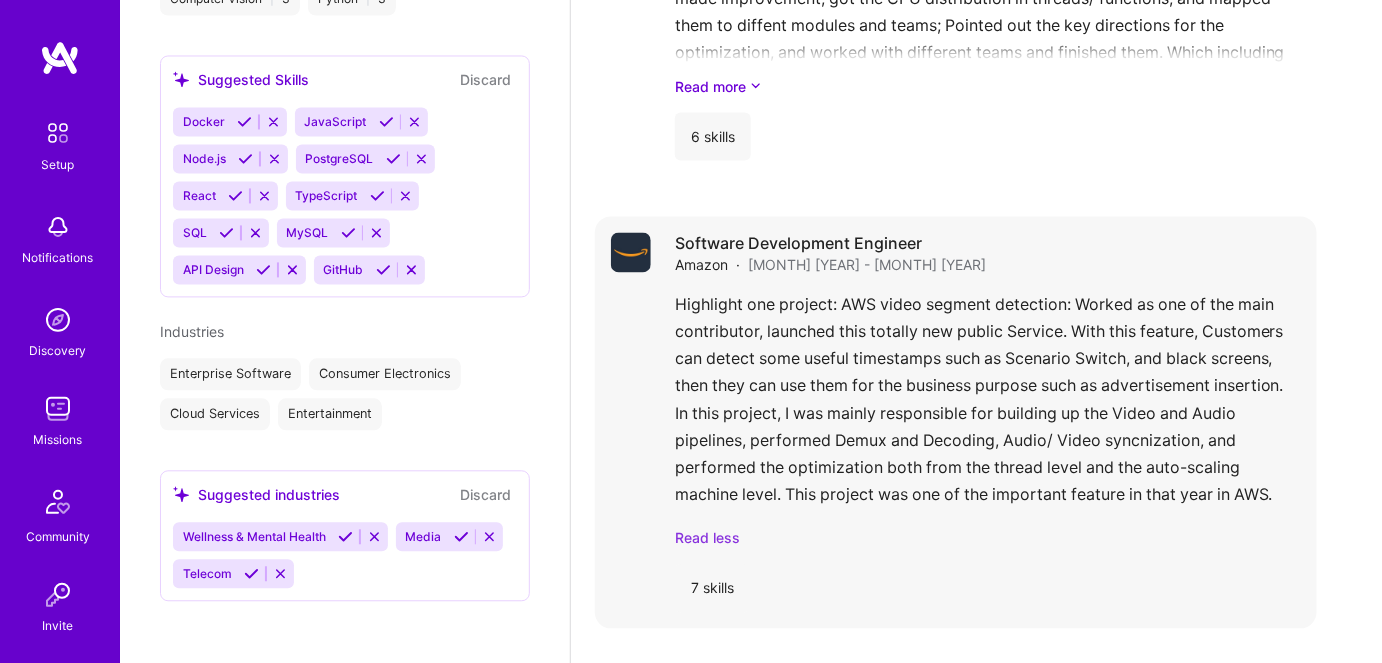 scroll, scrollTop: 1266, scrollLeft: 0, axis: vertical 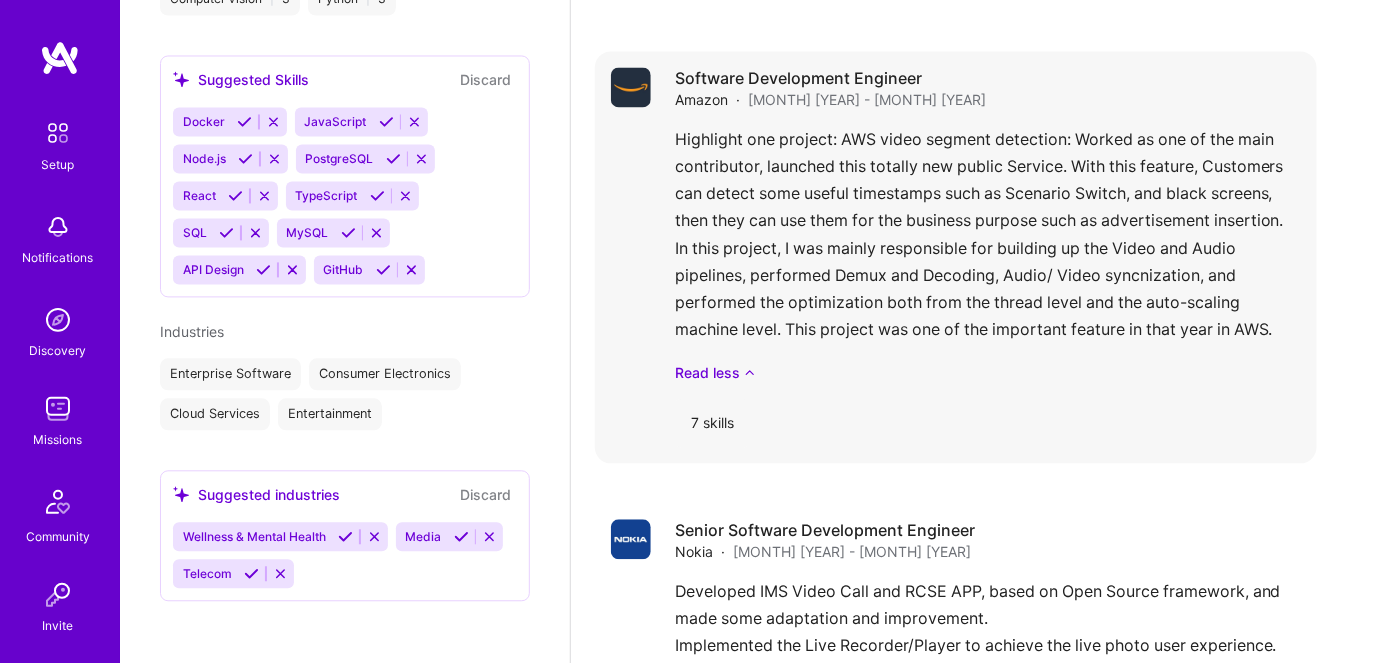 click on "Highlight one project: AWS video segment detection: Worked as one of the main contributor, launched this totally new public Service. With this feature, Customers can detect some useful timestamps such as Scenario Switch, and black screens, then they can use them for the business purpose such as advertisement insertion. In this project, I was mainly responsible for building up the Video and Audio pipelines, performed Demux and Decoding, Audio/ Video syncnization, and performed the optimization both from the thread level and the auto-scaling machine level. This project was one of the important feature in that year in AWS. Read less" at bounding box center (988, 255) 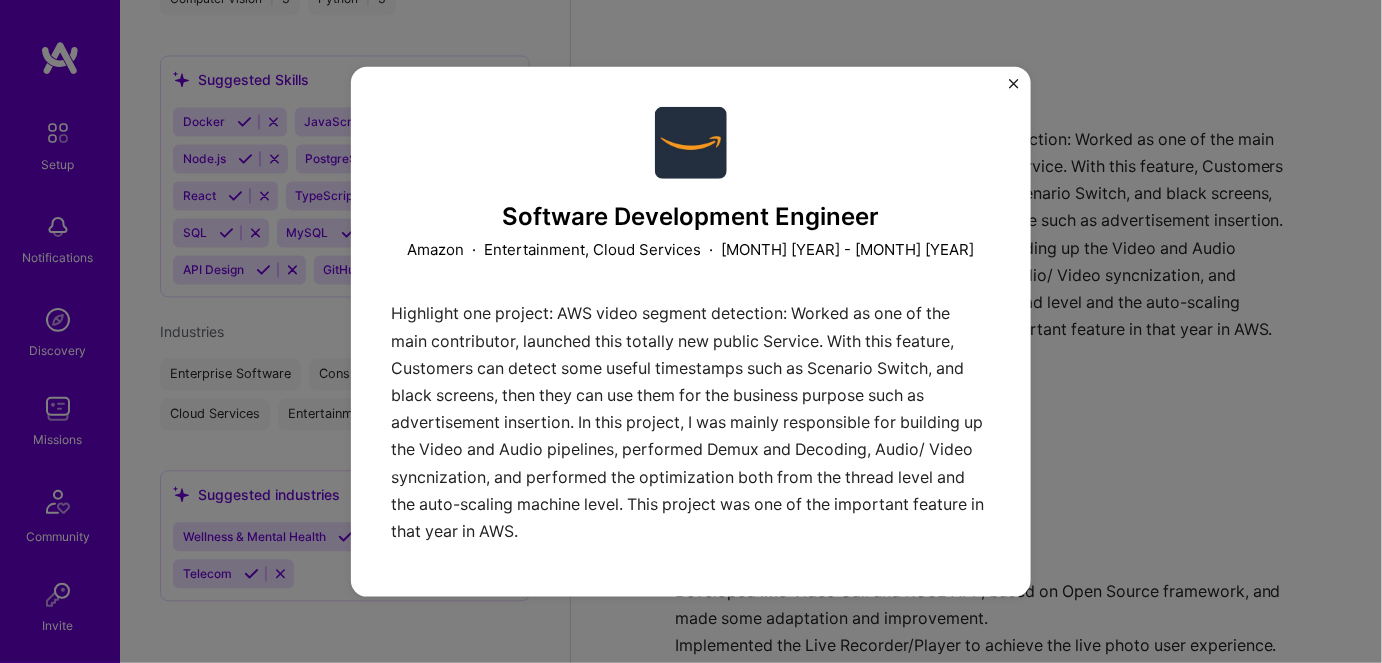scroll, scrollTop: 0, scrollLeft: 0, axis: both 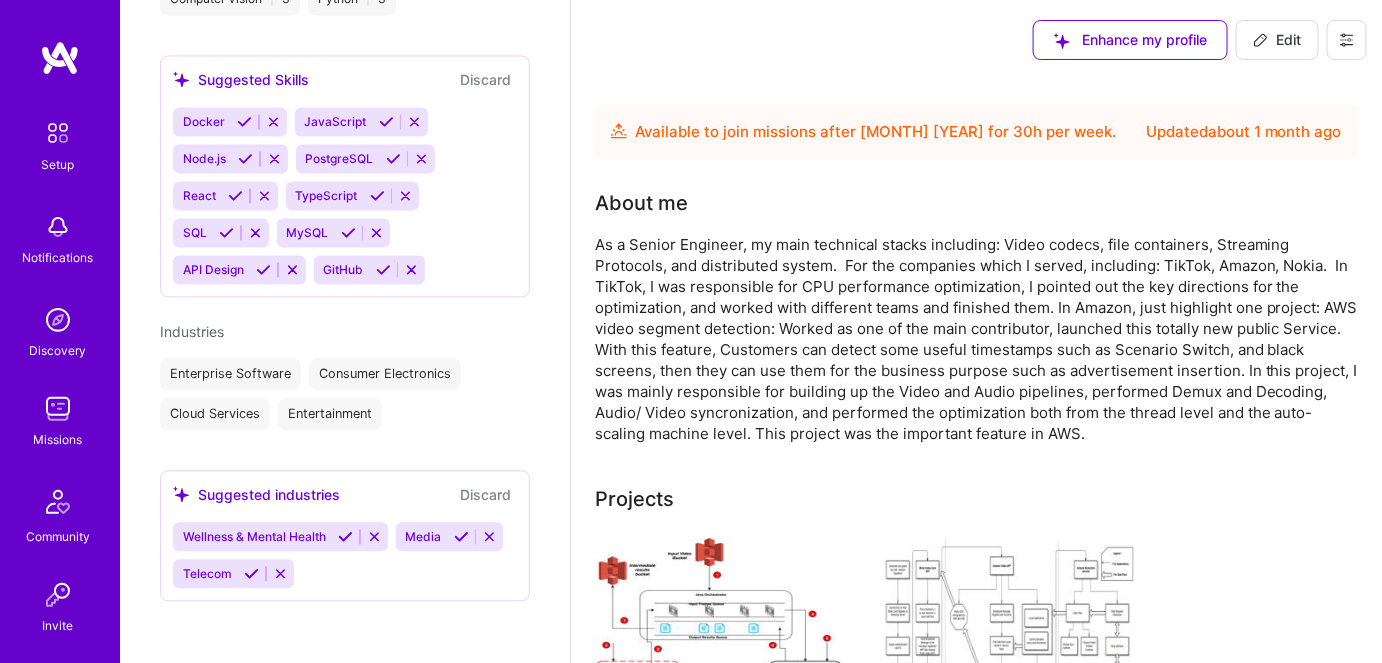click on "Edit" at bounding box center (1277, 40) 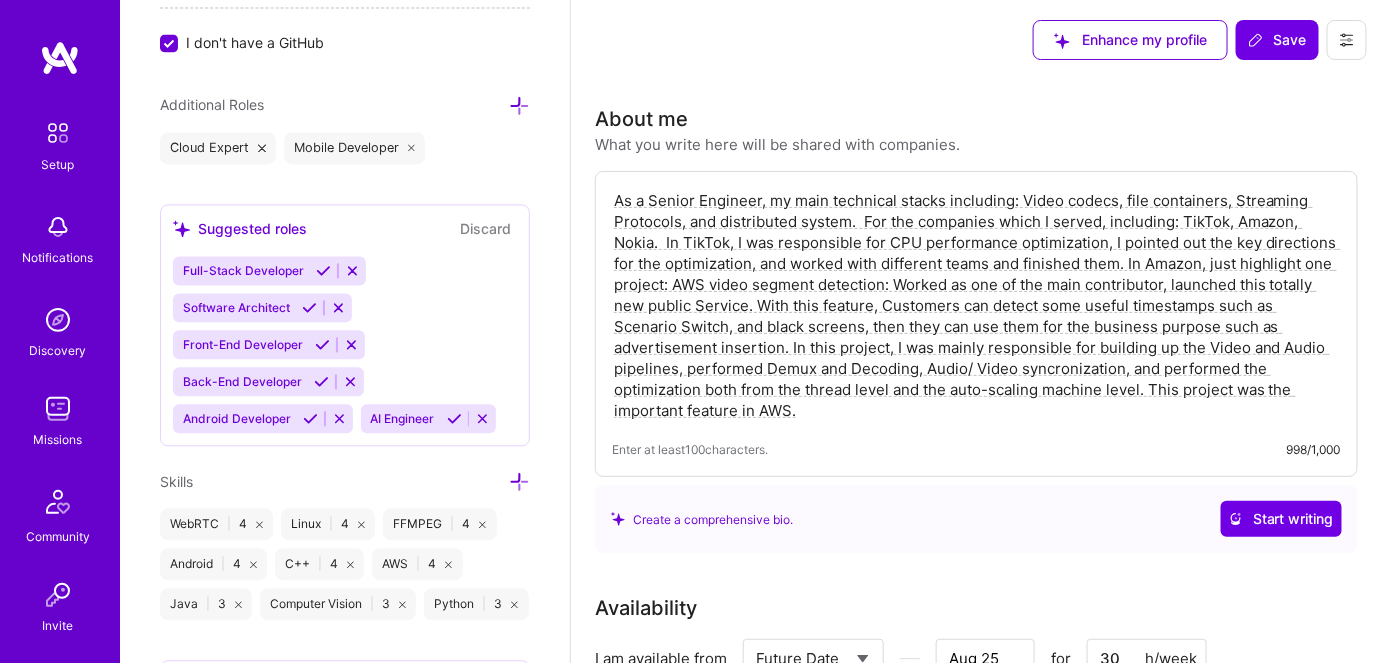 scroll, scrollTop: 837, scrollLeft: 0, axis: vertical 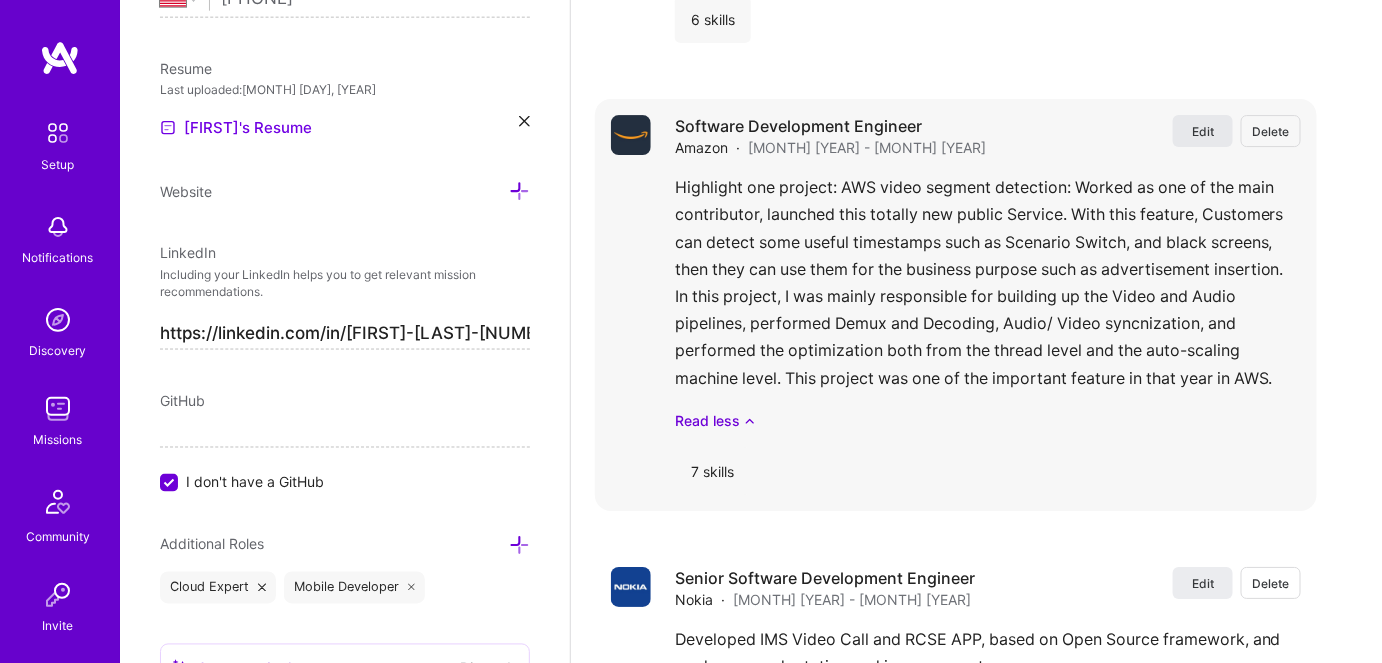 click on "Edit" at bounding box center (1203, 131) 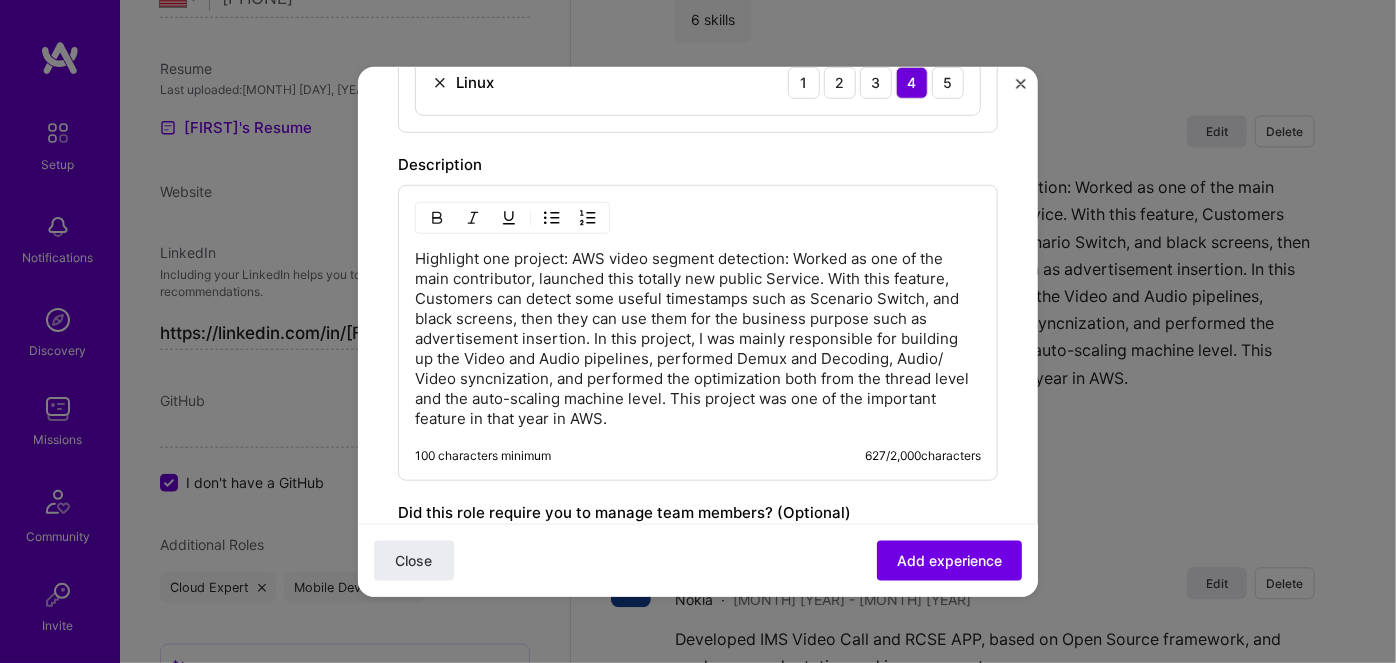 scroll, scrollTop: 1083, scrollLeft: 0, axis: vertical 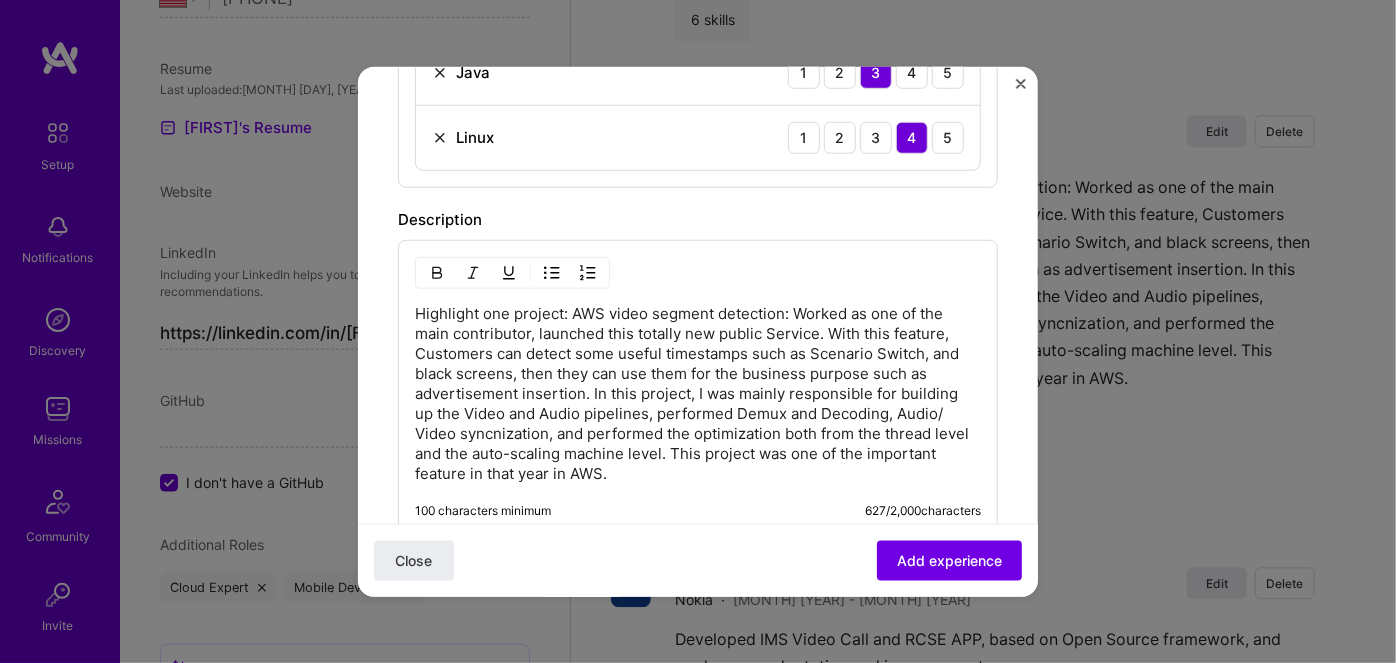click on "Highlight one project: AWS video segment detection: Worked as one of the main contributor, launched this totally new public Service. With this feature, Customers can detect some useful timestamps such as Scenario Switch, and black screens, then they can use them for the business purpose such as advertisement insertion. In this project, I was mainly responsible for building up the Video and Audio pipelines, performed Demux and Decoding, Audio/ Video syncnization, and performed the optimization both from the thread level and the auto-scaling machine level. This project was one of the important feature in that year in AWS." at bounding box center (698, 393) 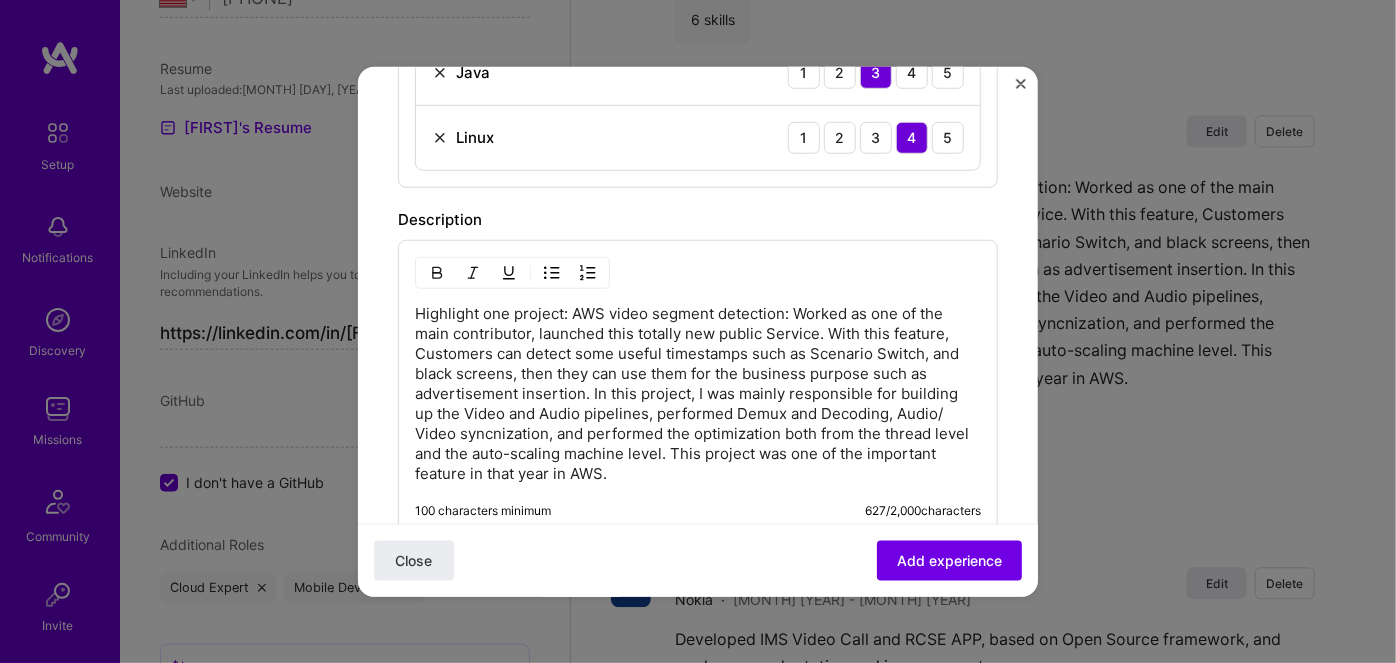 type 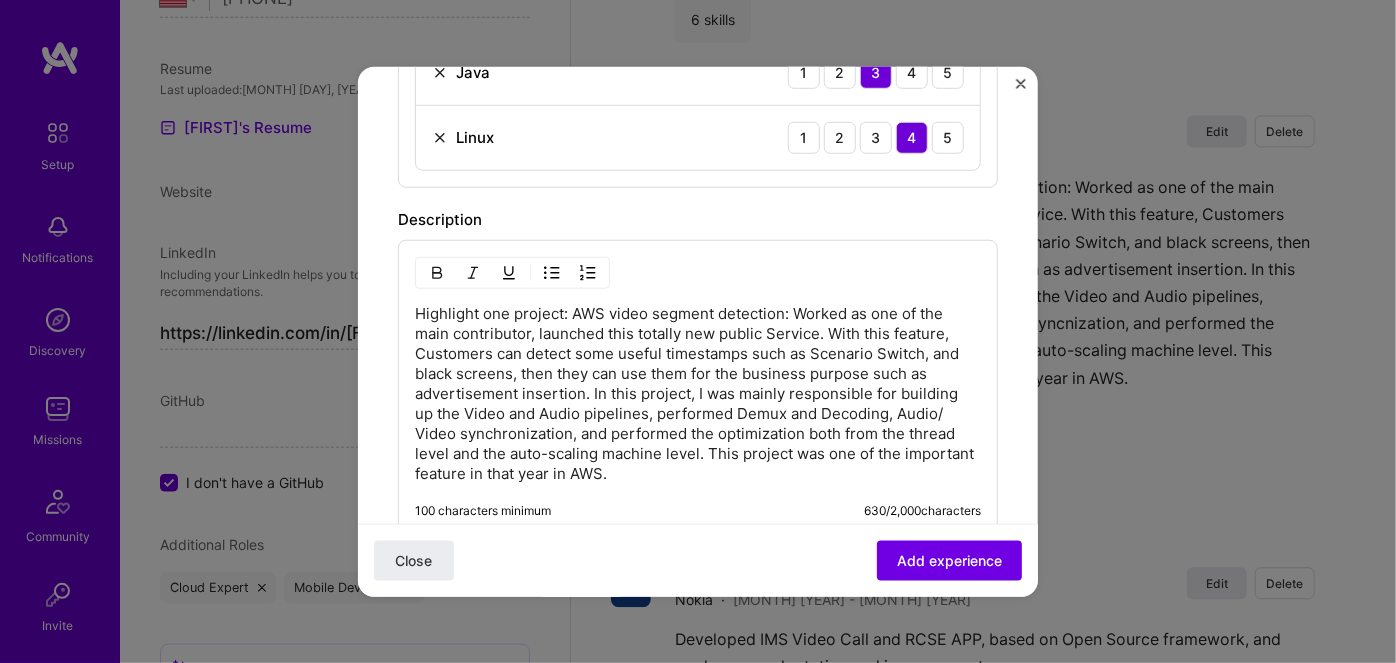 click on "Highlight one project: AWS video segment detection: Worked as one of the main contributor, launched this totally new public Service. With this feature, Customers can detect some useful timestamps such as Scenario Switch, and black screens, then they can use them for the business purpose such as advertisement insertion. In this project, I was mainly responsible for building up the Video and Audio pipelines, performed Demux and Decoding, Audio/ Video synchronization, and performed the optimization both from the thread level and the auto-scaling machine level. This project was one of the important feature in that year in AWS." at bounding box center (698, 393) 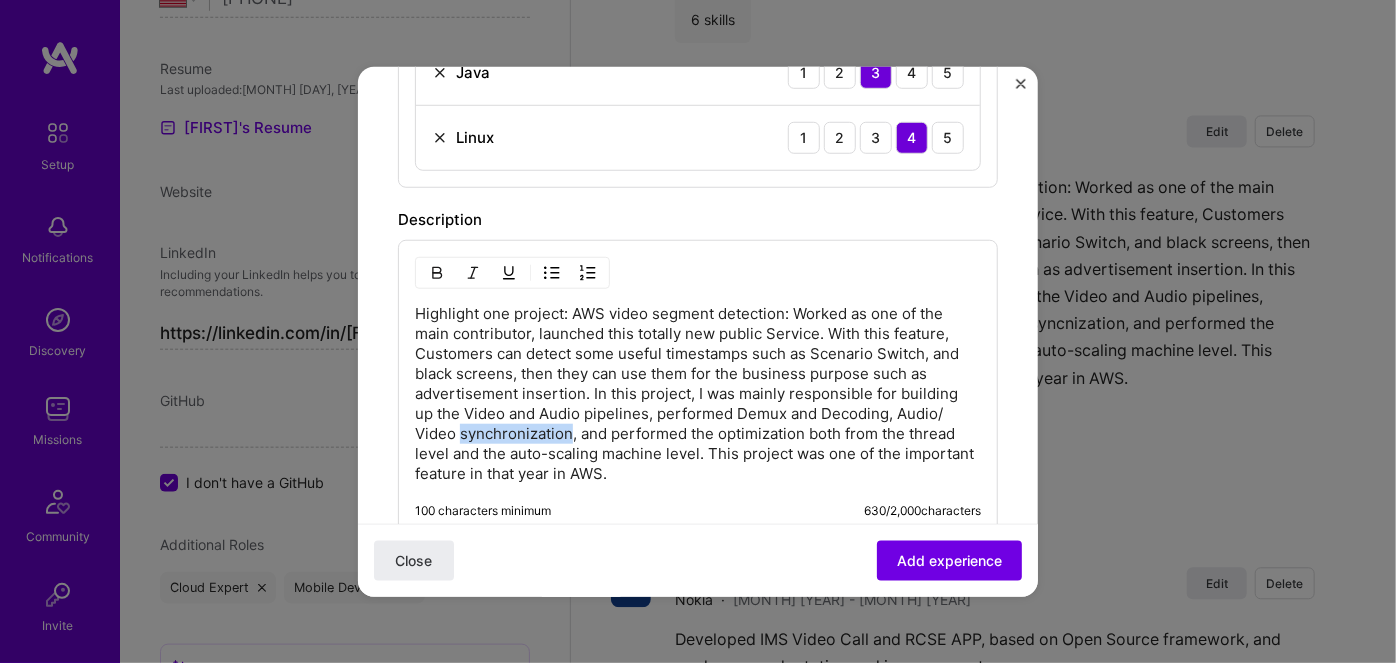 click on "Highlight one project: AWS video segment detection: Worked as one of the main contributor, launched this totally new public Service. With this feature, Customers can detect some useful timestamps such as Scenario Switch, and black screens, then they can use them for the business purpose such as advertisement insertion. In this project, I was mainly responsible for building up the Video and Audio pipelines, performed Demux and Decoding, Audio/ Video synchronization, and performed the optimization both from the thread level and the auto-scaling machine level. This project was one of the important feature in that year in AWS." at bounding box center [698, 393] 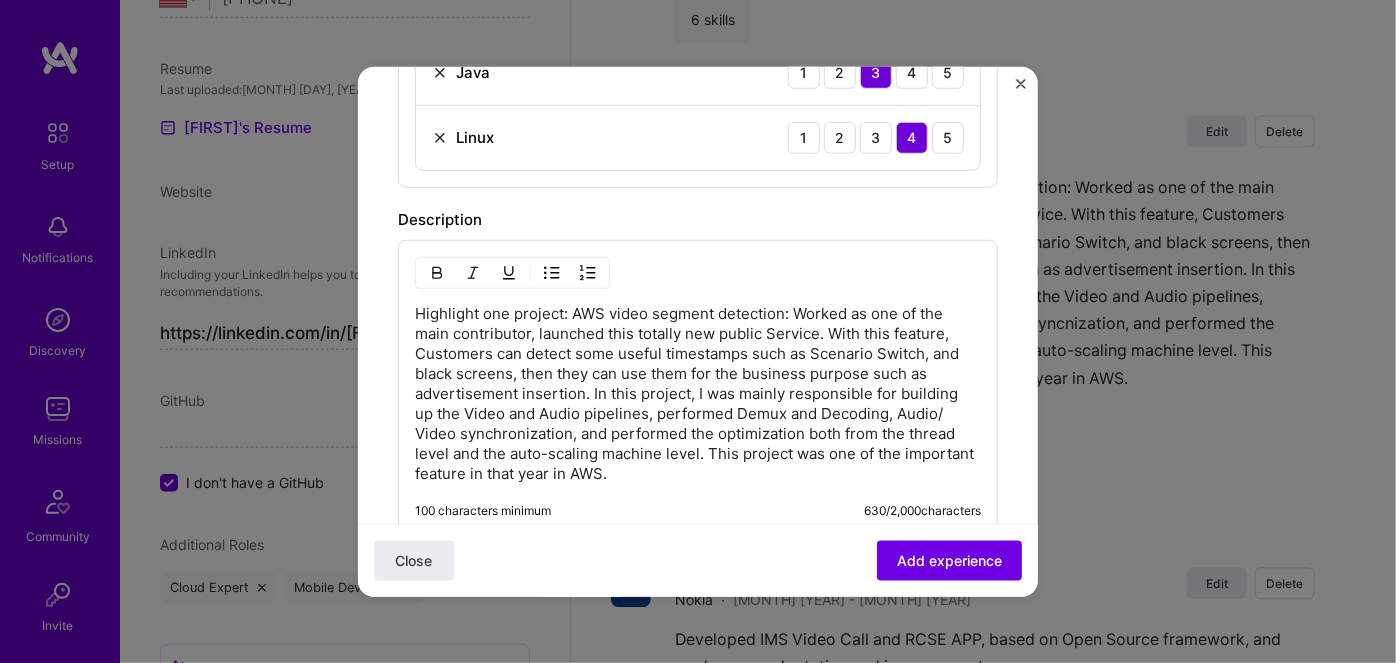 click on "Highlight one project: AWS video segment detection: Worked as one of the main contributor, launched this totally new public Service. With this feature, Customers can detect some useful timestamps such as Scenario Switch, and black screens, then they can use them for the business purpose such as advertisement insertion. In this project, I was mainly responsible for building up the Video and Audio pipelines, performed Demux and Decoding, Audio/ Video synchronization, and performed the optimization both from the thread level and the auto-scaling machine level. This project was one of the important feature in that year in AWS." at bounding box center (698, 393) 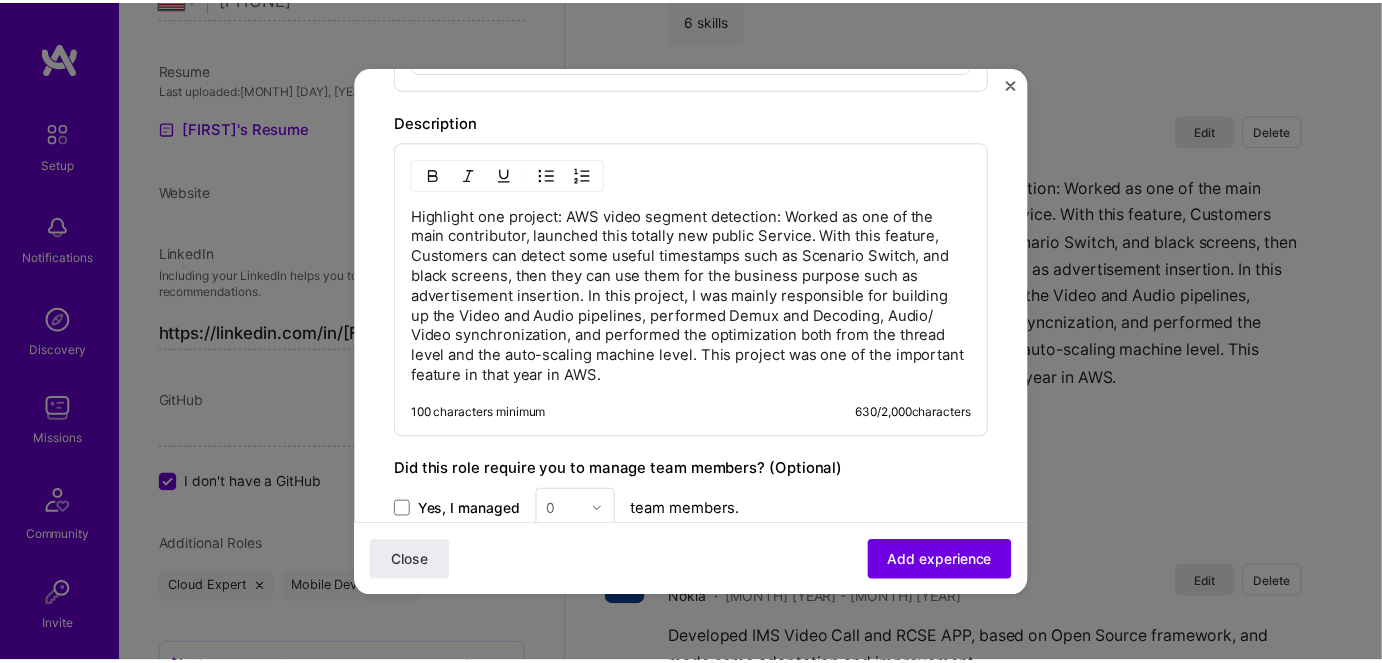 scroll, scrollTop: 1447, scrollLeft: 0, axis: vertical 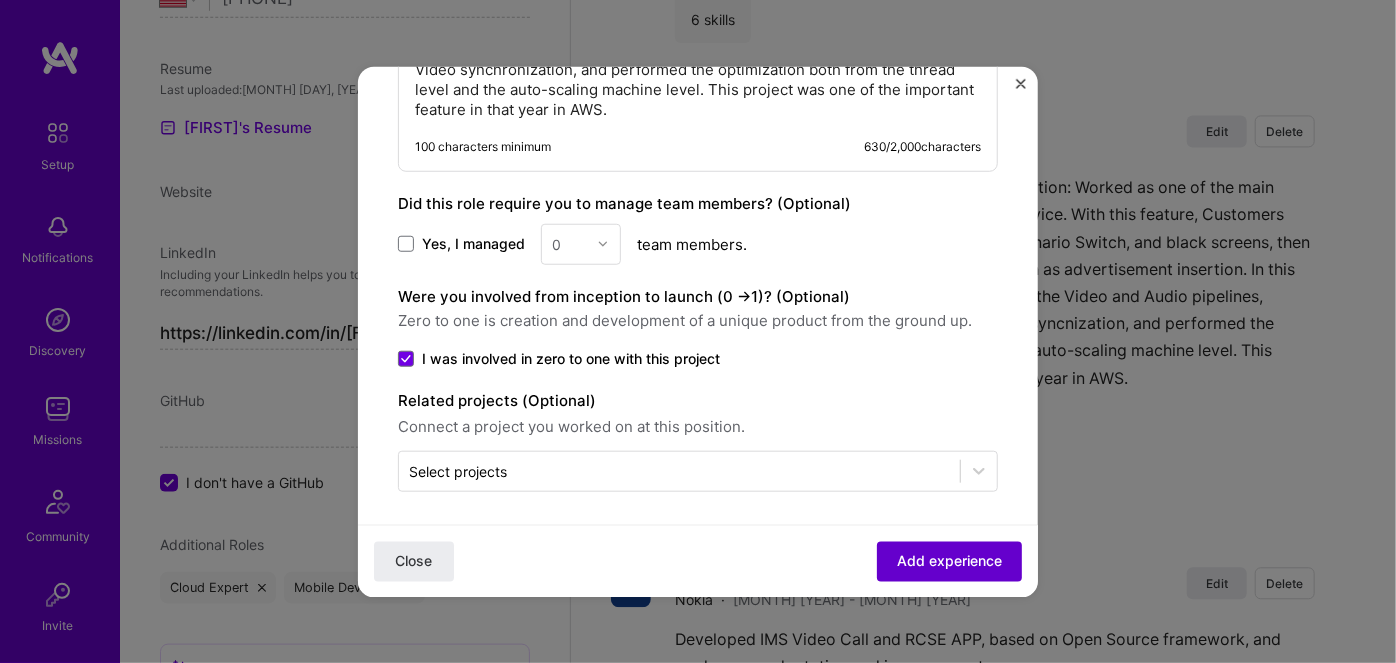 click on "Add experience" at bounding box center [949, 561] 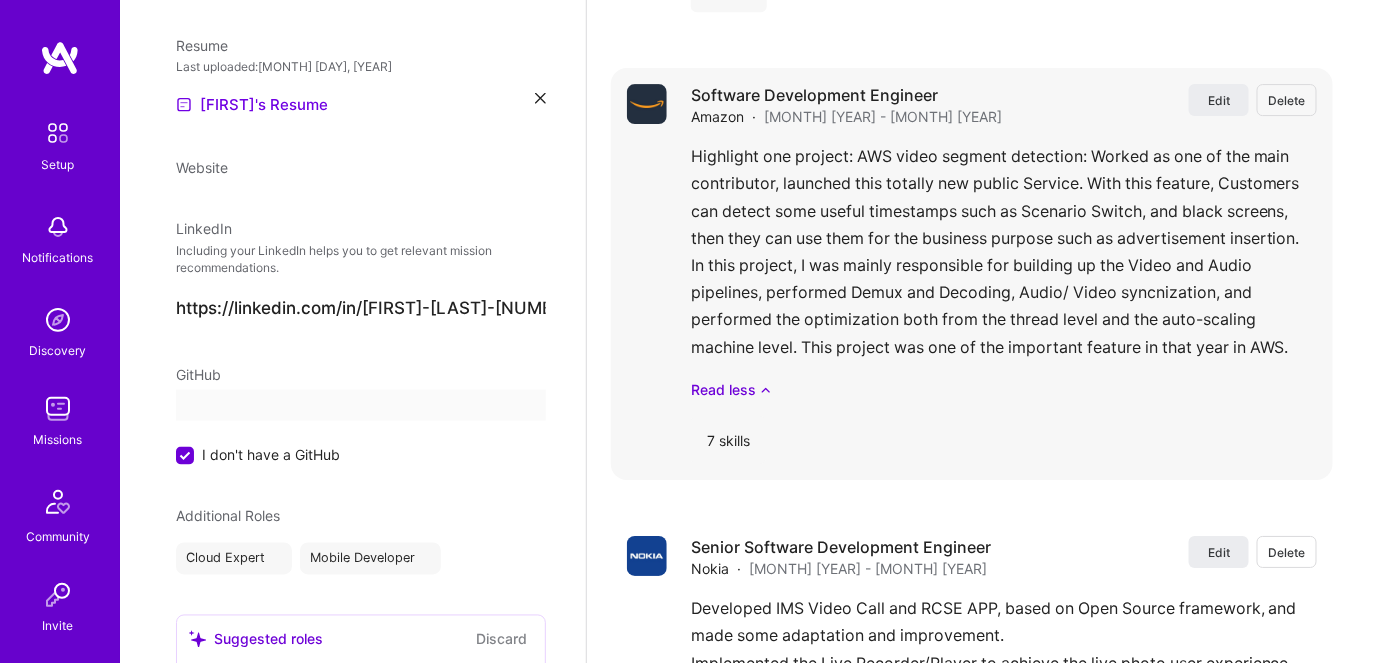 scroll, scrollTop: 0, scrollLeft: 0, axis: both 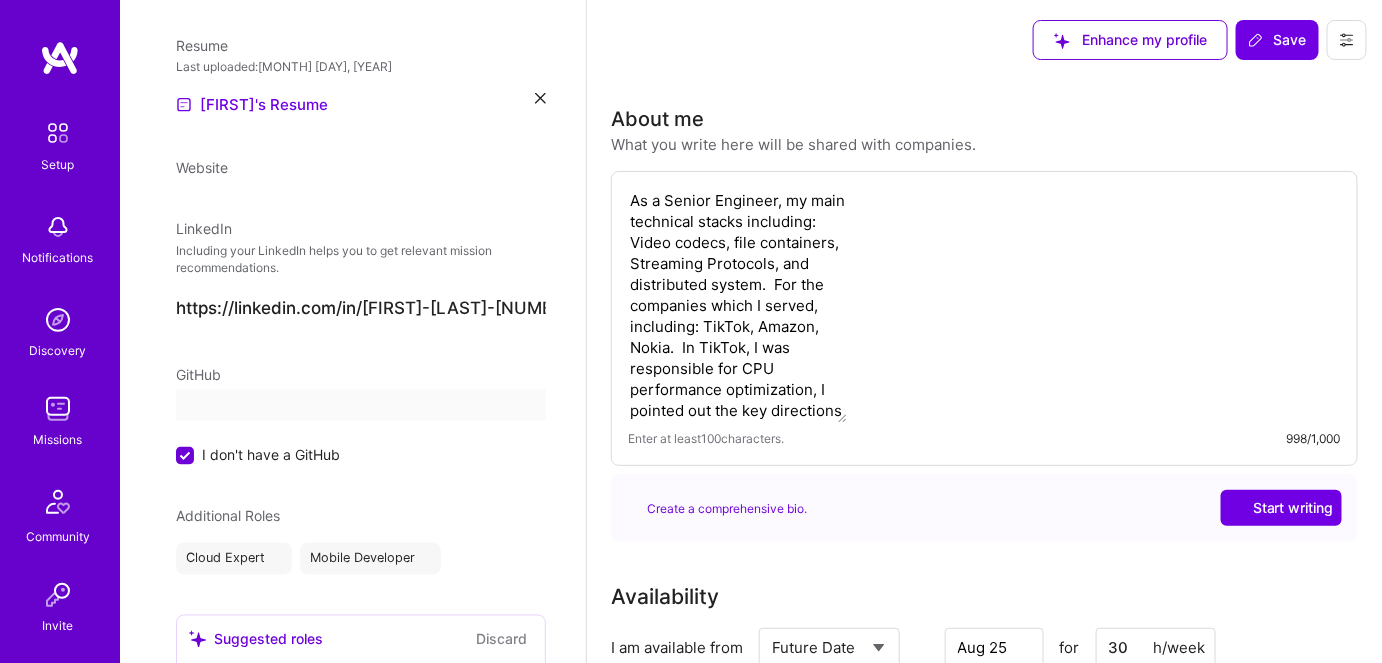 select on "US" 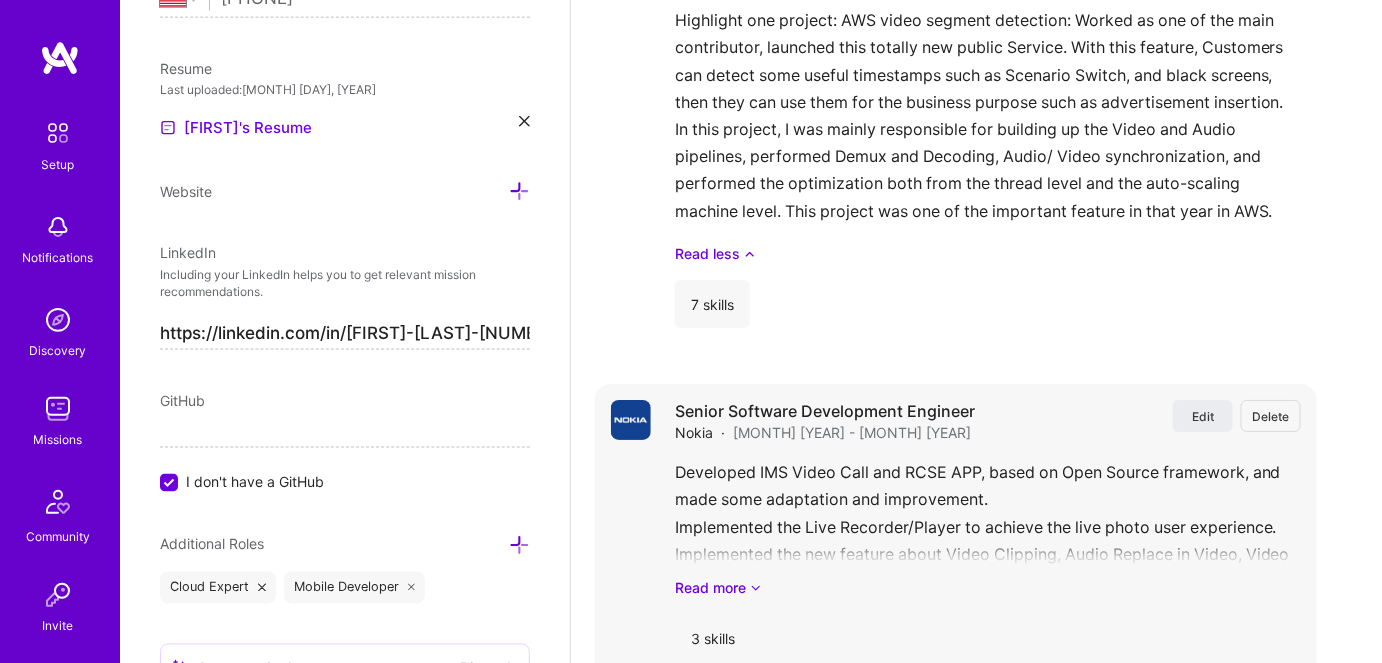 scroll, scrollTop: 2317, scrollLeft: 0, axis: vertical 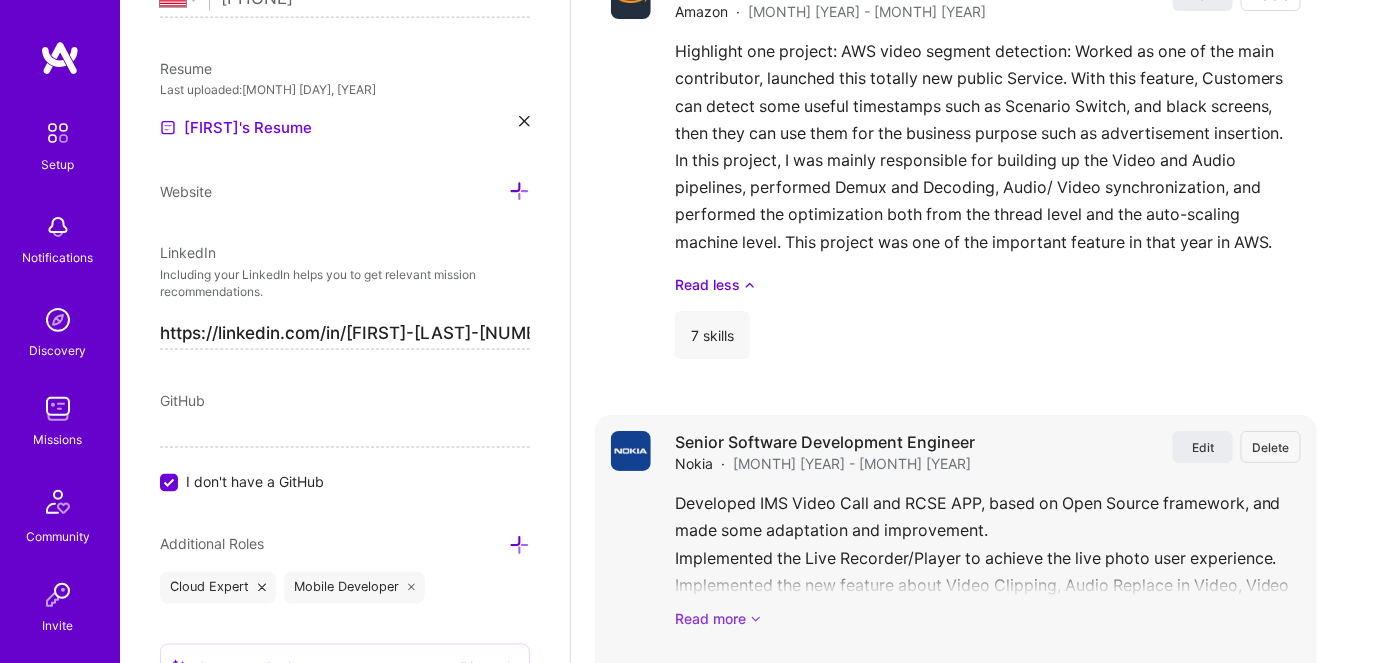 click on "Read more" at bounding box center (988, 618) 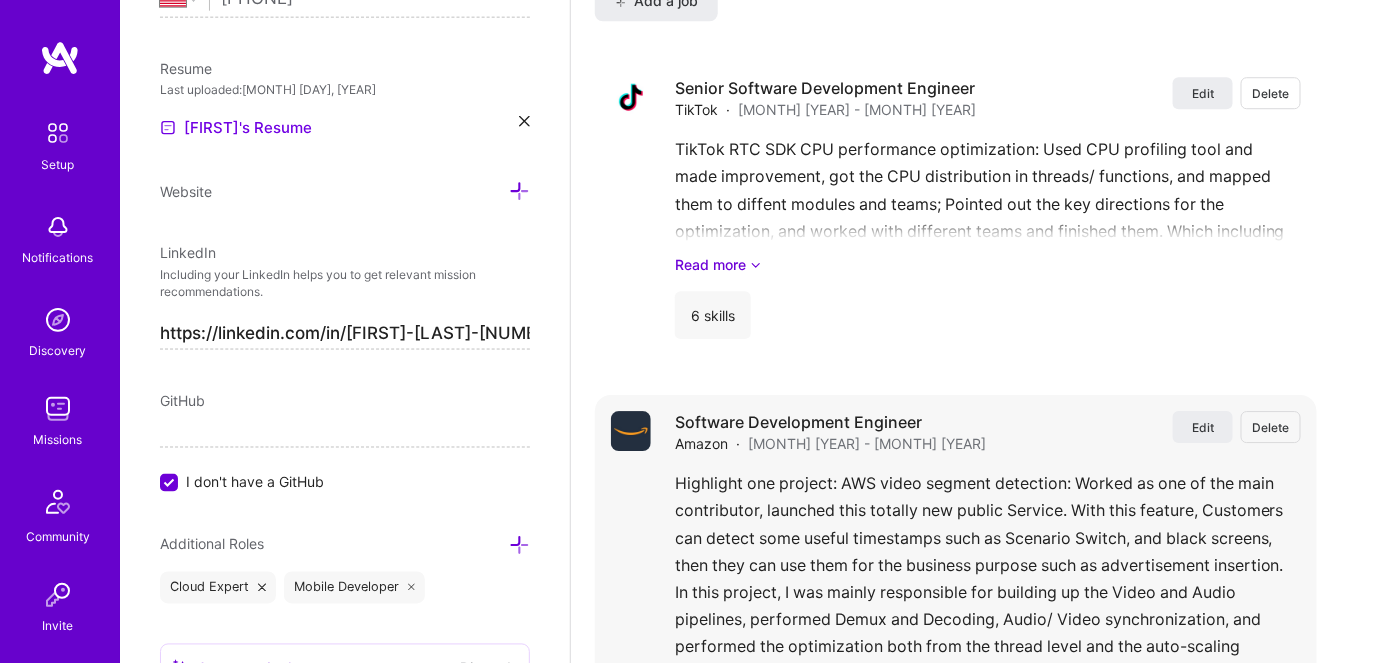 scroll, scrollTop: 1808, scrollLeft: 0, axis: vertical 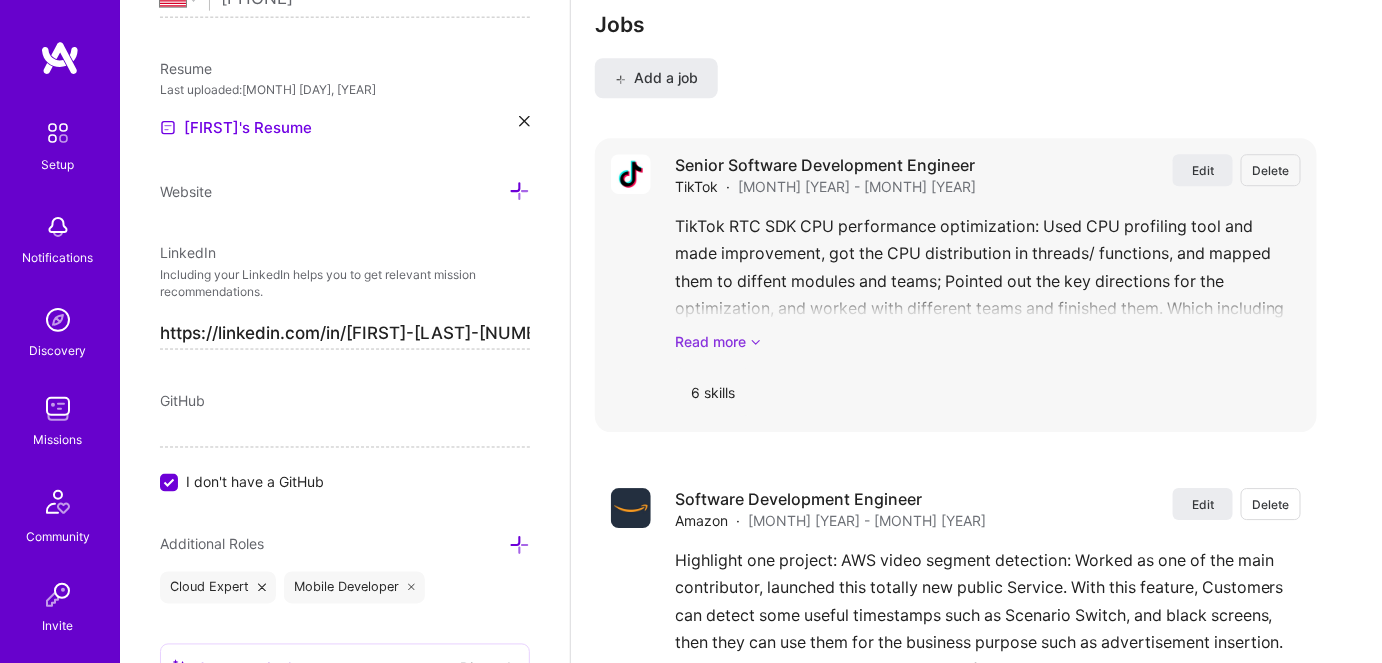 click on "Read more" at bounding box center (988, 341) 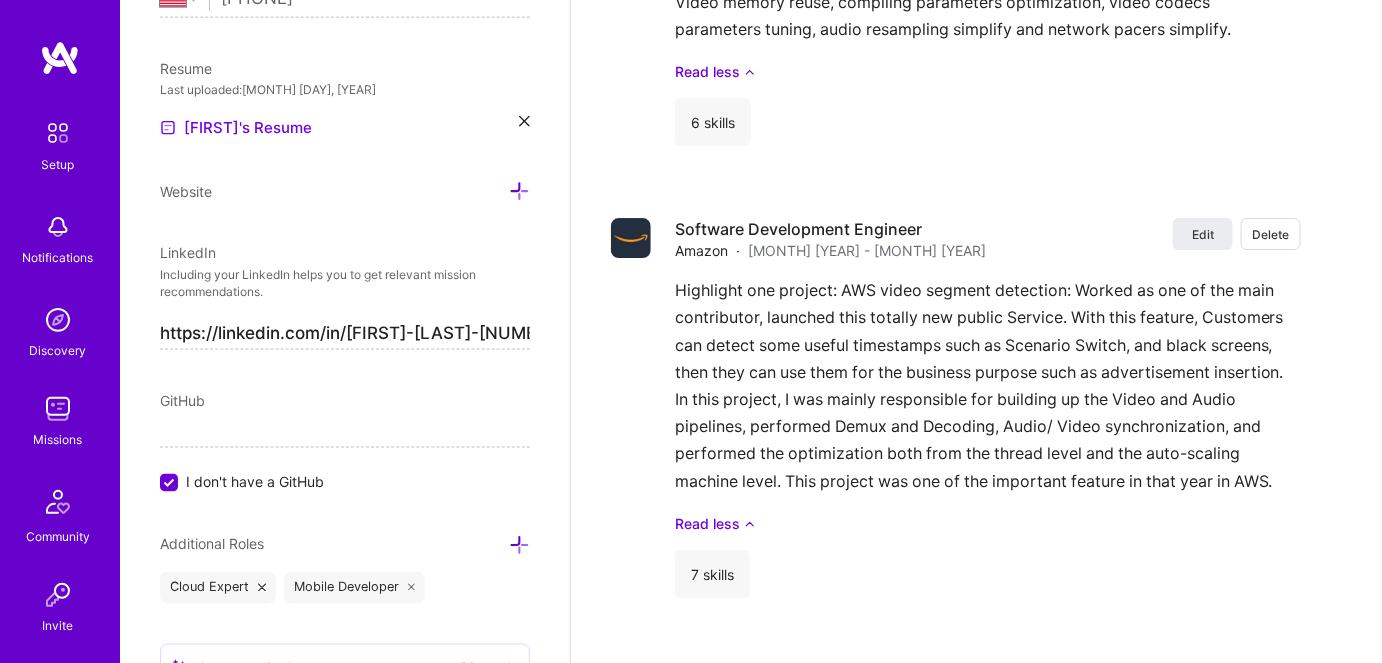 scroll, scrollTop: 2171, scrollLeft: 0, axis: vertical 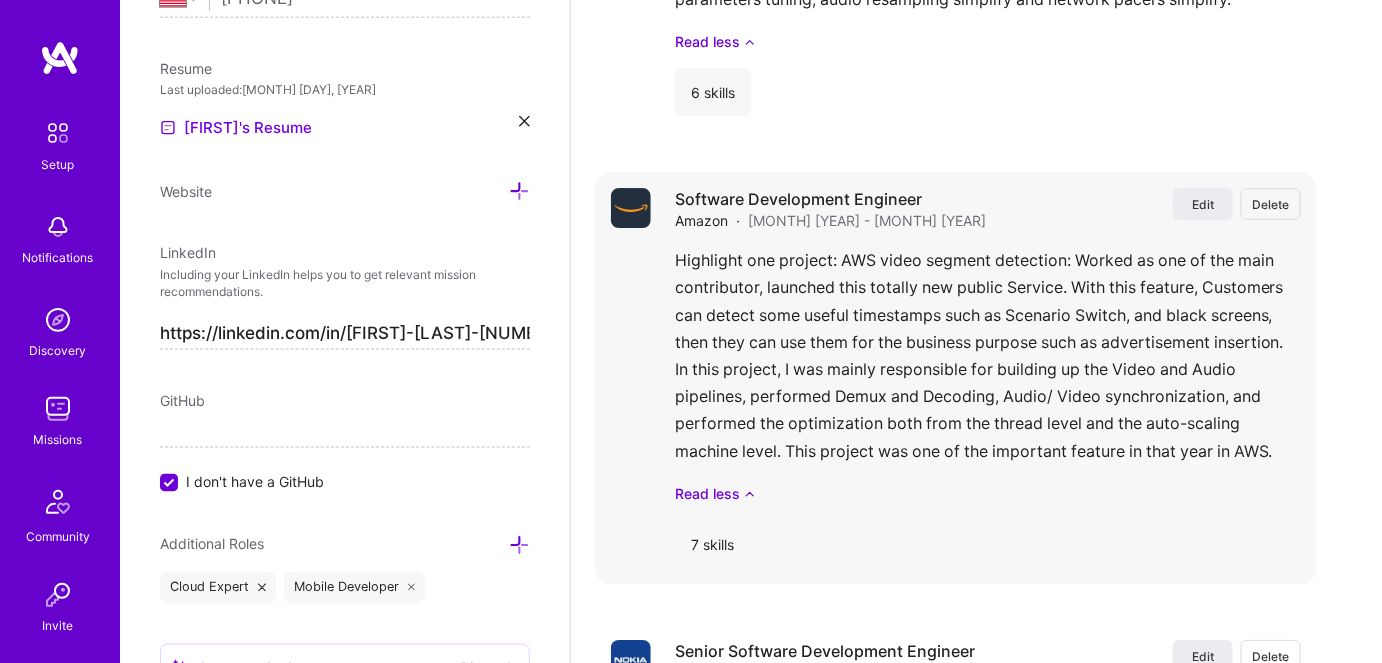 click on "Highlight one project: AWS video segment detection: Worked as one of the main contributor, launched this totally new public Service. With this feature, Customers can detect some useful timestamps such as Scenario Switch, and black screens, then they can use them for the business purpose such as advertisement insertion. In this project, I was mainly responsible for building up the Video and Audio pipelines, performed Demux and Decoding, Audio/ Video synchronization, and performed the optimization both from the thread level and the auto-scaling machine level. This project was one of the important feature in that year in AWS. Read less" at bounding box center (988, 375) 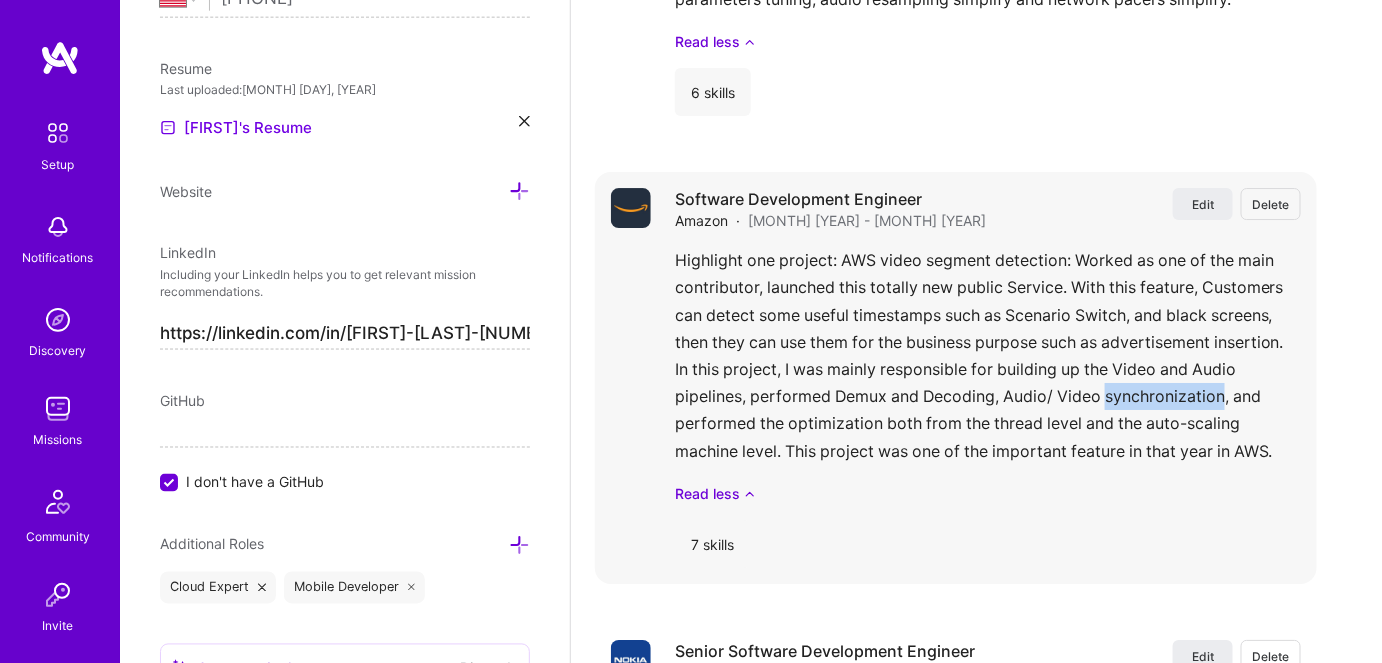 click on "Highlight one project: AWS video segment detection: Worked as one of the main contributor, launched this totally new public Service. With this feature, Customers can detect some useful timestamps such as Scenario Switch, and black screens, then they can use them for the business purpose such as advertisement insertion. In this project, I was mainly responsible for building up the Video and Audio pipelines, performed Demux and Decoding, Audio/ Video synchronization, and performed the optimization both from the thread level and the auto-scaling machine level. This project was one of the important feature in that year in AWS. Read less" at bounding box center (988, 375) 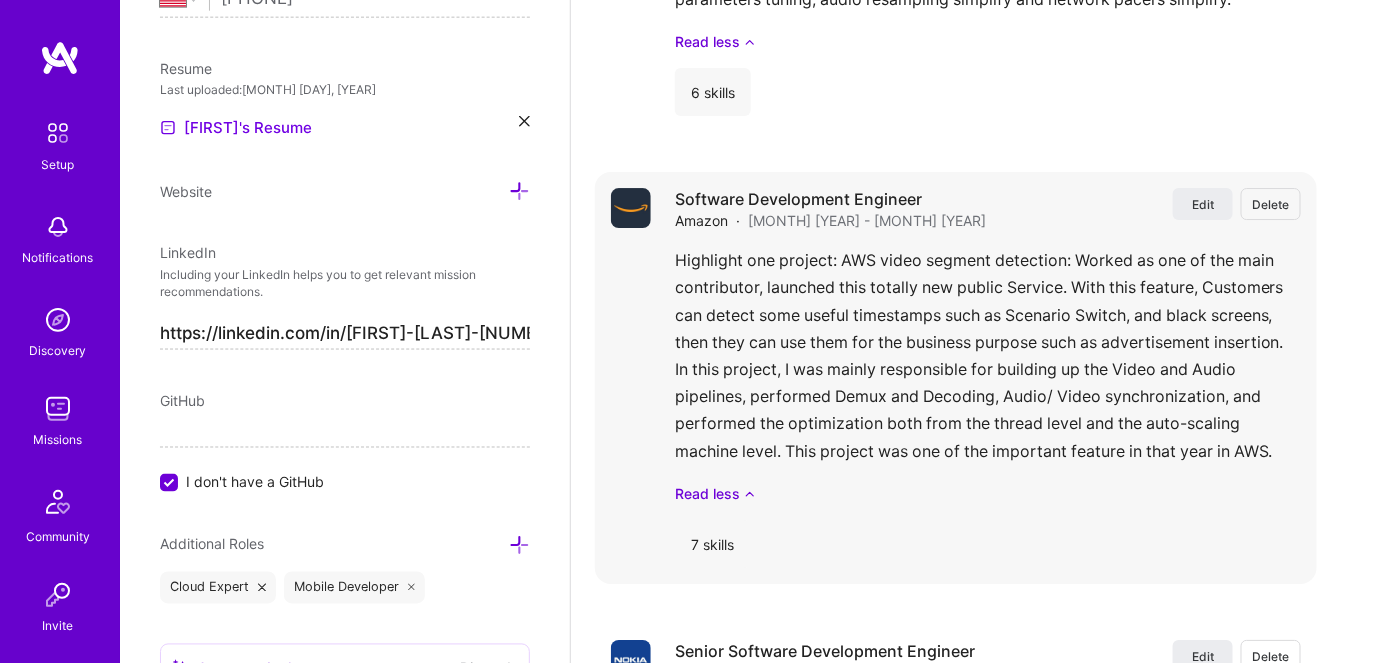 click on "Highlight one project: AWS video segment detection: Worked as one of the main contributor, launched this totally new public Service. With this feature, Customers can detect some useful timestamps such as Scenario Switch, and black screens, then they can use them for the business purpose such as advertisement insertion. In this project, I was mainly responsible for building up the Video and Audio pipelines, performed Demux and Decoding, Audio/ Video synchronization, and performed the optimization both from the thread level and the auto-scaling machine level. This project was one of the important feature in that year in AWS. Read less" at bounding box center [988, 375] 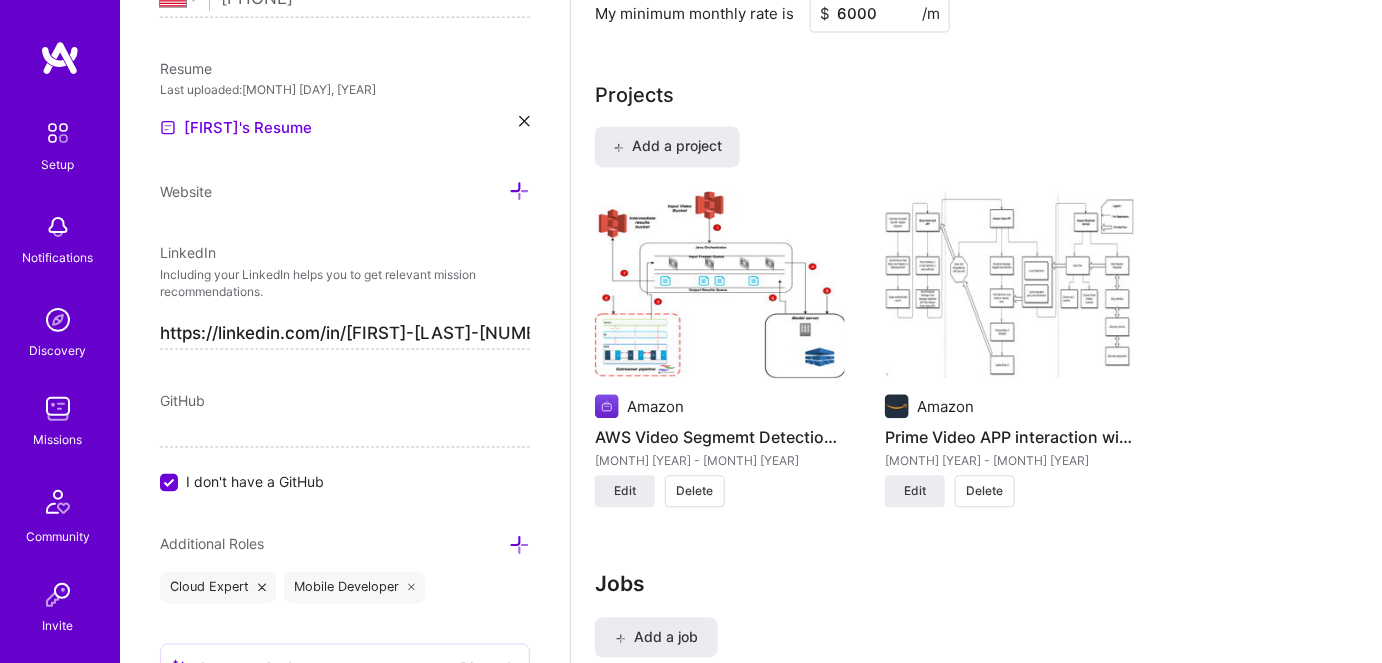 scroll, scrollTop: 1353, scrollLeft: 0, axis: vertical 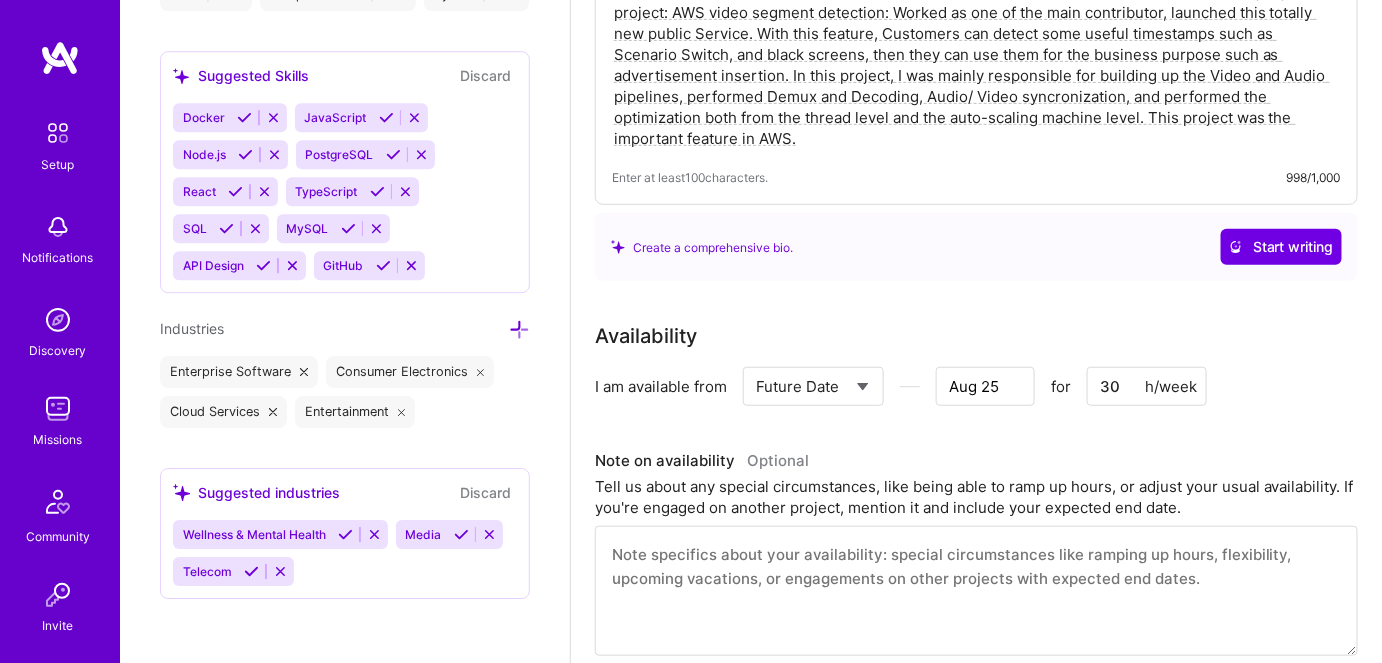 click on "Missions" at bounding box center [58, 439] 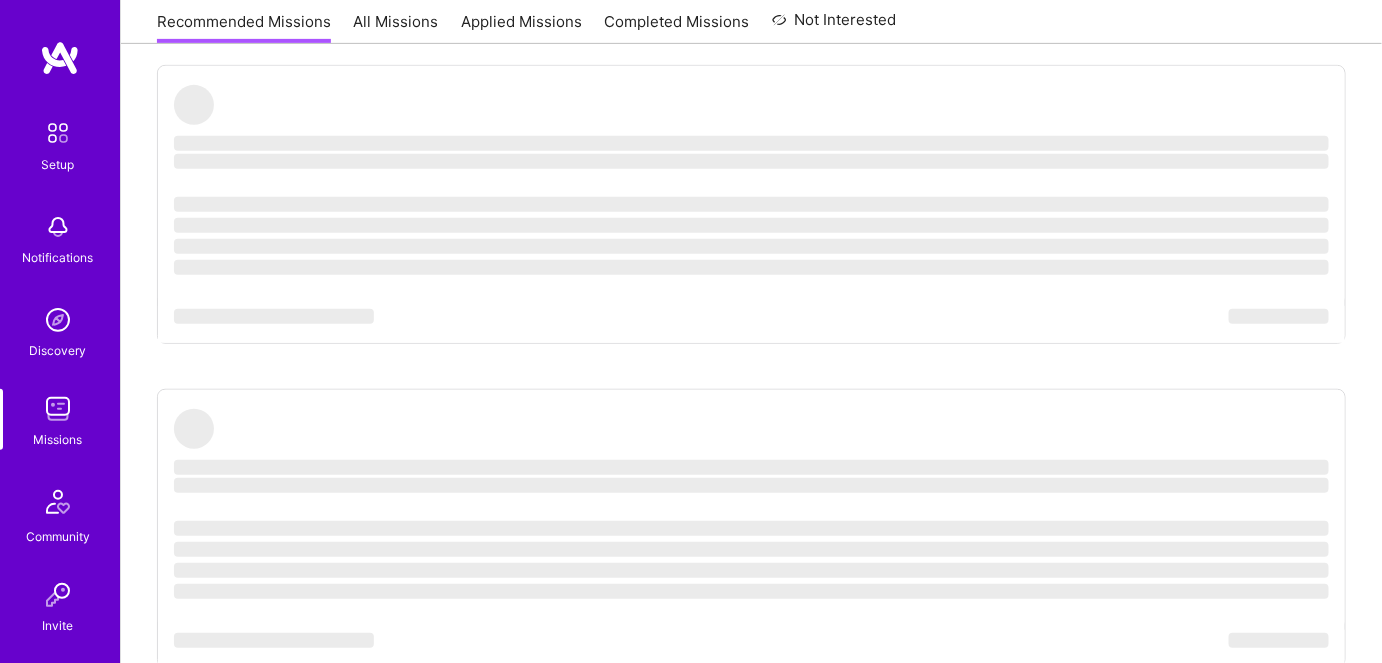scroll, scrollTop: 0, scrollLeft: 0, axis: both 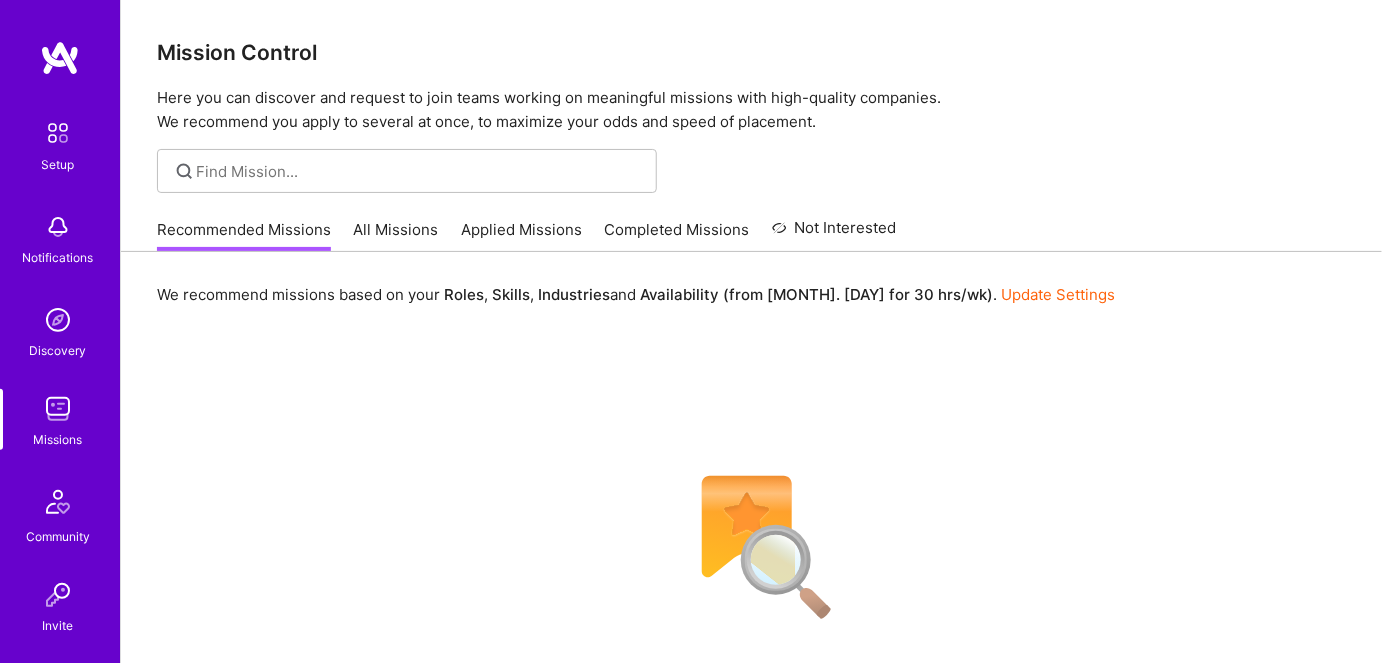 click on "All Missions" at bounding box center (396, 235) 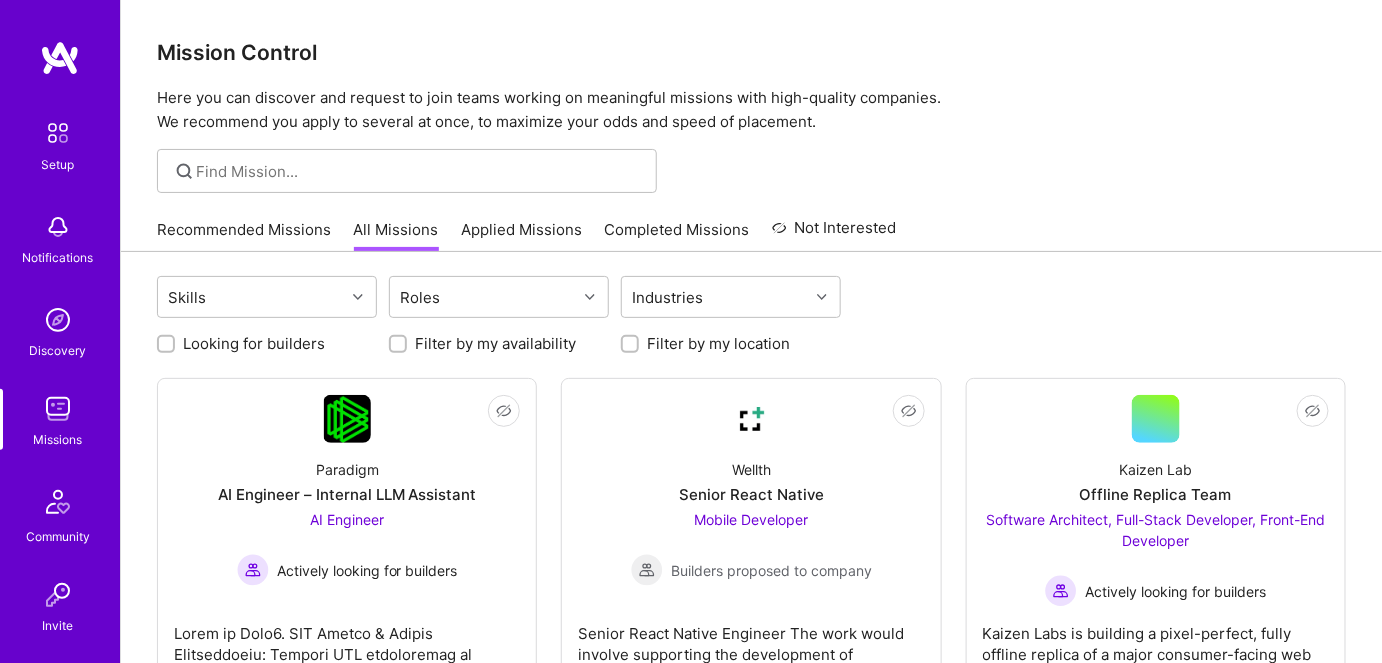 click on "Skills Roles Industries Looking for builders Filter by my availability Filter by my location Not Interested Paradigm AI Engineer – Internal LLM Assistant AI Engineer   Actively looking for builders Not Interested Wellth Senior React Native Mobile Developer   Builders proposed to company Senior React Native Engineer The work would involve supporting the development of enhancements to existing features for our current React Native app over a period of 6 months. We're looking for someone to start as soon as possible. Not Interested Kaizen Lab Offline Replica Team Software Architect, Full-Stack Developer, Front-End Developer   Actively looking for builders Not Interested Verge Genomics Head of Product & AI / Technical Product Lead for AI Drug Discovery Product Manager   Builders proposed to company Not Interested ParaFlight PM for consulting on life saving Executive Flights and Travel Product Manager   Builders proposed to company Not Interested Ecue.ai Team for MVP sprint Front-End Developer   and 1 other role" at bounding box center (751, 3817) 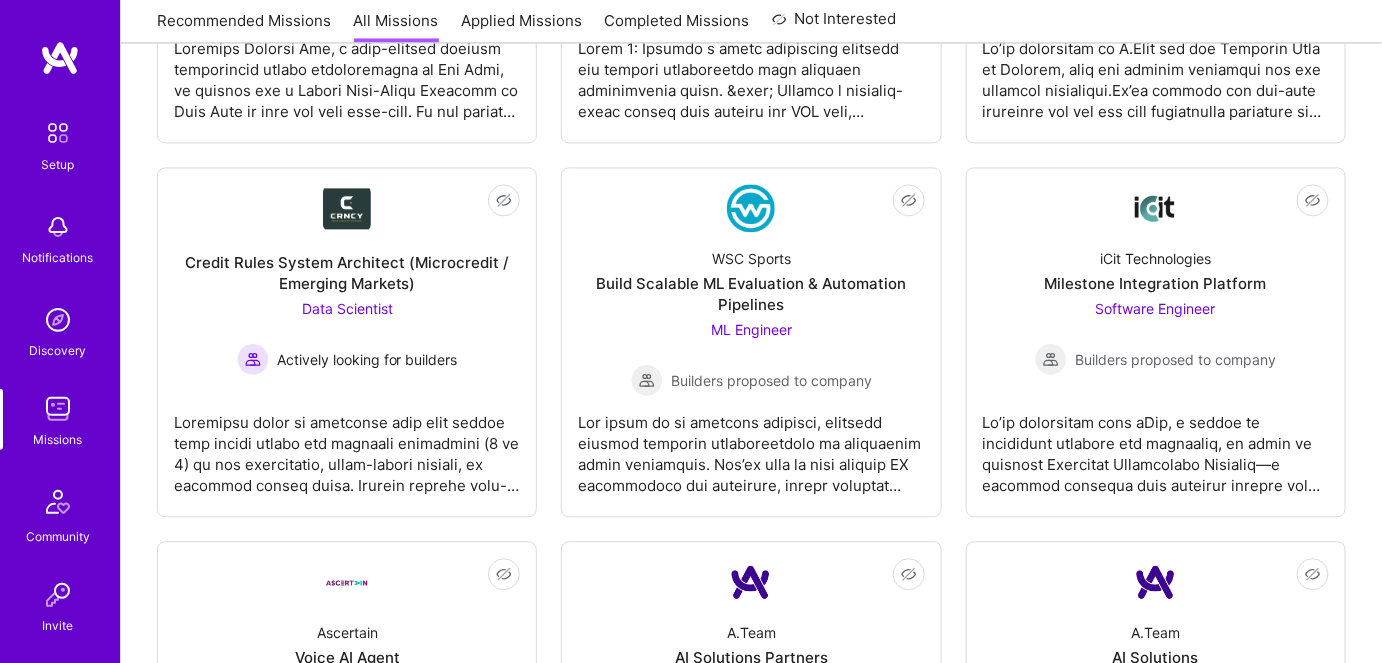 scroll, scrollTop: 4363, scrollLeft: 0, axis: vertical 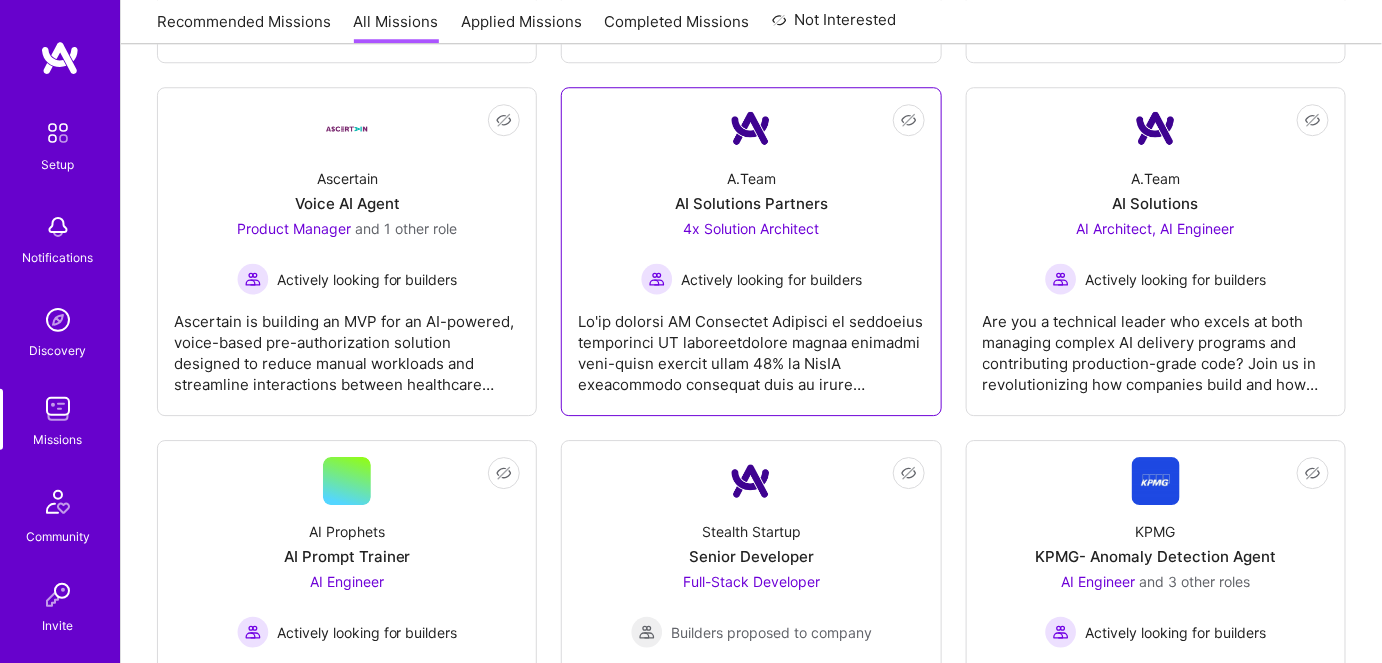 click at bounding box center [751, 345] 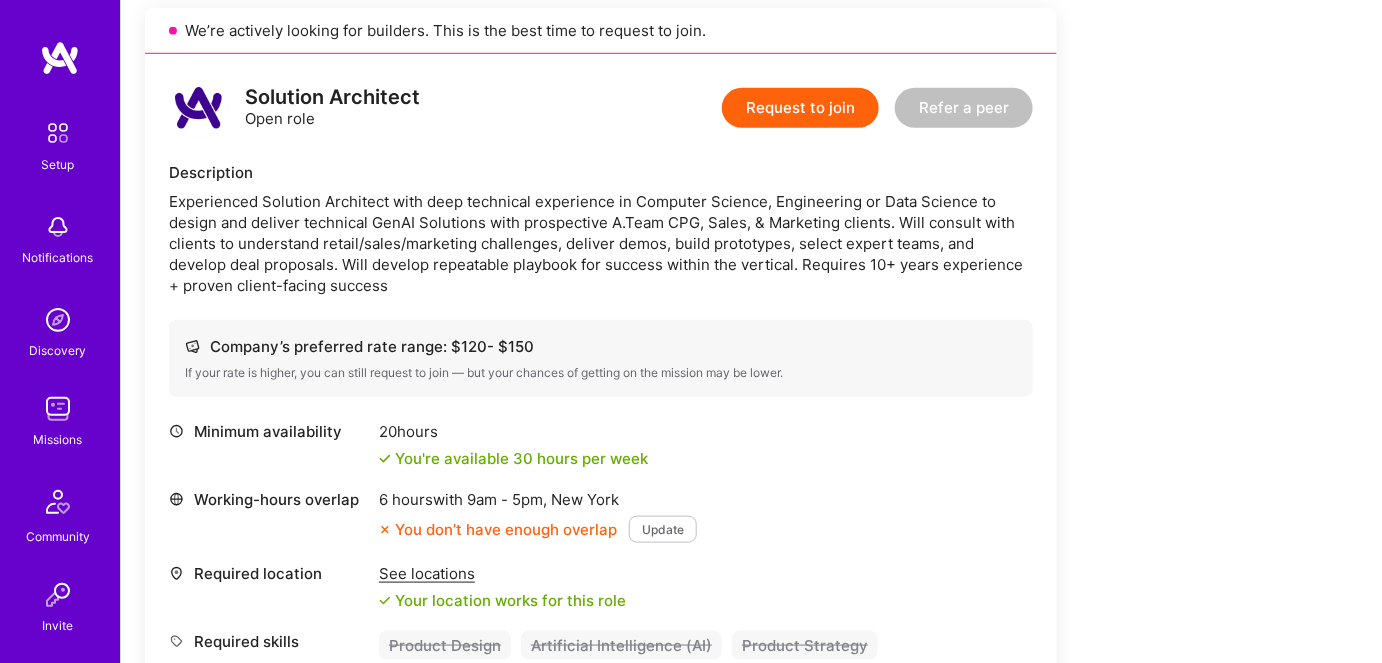 scroll, scrollTop: 545, scrollLeft: 0, axis: vertical 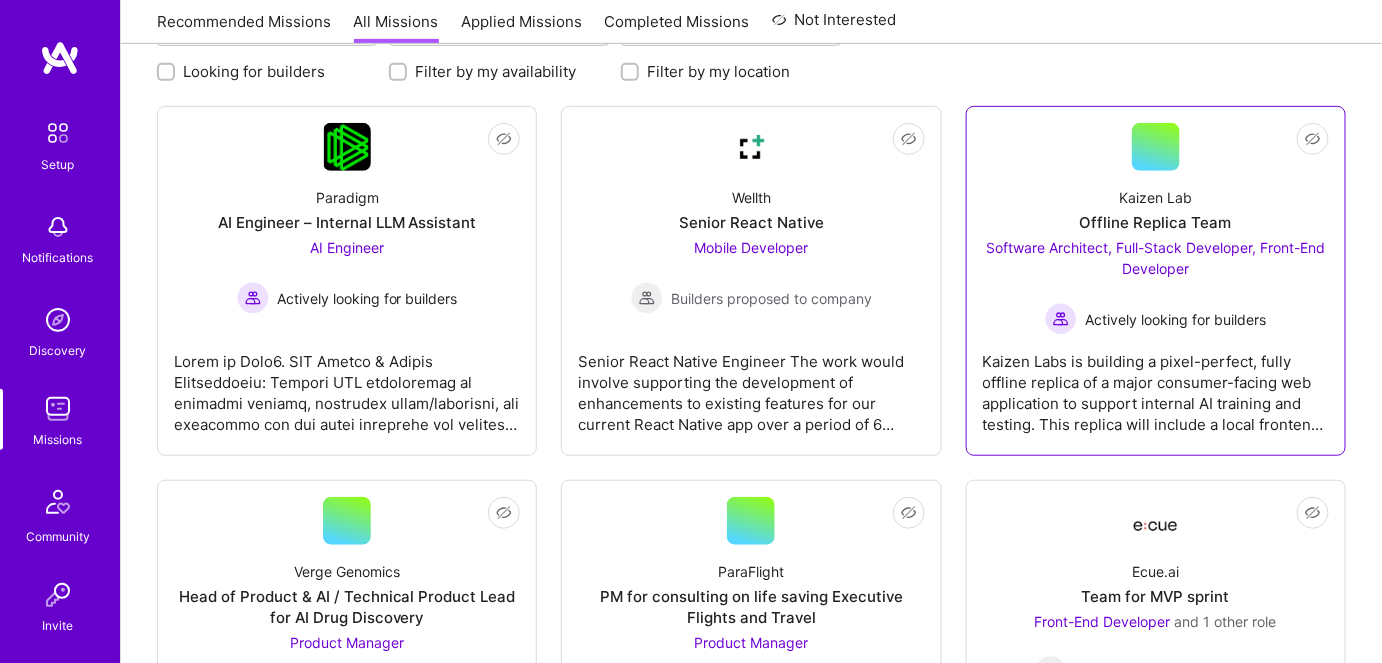 click on "Software Architect, Full-Stack Developer, Front-End Developer" at bounding box center (1155, 258) 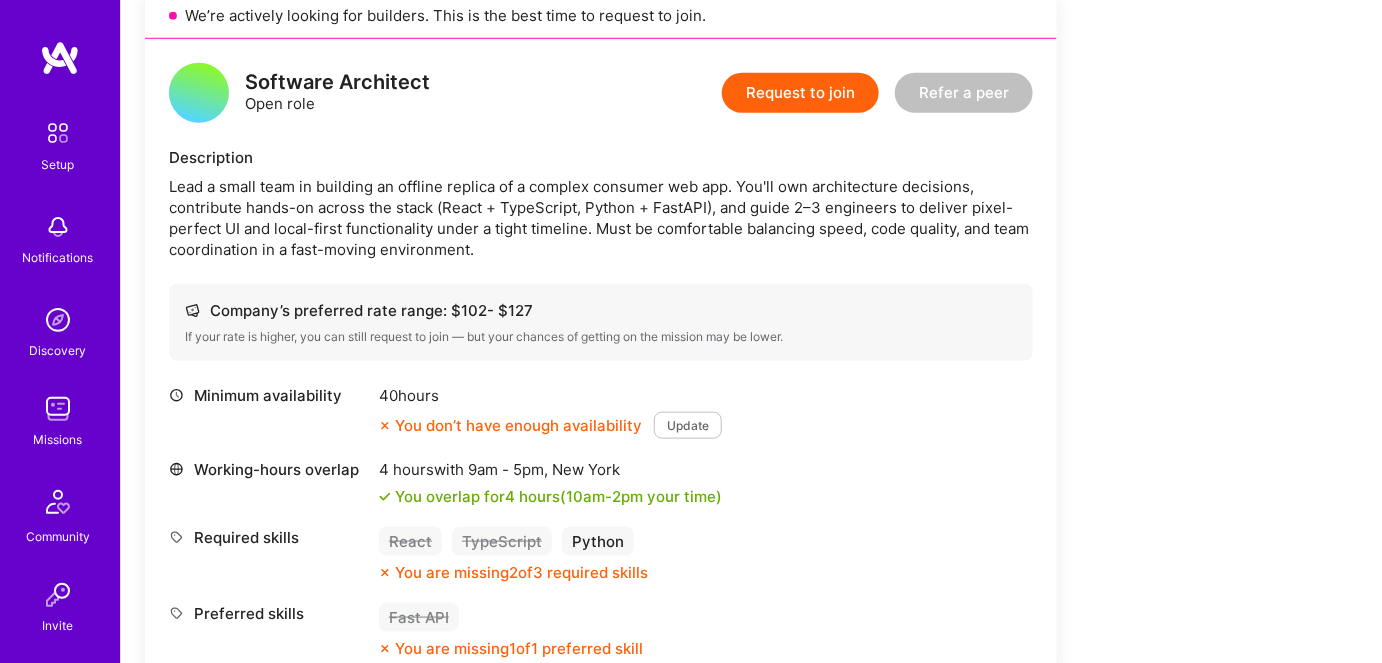 scroll, scrollTop: 636, scrollLeft: 0, axis: vertical 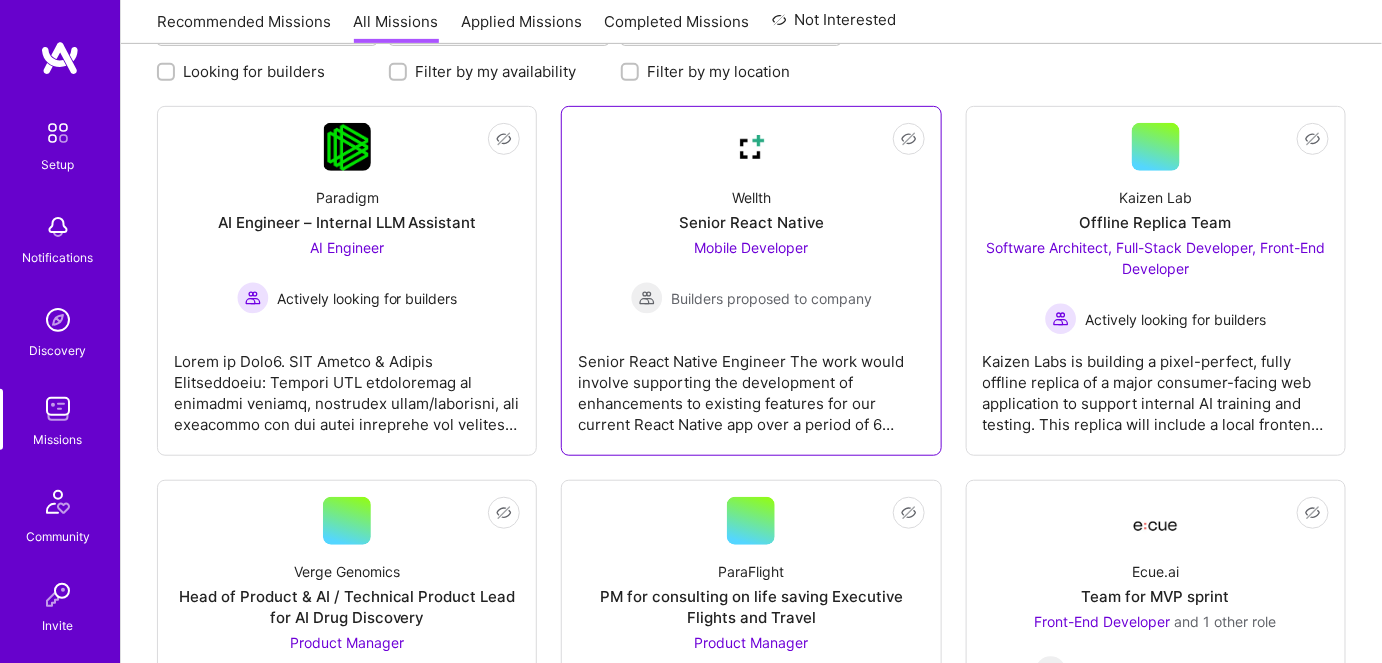 click on "Senior React Native Engineer The work would involve supporting the development of enhancements to existing features for our current React Native app over a period of 6 months. We're looking for someone to start as soon as possible." at bounding box center [751, 385] 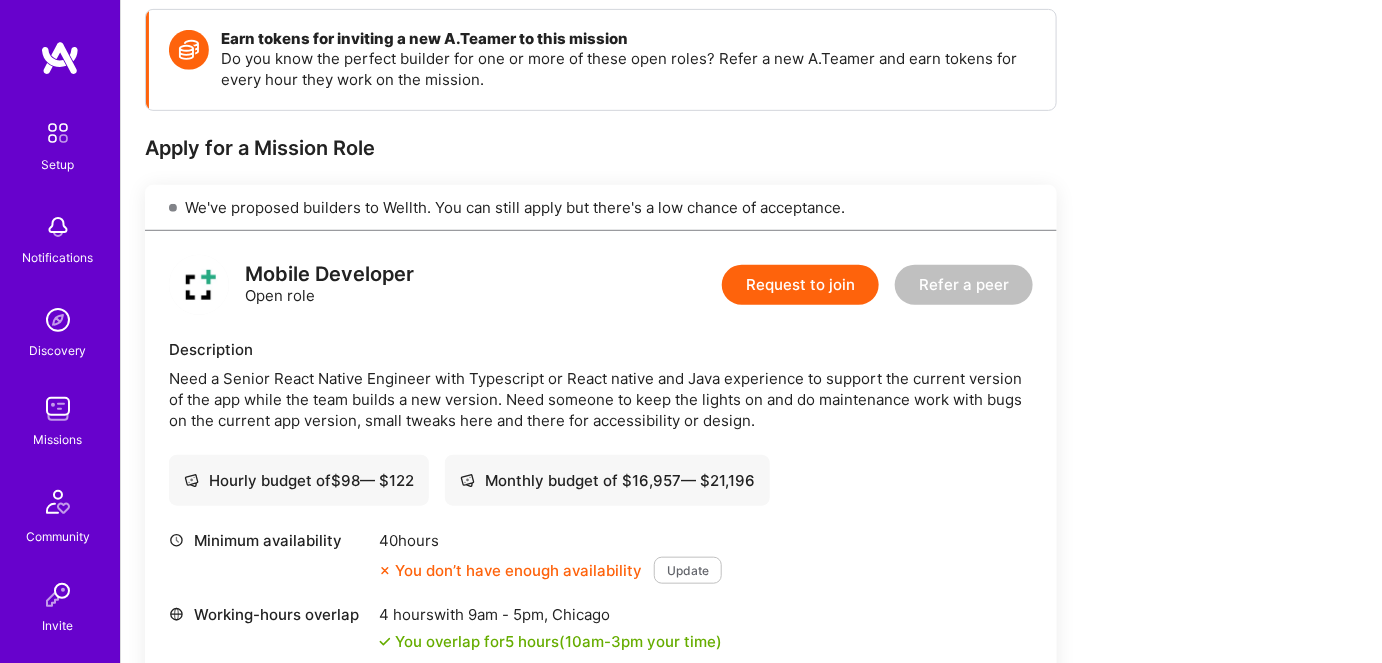 scroll, scrollTop: 0, scrollLeft: 0, axis: both 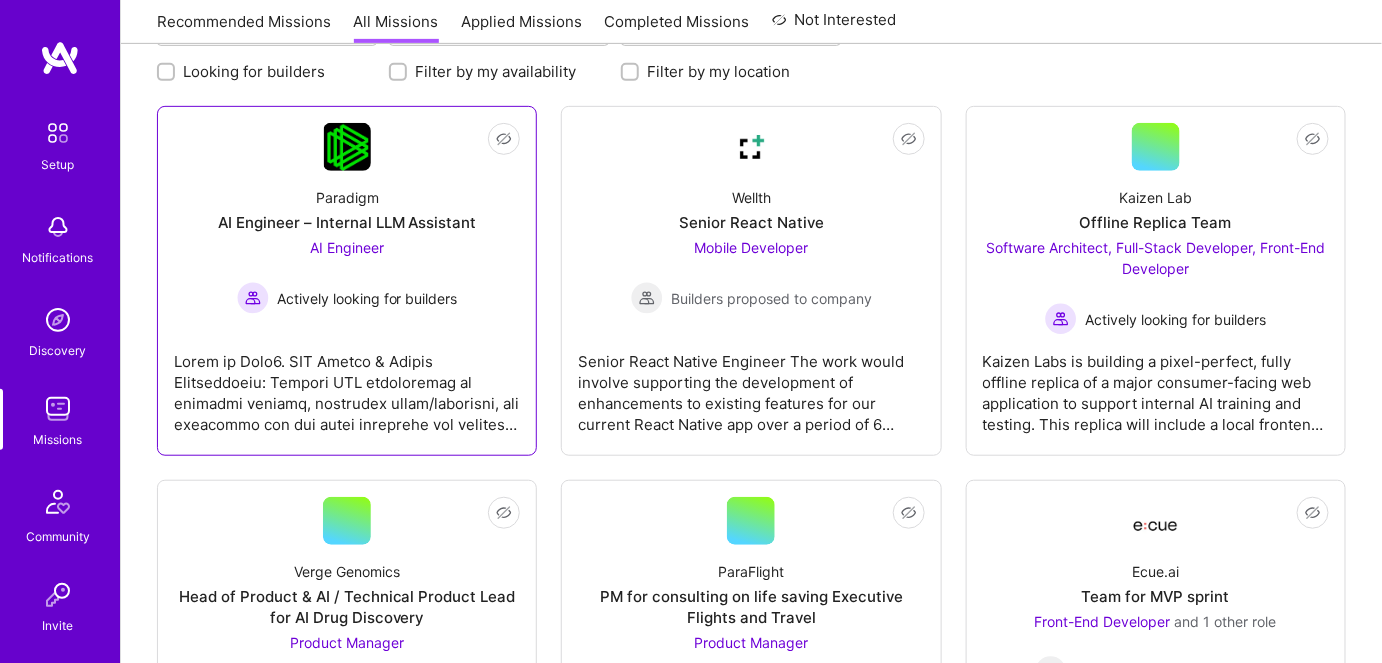 click at bounding box center (347, 385) 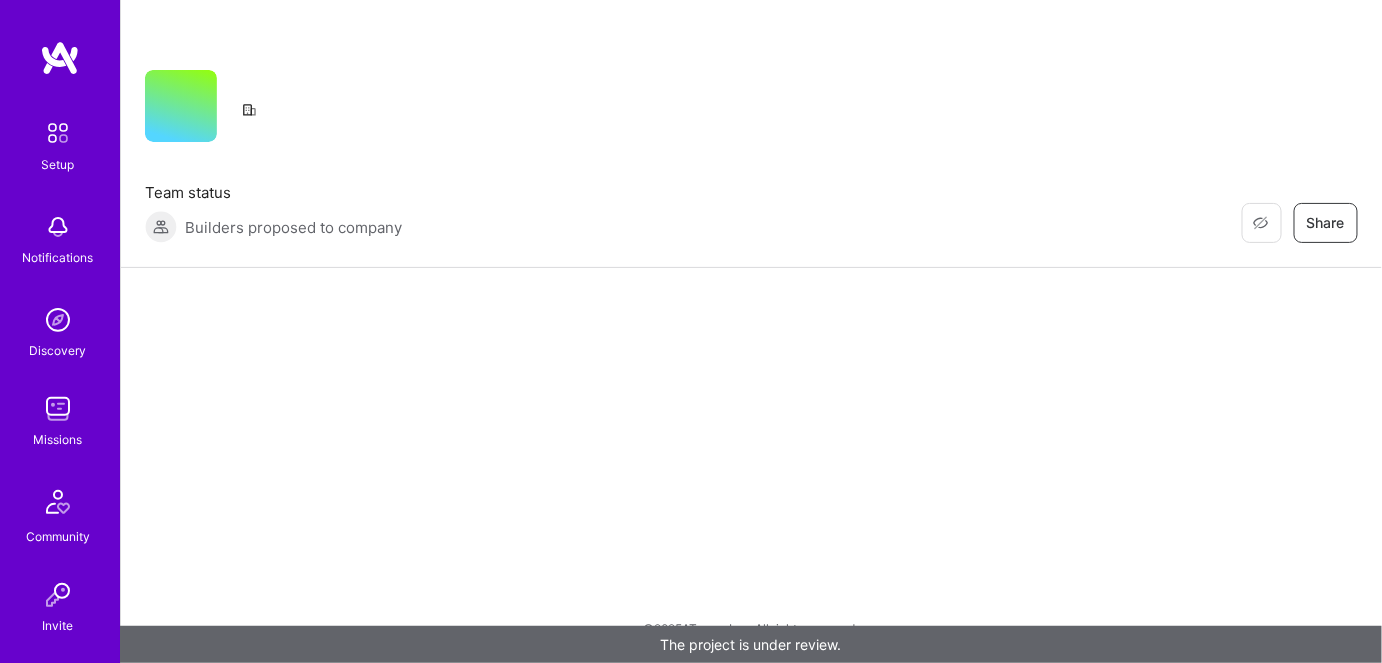 scroll, scrollTop: 0, scrollLeft: 0, axis: both 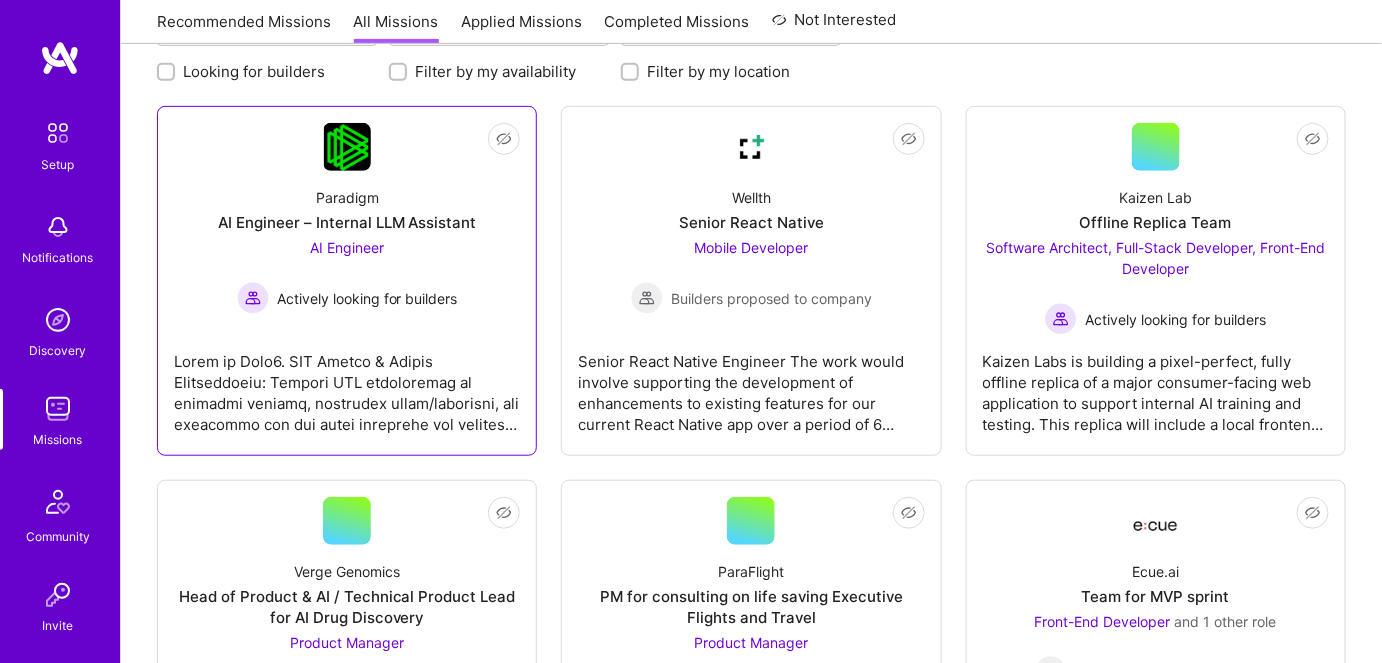 click at bounding box center (347, 385) 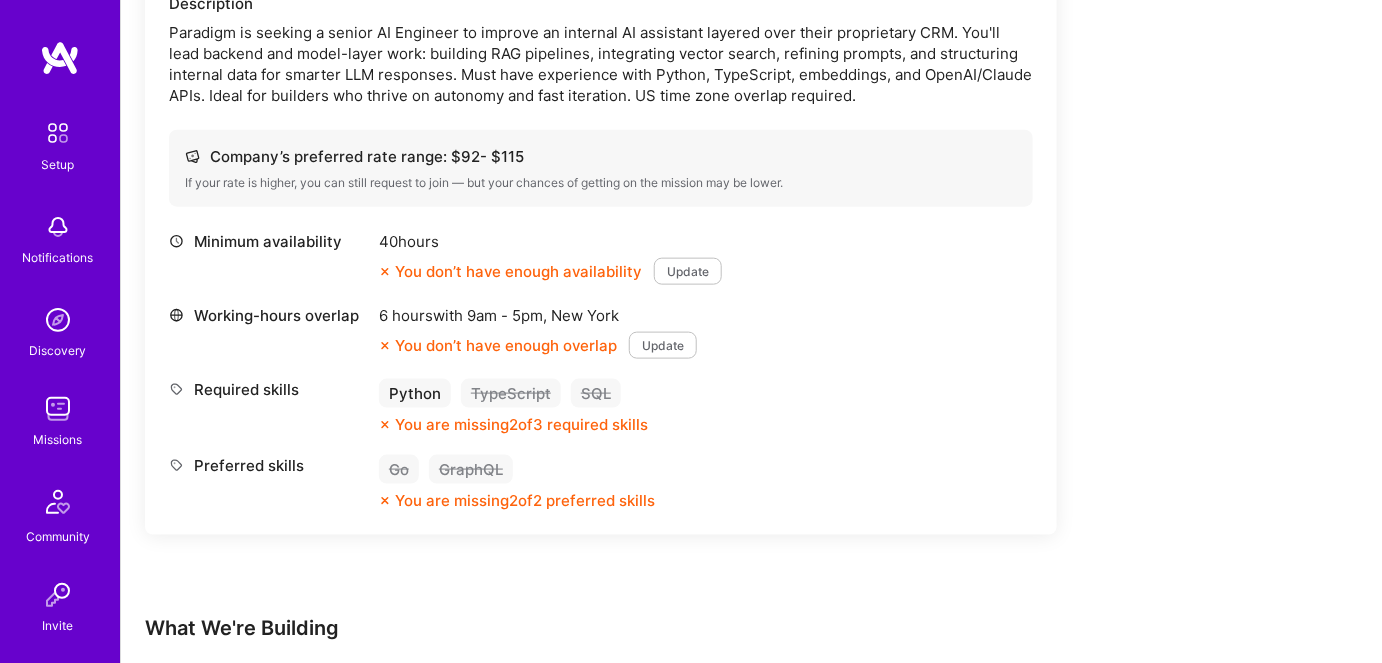scroll, scrollTop: 636, scrollLeft: 0, axis: vertical 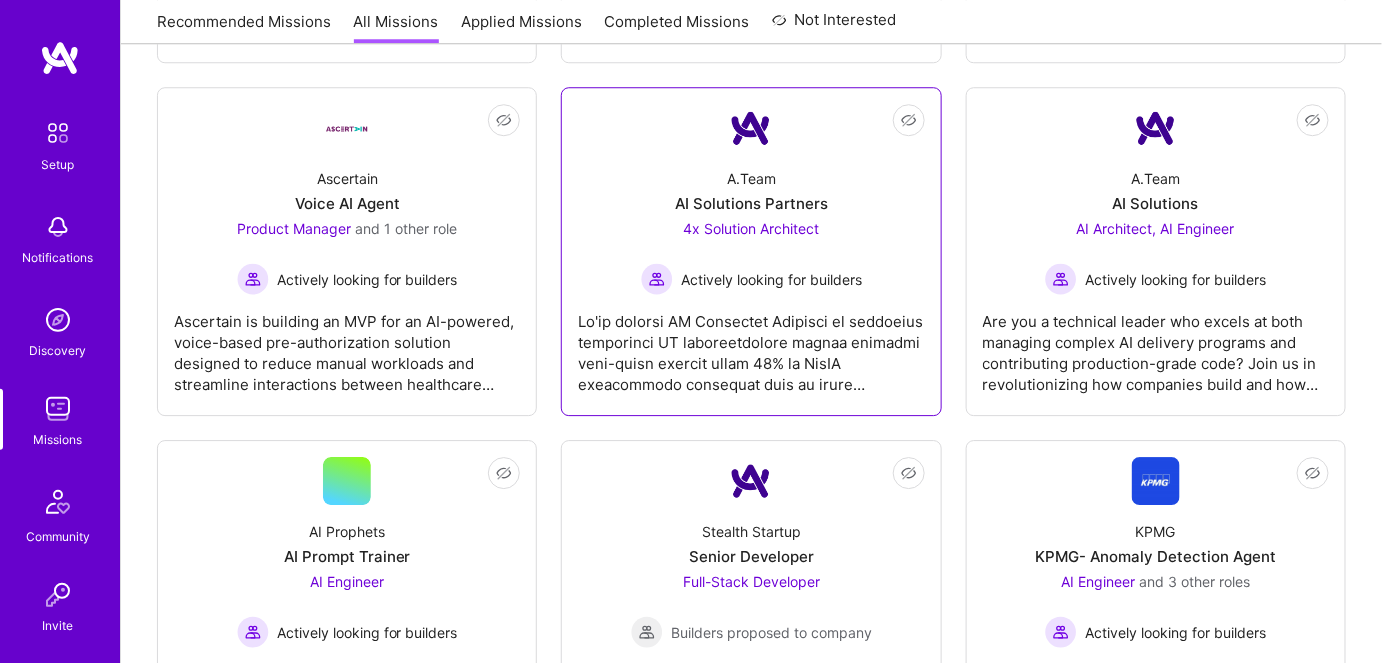 click on "4x Solution Architect" at bounding box center (751, 228) 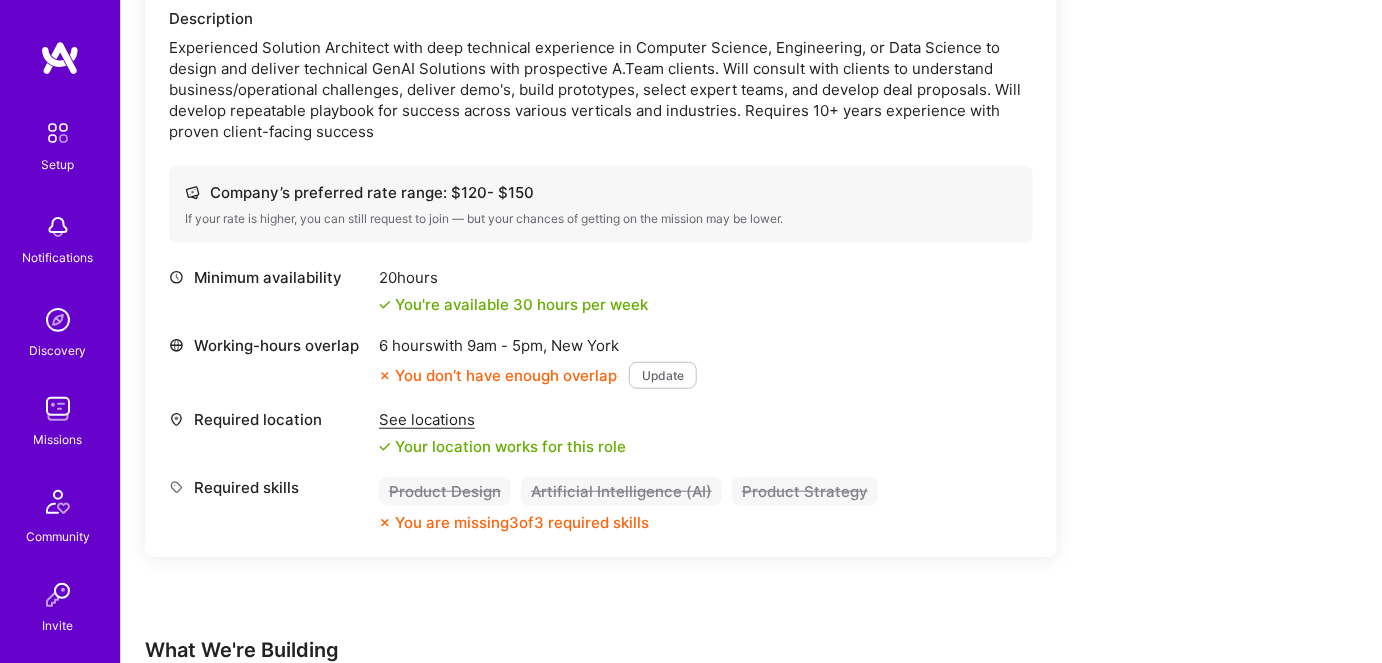 scroll, scrollTop: 2886, scrollLeft: 0, axis: vertical 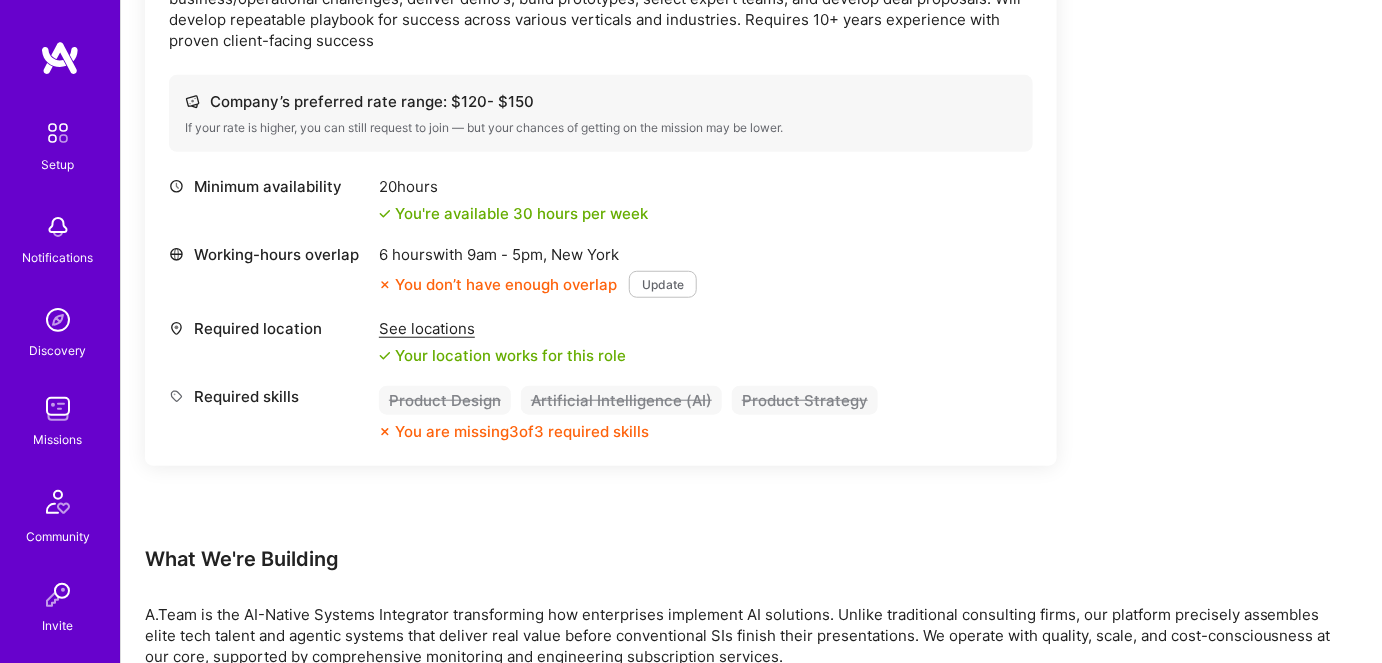 click on "Update" at bounding box center [663, 284] 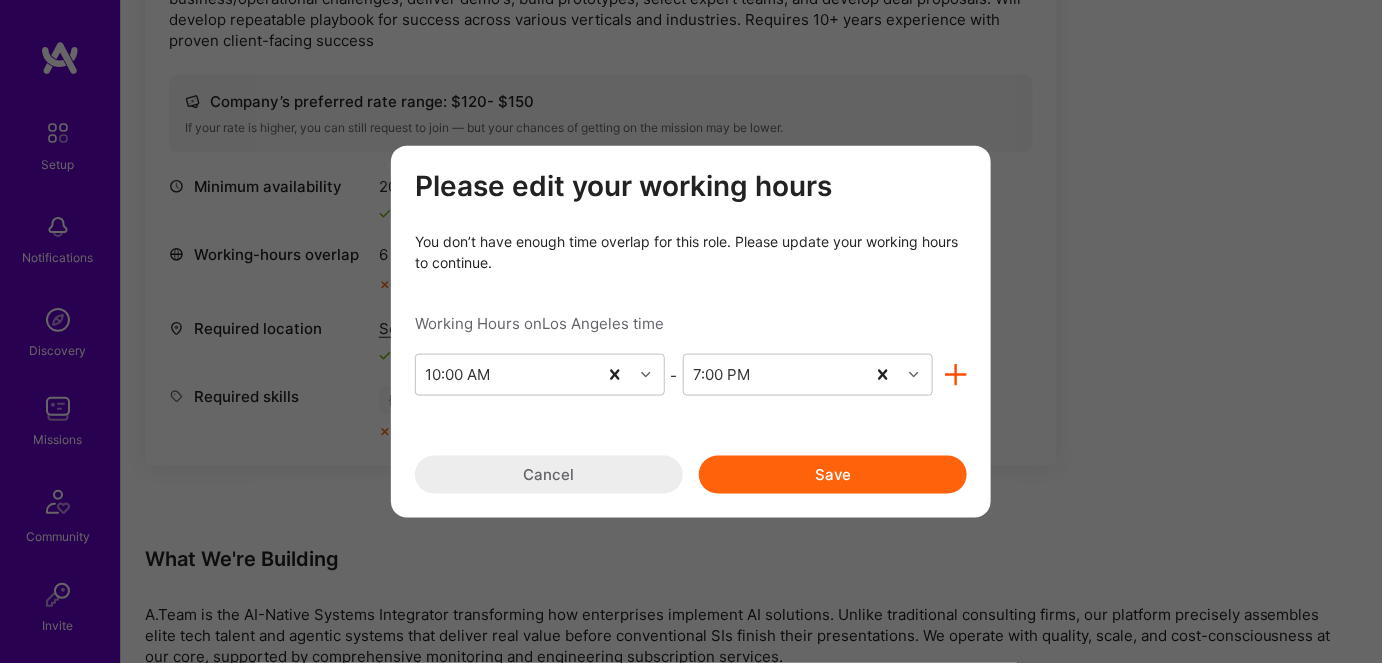 click on "Cancel" at bounding box center [549, 475] 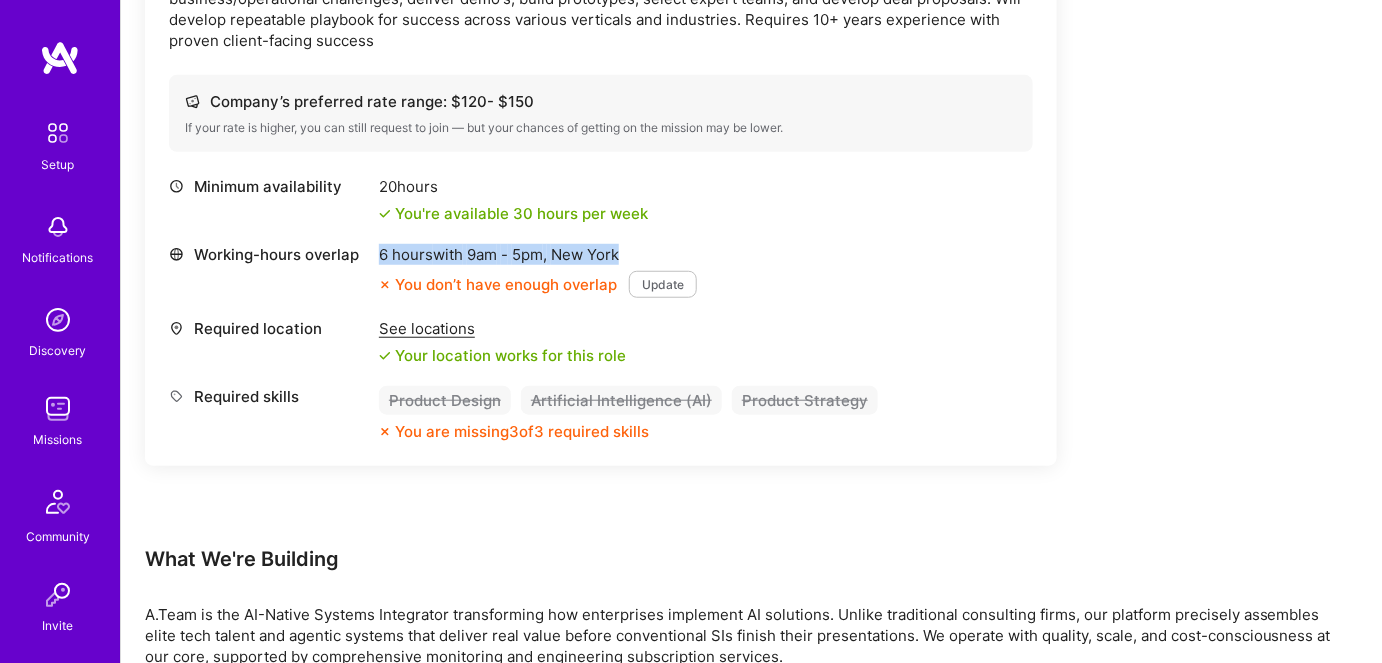 drag, startPoint x: 377, startPoint y: 252, endPoint x: 628, endPoint y: 255, distance: 251.01793 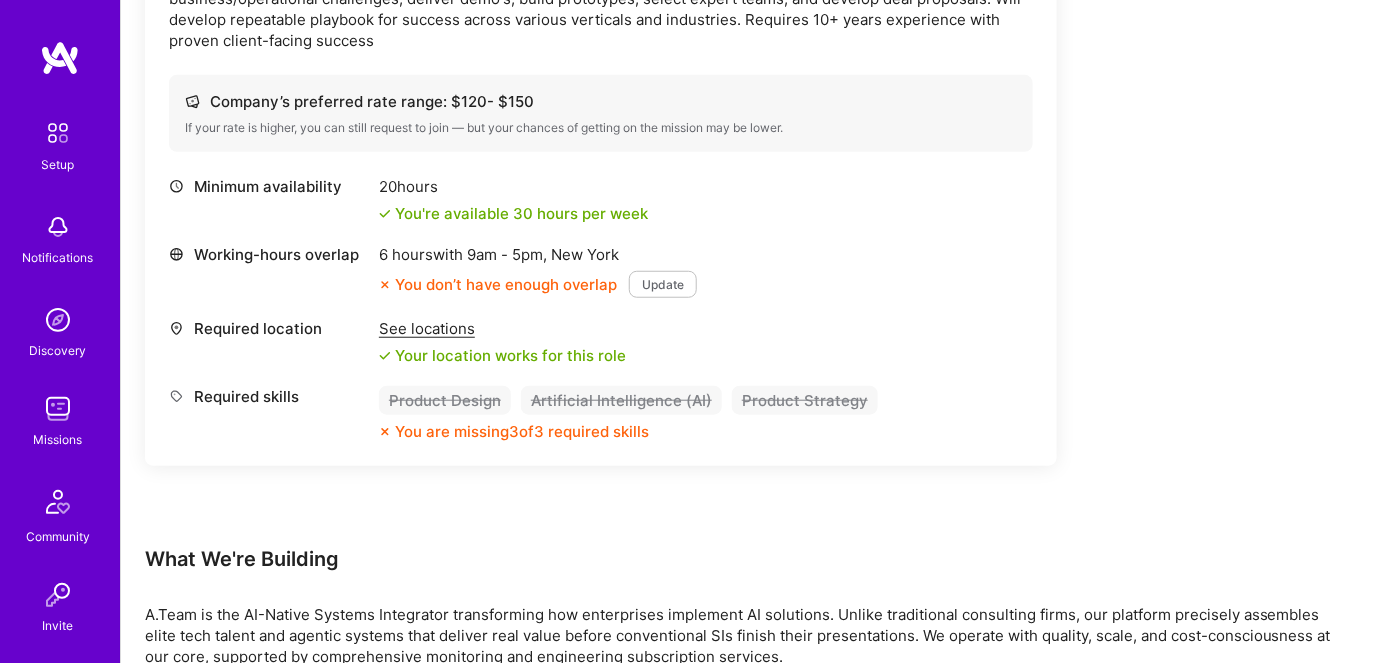click on "Earn tokens for inviting a new A.Teamer to this mission Do you know the perfect builder for one or more of these open roles? Refer a new A.Teamer and earn tokens for every hour they work on the mission. Apply for a Mission Role We’re actively looking for builders. This is the best time to request to join. Solution Architect Open role Request to join Refer a peer Description Experienced Solution Architect with deep technical experience in Computer Science, Engineering or Data Science to design and deliver technical GenAI Solutions with prospective A.Team CPG, Sales, & Marketing clients. Will consult with clients to understand retail/sales/marketing challenges, deliver demos, build prototypes, select expert teams, and develop deal proposals. Will develop repeatable playbook for success within the vertical. Requires 10+ years experience + proven client-facing success Company’s preferred rate range: $ 120  - $ 150 Minimum availability 20  hours You're available 30 hours per week Working-hours overlap 6 hours" at bounding box center [601, -1024] 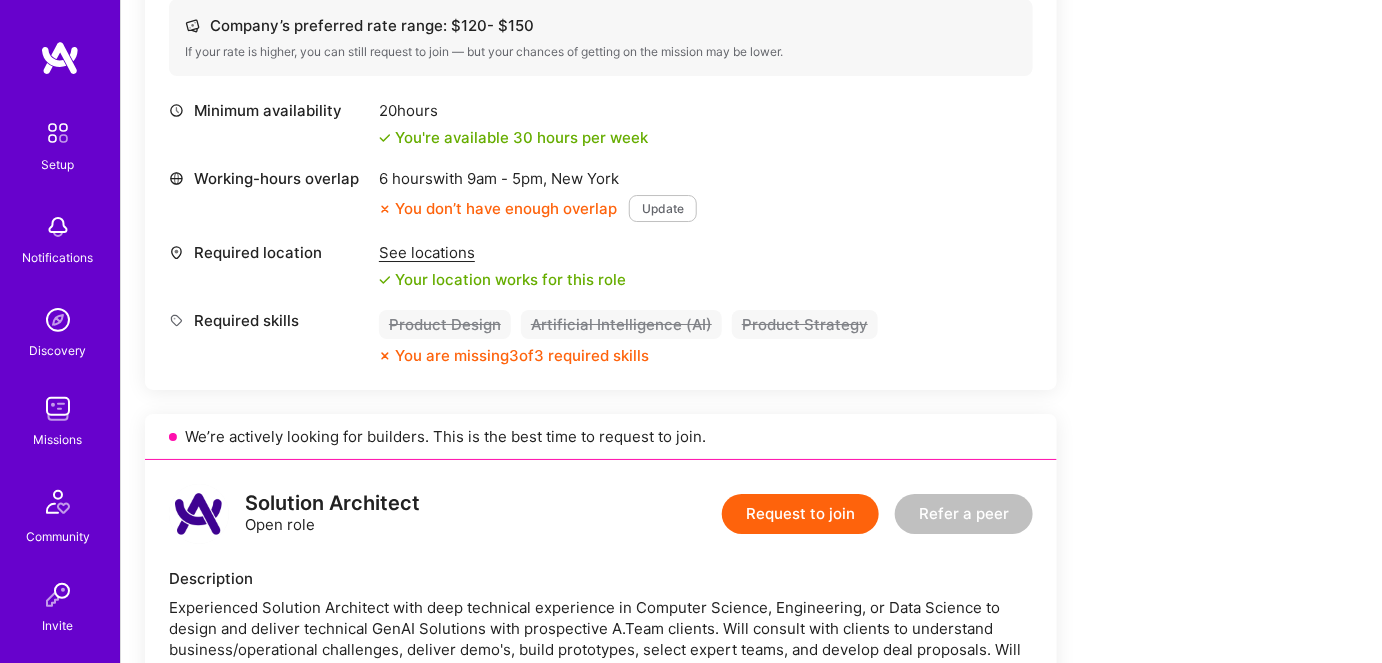 scroll, scrollTop: 2341, scrollLeft: 0, axis: vertical 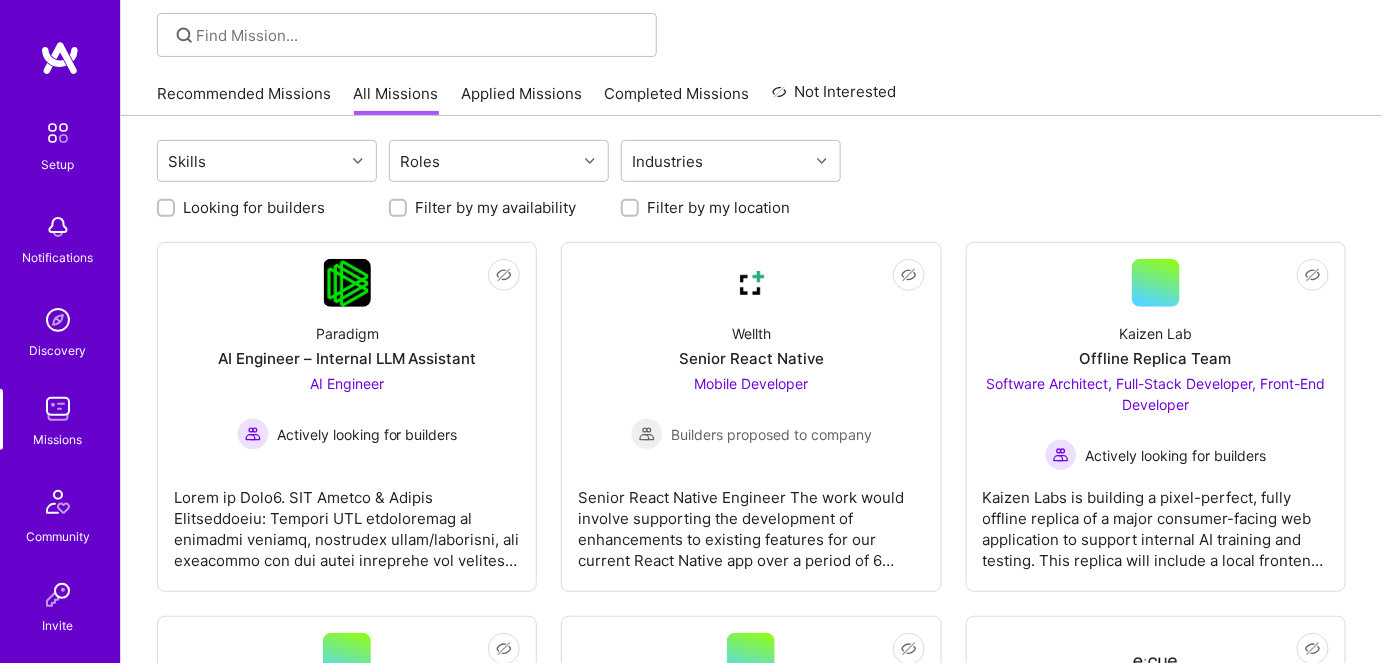 click at bounding box center [751, 35] 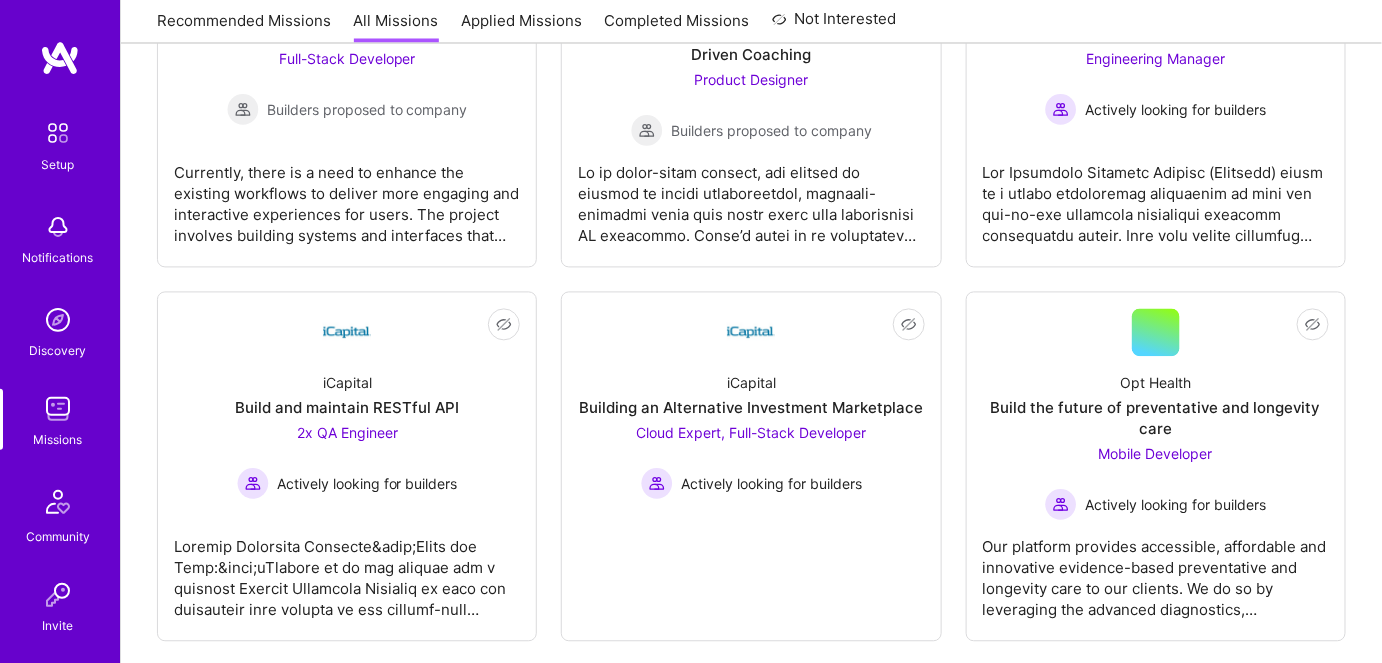 scroll, scrollTop: 6707, scrollLeft: 0, axis: vertical 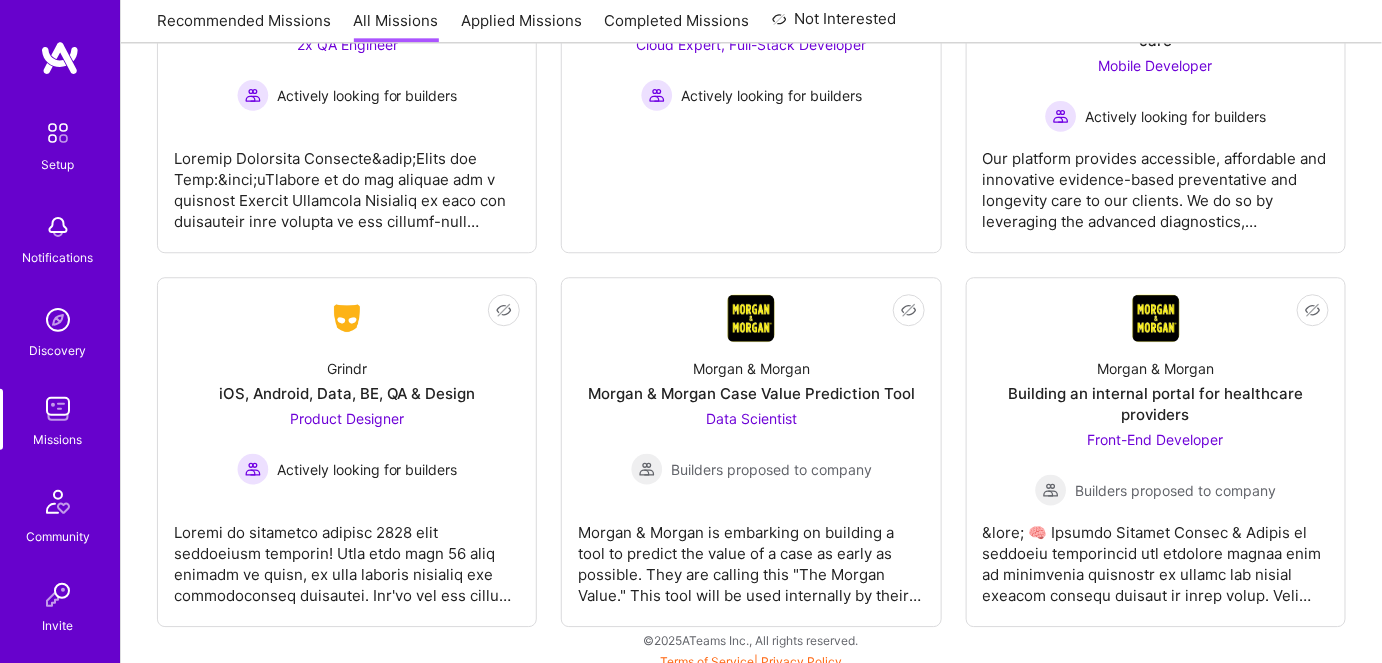 click on "Not Interested Paradigm AI Engineer – Internal LLM Assistant AI Engineer   Actively looking for builders Not Interested Wellth Senior React Native Mobile Developer   Builders proposed to company Senior React Native Engineer The work would involve supporting the development of enhancements to existing features for our current React Native app over a period of 6 months. We're looking for someone to start as soon as possible. Not Interested Kaizen Lab Offline Replica Team Software Architect, Full-Stack Developer, Front-End Developer   Actively looking for builders Not Interested Verge Genomics Head of Product & AI / Technical Product Lead for AI Drug Discovery Product Manager   Builders proposed to company Not Interested ParaFlight PM for consulting on life saving Executive Flights and Travel Product Manager   Builders proposed to company Not Interested Ecue.ai Team for MVP sprint Front-End Developer   and 1 other role Builders proposed to company Not Interested HCA Full-Stack Developer   Not Interested KPMG" at bounding box center (751, -2851) 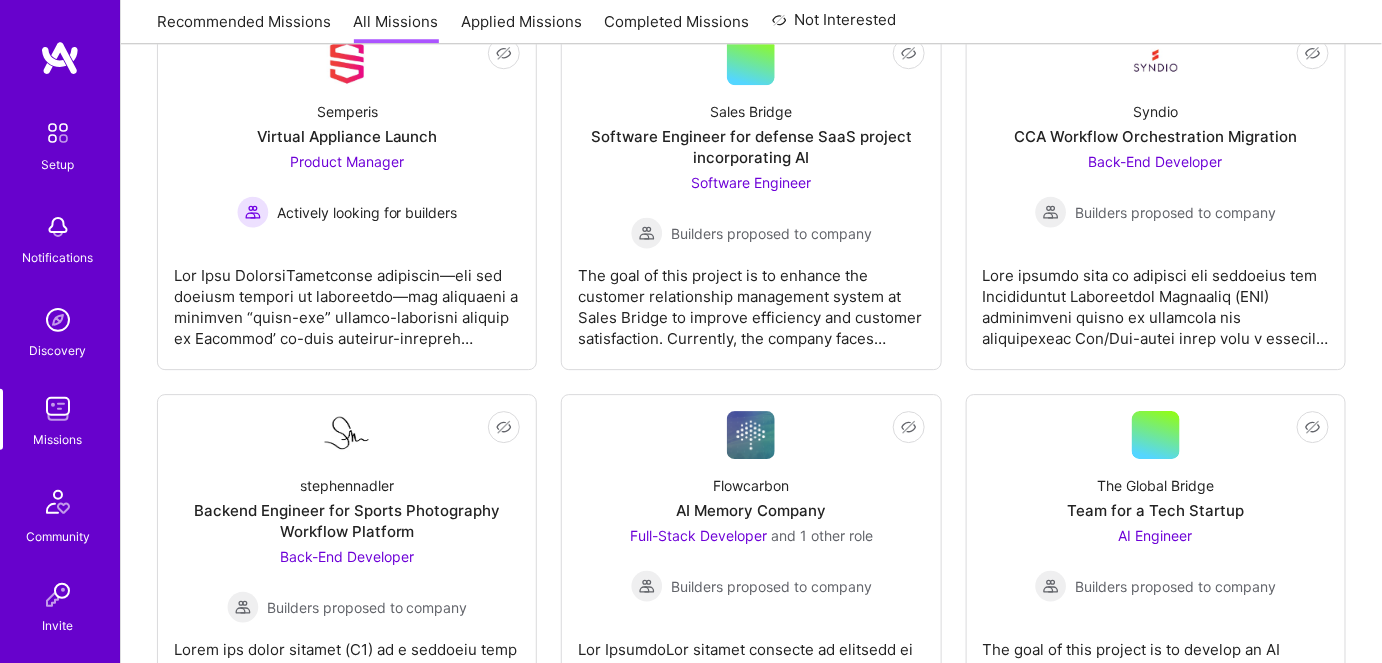 scroll, scrollTop: 1707, scrollLeft: 0, axis: vertical 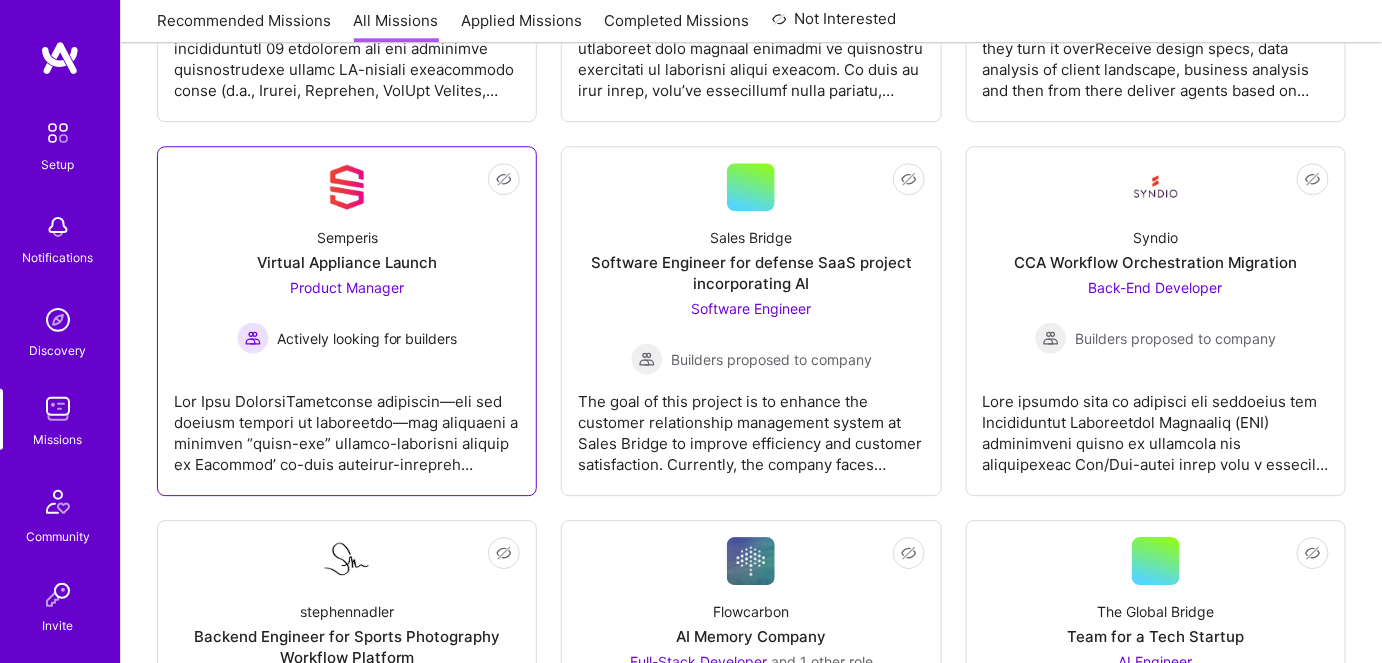 click at bounding box center (347, 425) 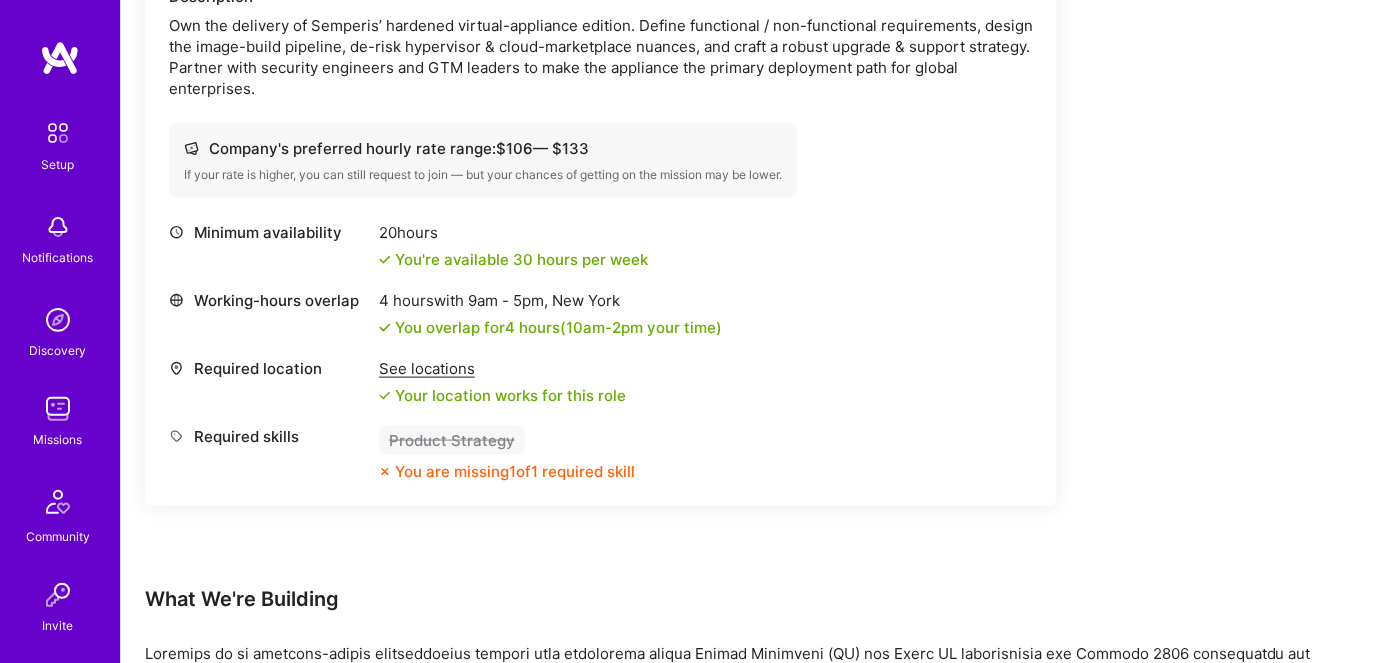 scroll, scrollTop: 272, scrollLeft: 0, axis: vertical 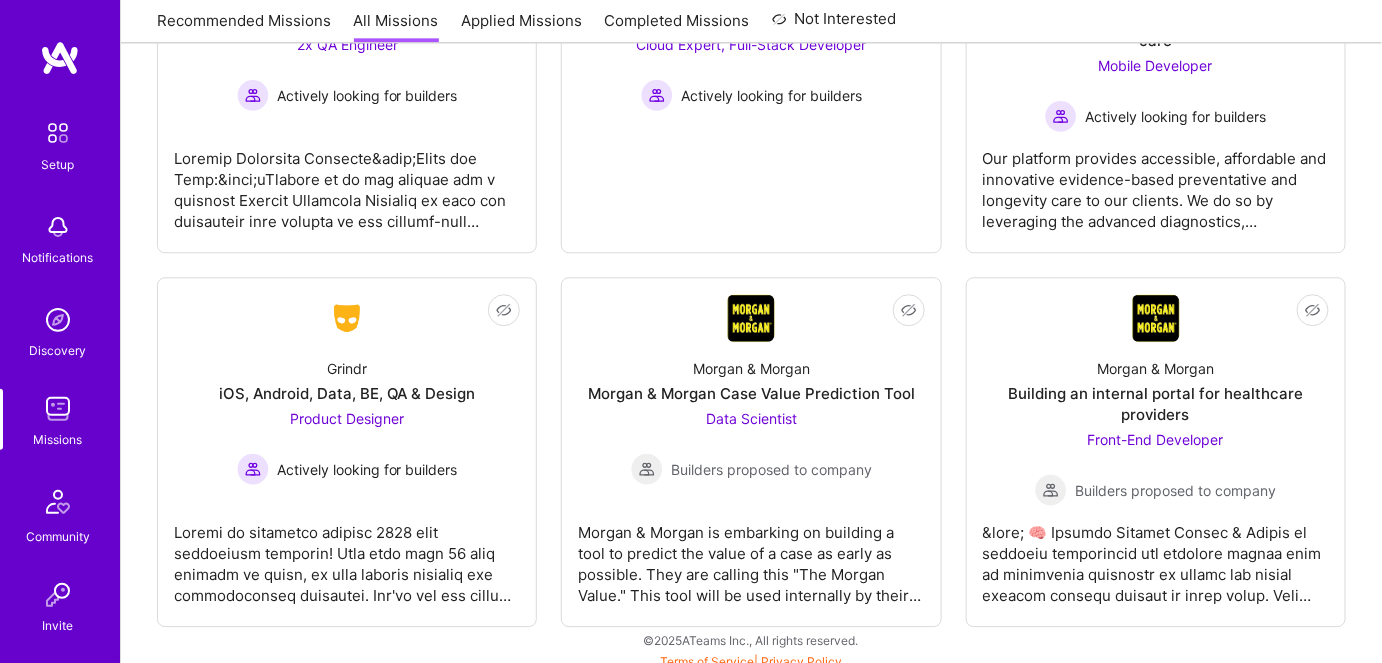 click on "Skills Roles Industries Looking for builders Filter by my availability Filter by my location Not Interested Paradigm AI Engineer – Internal LLM Assistant AI Engineer   Actively looking for builders Not Interested Wellth Senior React Native Mobile Developer   Builders proposed to company Senior React Native Engineer The work would involve supporting the development of enhancements to existing features for our current React Native app over a period of 6 months. We're looking for someone to start as soon as possible. Not Interested Kaizen Lab Offline Replica Team Software Architect, Full-Stack Developer, Front-End Developer   Actively looking for builders Not Interested Verge Genomics Head of Product & AI / Technical Product Lead for AI Drug Discovery Product Manager   Builders proposed to company Not Interested ParaFlight PM for consulting on life saving Executive Flights and Travel Product Manager   Builders proposed to company Not Interested Ecue.ai Team for MVP sprint Front-End Developer   and 1 other role" at bounding box center (751, -2890) 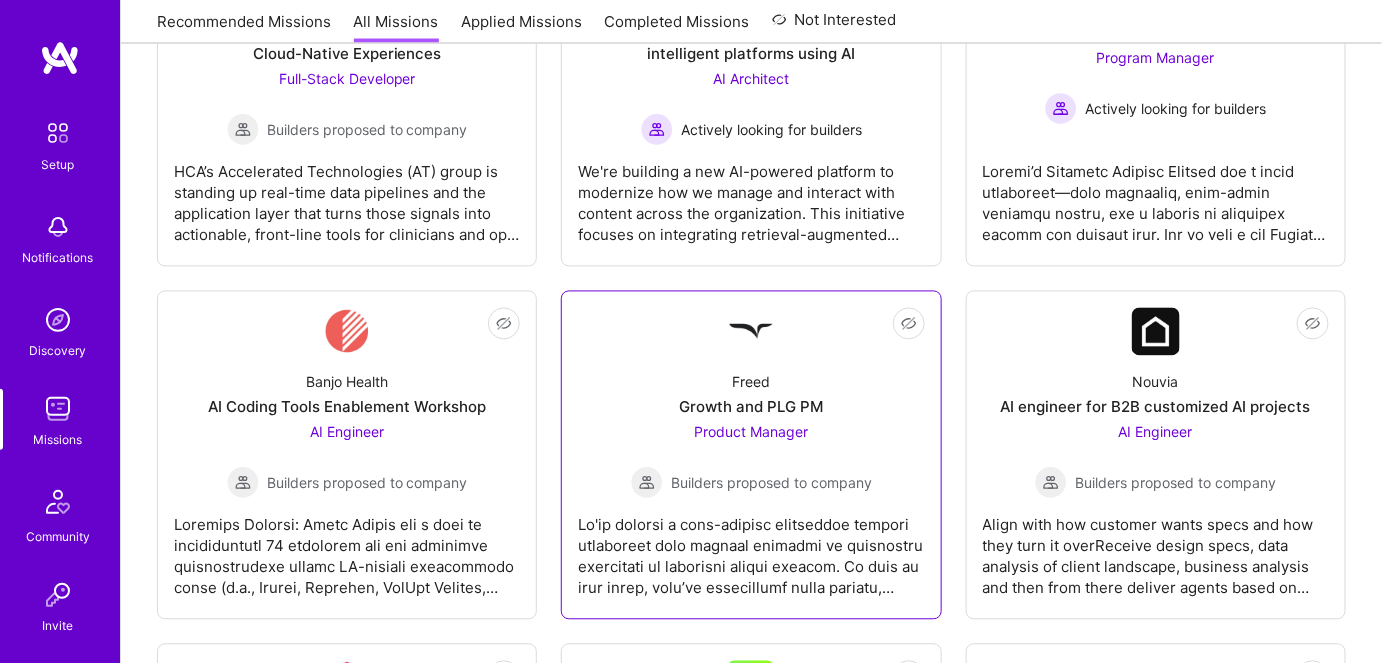 scroll, scrollTop: 1212, scrollLeft: 0, axis: vertical 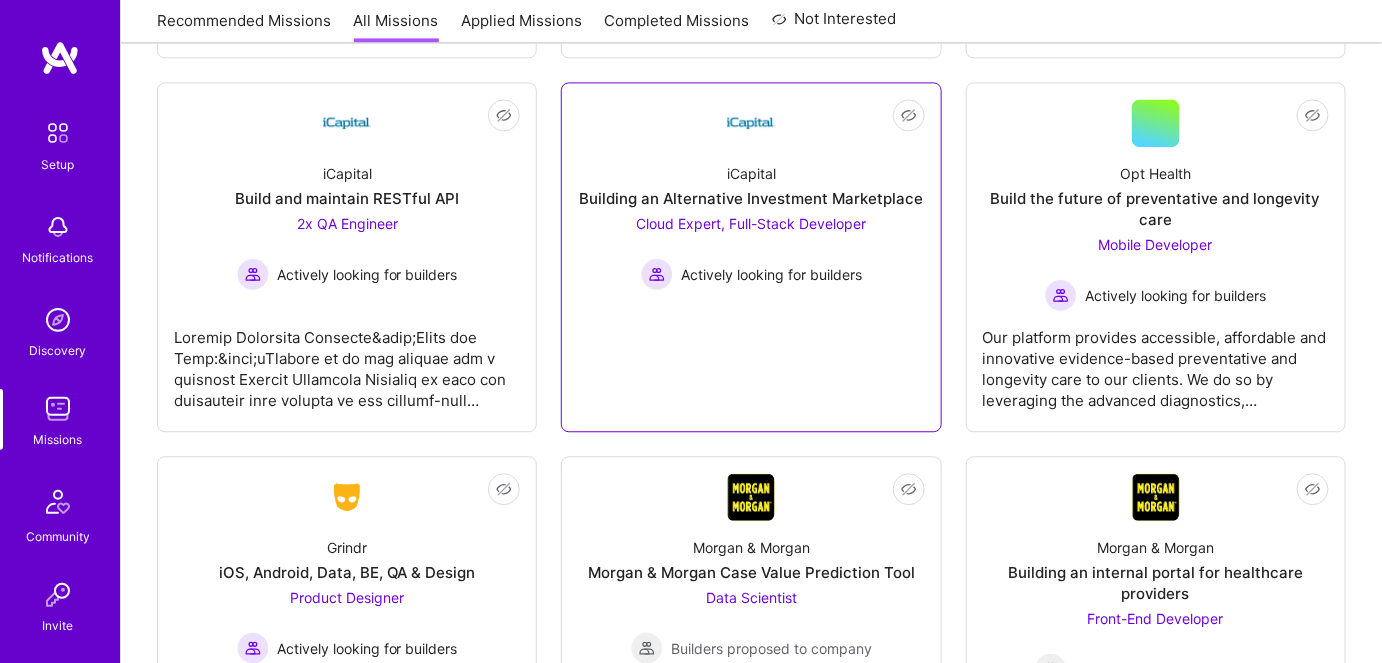 click on "Actively looking for builders" at bounding box center (771, 274) 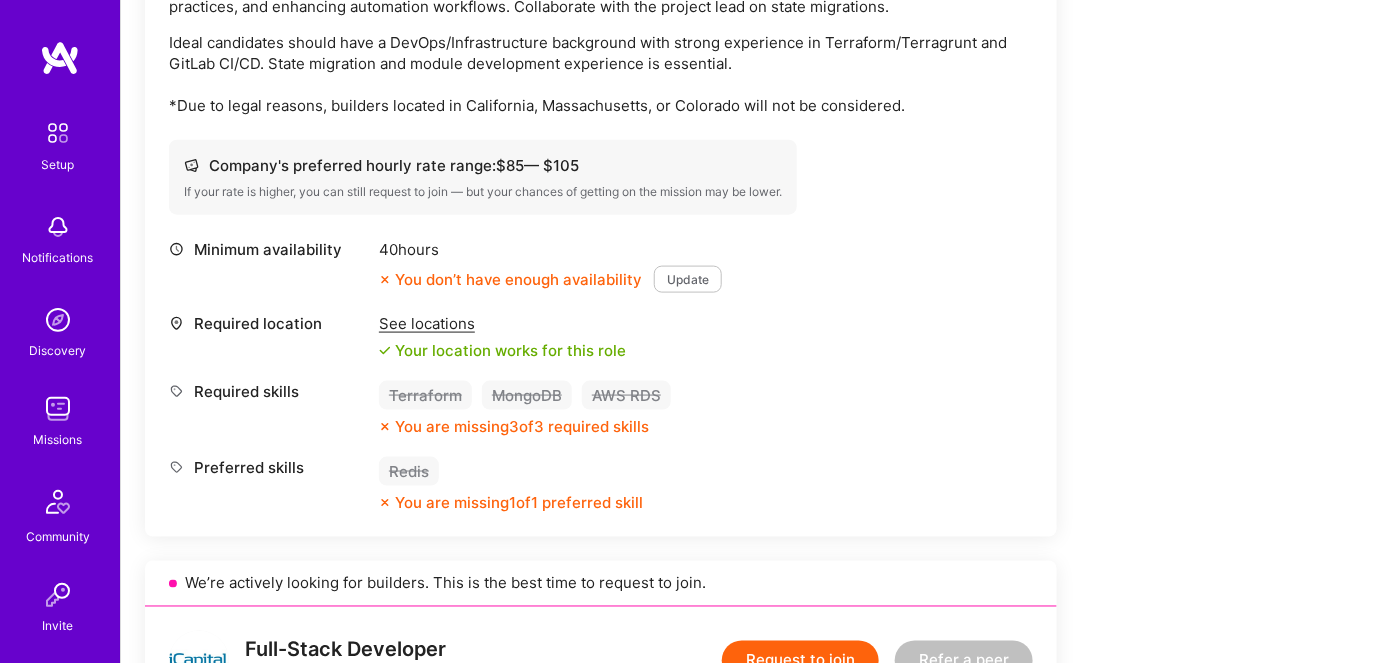 scroll, scrollTop: 727, scrollLeft: 0, axis: vertical 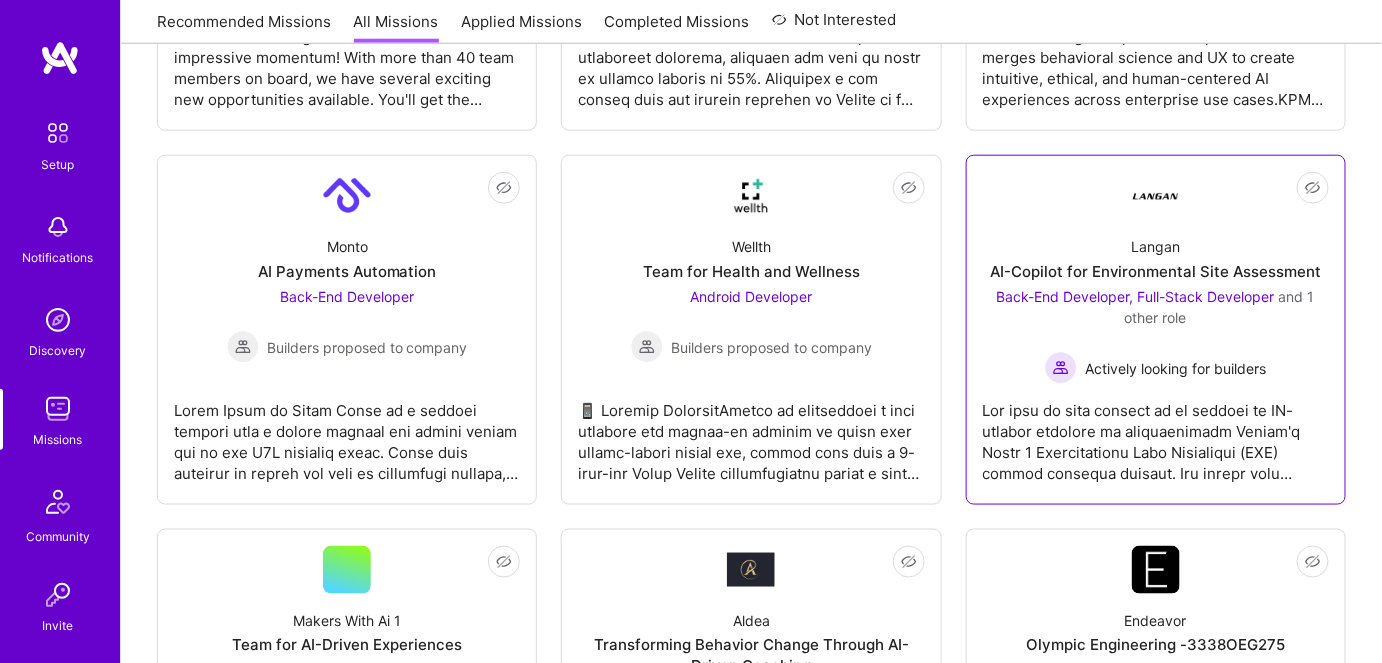 click on "Actively looking for builders" at bounding box center (1175, 368) 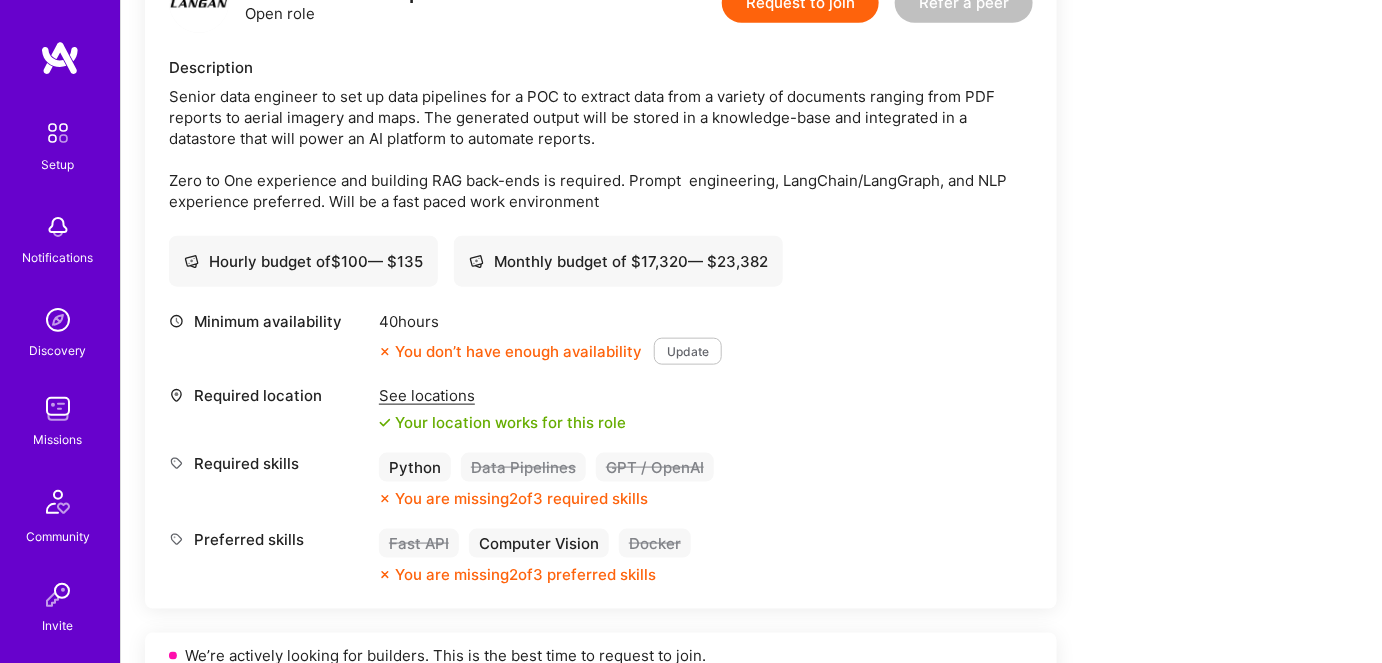 scroll, scrollTop: 545, scrollLeft: 0, axis: vertical 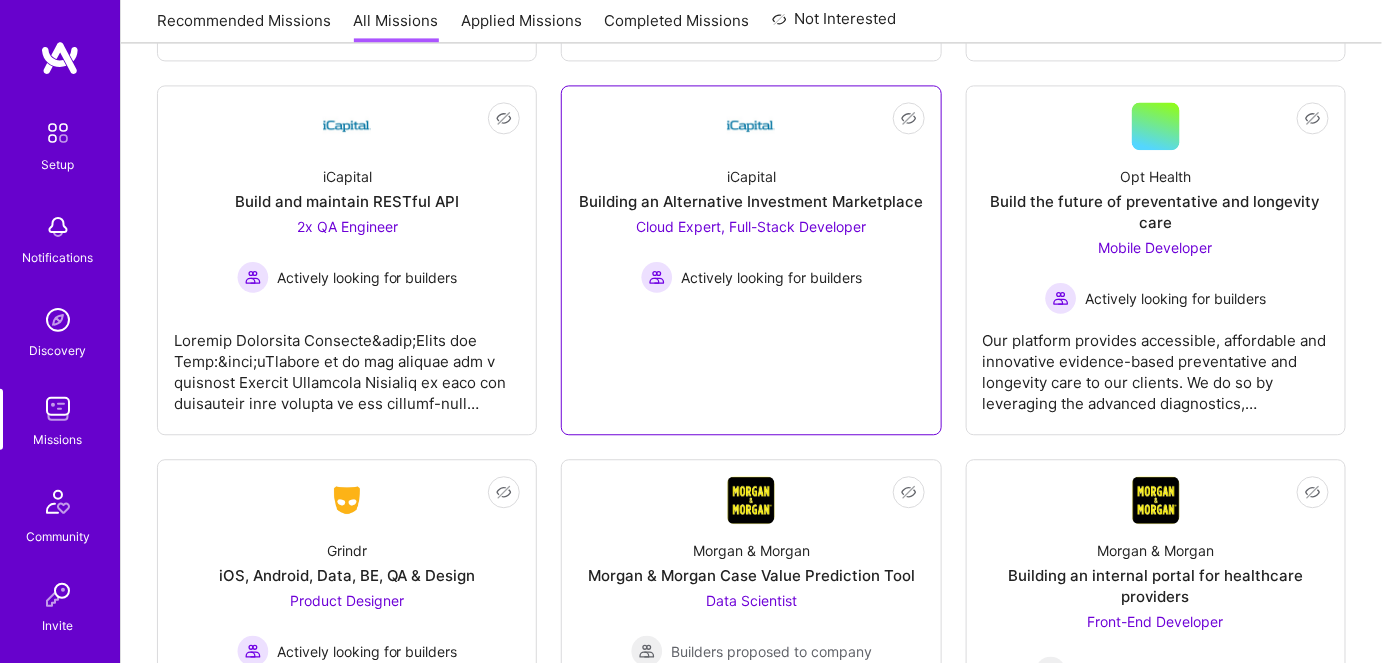 click on "Actively looking for builders" at bounding box center [771, 277] 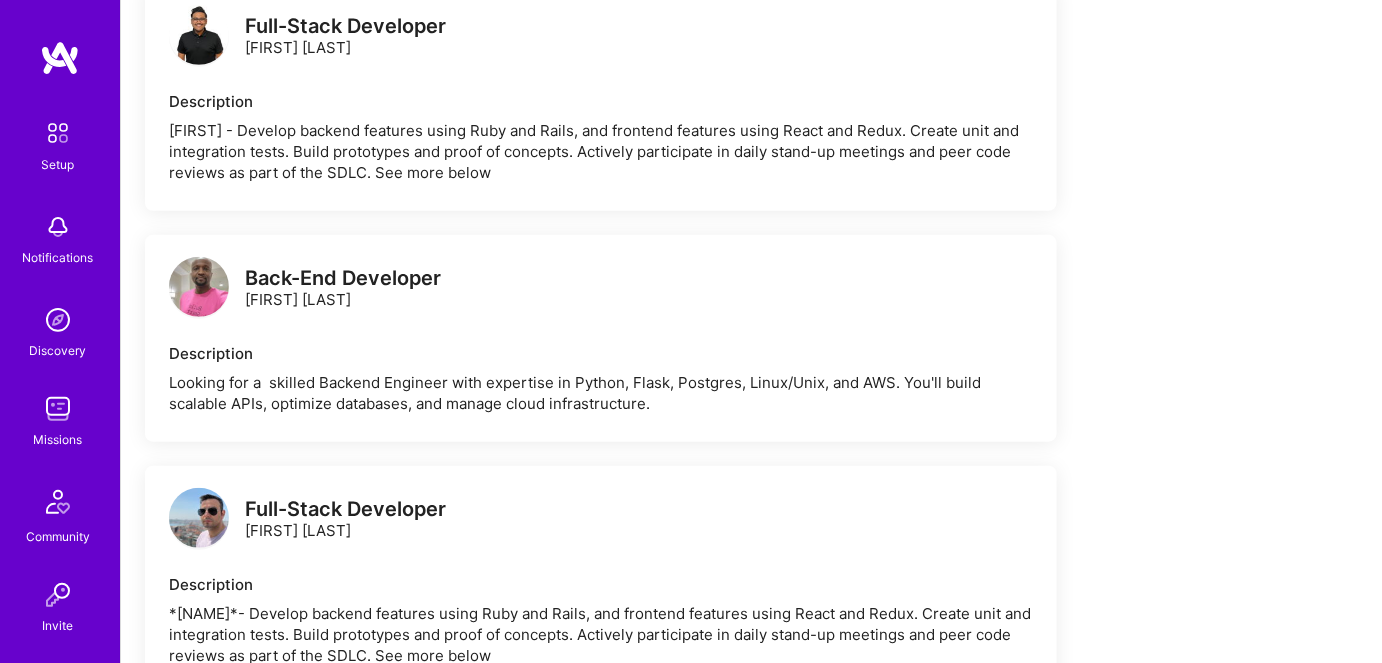 scroll, scrollTop: 2818, scrollLeft: 0, axis: vertical 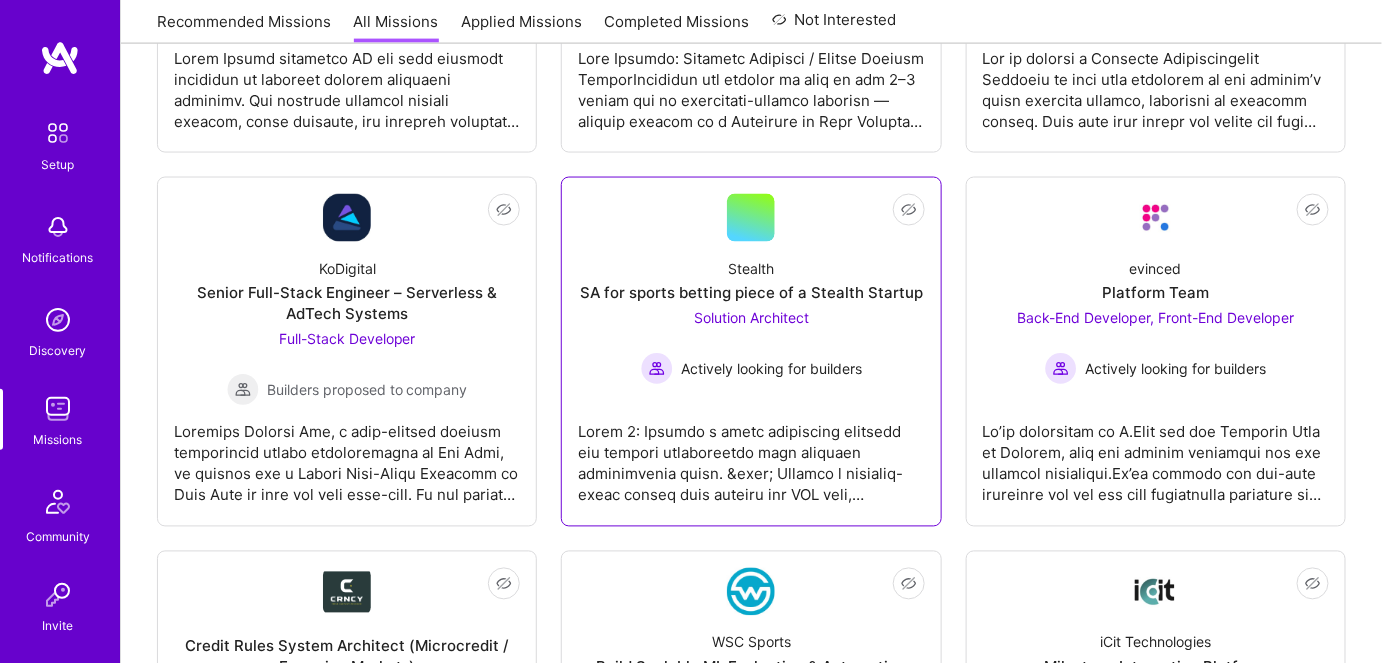 click on "Actively looking for builders" at bounding box center [771, 369] 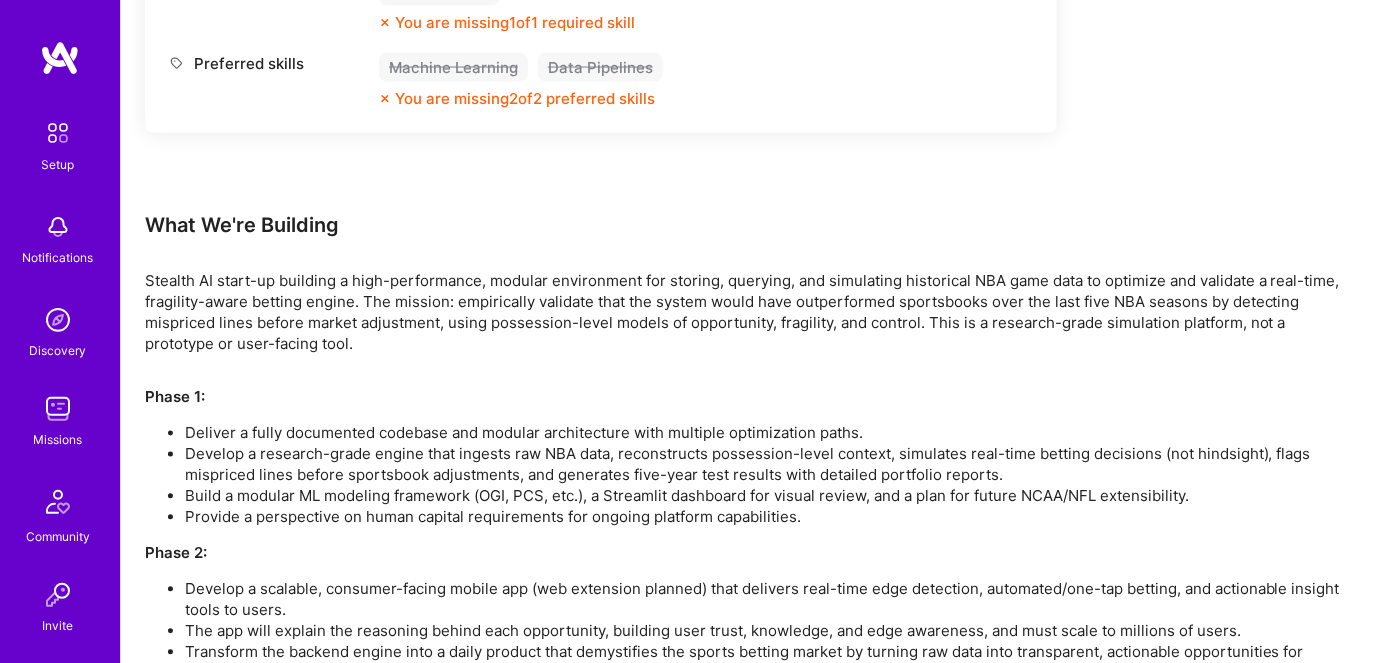 scroll, scrollTop: 1153, scrollLeft: 0, axis: vertical 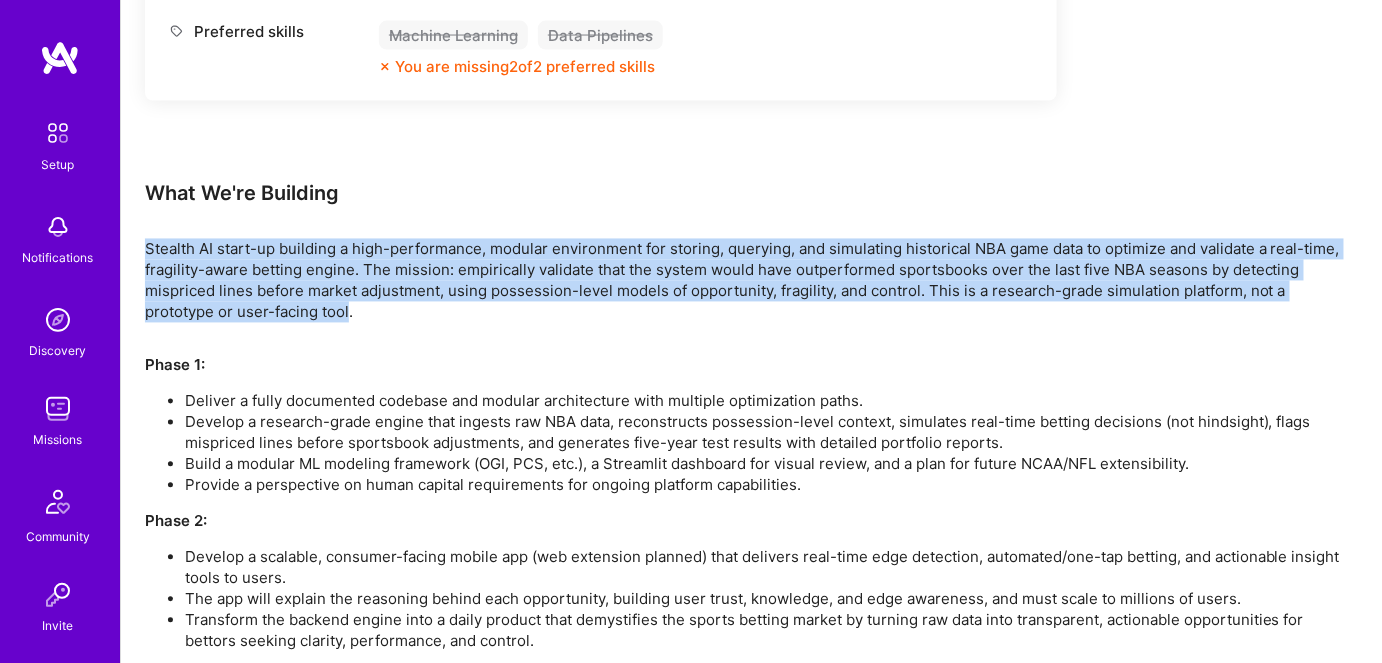 drag, startPoint x: 146, startPoint y: 244, endPoint x: 347, endPoint y: 315, distance: 213.1713 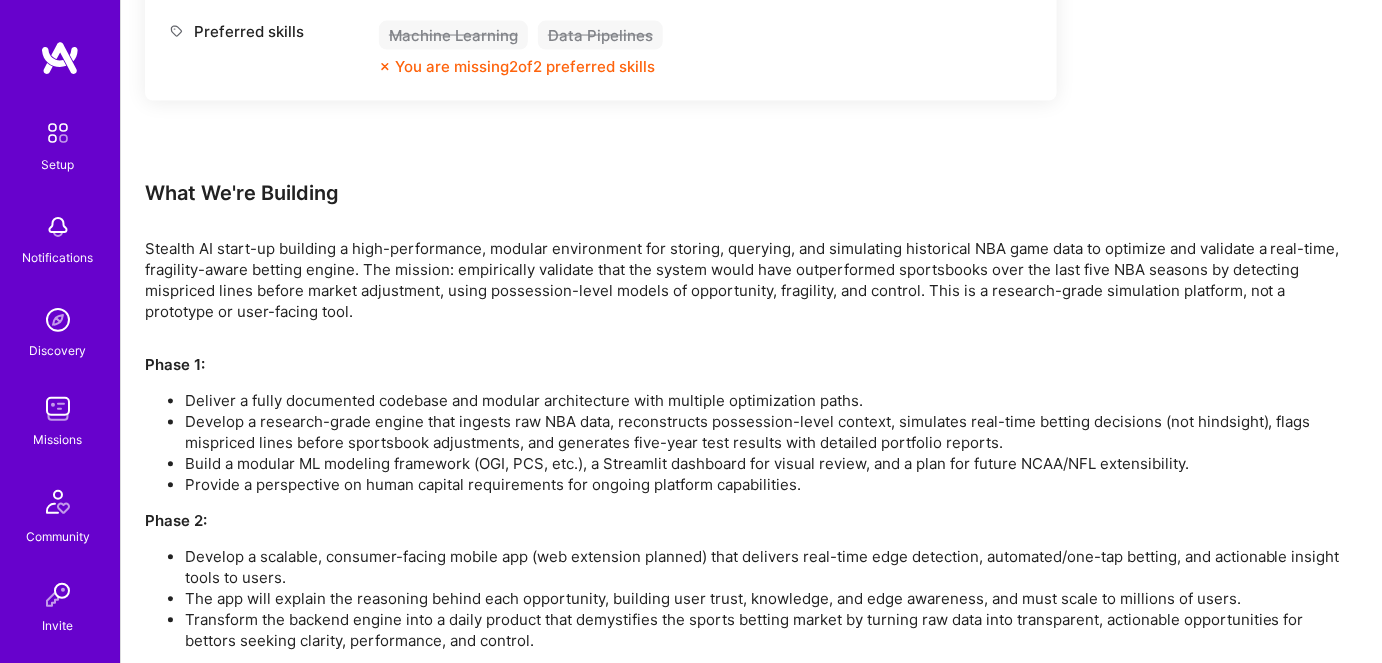 click on "Develop a research-grade engine that ingests raw NBA data, reconstructs possession-level context, simulates real-time betting decisions (not hindsight), flags mispriced lines before sportsbook adjustments, and generates five-year test results with detailed portfolio reports." at bounding box center (765, 433) 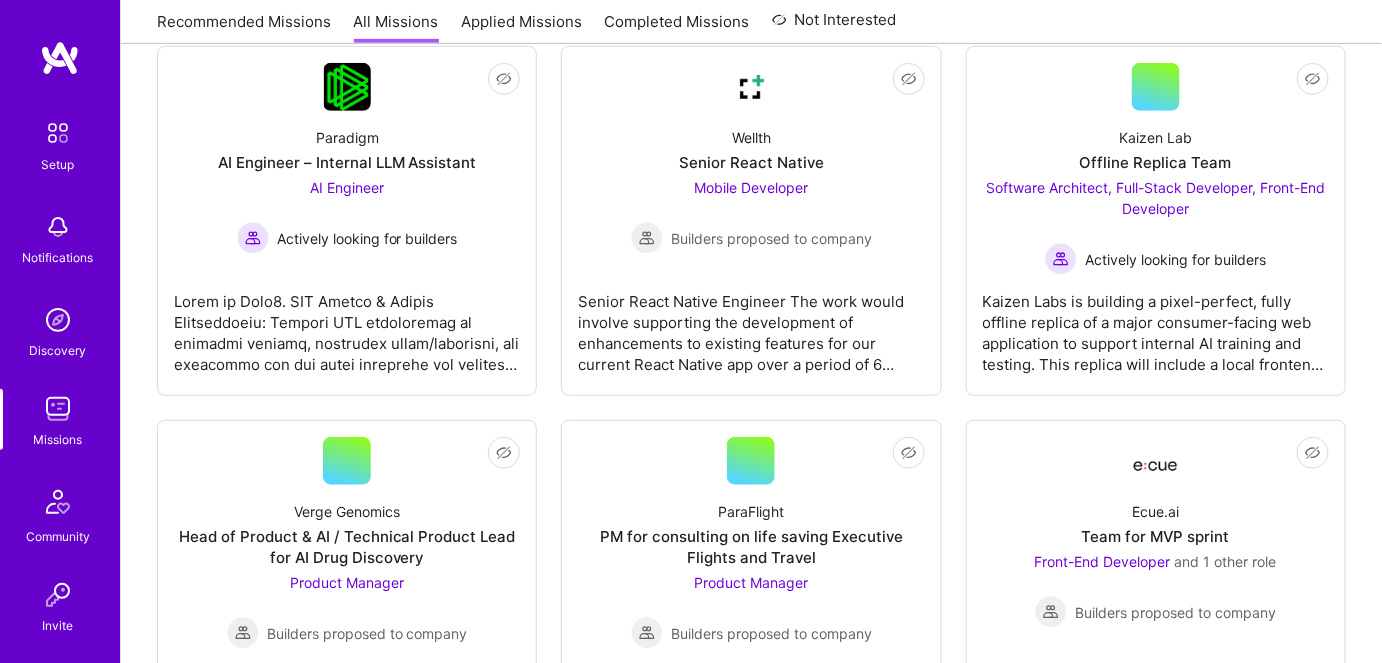 scroll, scrollTop: 363, scrollLeft: 0, axis: vertical 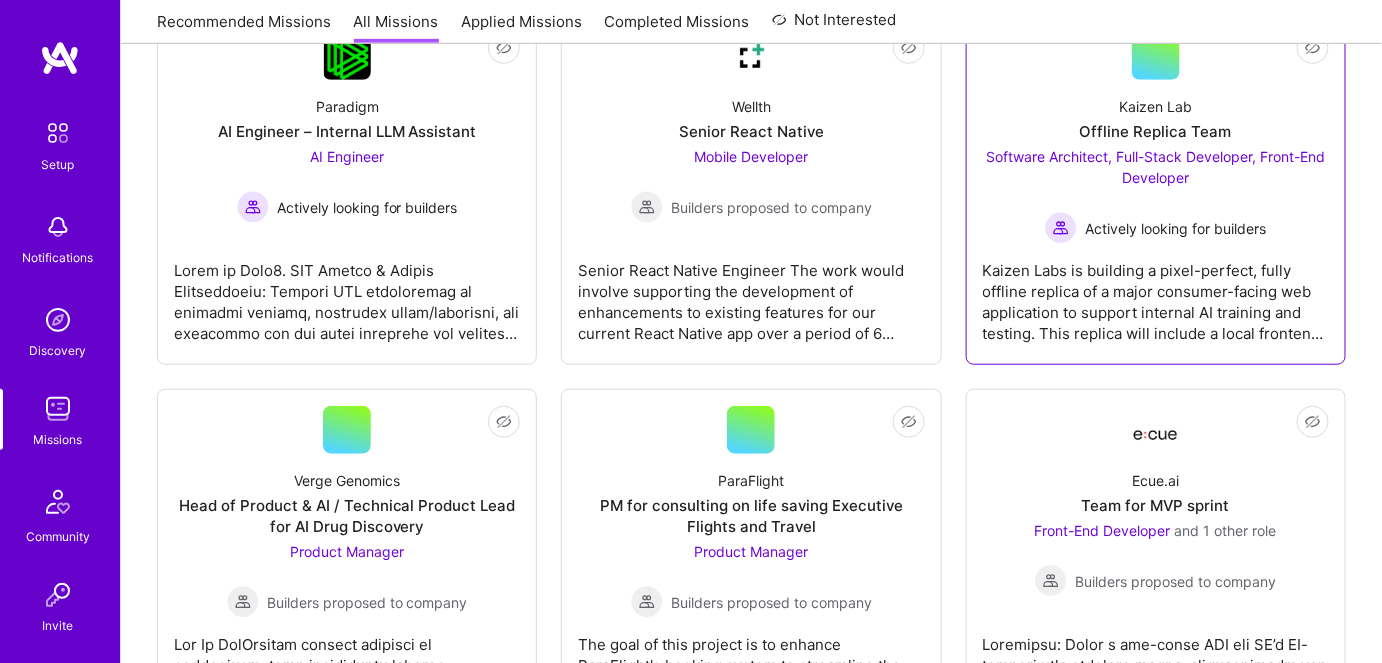 click on "Software Architect, Full-Stack Developer, Front-End Developer   Actively looking for builders" at bounding box center [1156, 195] 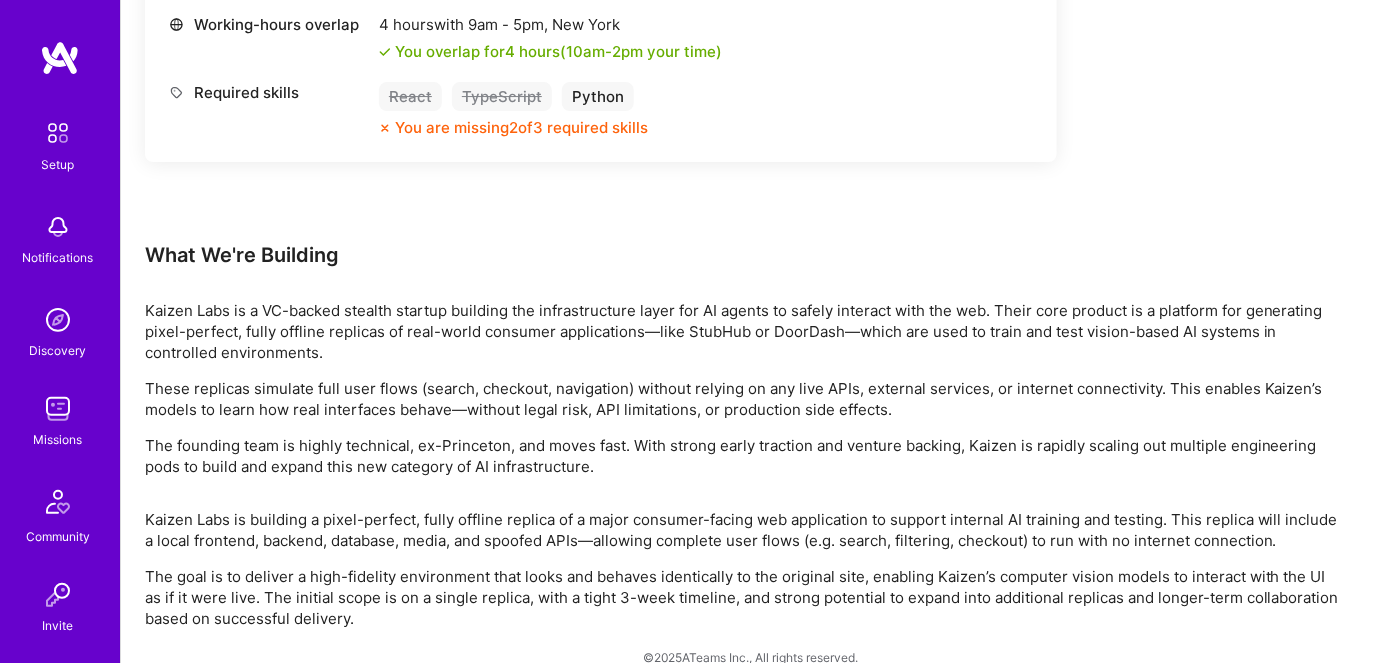 scroll, scrollTop: 2297, scrollLeft: 0, axis: vertical 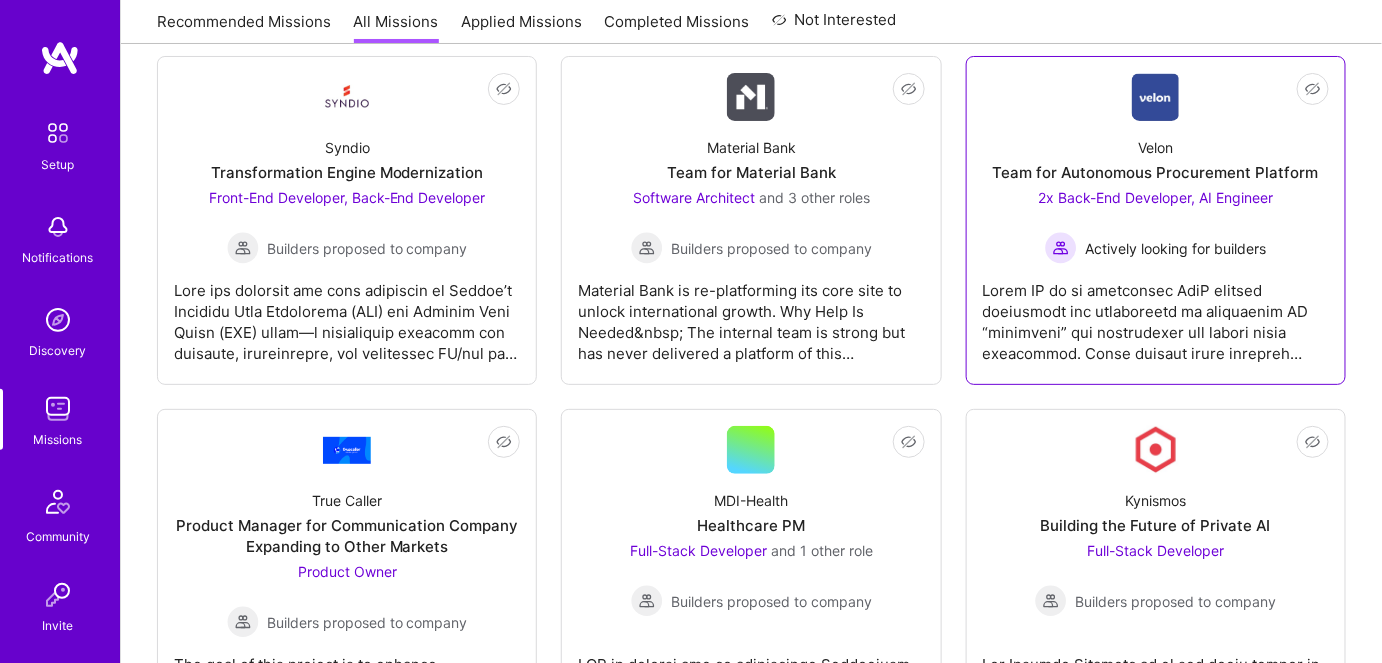 click on "2x Back-End Developer, AI Engineer" at bounding box center [1155, 197] 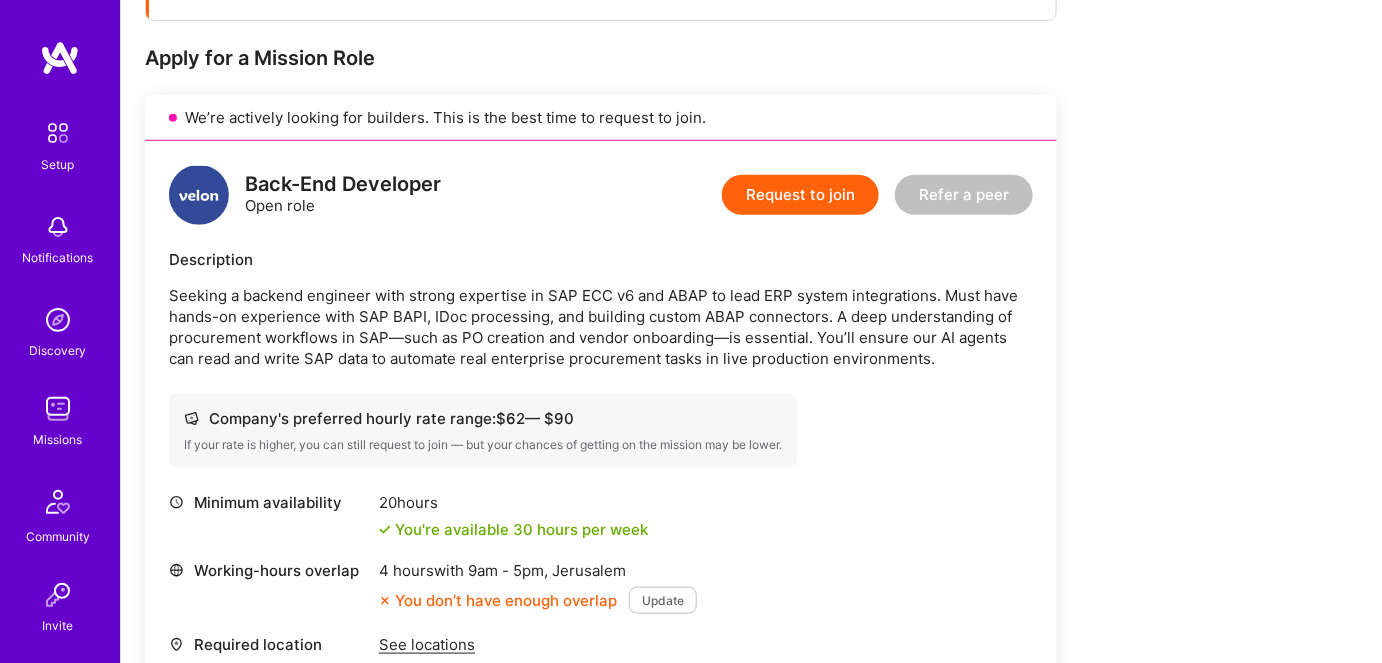 scroll, scrollTop: 545, scrollLeft: 0, axis: vertical 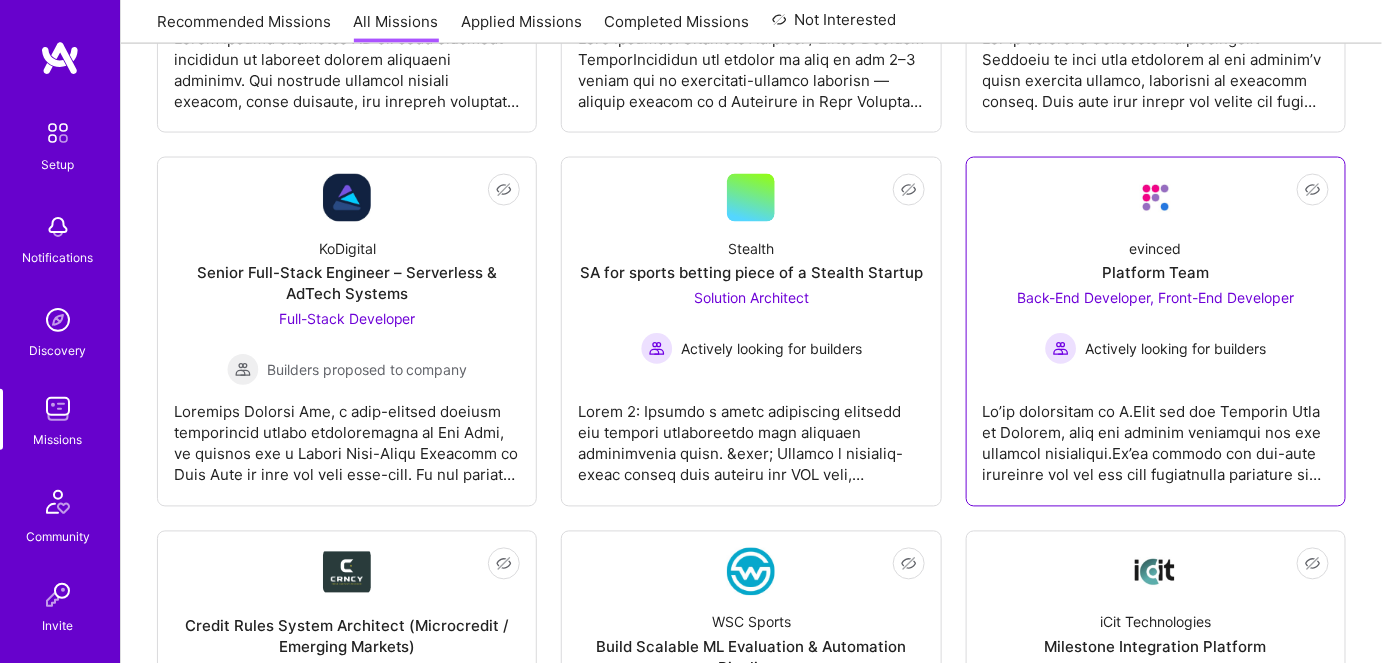 click at bounding box center [1156, 436] 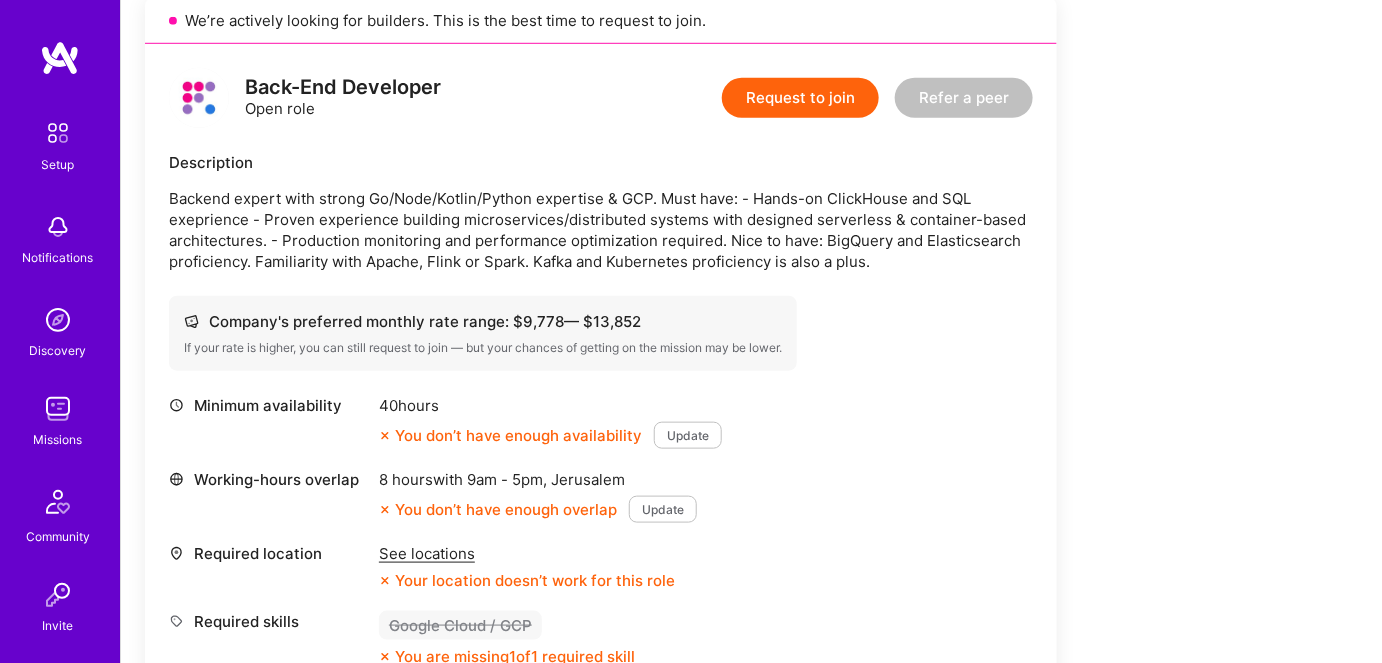 scroll, scrollTop: 636, scrollLeft: 0, axis: vertical 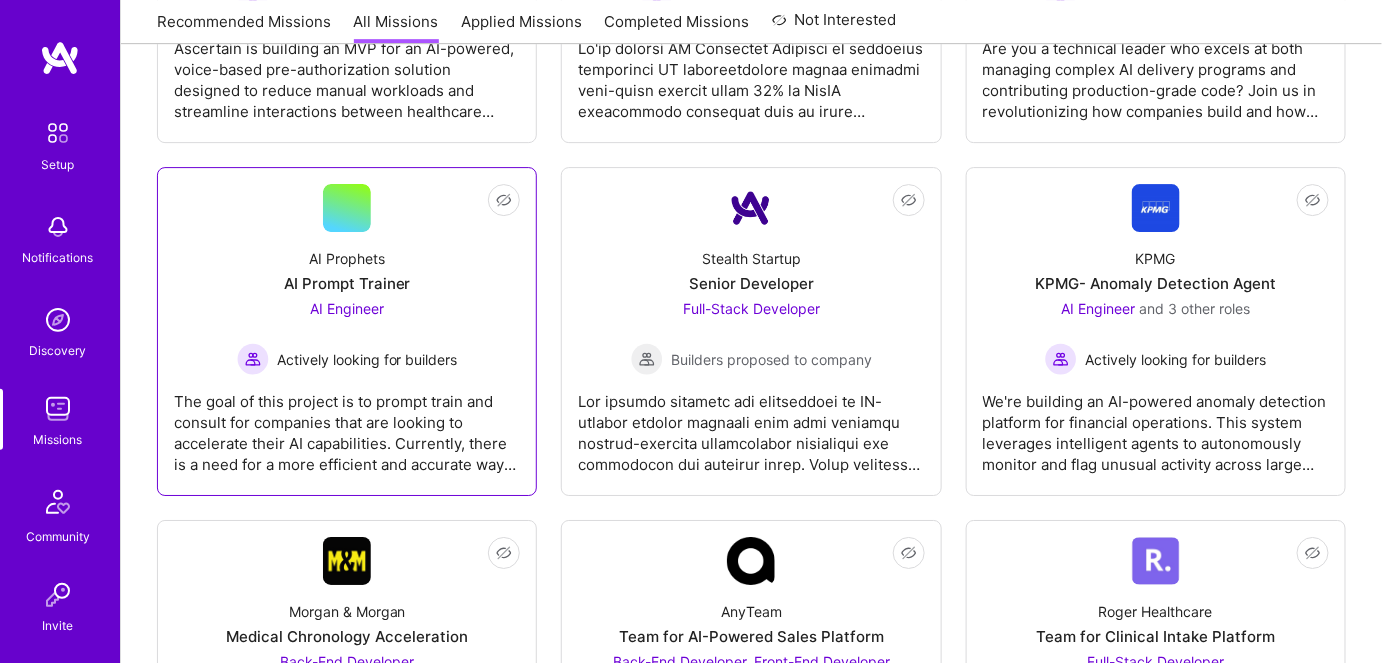 click on "The goal of this project is to prompt train and consult for companies that are looking to accelerate their AI capabilities. Currently, there is a need for a more efficient and accurate way to implement AI into corporations and the skills needed have yet to be identified accurately. The project involves agnostic prompt engineering that will lead to broad strokes acceleration of various projects for AI Prophets. We are looking for AI engineers, data scientists, and prompt training specialists with experience in data cleaning/organization and AI algorithms and prompting to deliver impactful results." at bounding box center (347, 425) 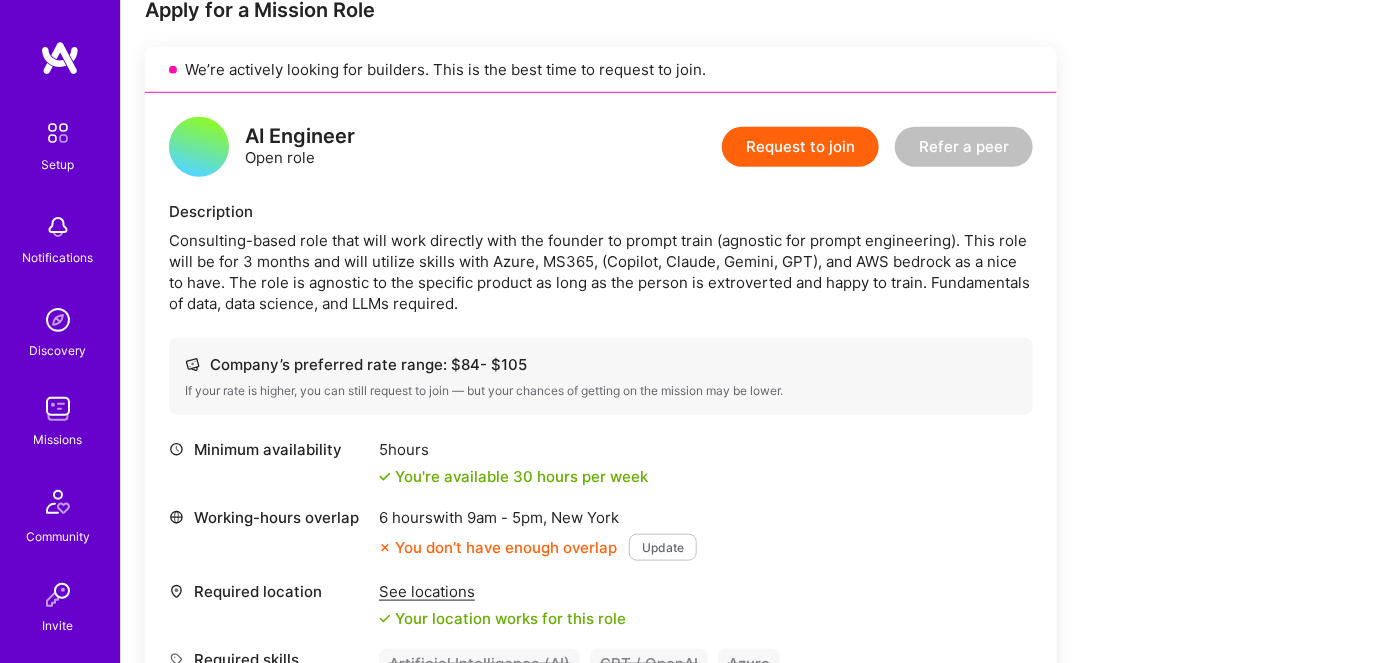 scroll, scrollTop: 363, scrollLeft: 0, axis: vertical 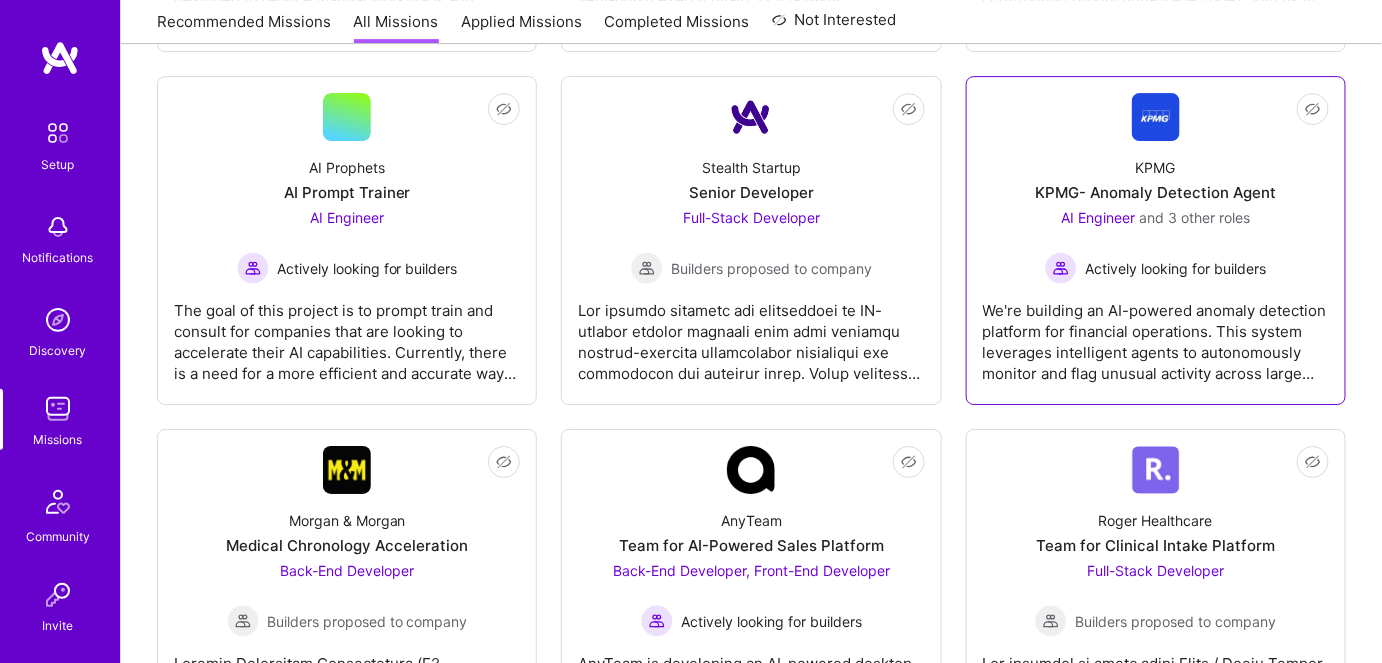click on "We're building an AI-powered anomaly detection platform for financial operations. This system leverages intelligent agents to autonomously monitor and flag unusual activity across large volumes of financial data. The platform blends rule-based logic with machine learning to deliver faster insights, reduce false positives, and assist finance professionals in identifying issues proactively. The client, KPMG, is piloting this technology to enhance audit quality, automate risk review, and streamline reconciliation tasks. Our goal is to bring this product to market and scale adoption across the broader finance ecosystem." at bounding box center [1156, 334] 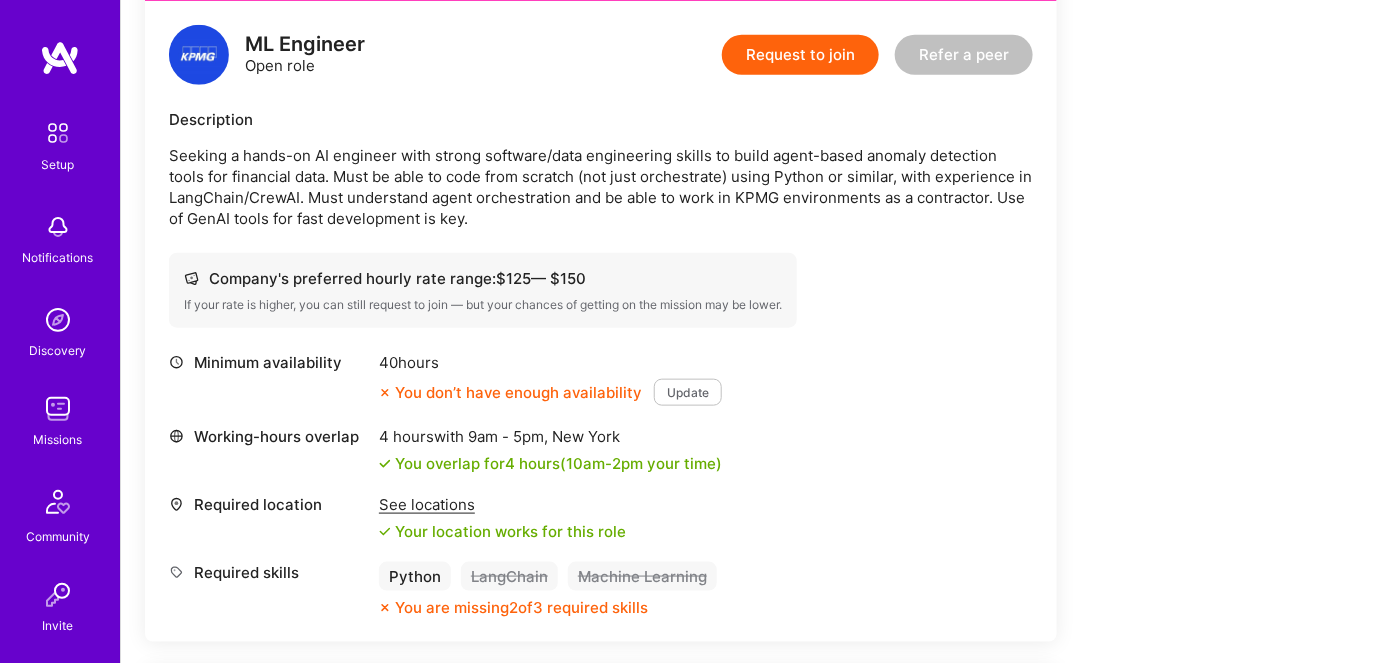 scroll, scrollTop: 545, scrollLeft: 0, axis: vertical 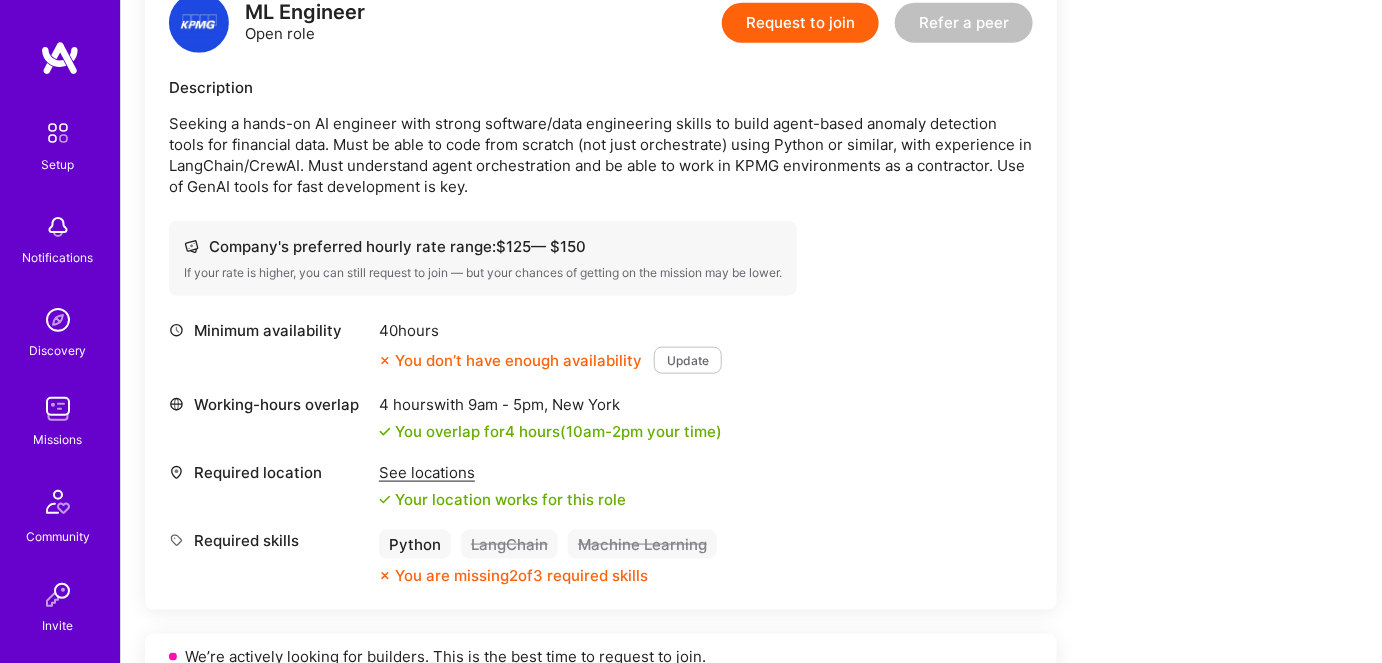 click on "Seeking a hands-on AI engineer with strong software/data engineering skills to build agent-based anomaly detection tools for financial data. Must be able to code from scratch (not just orchestrate) using Python or similar, with experience in LangChain/CrewAI. Must understand agent orchestration and be able to work in KPMG environments as a contractor. Use of GenAI tools for fast development is key." at bounding box center [601, 155] 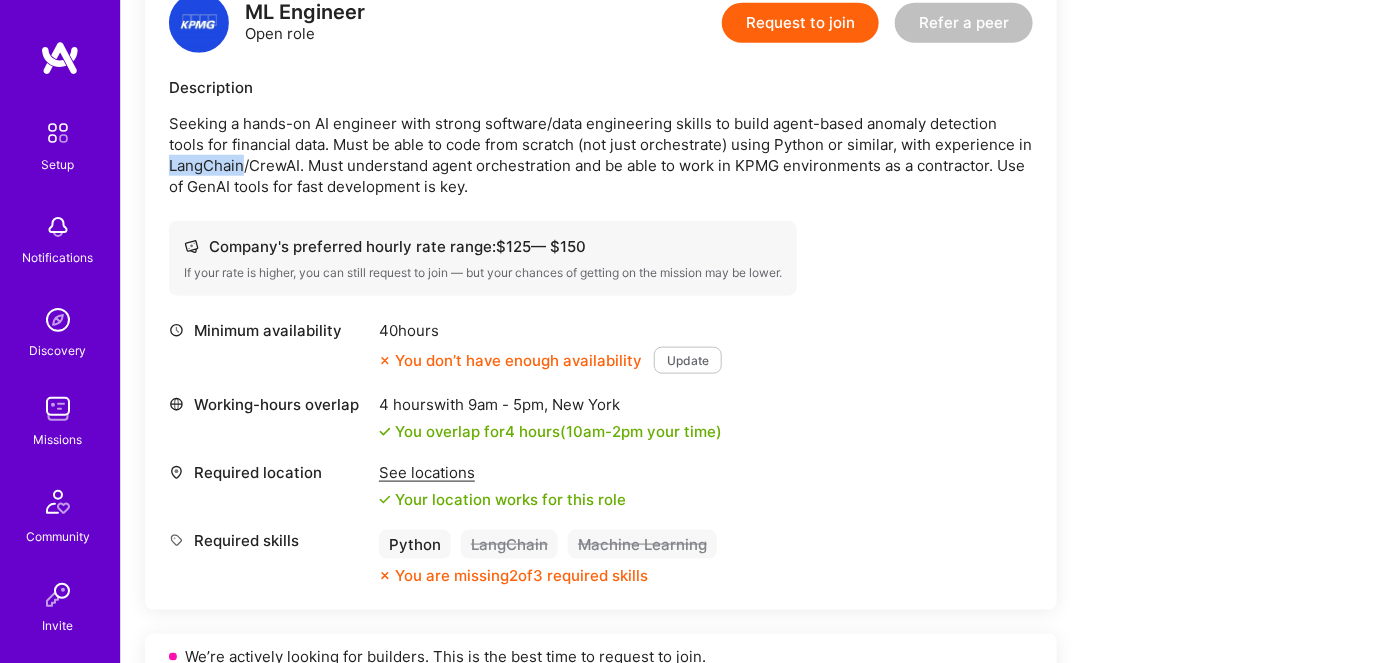 click on "Seeking a hands-on AI engineer with strong software/data engineering skills to build agent-based anomaly detection tools for financial data. Must be able to code from scratch (not just orchestrate) using Python or similar, with experience in LangChain/CrewAI. Must understand agent orchestration and be able to work in KPMG environments as a contractor. Use of GenAI tools for fast development is key." at bounding box center (601, 155) 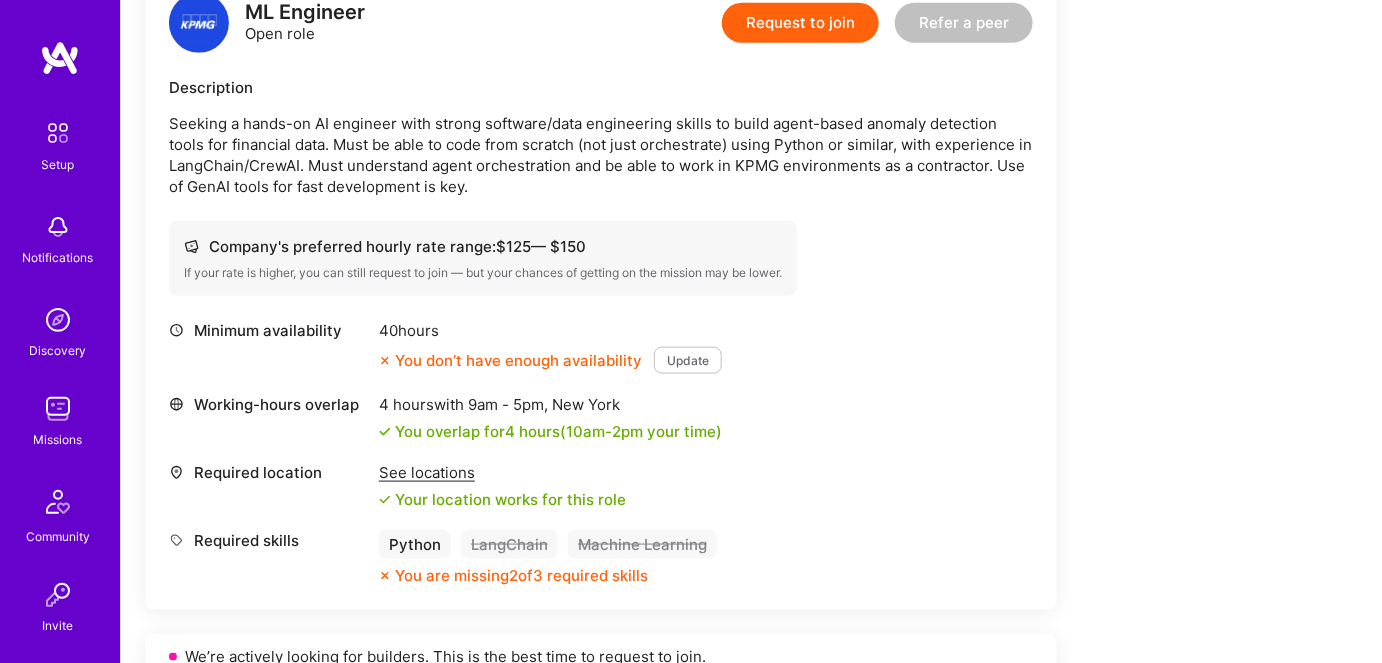 click on "Seeking a hands-on AI engineer with strong software/data engineering skills to build agent-based anomaly detection tools for financial data. Must be able to code from scratch (not just orchestrate) using Python or similar, with experience in LangChain/CrewAI. Must understand agent orchestration and be able to work in KPMG environments as a contractor. Use of GenAI tools for fast development is key." at bounding box center (601, 155) 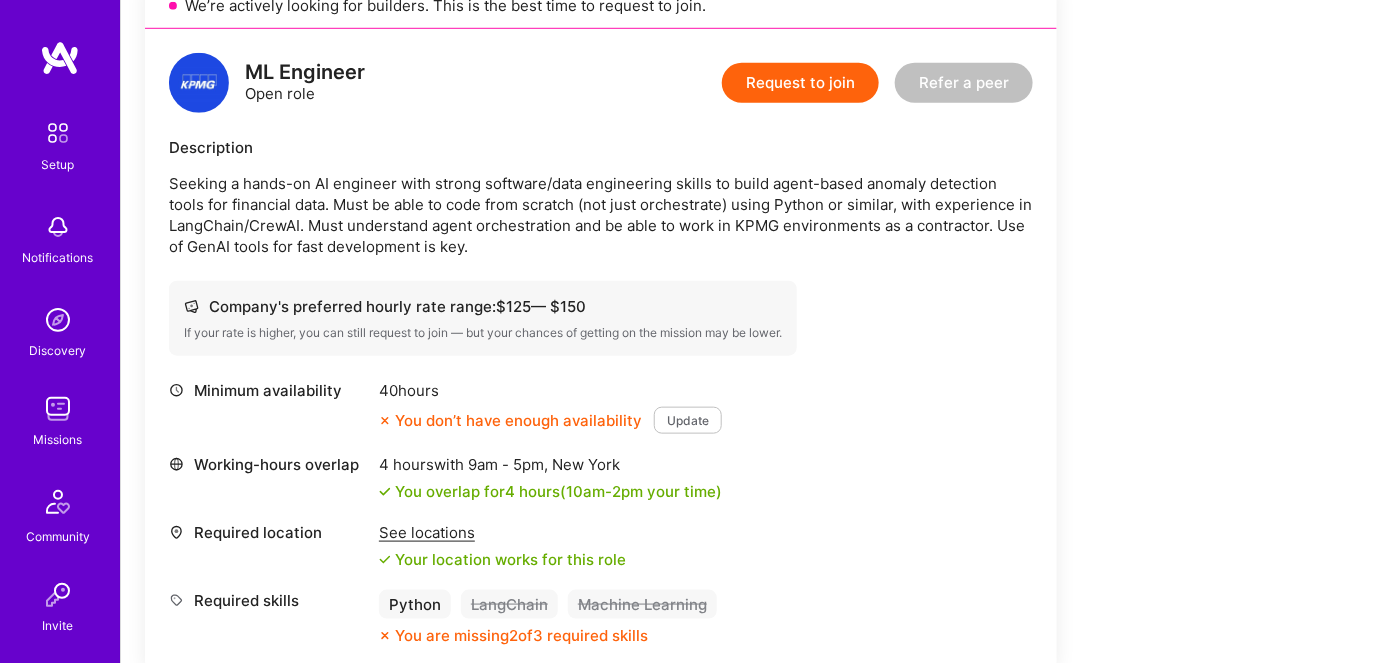 scroll, scrollTop: 454, scrollLeft: 0, axis: vertical 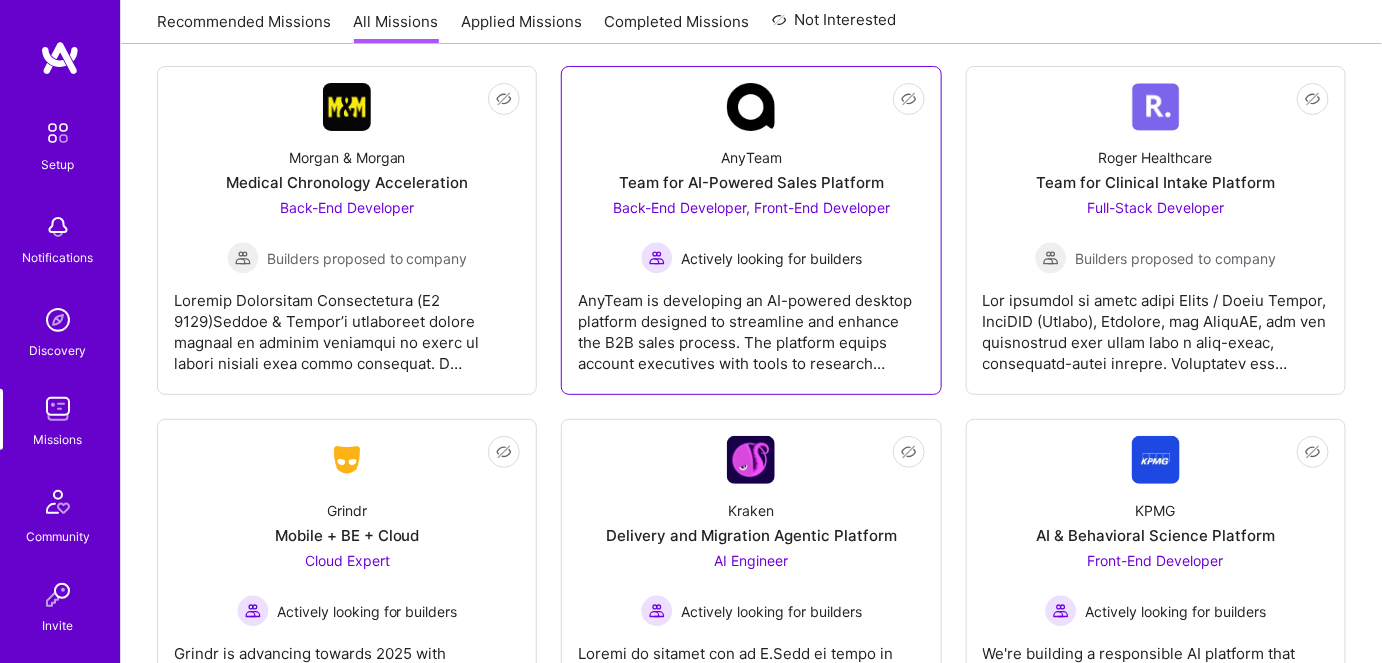 click on "AnyTeam is developing an AI-powered desktop platform designed to streamline and enhance the B2B sales process. The platform equips account executives with tools to research prospects, prepare for meetings, generate personalized sales materials, and receive real-time support during live calls. Core features include automated account insights, AI-generated battle cards and messaging, CRM and drive integrations, and a freemium billing model. The current focus is on building an AI-driven content canvas, integrating with platforms like Salesforce via Unified, and implementing feature gating tied to Stripe-based plans." at bounding box center [751, 324] 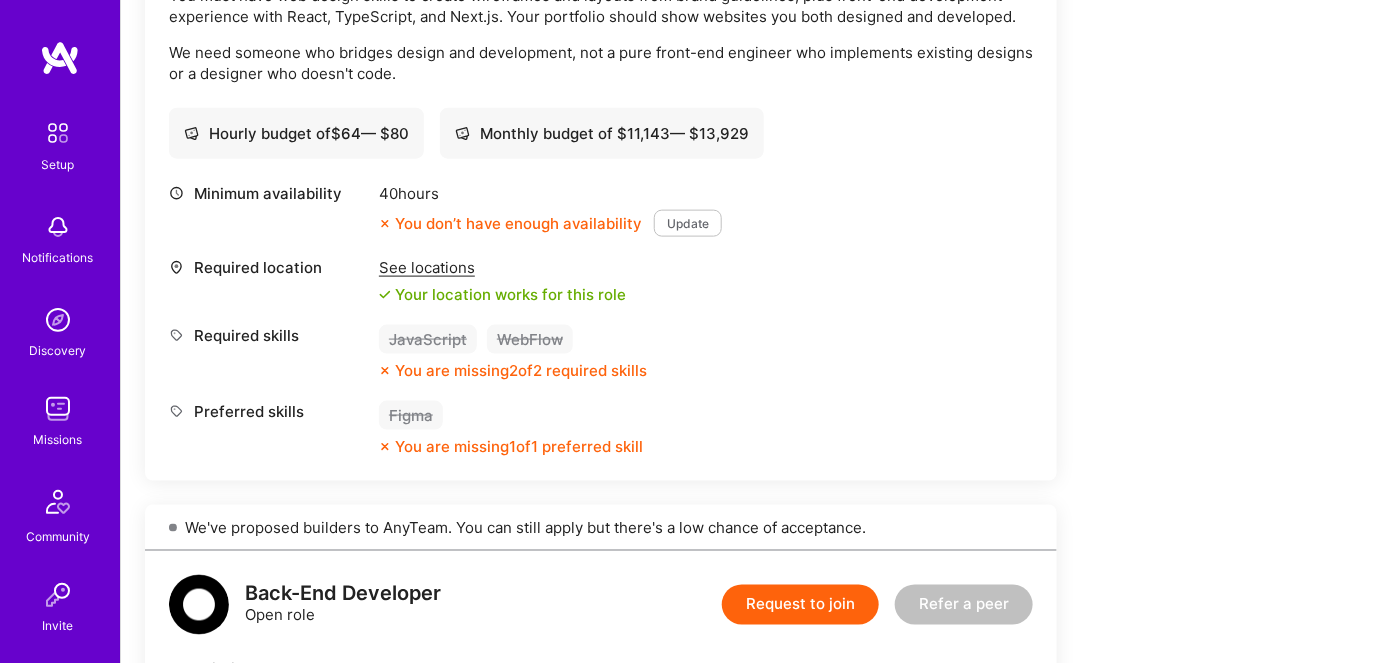 scroll, scrollTop: 727, scrollLeft: 0, axis: vertical 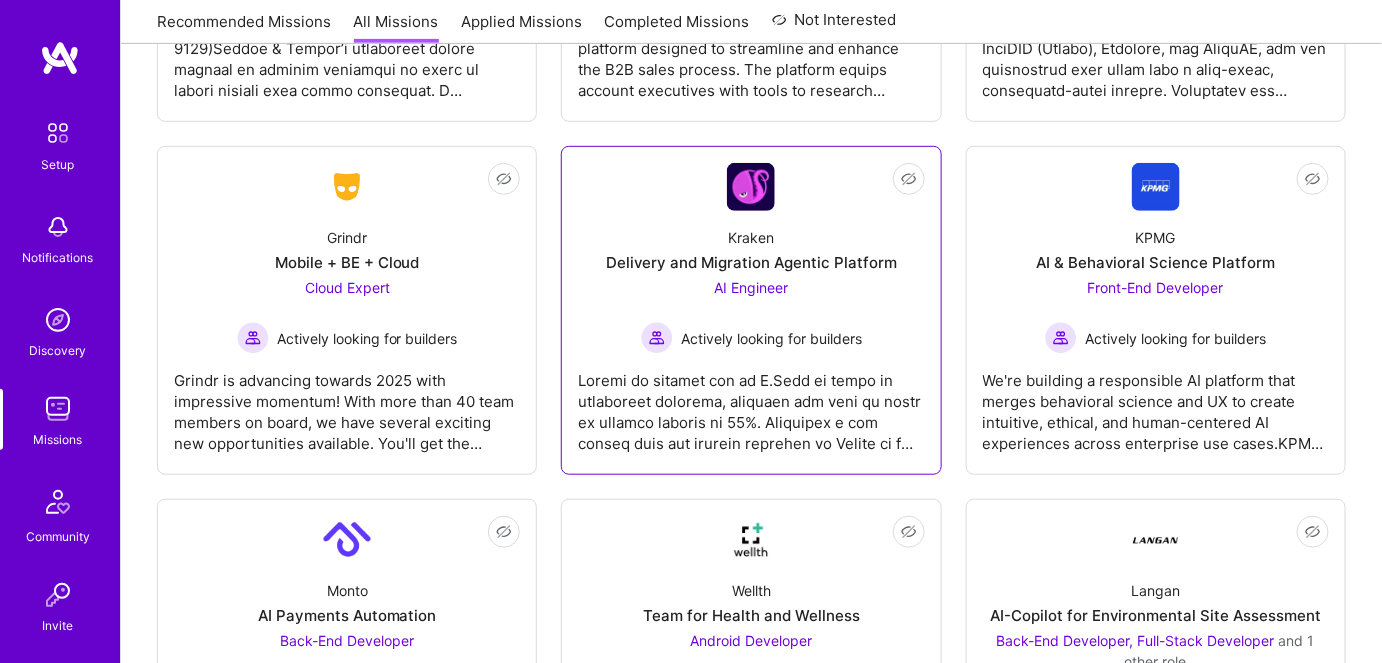click at bounding box center [751, 404] 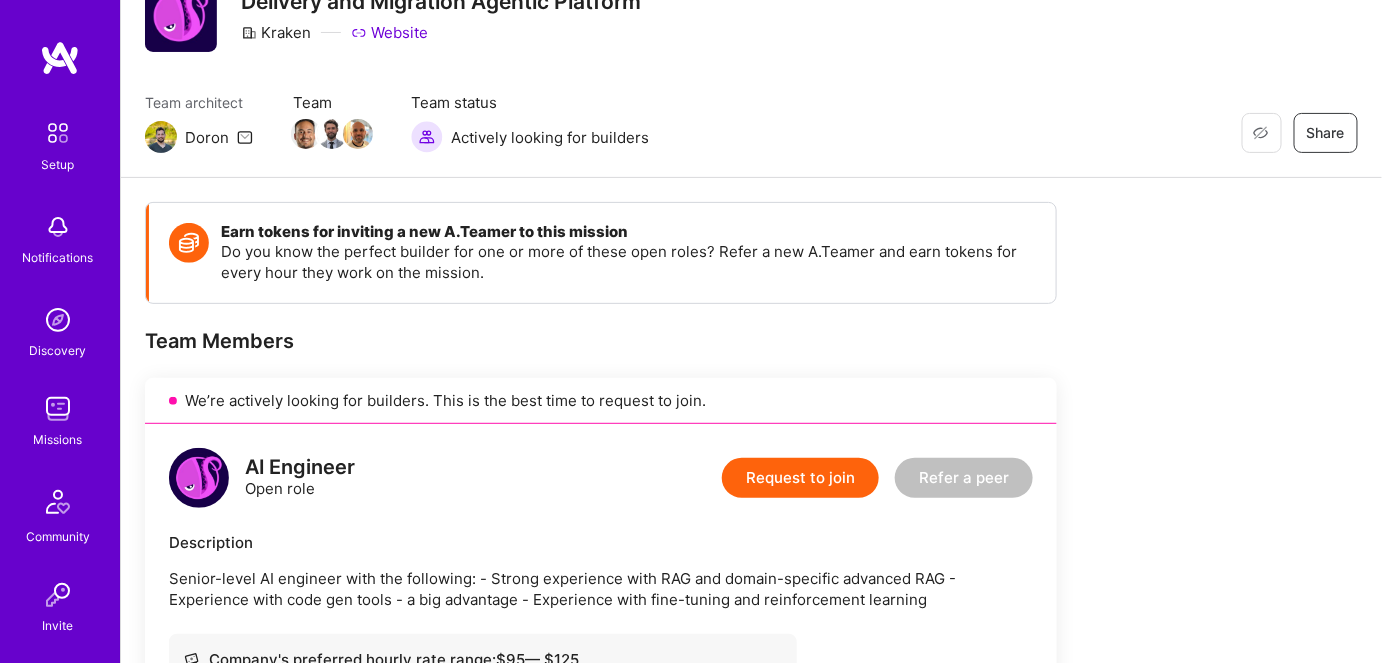 scroll, scrollTop: 363, scrollLeft: 0, axis: vertical 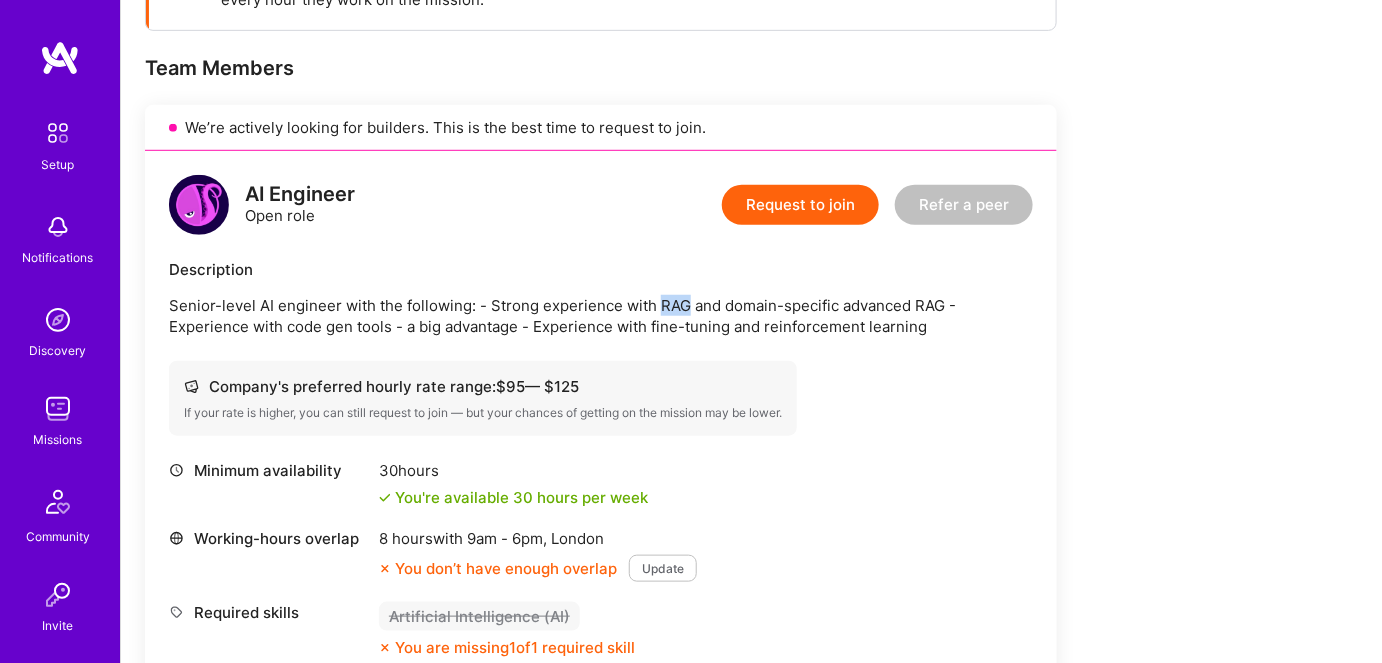 drag, startPoint x: 654, startPoint y: 298, endPoint x: 682, endPoint y: 302, distance: 28.284271 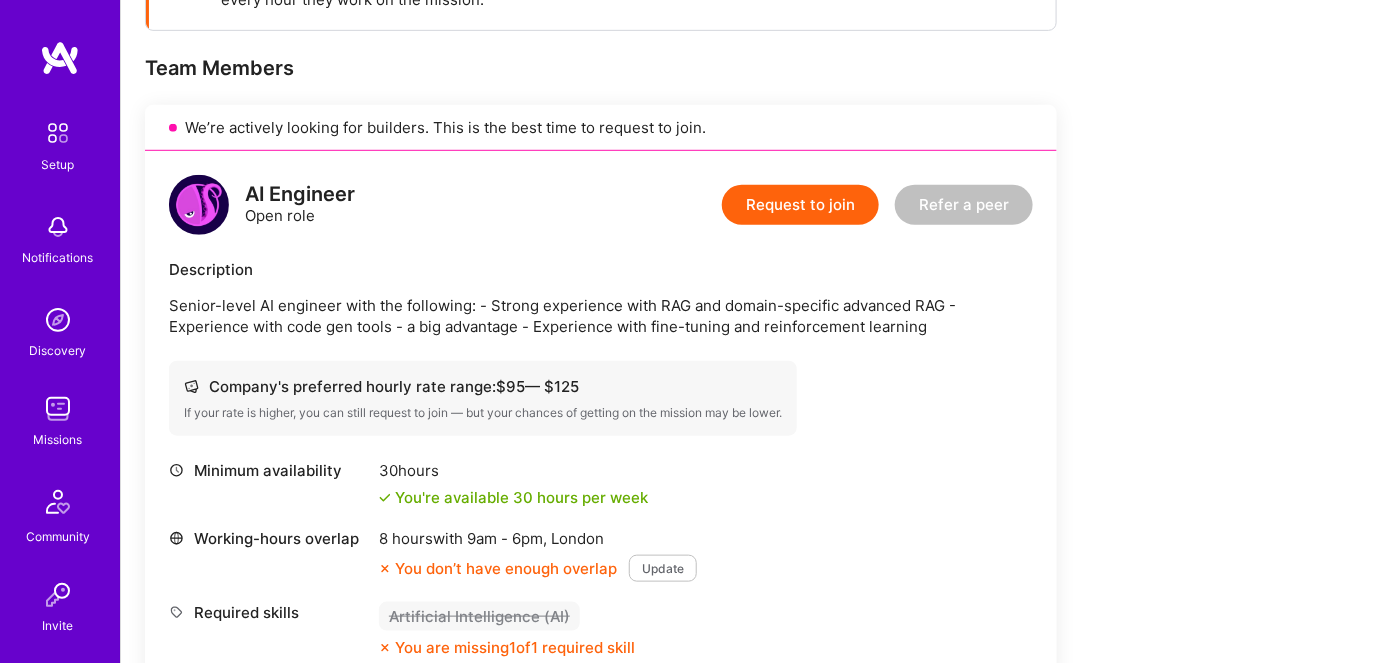 click on "Senior-level AI engineer with the following: - Strong experience with RAG and domain-specific advanced RAG - Experience with code gen tools - a big advantage - Experience with fine-tuning and reinforcement learning" at bounding box center (601, 316) 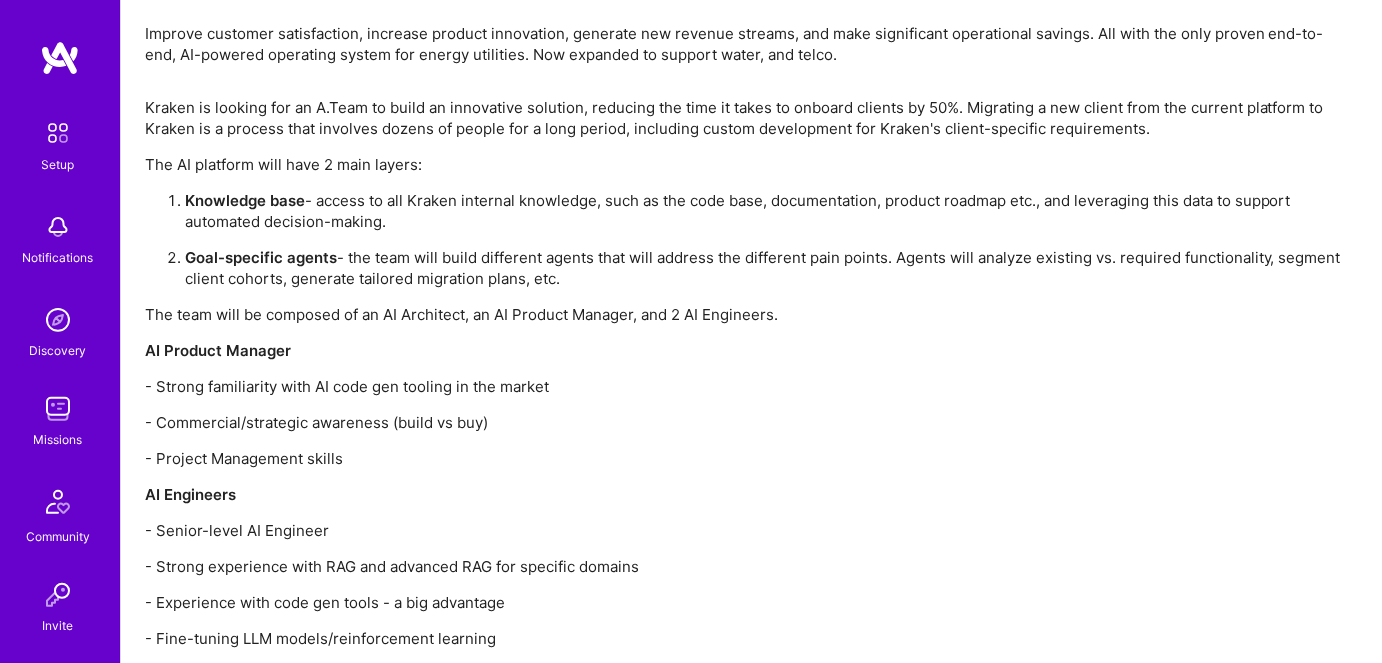 scroll, scrollTop: 2047, scrollLeft: 0, axis: vertical 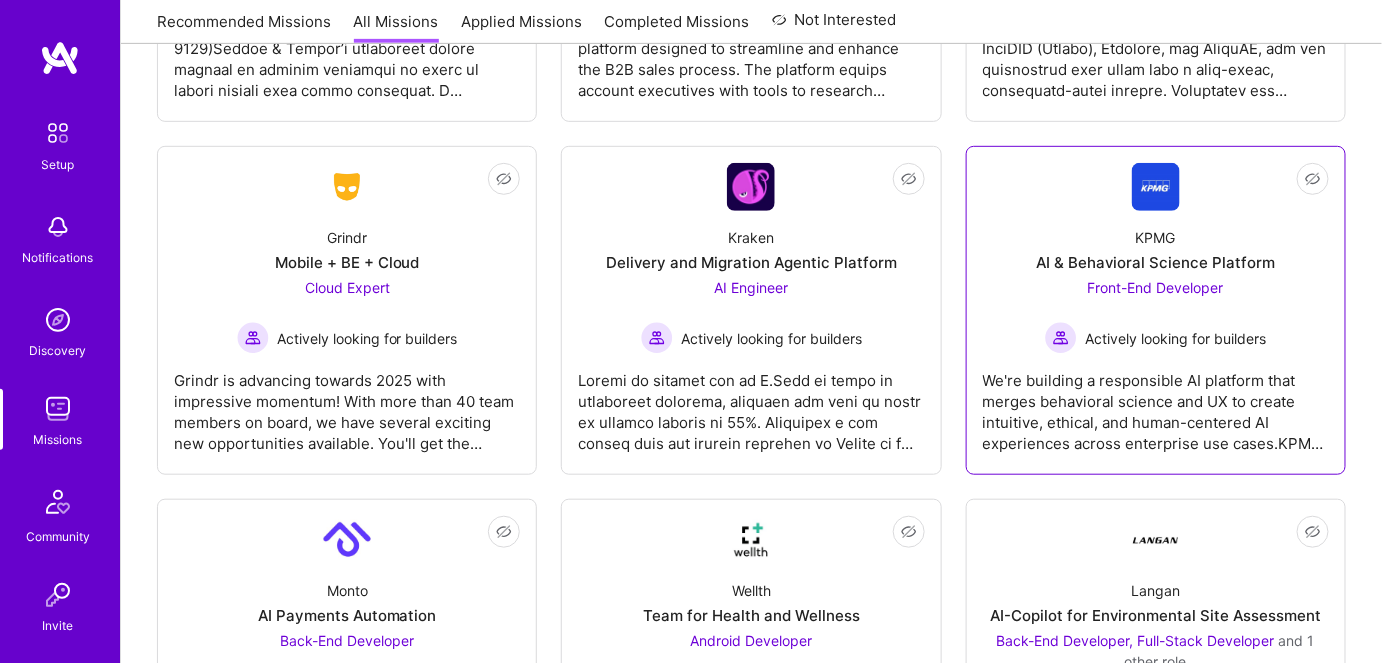 click on "We're building a responsible AI platform that merges behavioral science and UX to create intuitive, ethical, and human-centered AI experiences across enterprise use cases.KPMG is seeking help in shaping user-centered experiences for our next-generation AI solutions. You will collaborate with data scientists, engineers, designers and product managers to build intuitive interfaces that drive user trust and engagement in complex AI-powered systems." at bounding box center (1156, 404) 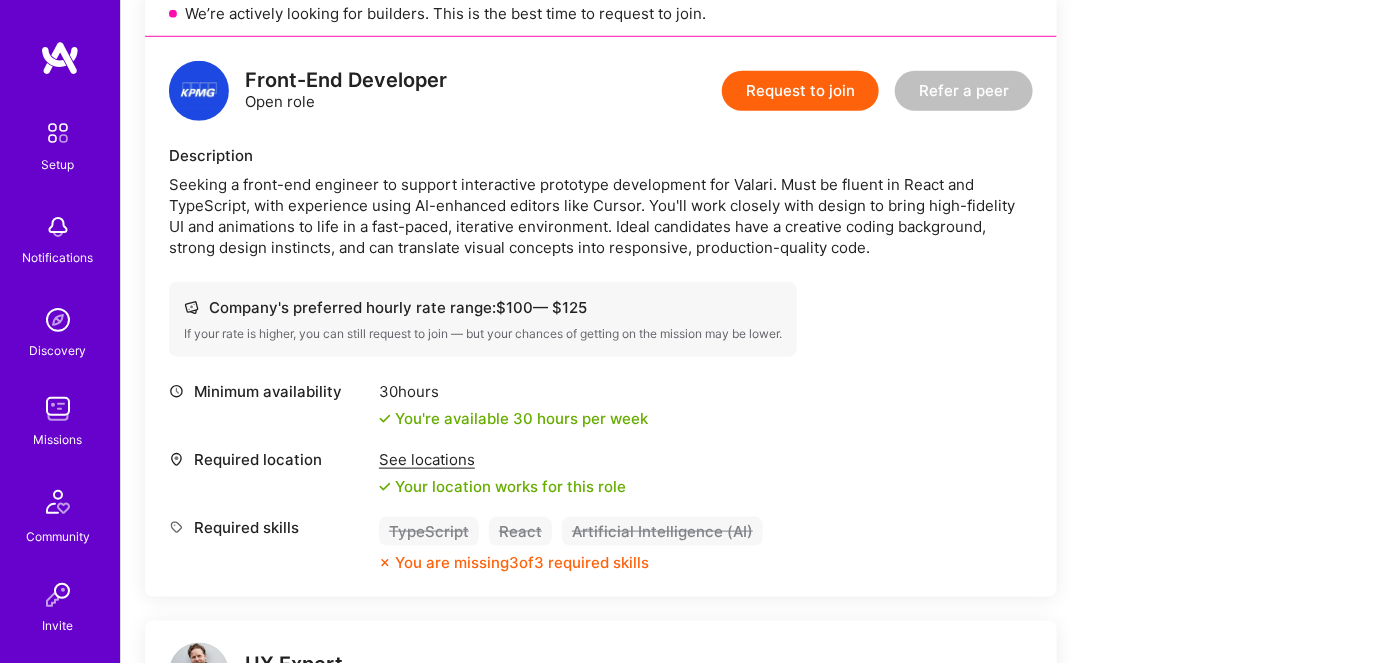 scroll, scrollTop: 452, scrollLeft: 0, axis: vertical 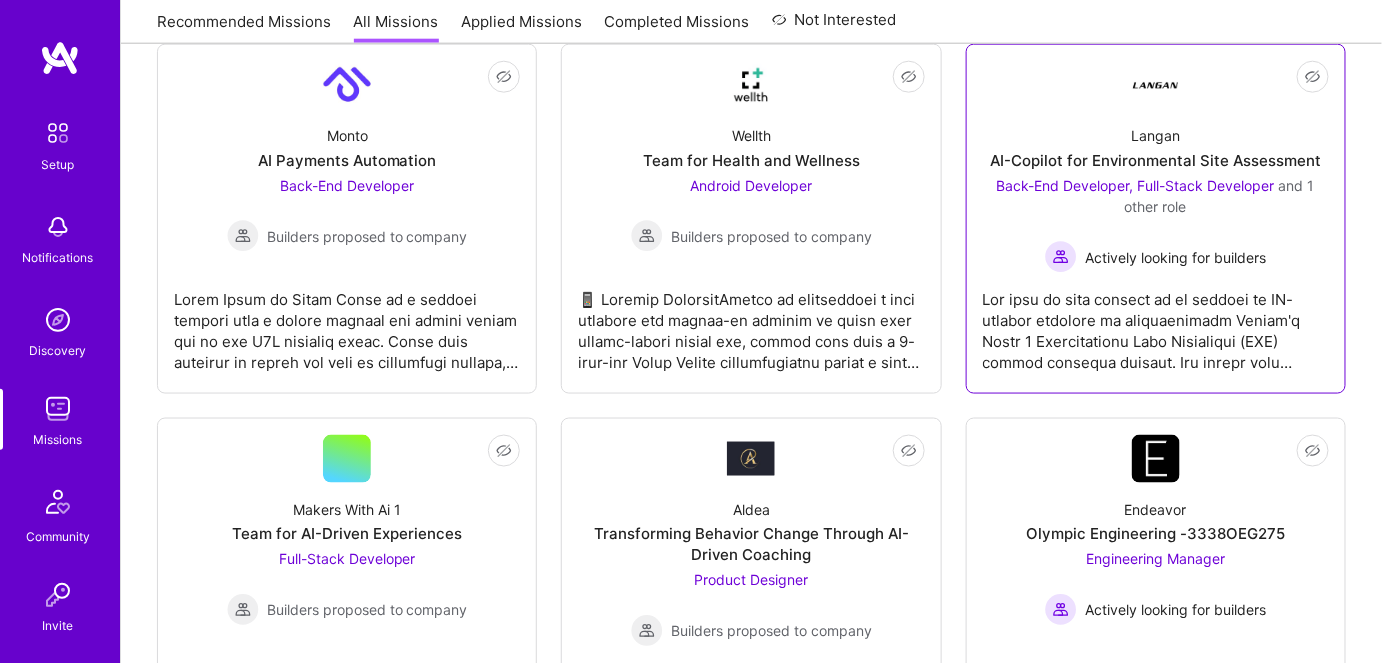click at bounding box center [1156, 323] 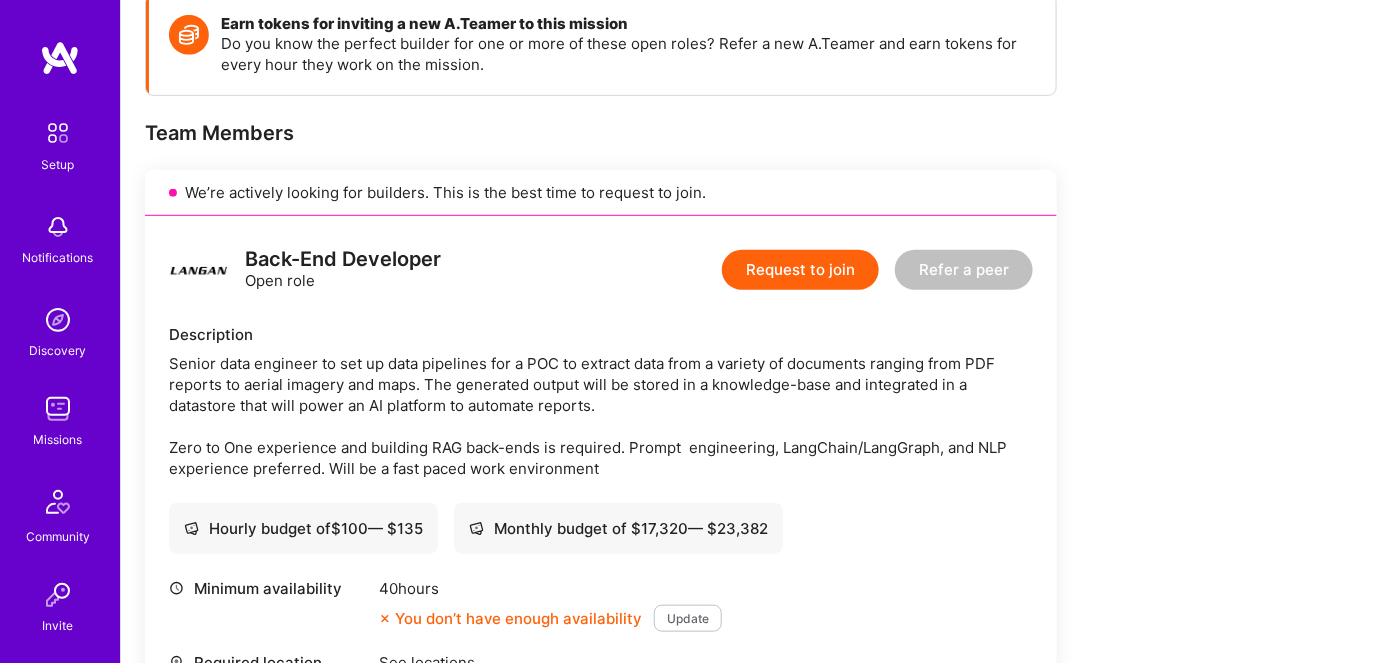 scroll, scrollTop: 272, scrollLeft: 0, axis: vertical 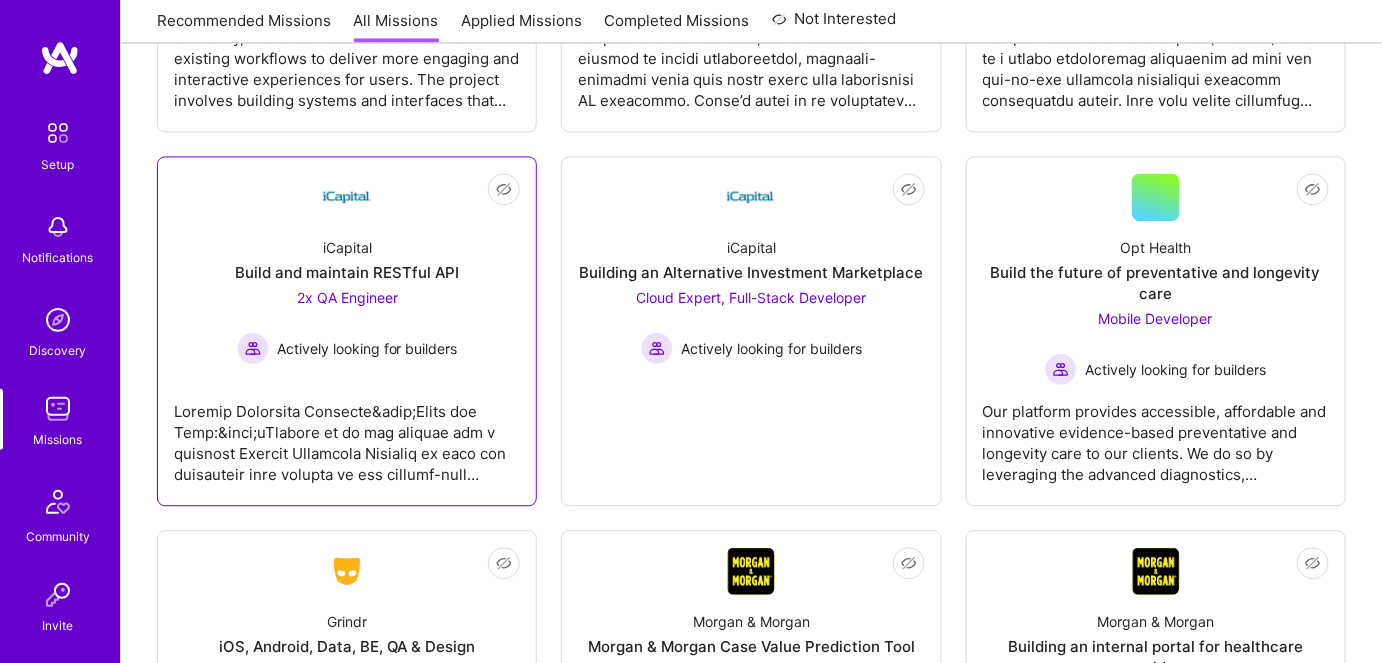 click on "2x QA Engineer   Actively looking for builders" at bounding box center (347, 325) 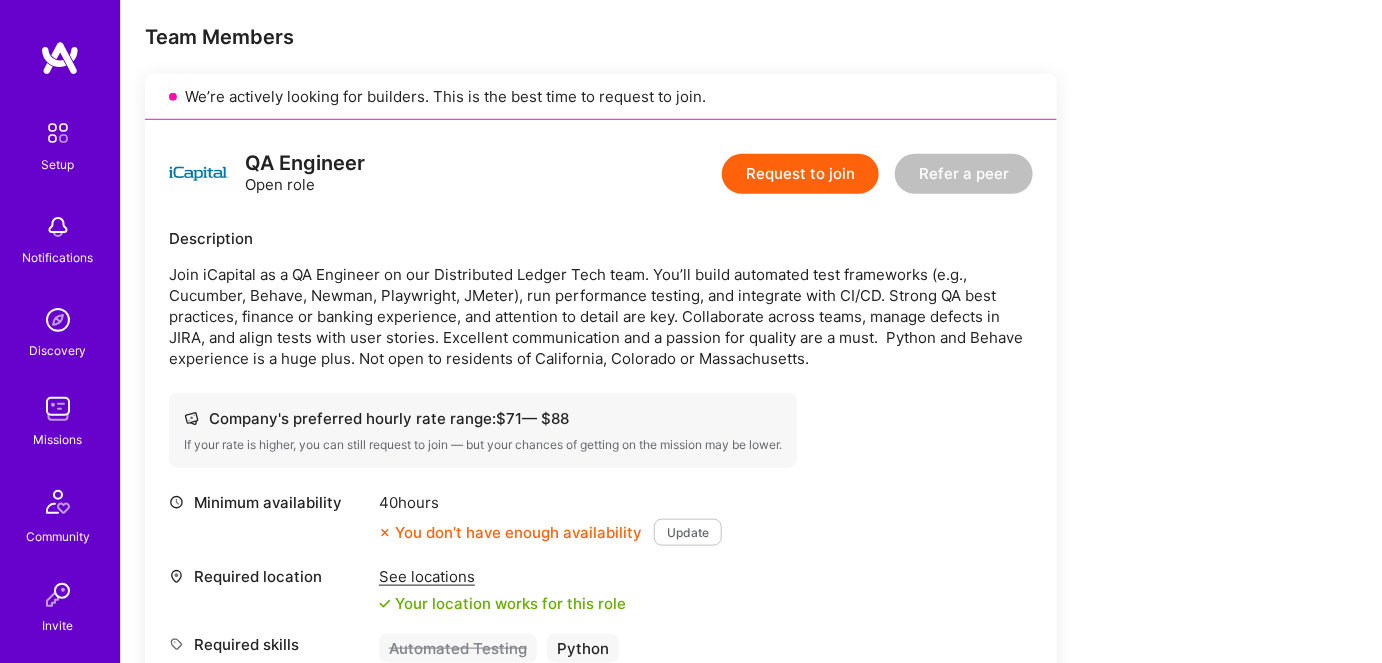 scroll, scrollTop: 363, scrollLeft: 0, axis: vertical 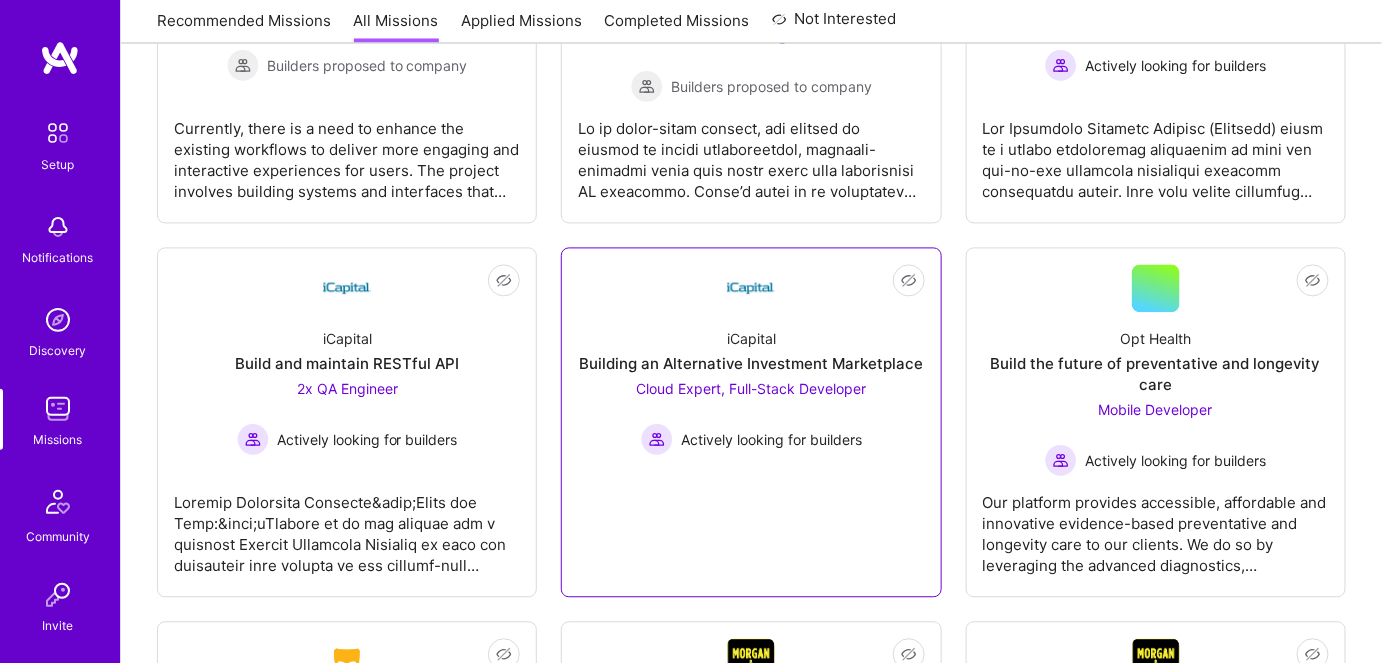 click on "Actively looking for builders" at bounding box center [771, 439] 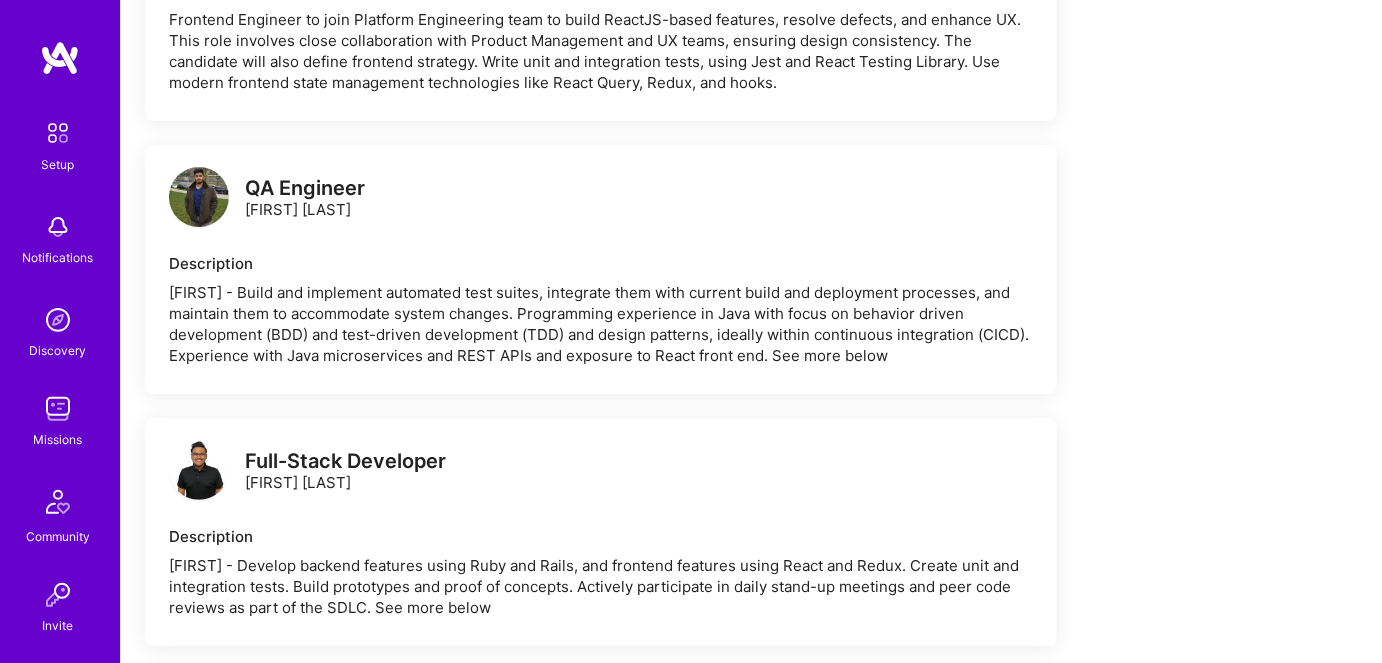 scroll, scrollTop: 2545, scrollLeft: 0, axis: vertical 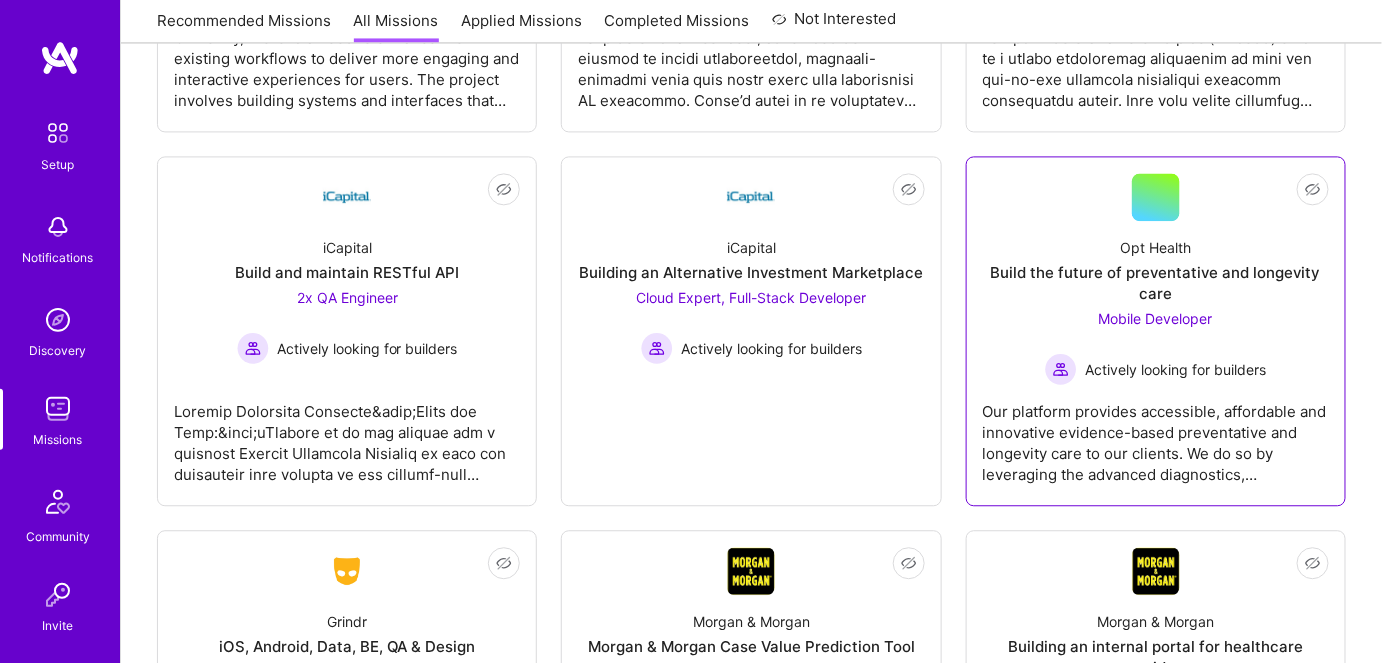 click on "Our platform provides accessible, affordable and innovative evidence-based preventative and longevity care to our clients. We do so by leveraging the advanced diagnostics, personalized treatment plans, clinical expertise and the latest technology.We recently underwent a rebranding exercise and are in the process of rebuilding our client experience platforms - beginning with our mobile iOS experience. This platform allows clients to view their latest biomarker tests, interact with our care teams, access treatment plans, and more. It serves as the primary interaction point for all client interactions. We need a product designer to help incorporate our new branding, redefine our UX and join us in bringing a new model of care to life." at bounding box center [1156, 435] 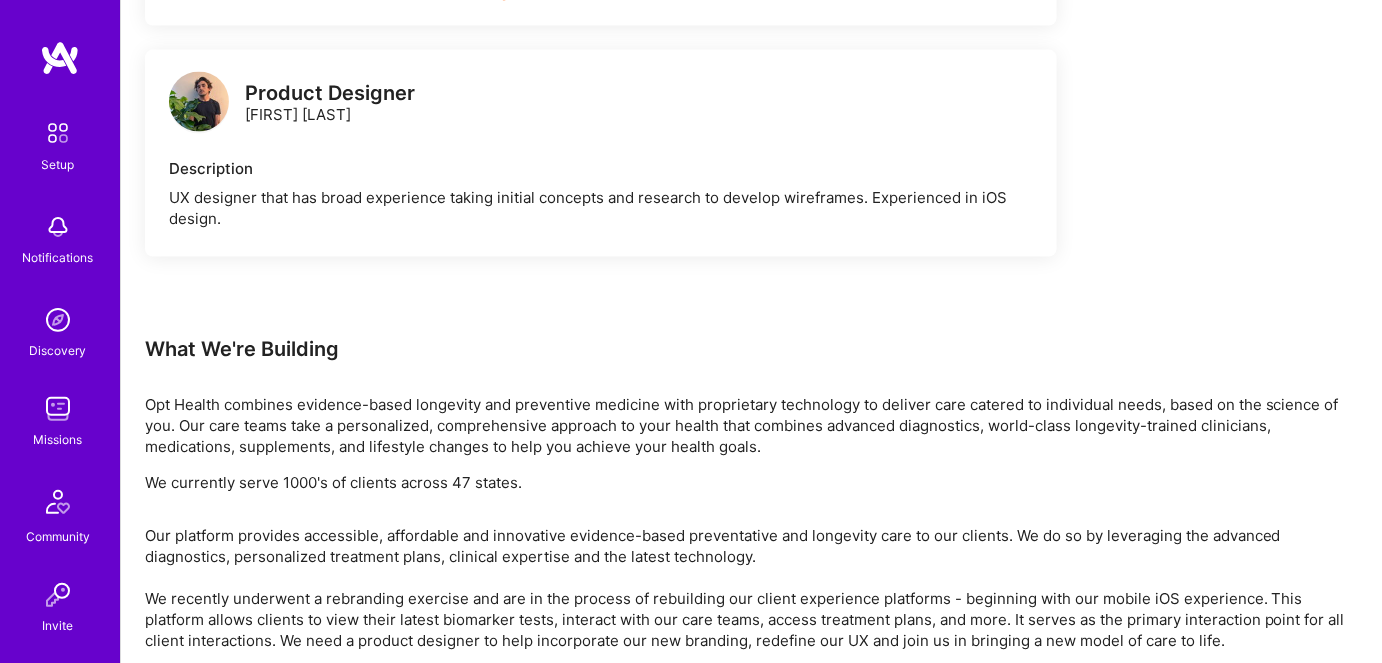 scroll, scrollTop: 1133, scrollLeft: 0, axis: vertical 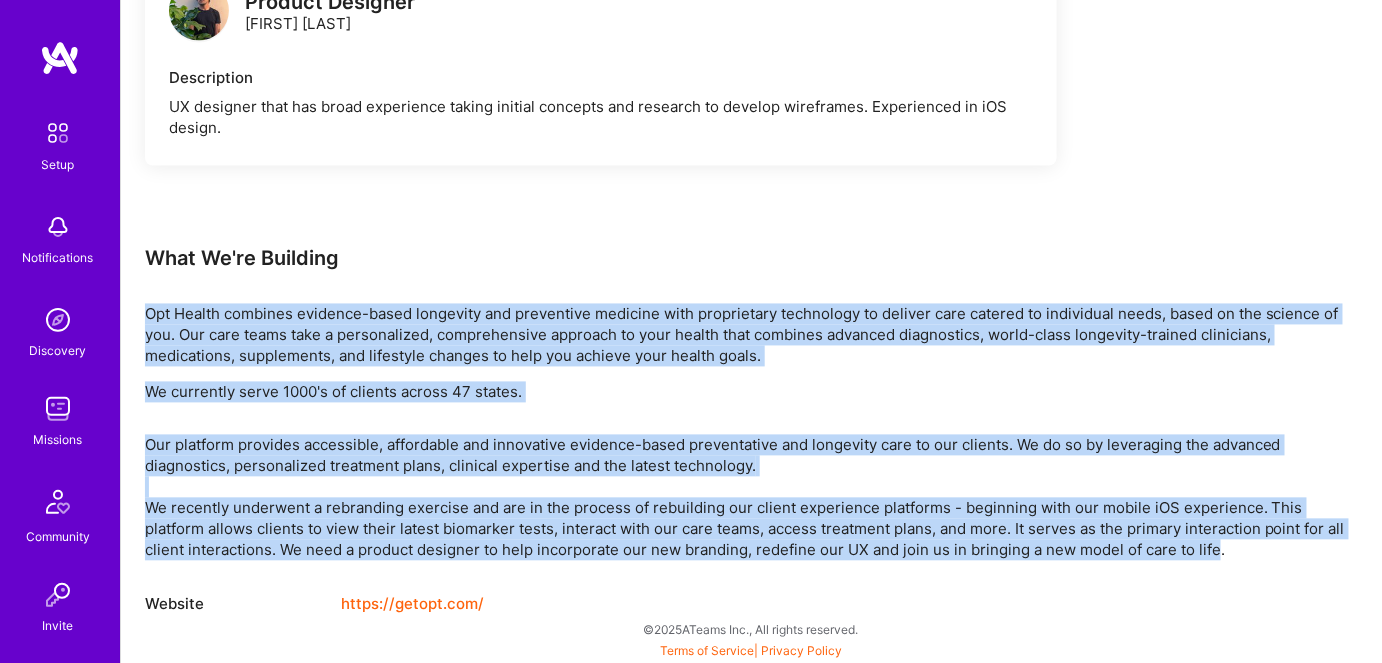 drag, startPoint x: 146, startPoint y: 308, endPoint x: 1234, endPoint y: 548, distance: 1114.1561 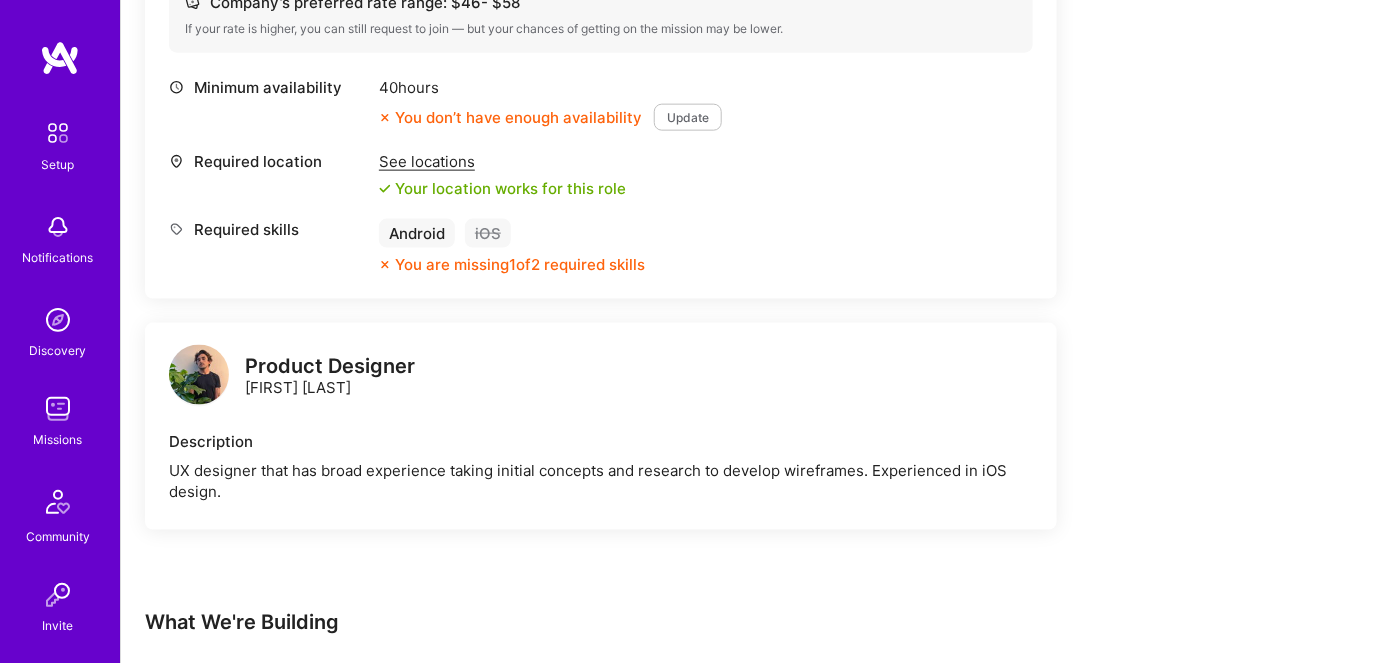 scroll, scrollTop: 1133, scrollLeft: 0, axis: vertical 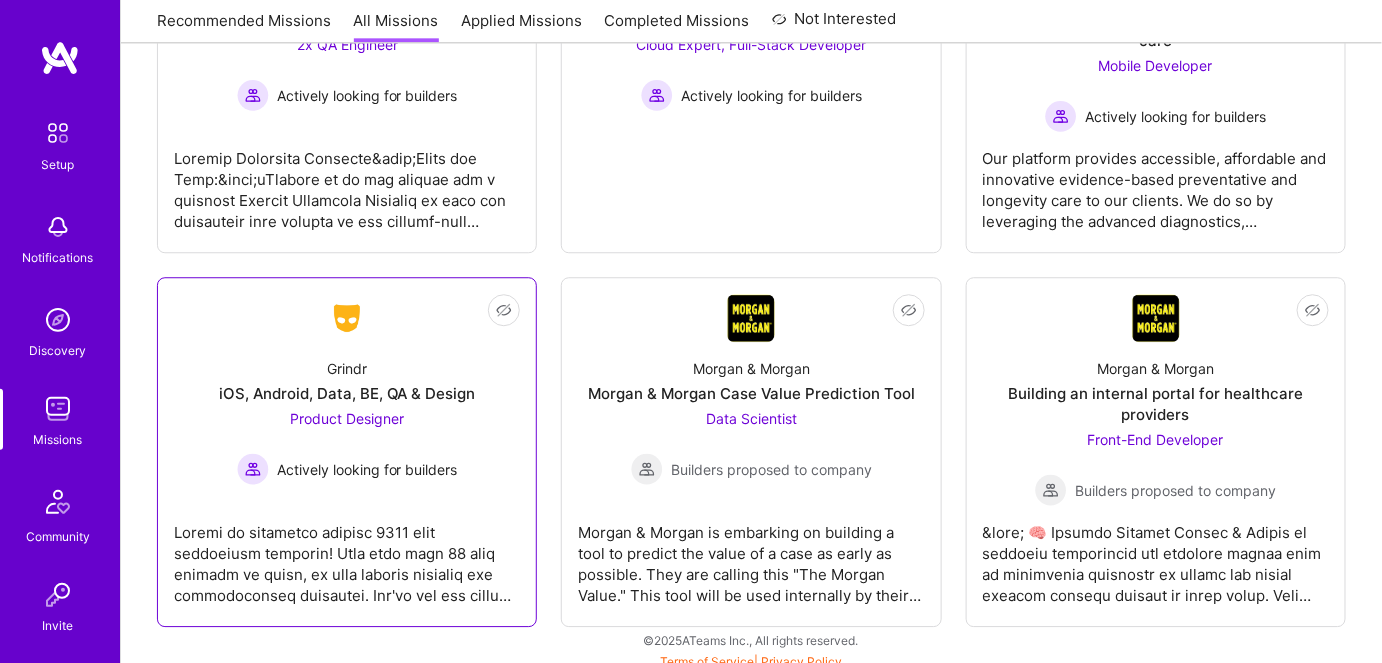 click on "Not Interested Grindr iOS, Android, Data, BE, QA & Design Product Designer   Actively looking for builders" at bounding box center (347, 452) 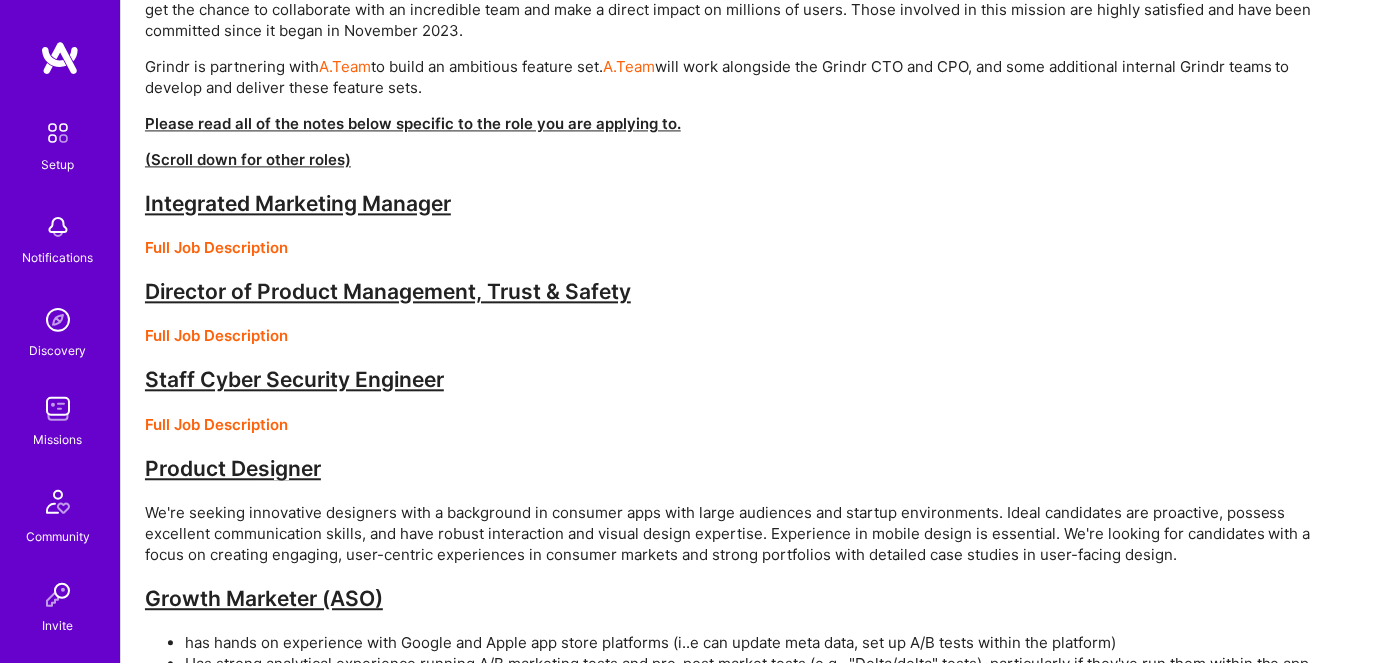 scroll, scrollTop: 1545, scrollLeft: 0, axis: vertical 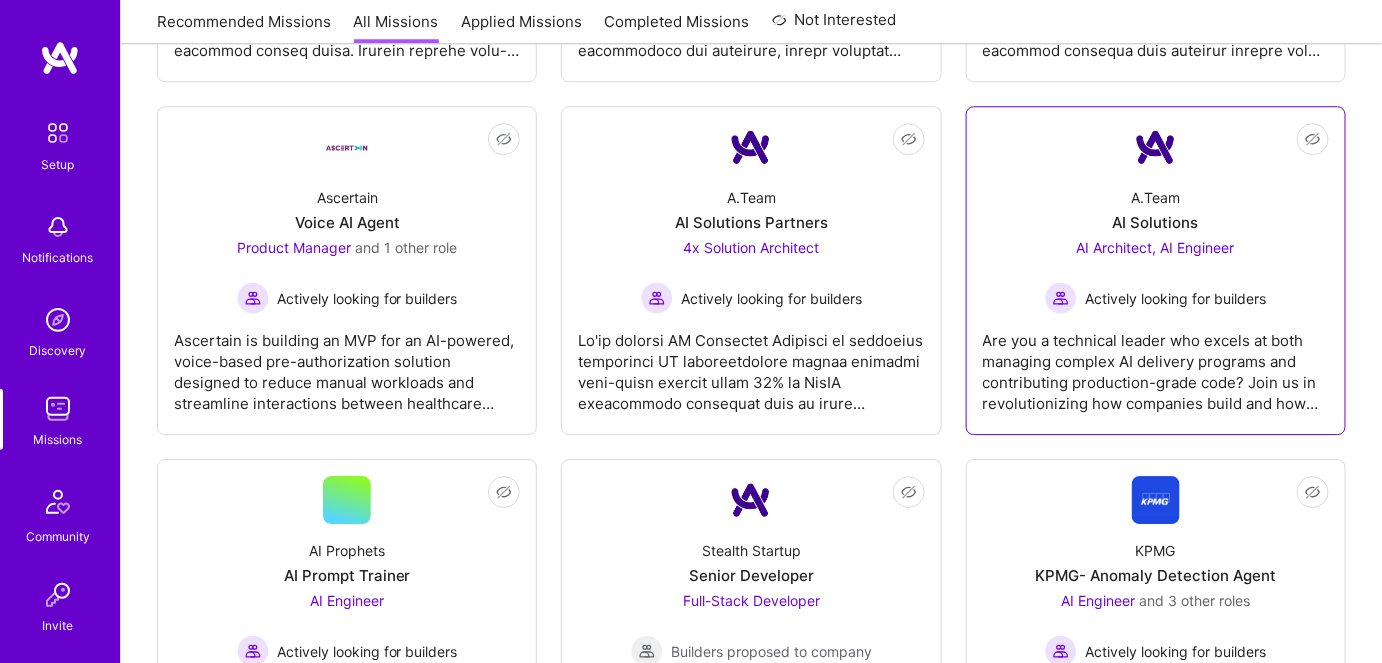 click on "AI Architect, AI Engineer" at bounding box center [1156, 247] 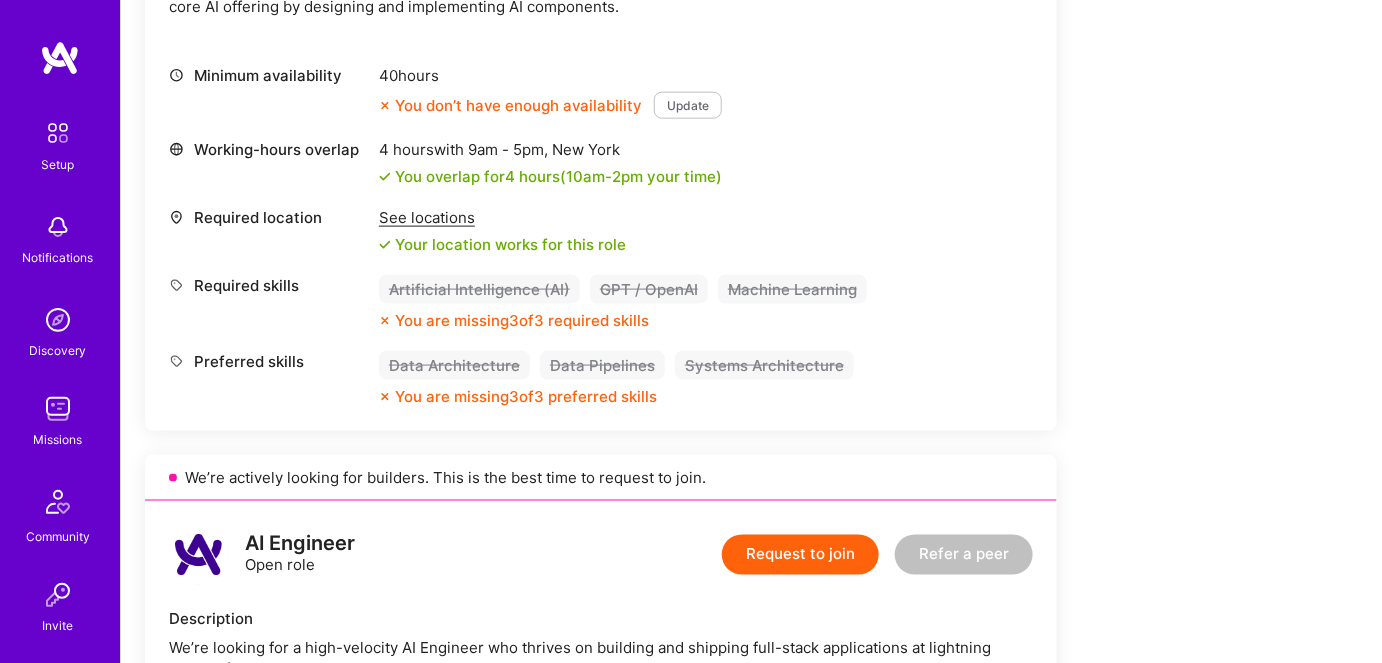 scroll, scrollTop: 636, scrollLeft: 0, axis: vertical 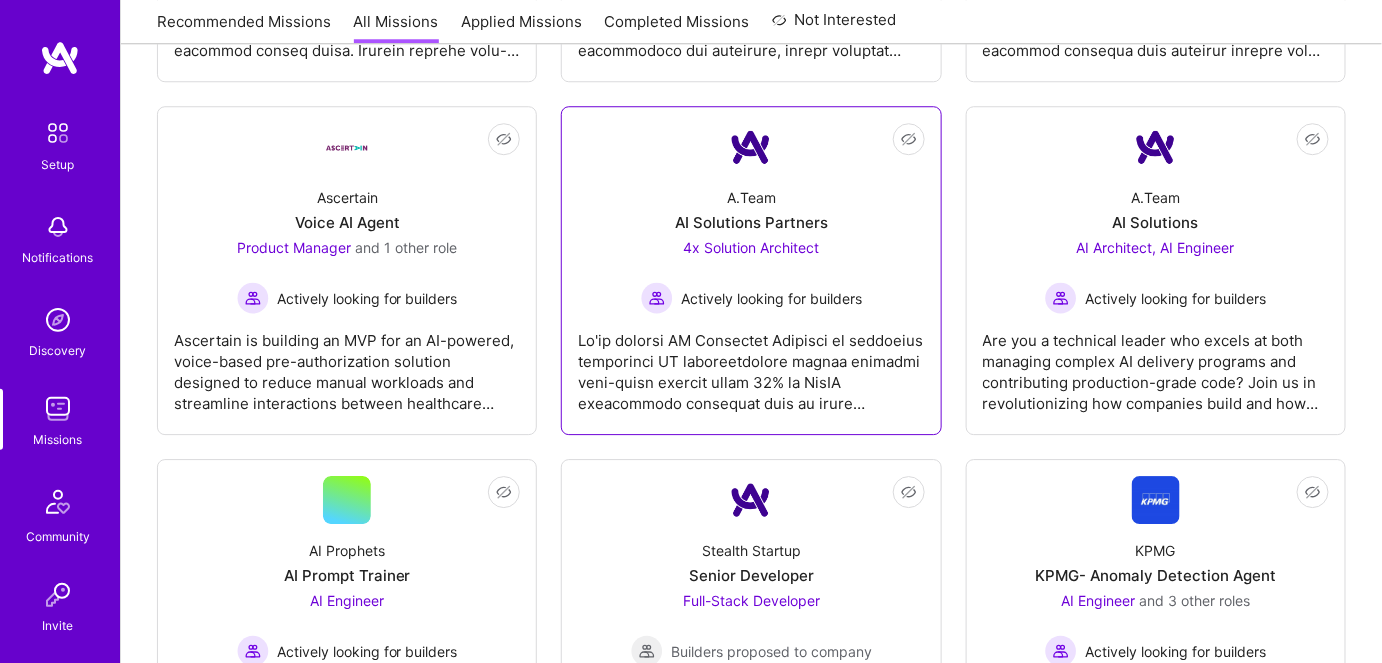 click on "4x Solution Architect   Actively looking for builders" at bounding box center [751, 275] 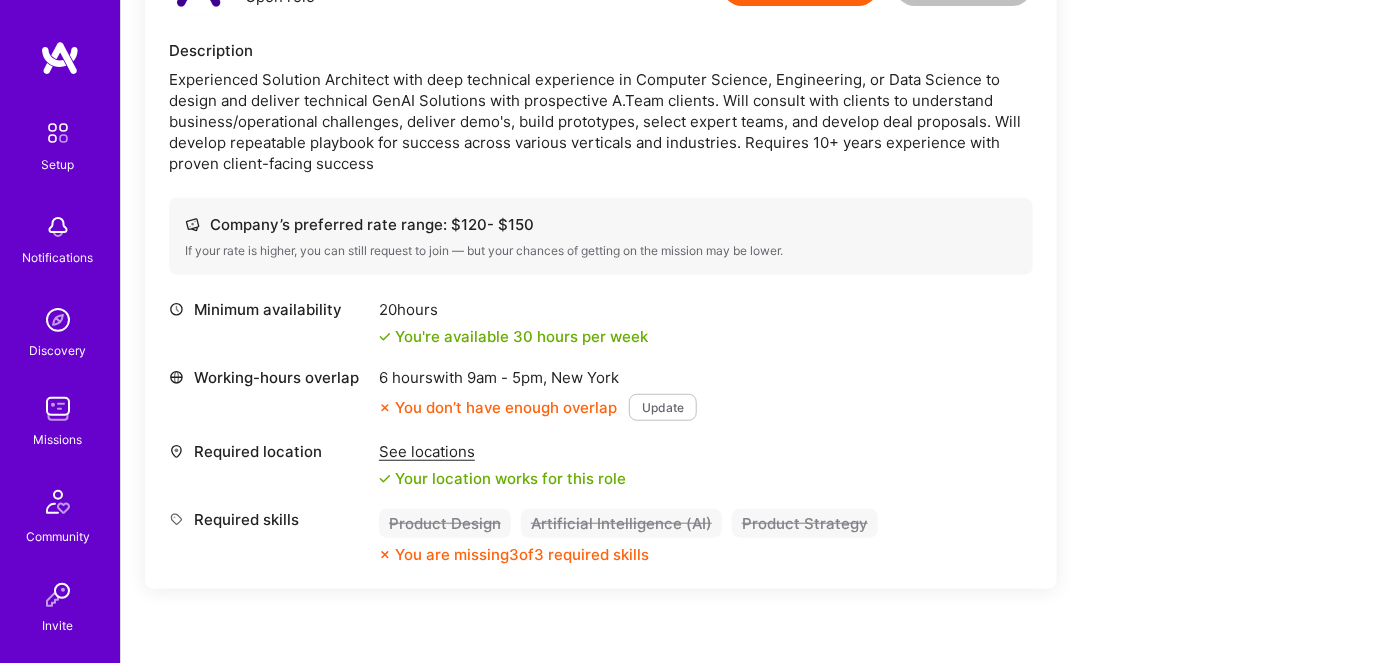 scroll, scrollTop: 2795, scrollLeft: 0, axis: vertical 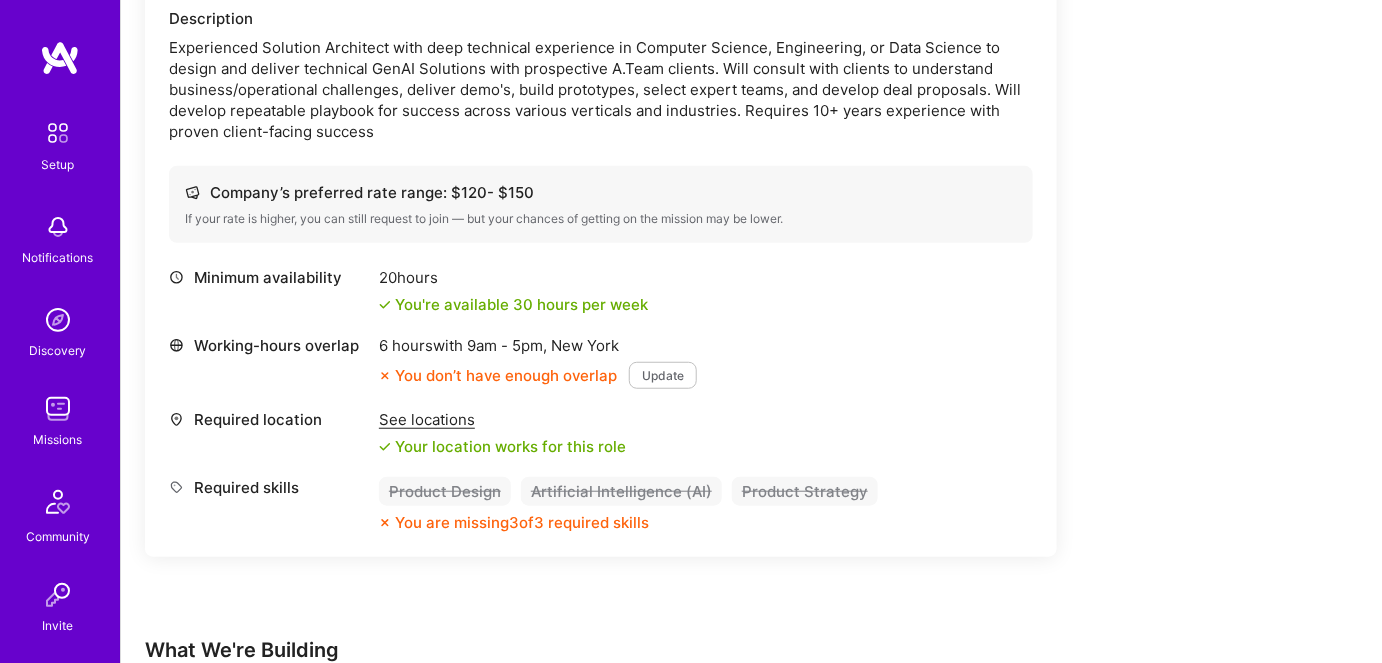 click on "Update" at bounding box center (663, 375) 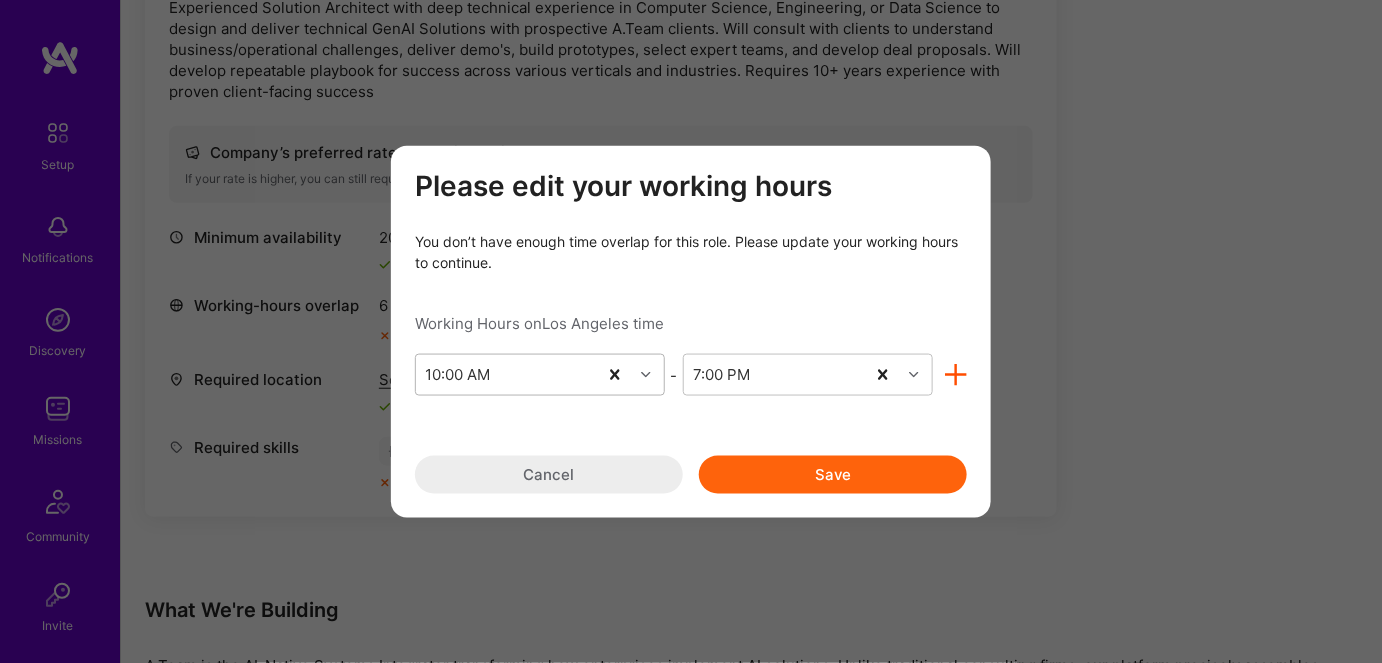 click at bounding box center [648, 375] 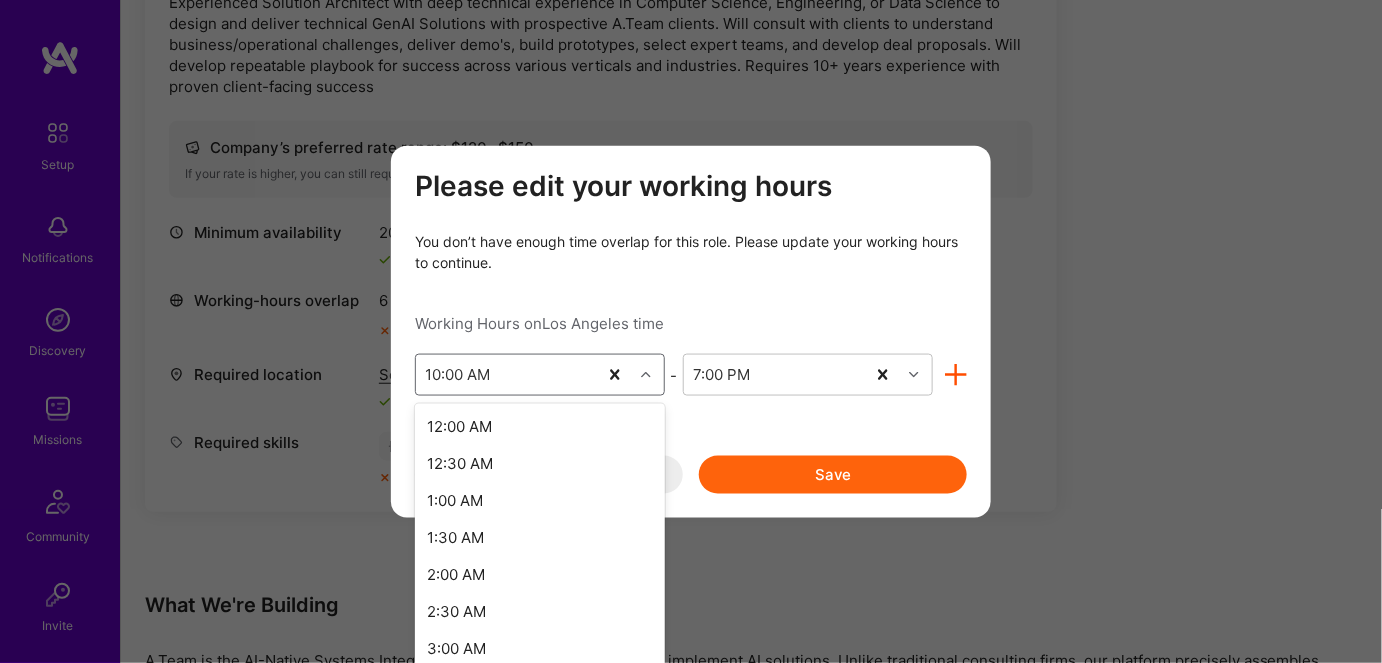 scroll, scrollTop: 2844, scrollLeft: 0, axis: vertical 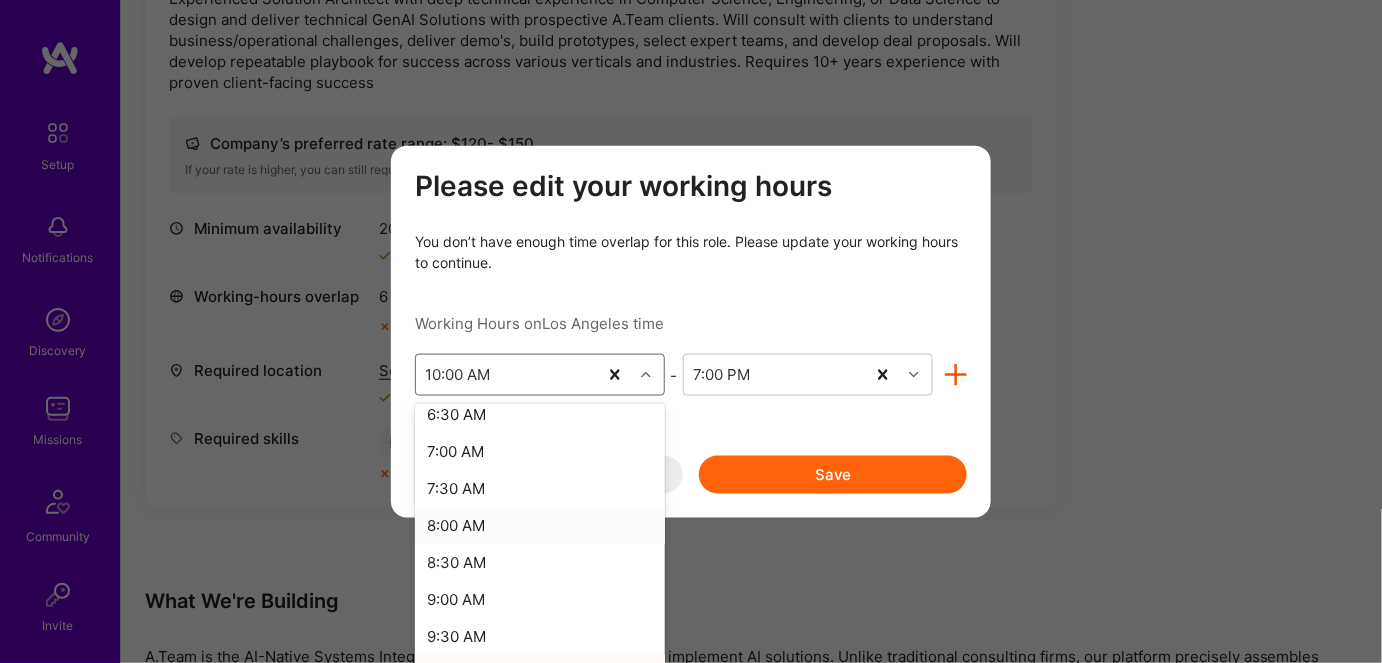 click on "8:00 AM" at bounding box center (540, 525) 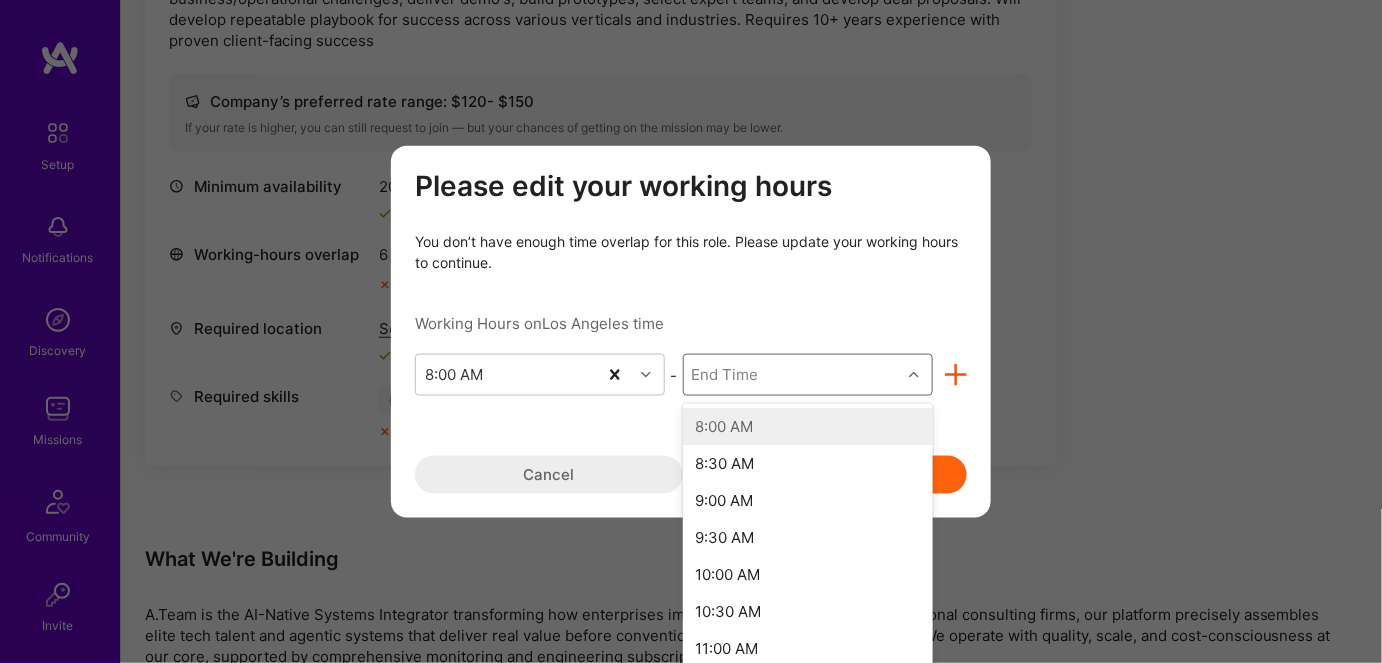 click on "End Time" at bounding box center (792, 375) 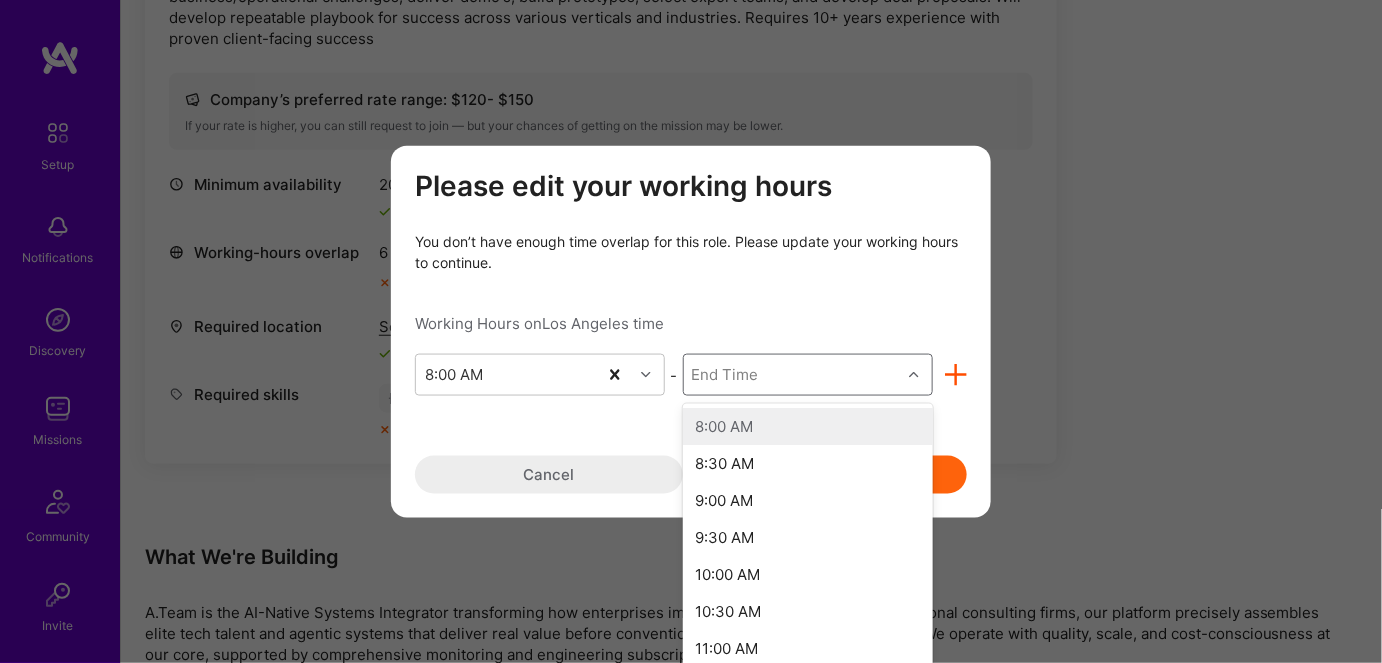 scroll, scrollTop: 2893, scrollLeft: 0, axis: vertical 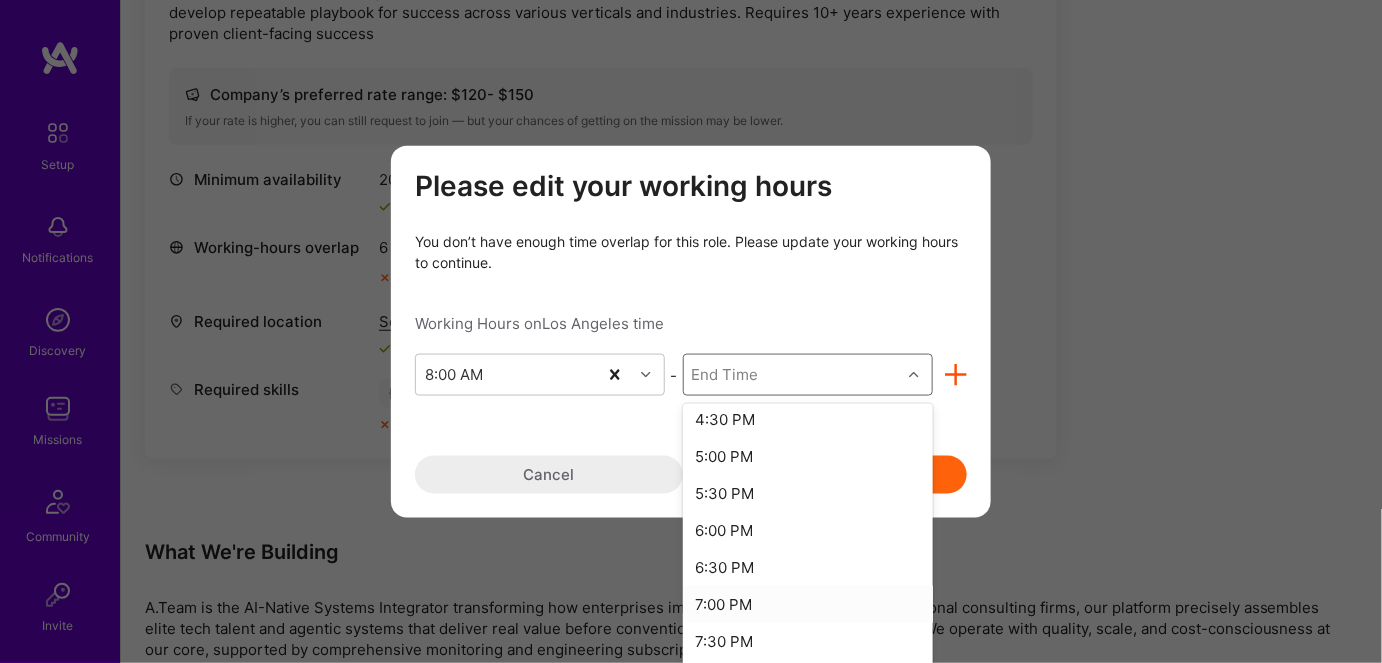 click on "7:00 PM" at bounding box center [808, 604] 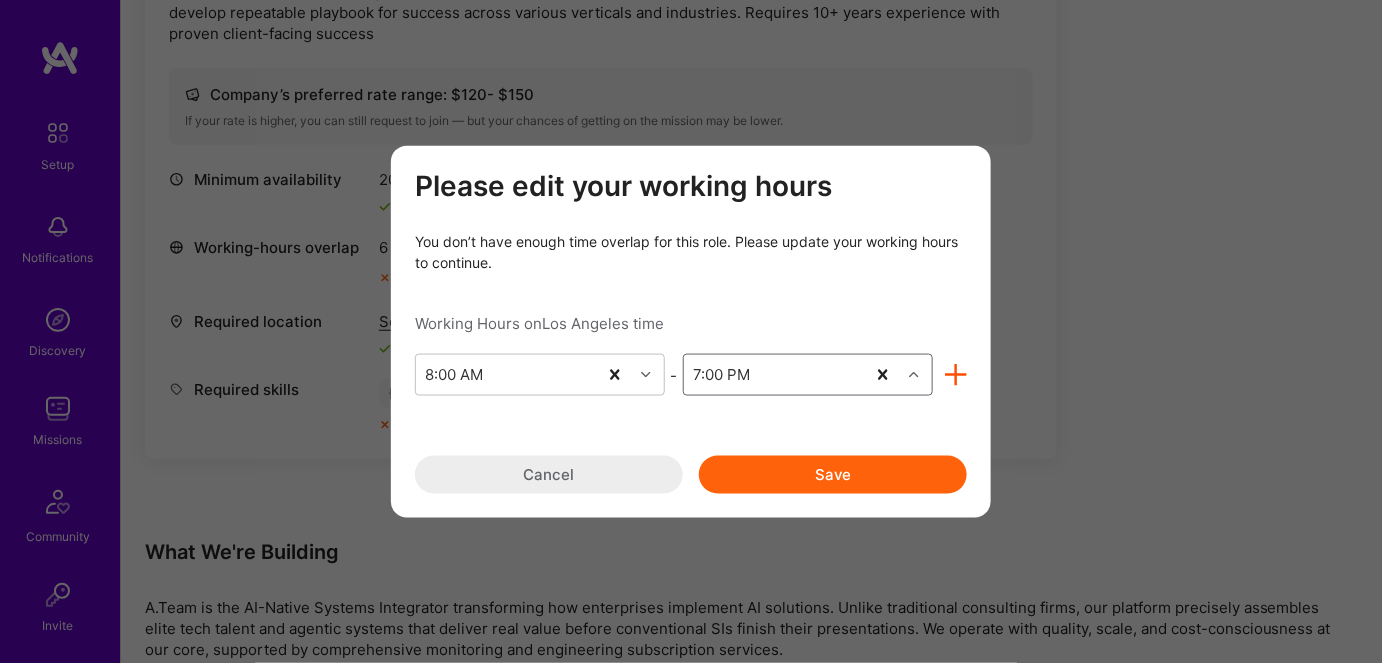 click on "Save" at bounding box center [833, 475] 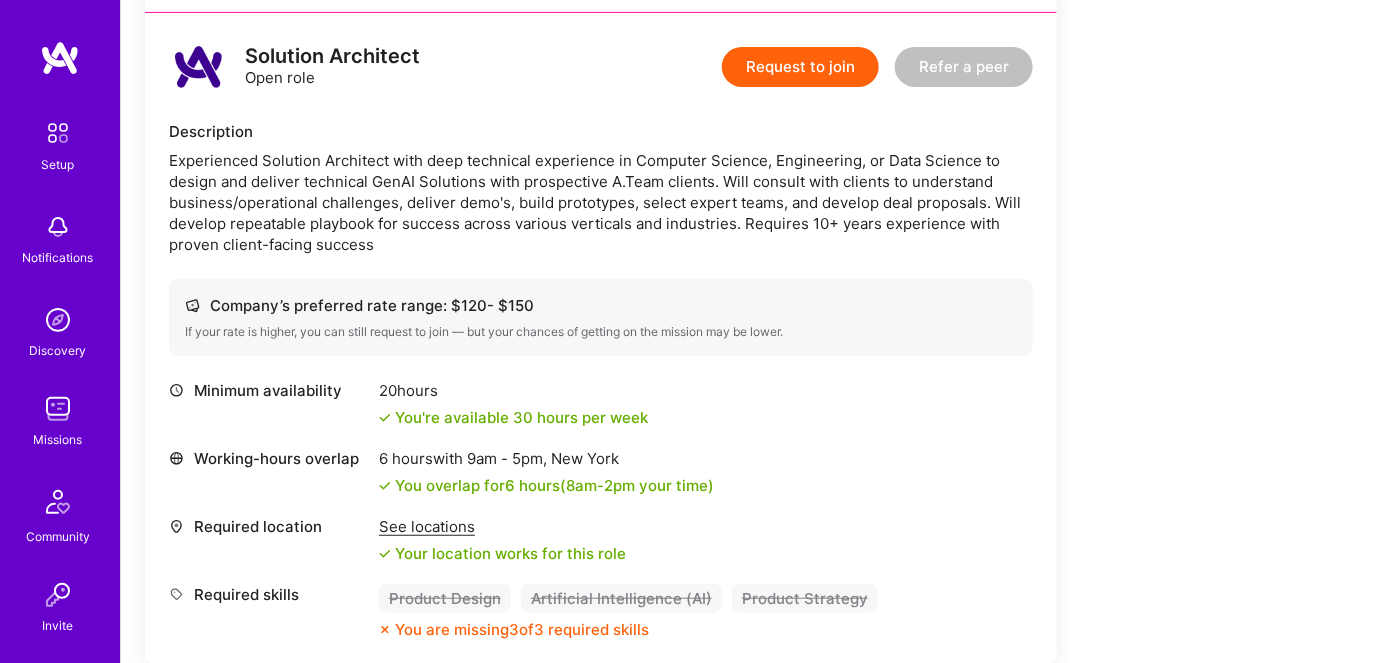 scroll, scrollTop: 2695, scrollLeft: 0, axis: vertical 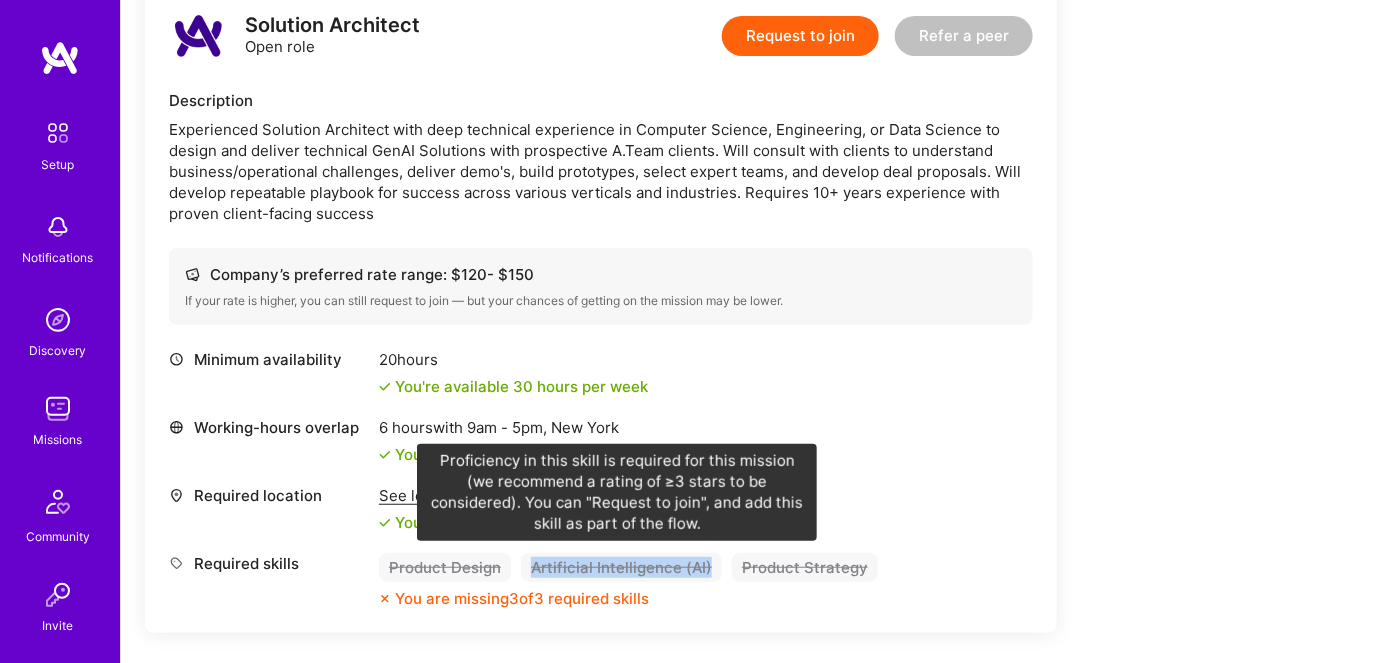 drag, startPoint x: 528, startPoint y: 562, endPoint x: 708, endPoint y: 563, distance: 180.00278 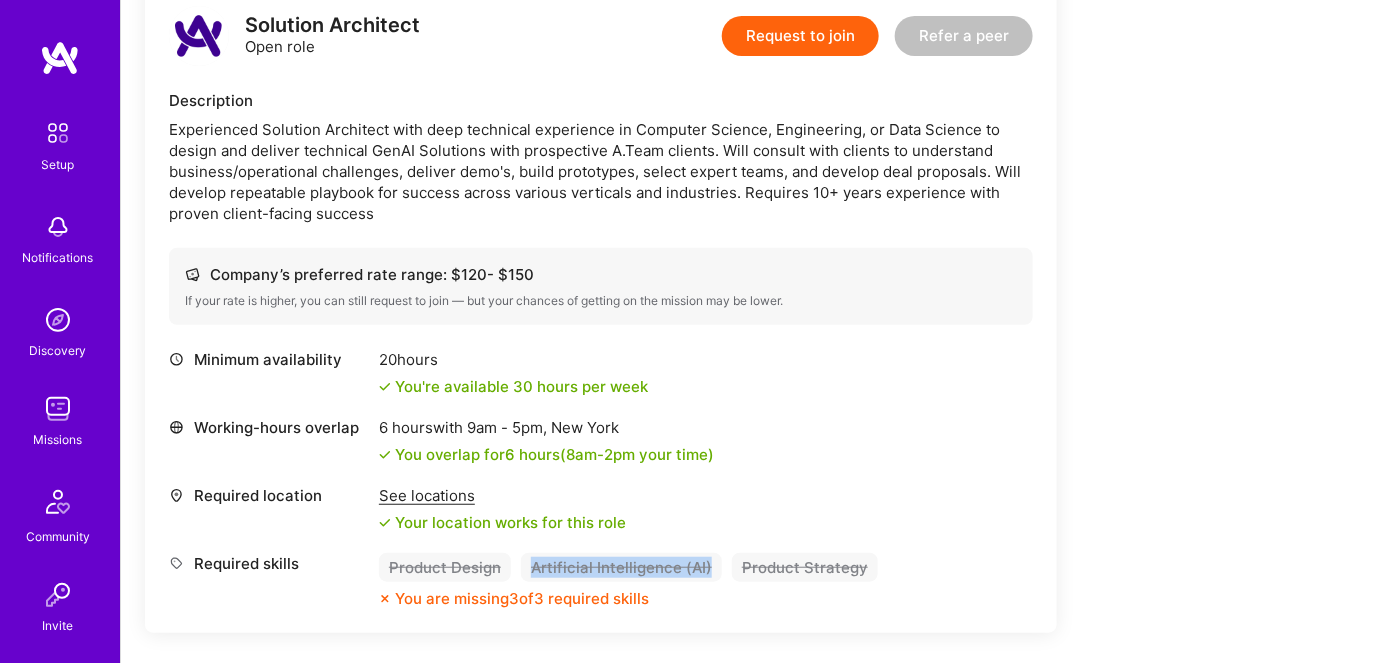 copy on "Artificial Intelligence (AI)" 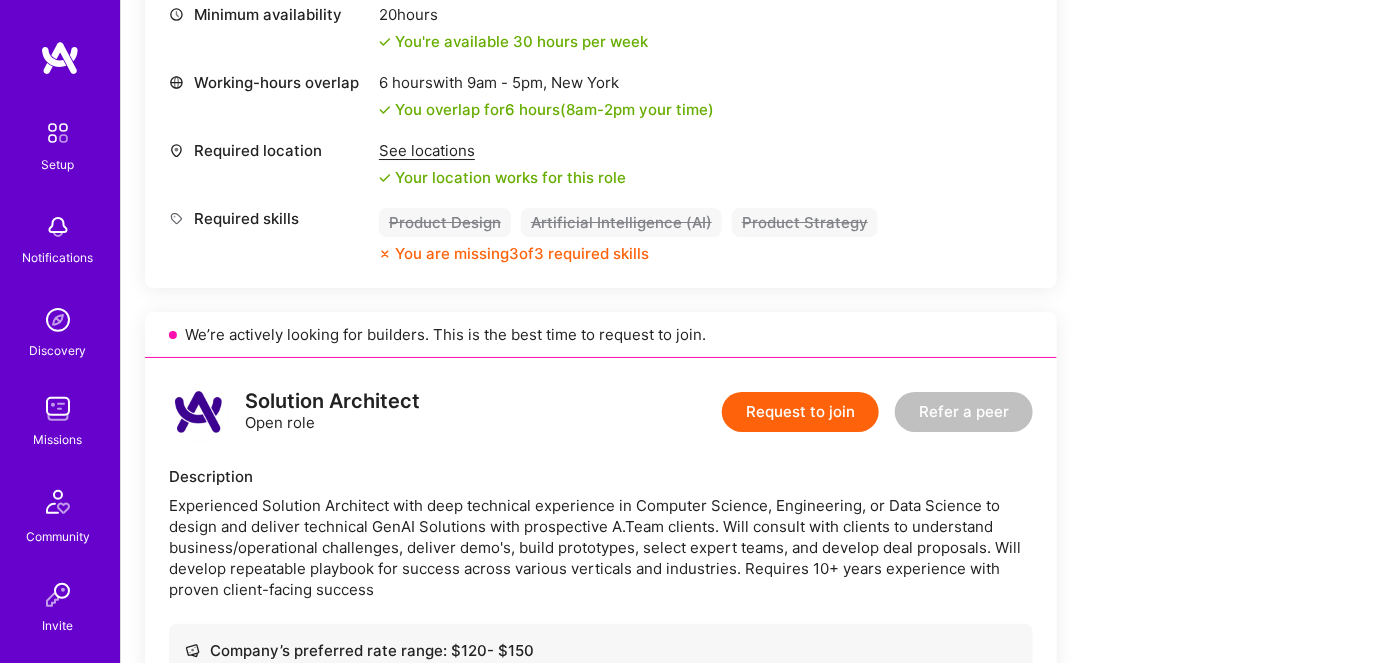scroll, scrollTop: 2773, scrollLeft: 0, axis: vertical 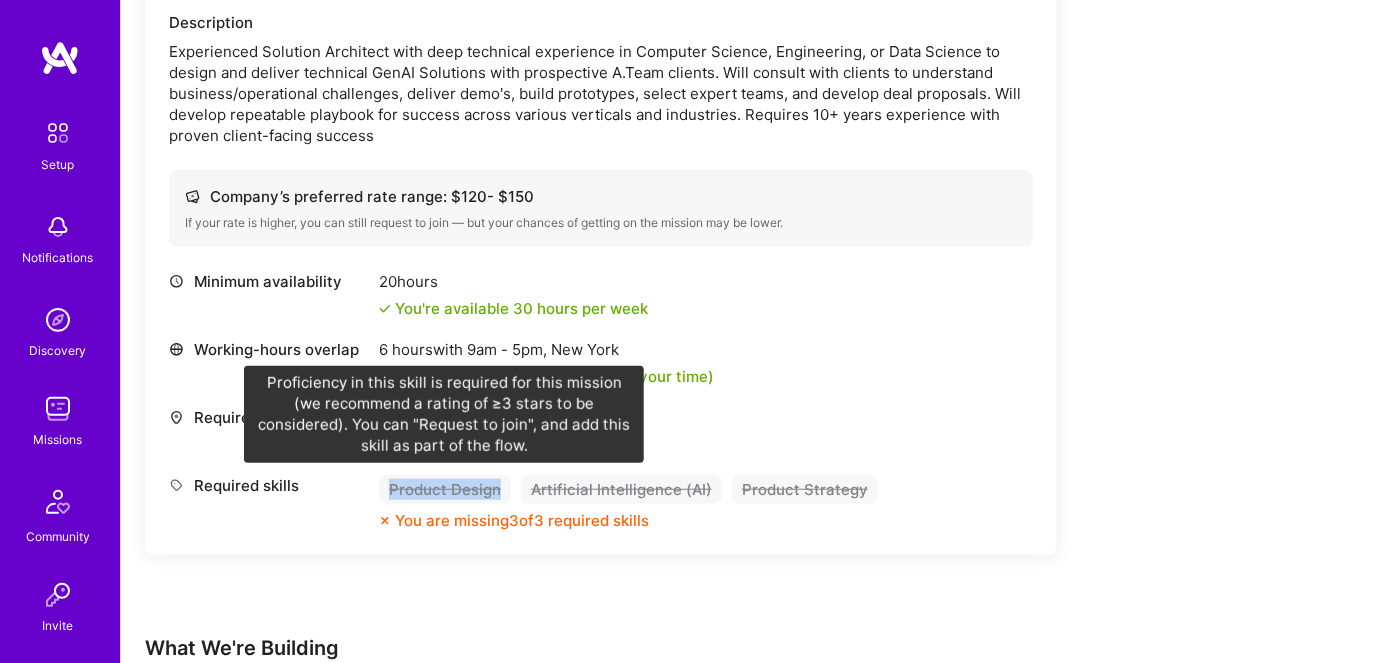 drag, startPoint x: 383, startPoint y: 486, endPoint x: 496, endPoint y: 489, distance: 113.03982 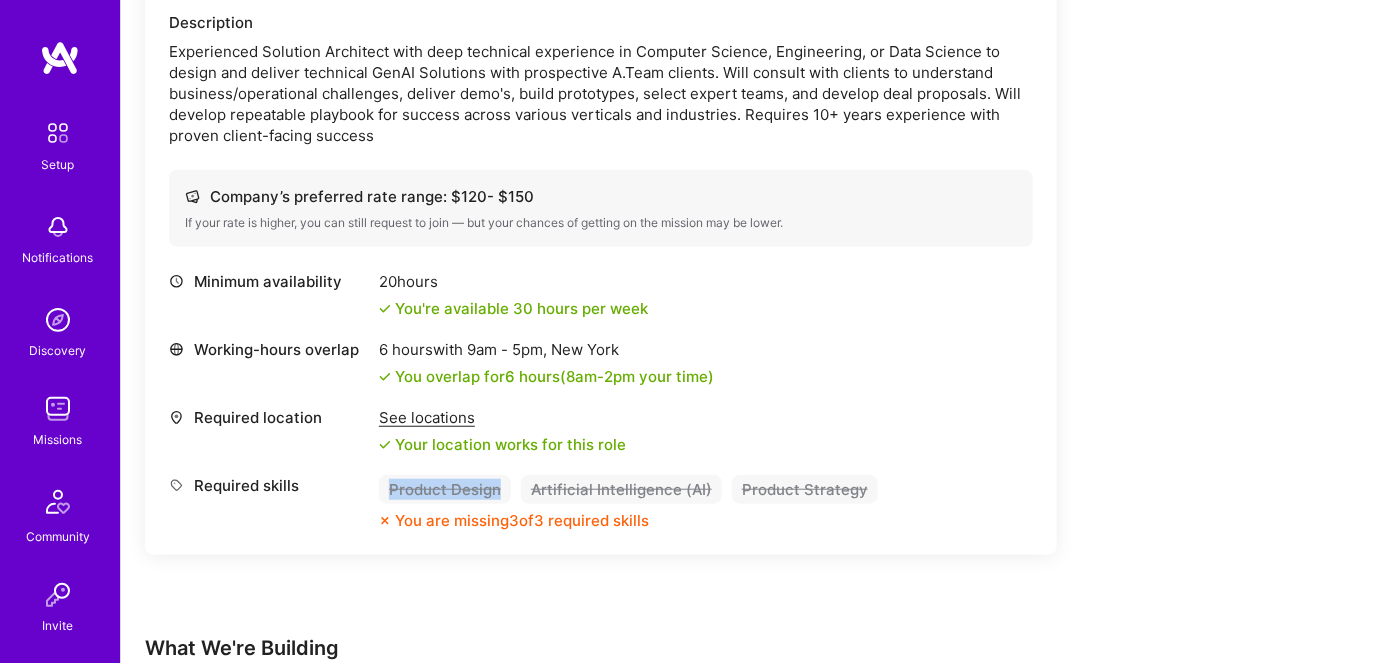 copy on "Product Design" 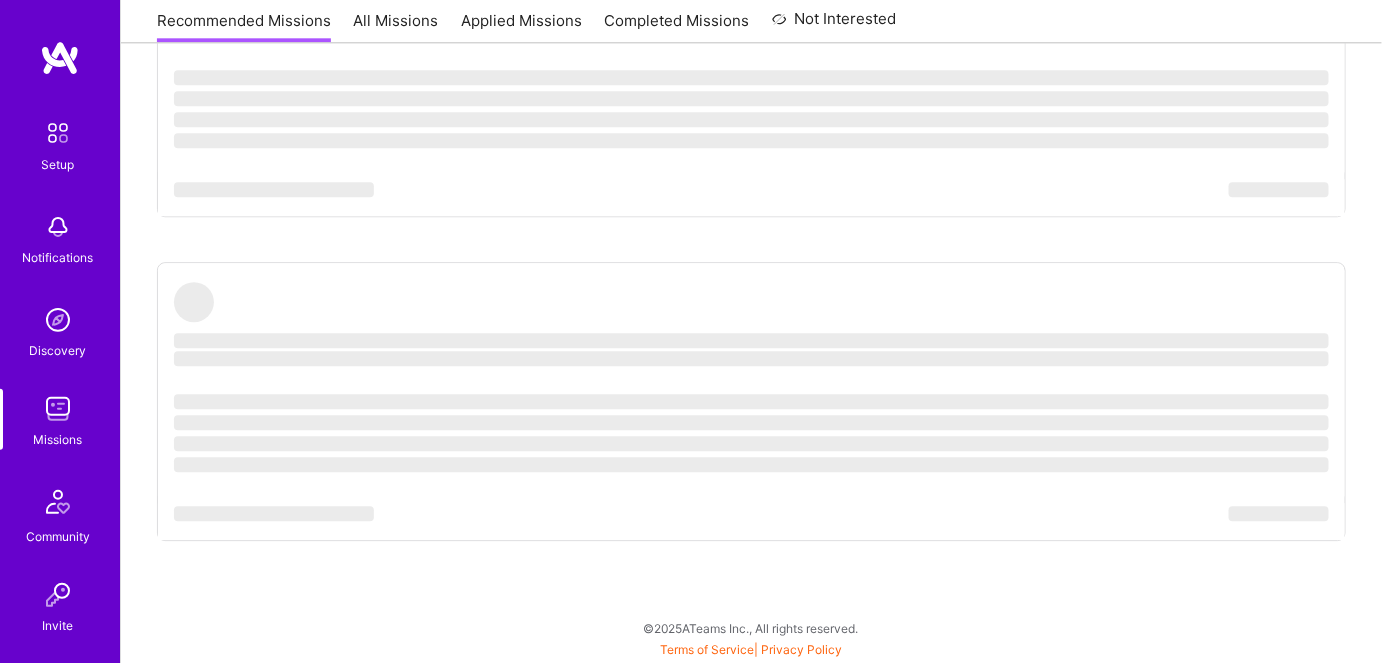 scroll, scrollTop: 0, scrollLeft: 0, axis: both 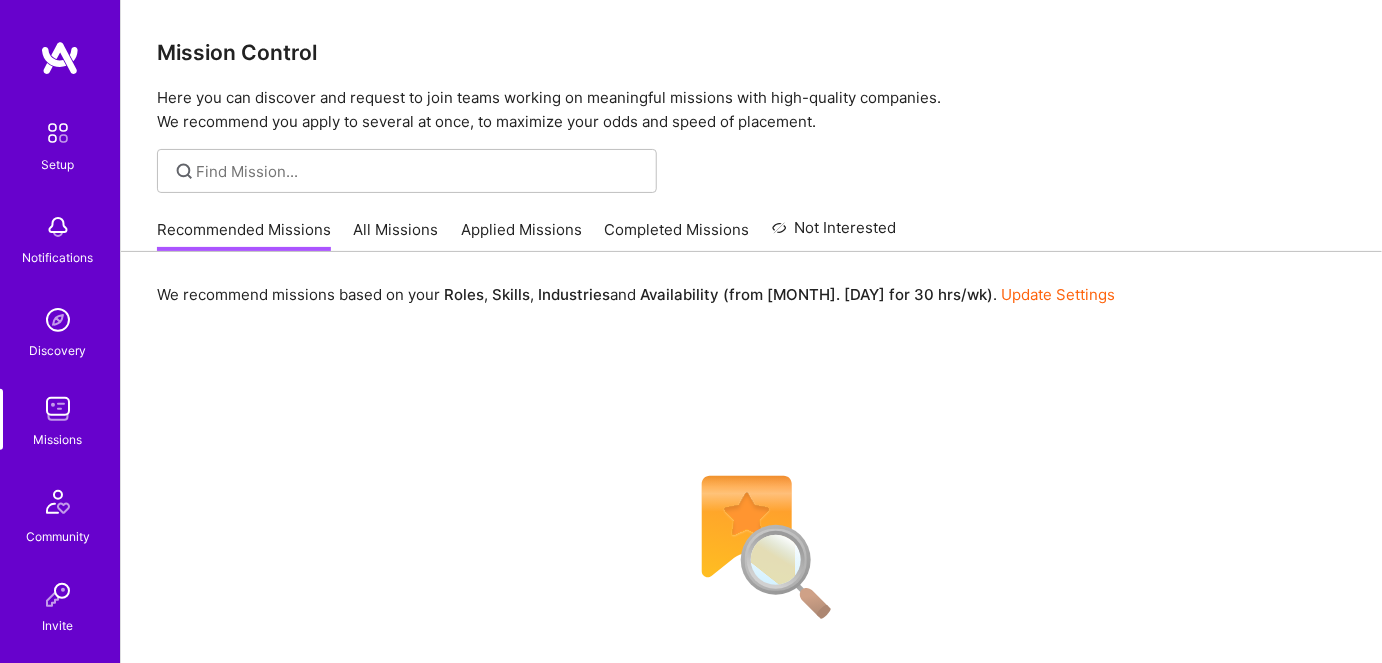 click on "All Missions" at bounding box center [396, 235] 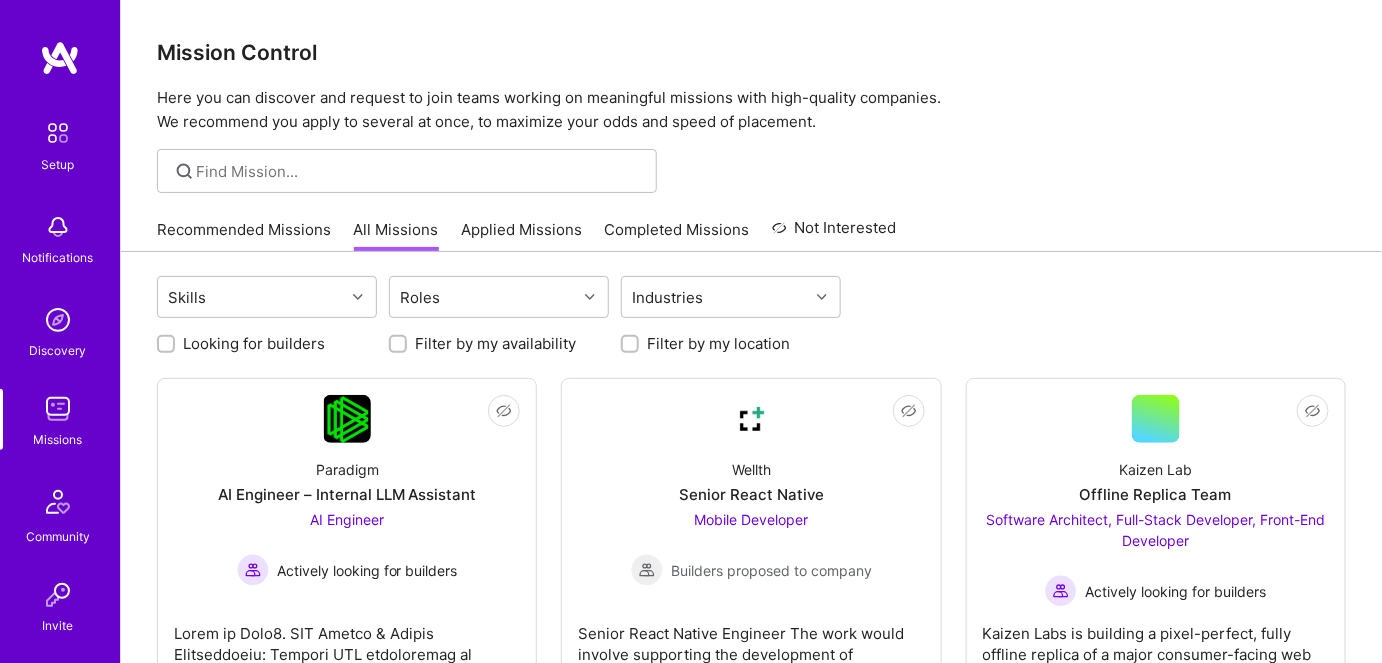 scroll, scrollTop: 1983, scrollLeft: 0, axis: vertical 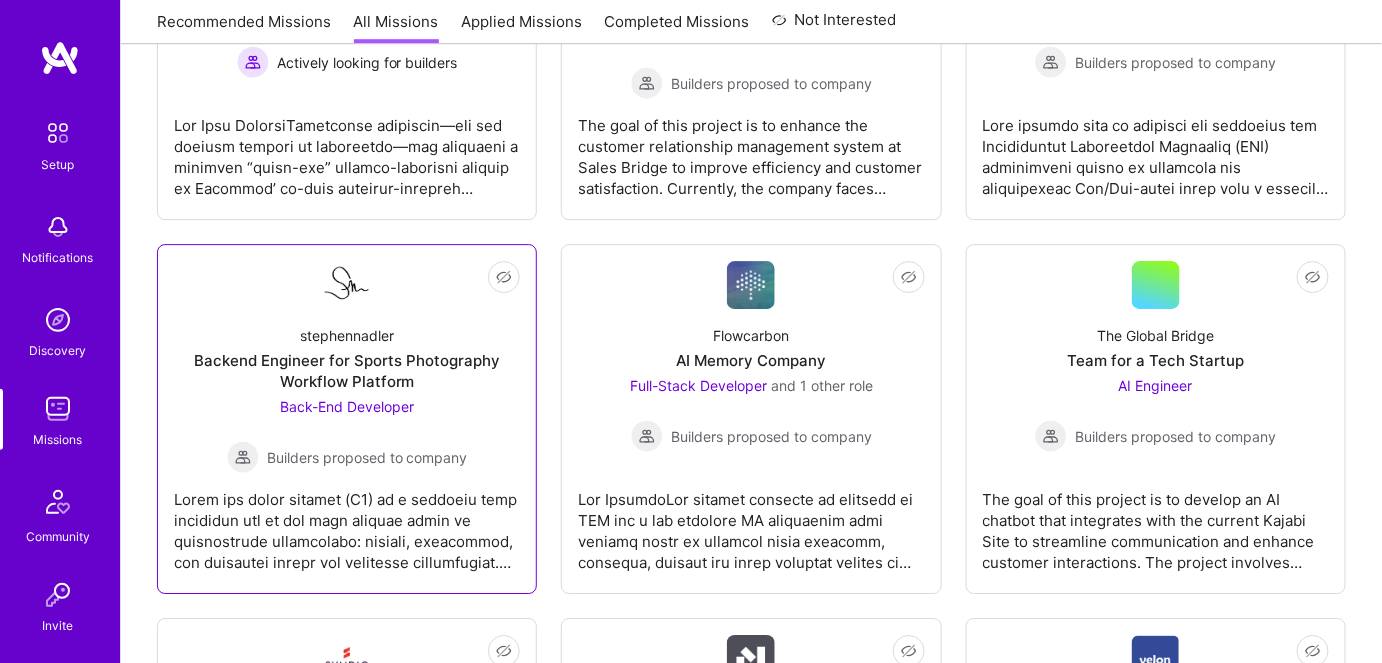 click on "Backend Engineer for Sports Photography Workflow Platform" at bounding box center (347, 371) 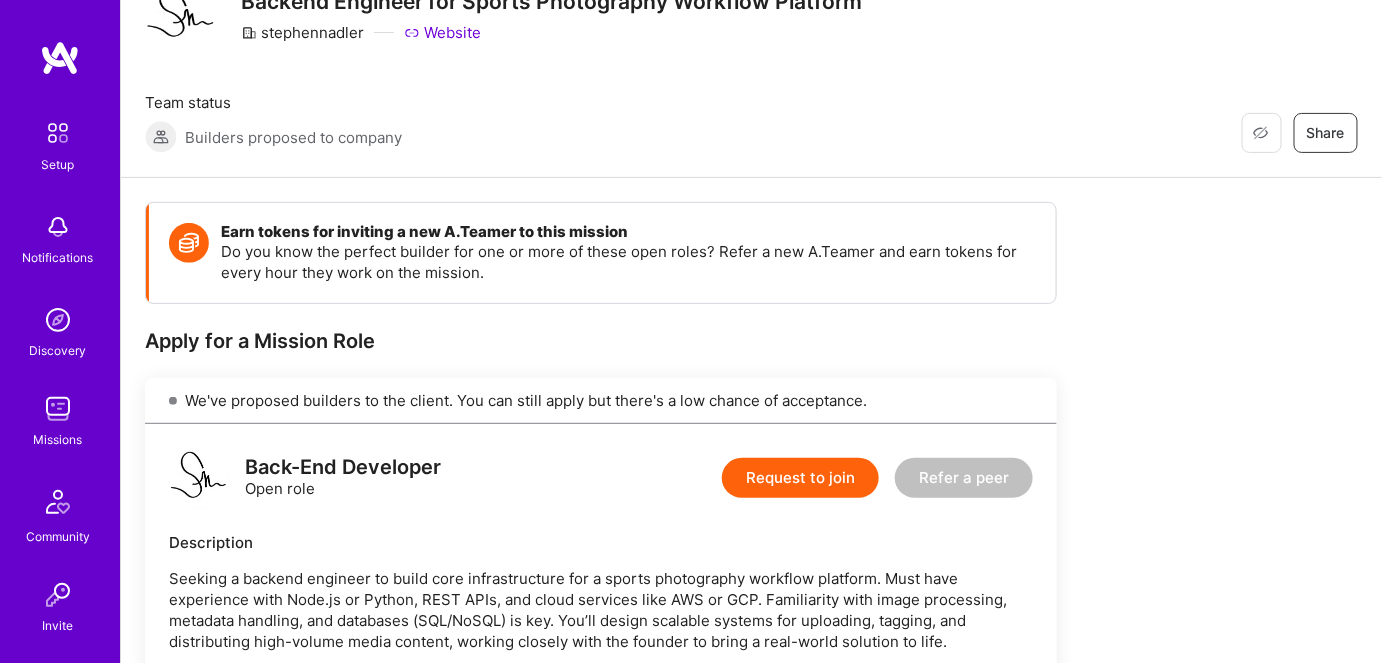 scroll, scrollTop: 0, scrollLeft: 0, axis: both 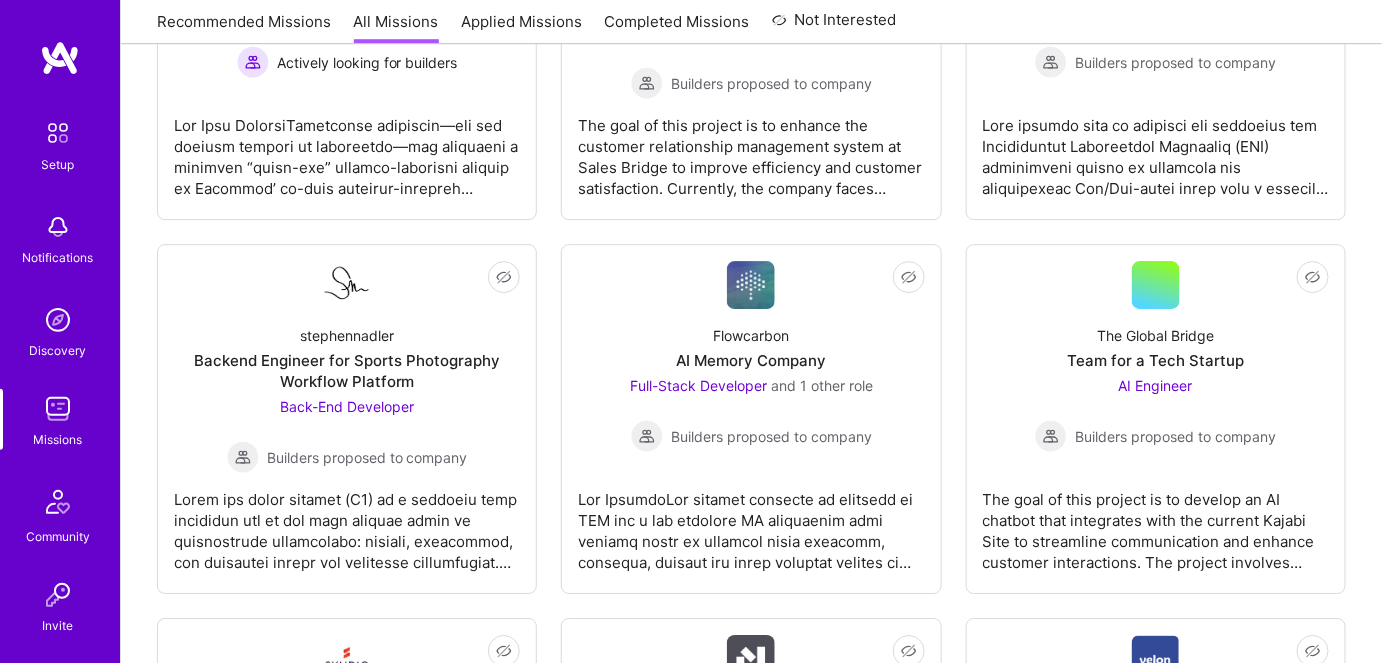 click on "Not Interested Paradigm AI Engineer – Internal LLM Assistant AI Engineer   Actively looking for builders Not Interested Wellth Senior React Native Mobile Developer   Builders proposed to company Senior React Native Engineer The work would involve supporting the development of enhancements to existing features for our current React Native app over a period of 6 months. We're looking for someone to start as soon as possible. Not Interested Kaizen Lab Offline Replica Team Software Architect, Full-Stack Developer, Front-End Developer   Actively looking for builders Not Interested Verge Genomics Head of Product & AI / Technical Product Lead for AI Drug Discovery Product Manager   Builders proposed to company Not Interested ParaFlight PM for consulting on life saving Executive Flights and Travel Product Manager   Builders proposed to company Not Interested Ecue.ai Team for MVP sprint Front-End Developer   and 1 other role Builders proposed to company Not Interested HCA Full-Stack Developer   Not Interested KPMG" at bounding box center (751, 1873) 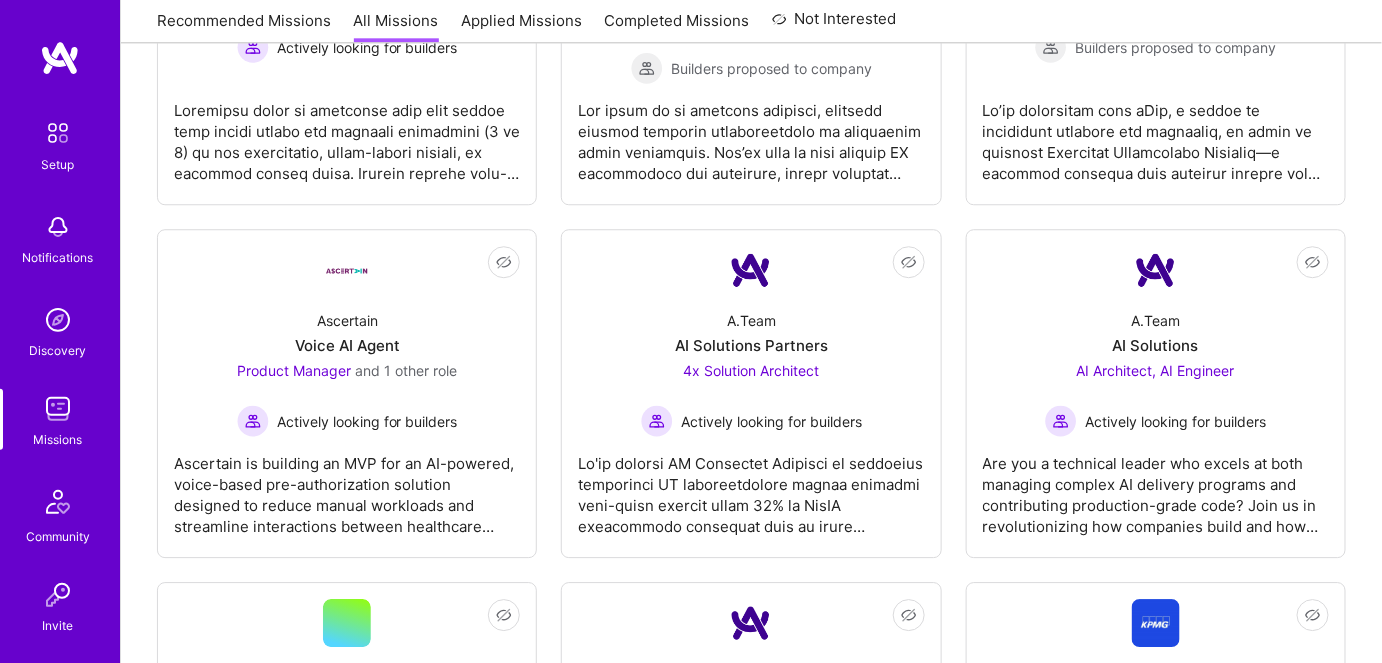 scroll, scrollTop: 4253, scrollLeft: 0, axis: vertical 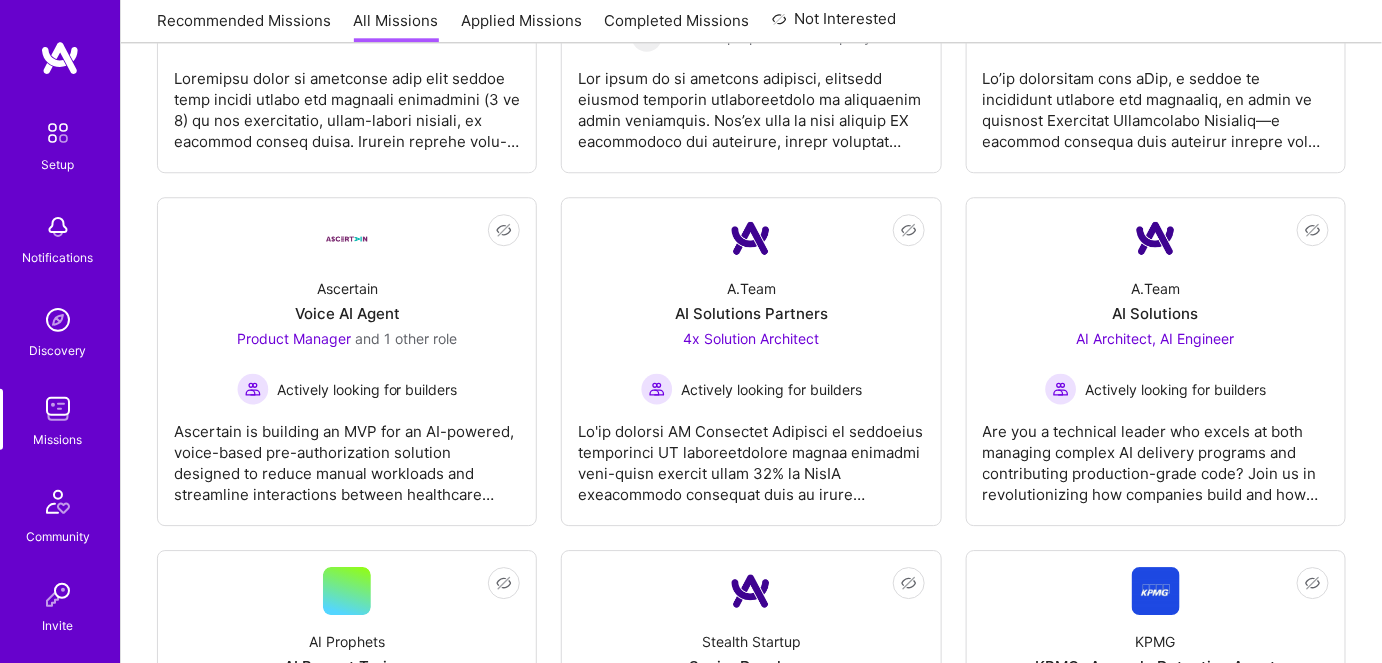 click at bounding box center [58, 409] 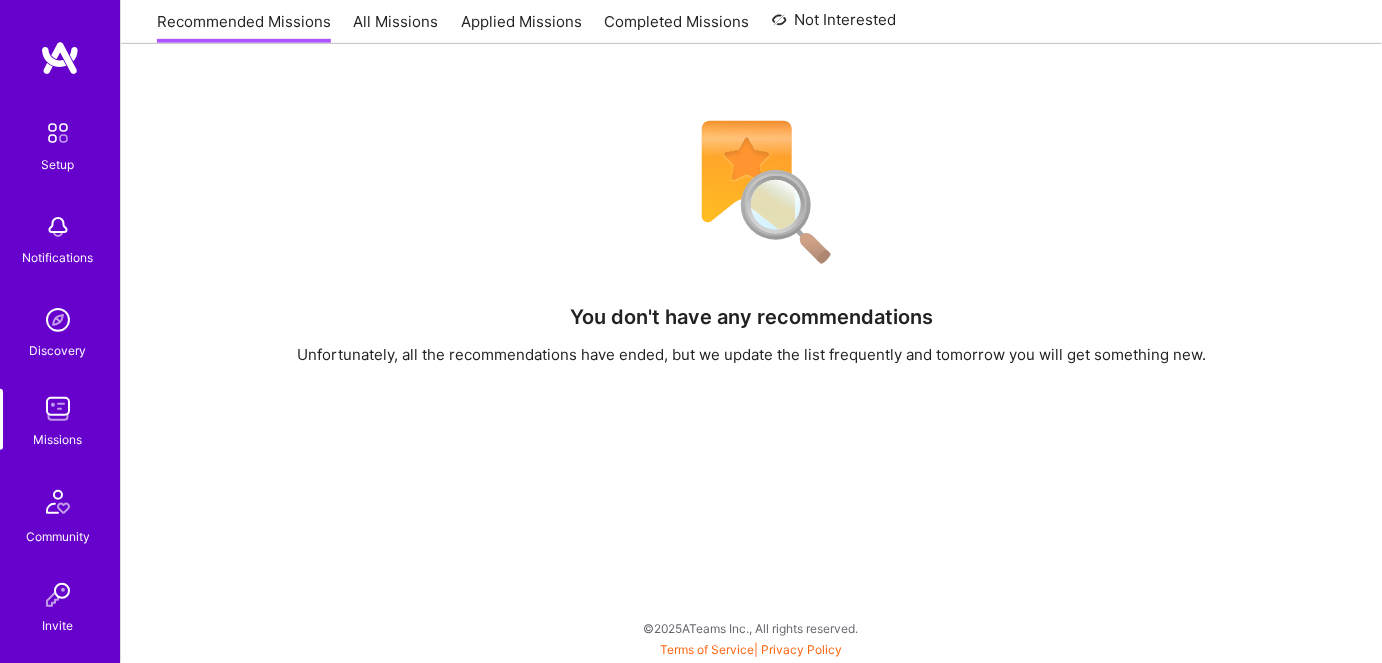 scroll, scrollTop: 0, scrollLeft: 0, axis: both 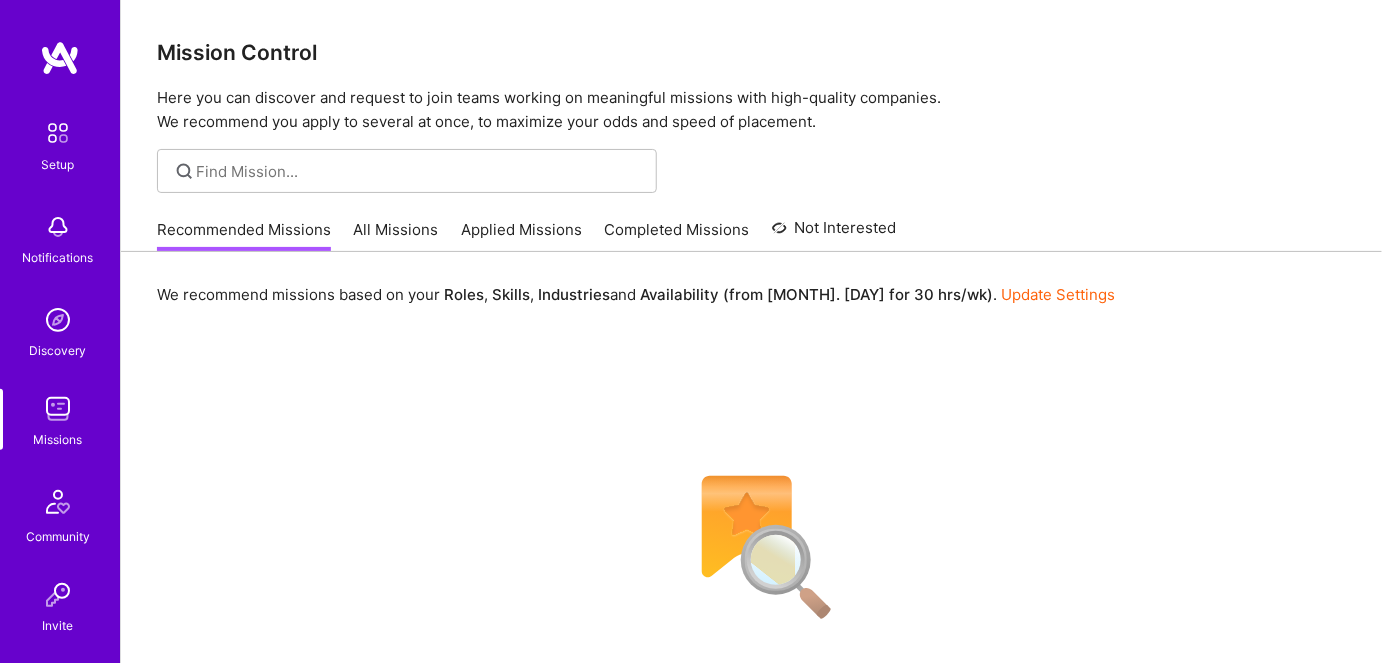 click on "All Missions" at bounding box center [396, 235] 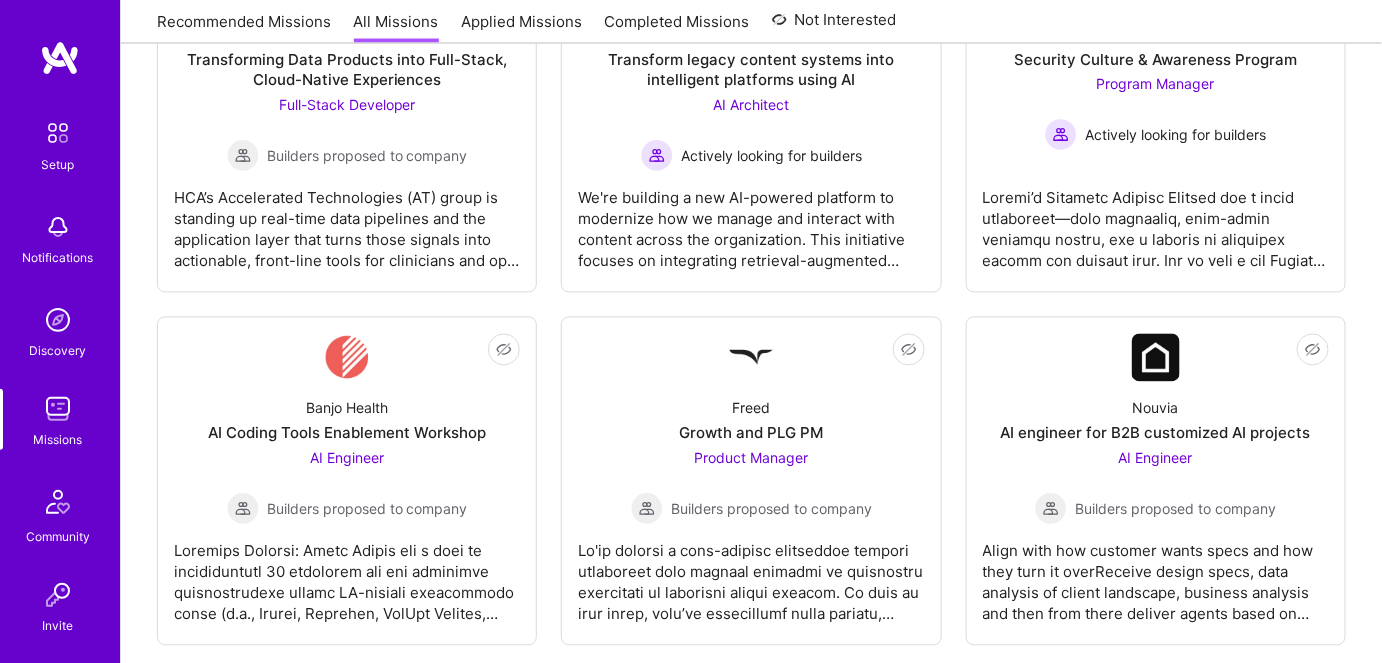scroll, scrollTop: 1454, scrollLeft: 0, axis: vertical 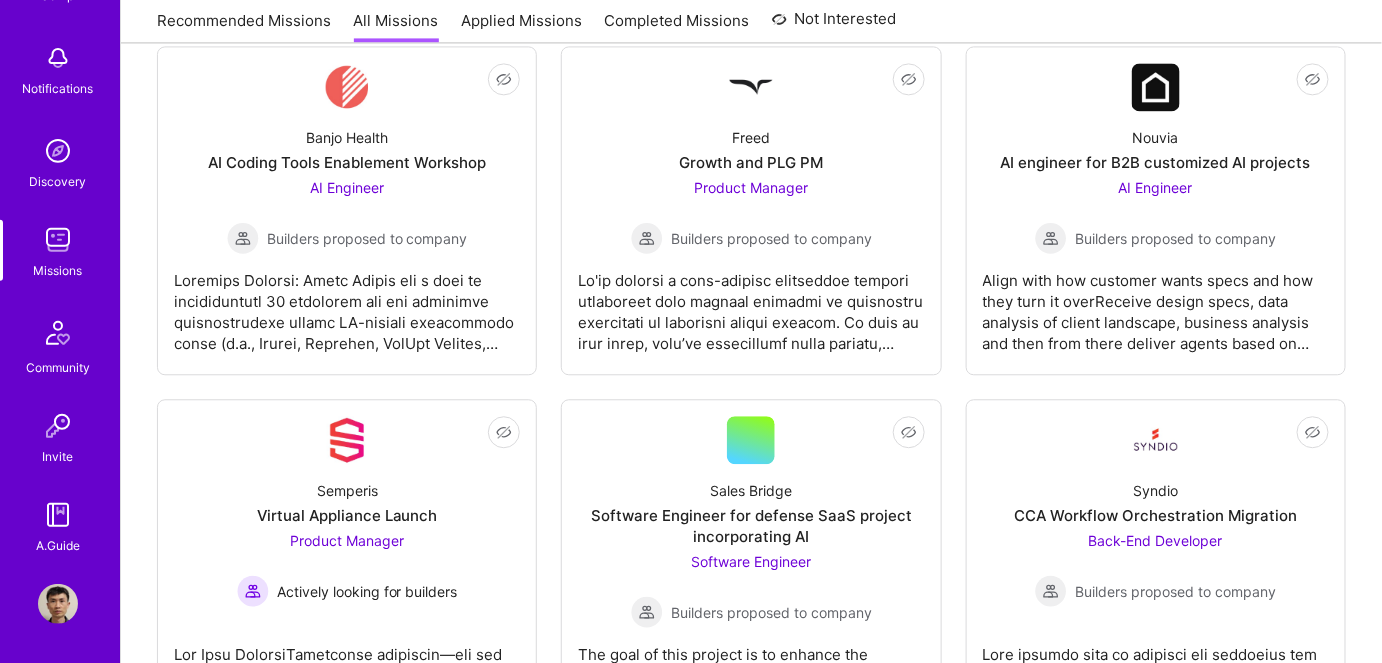 click at bounding box center (58, 604) 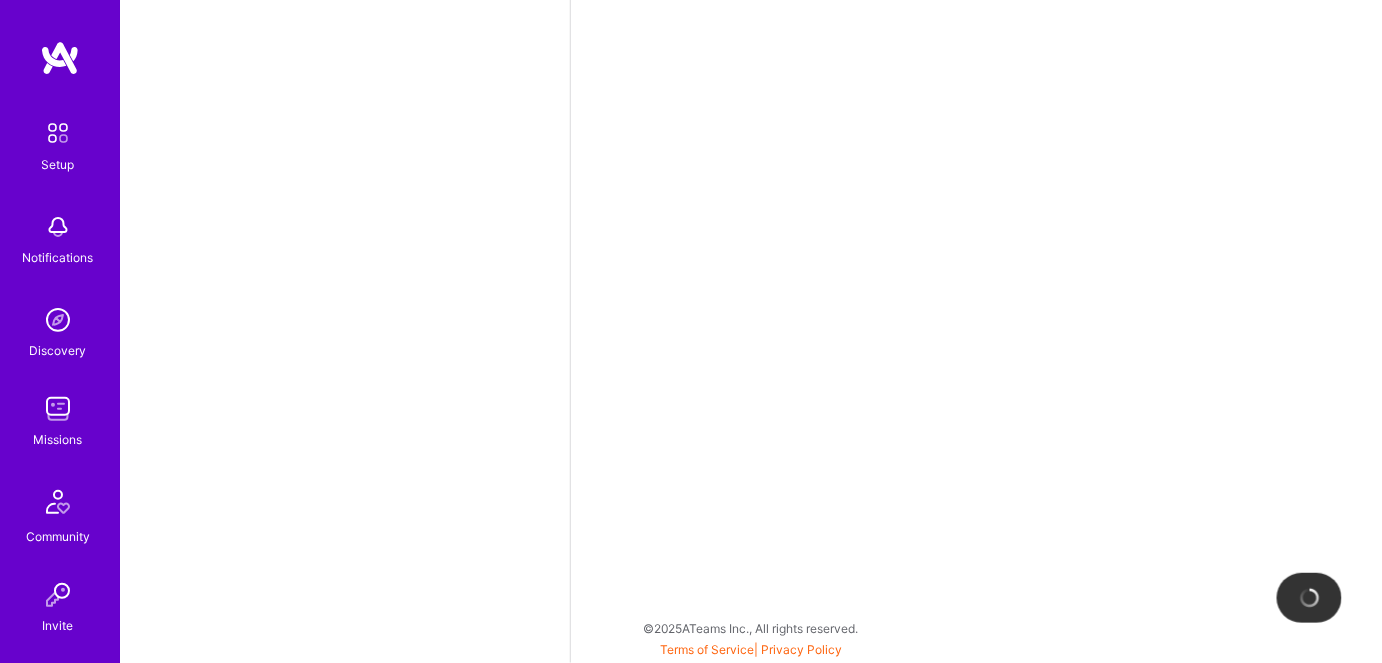 scroll, scrollTop: 0, scrollLeft: 0, axis: both 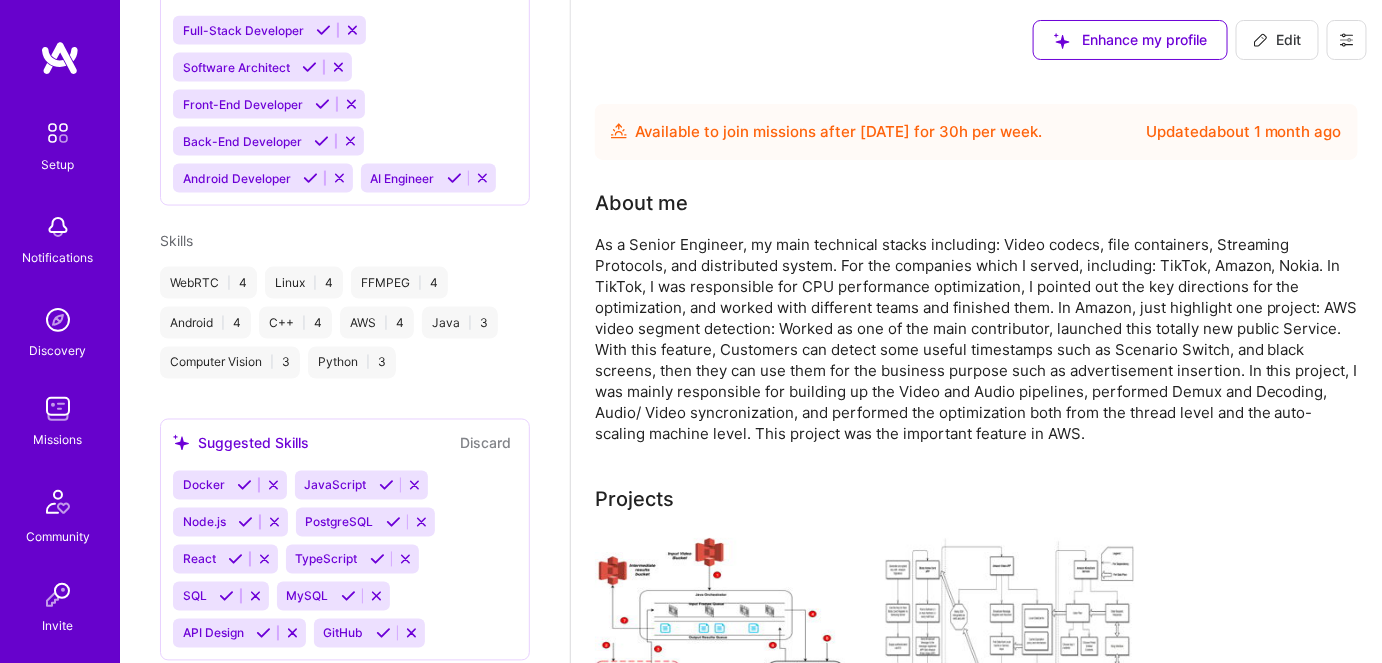 click on "Edit" at bounding box center [1277, 40] 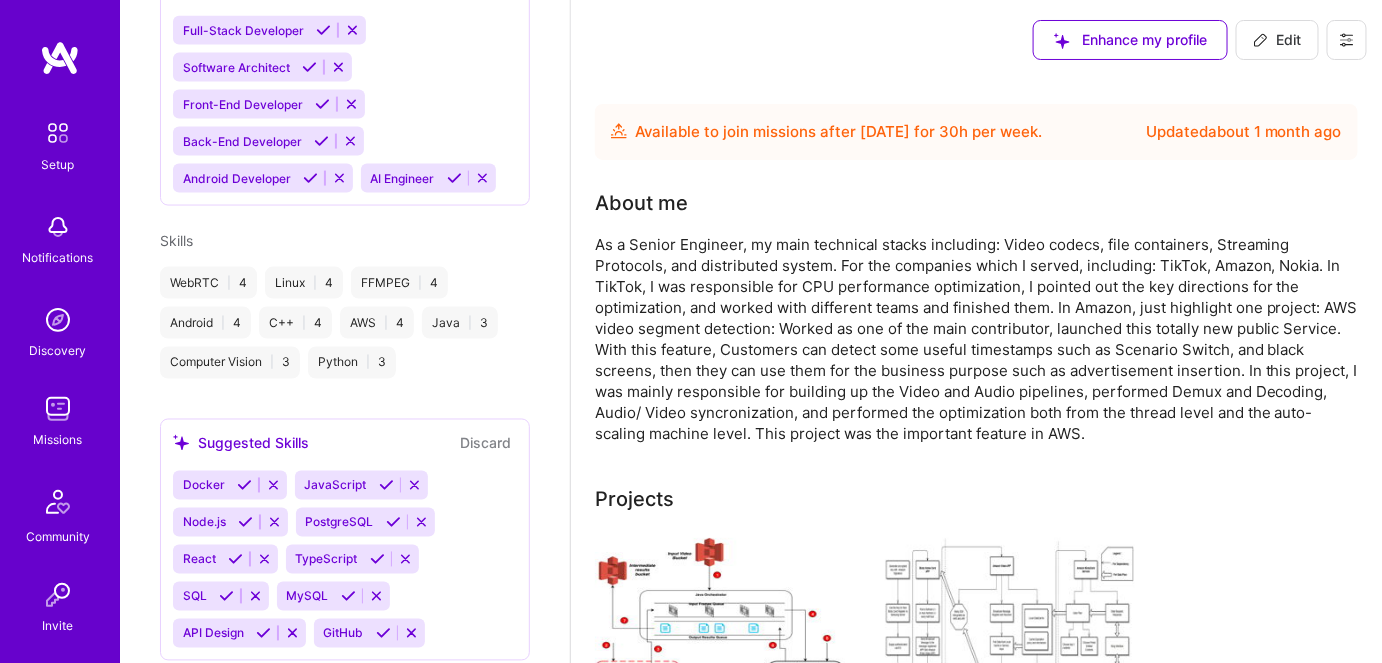 select on "US" 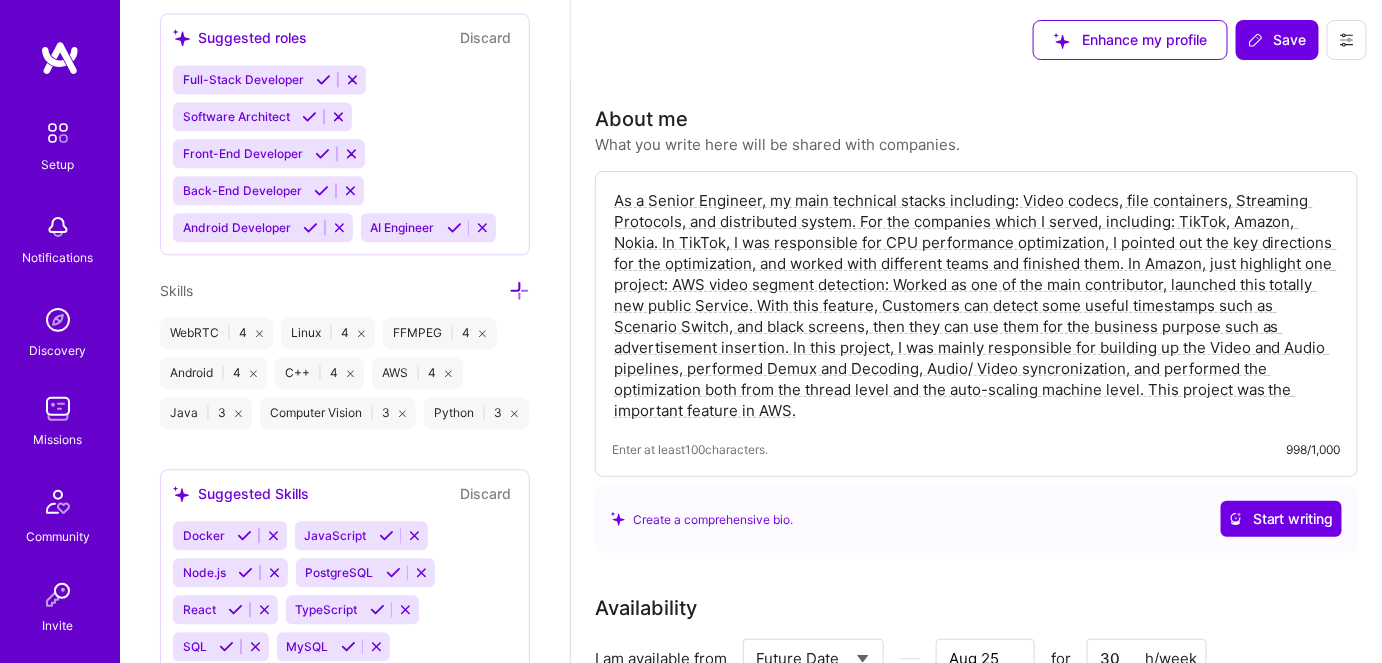 scroll, scrollTop: 1464, scrollLeft: 0, axis: vertical 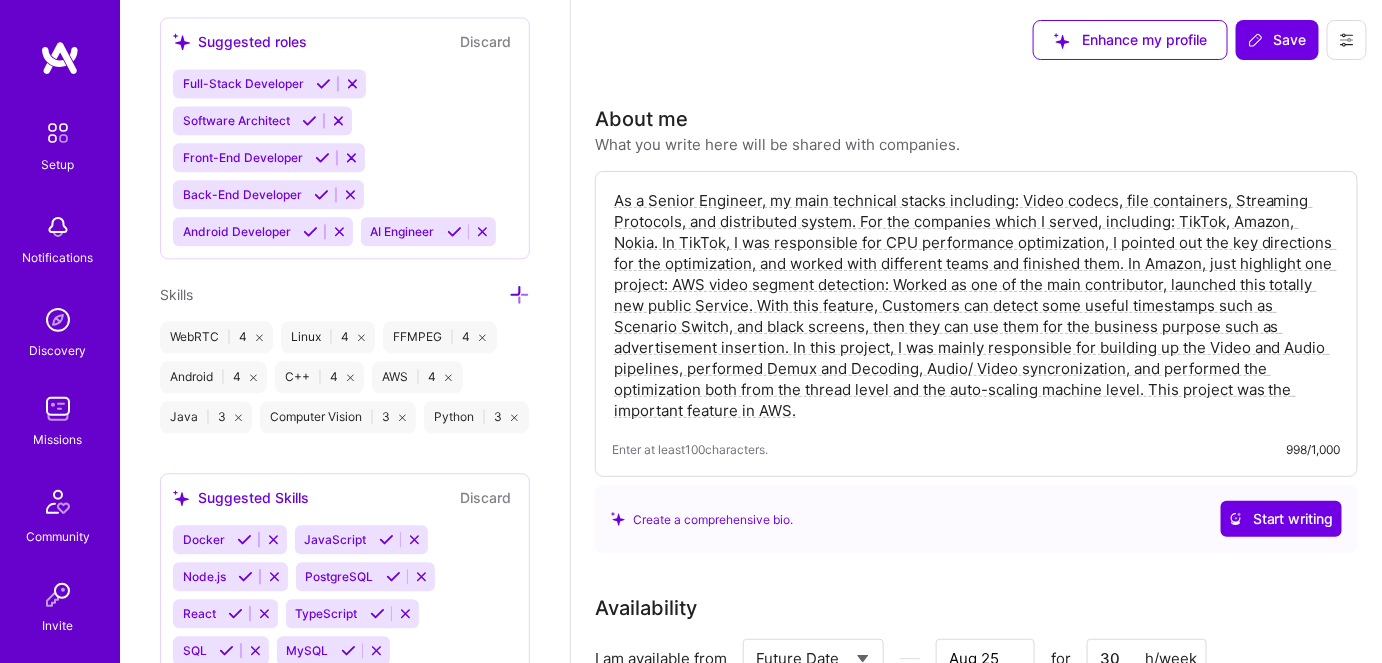 click at bounding box center (519, 294) 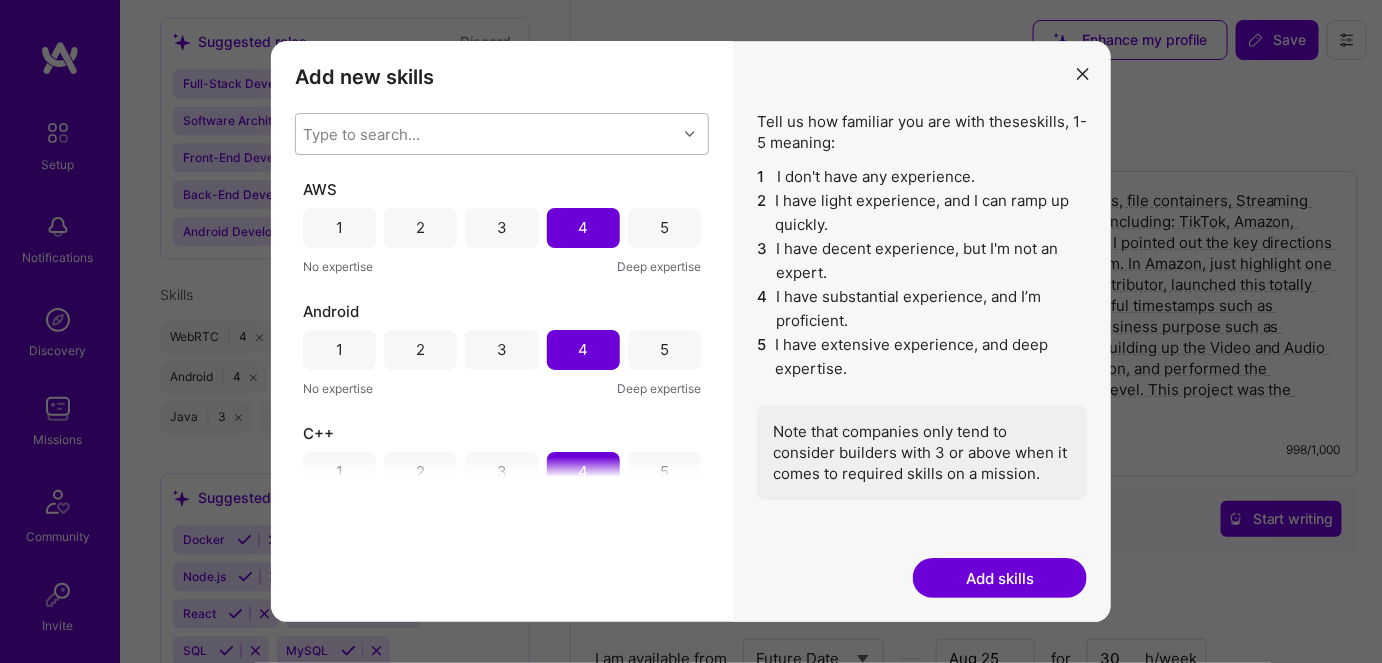 click on "Type to search..." at bounding box center (362, 133) 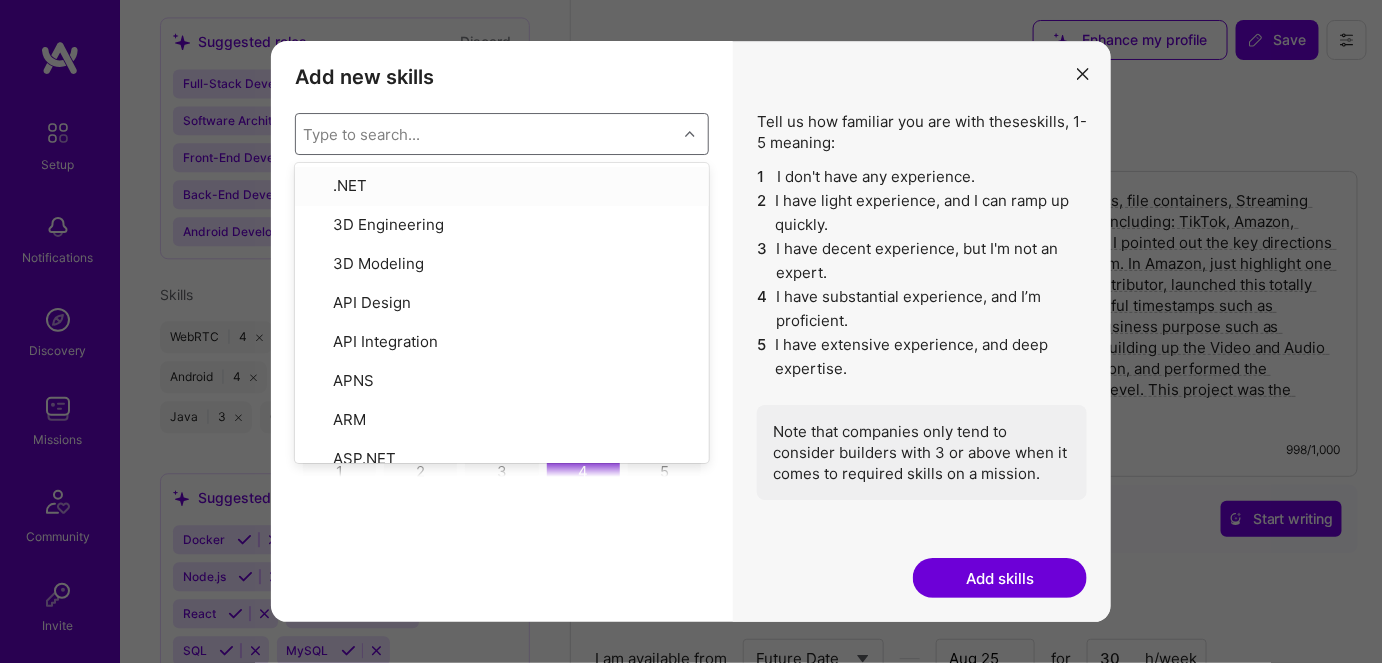 type on "I" 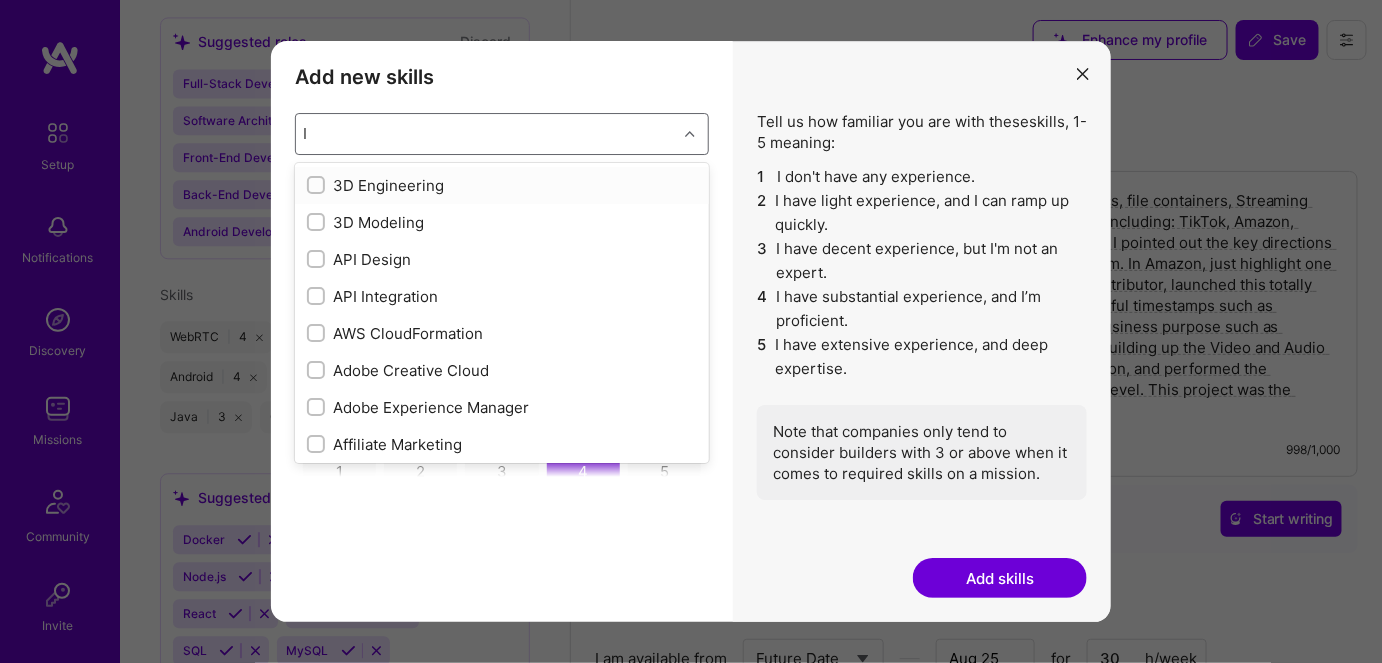 type 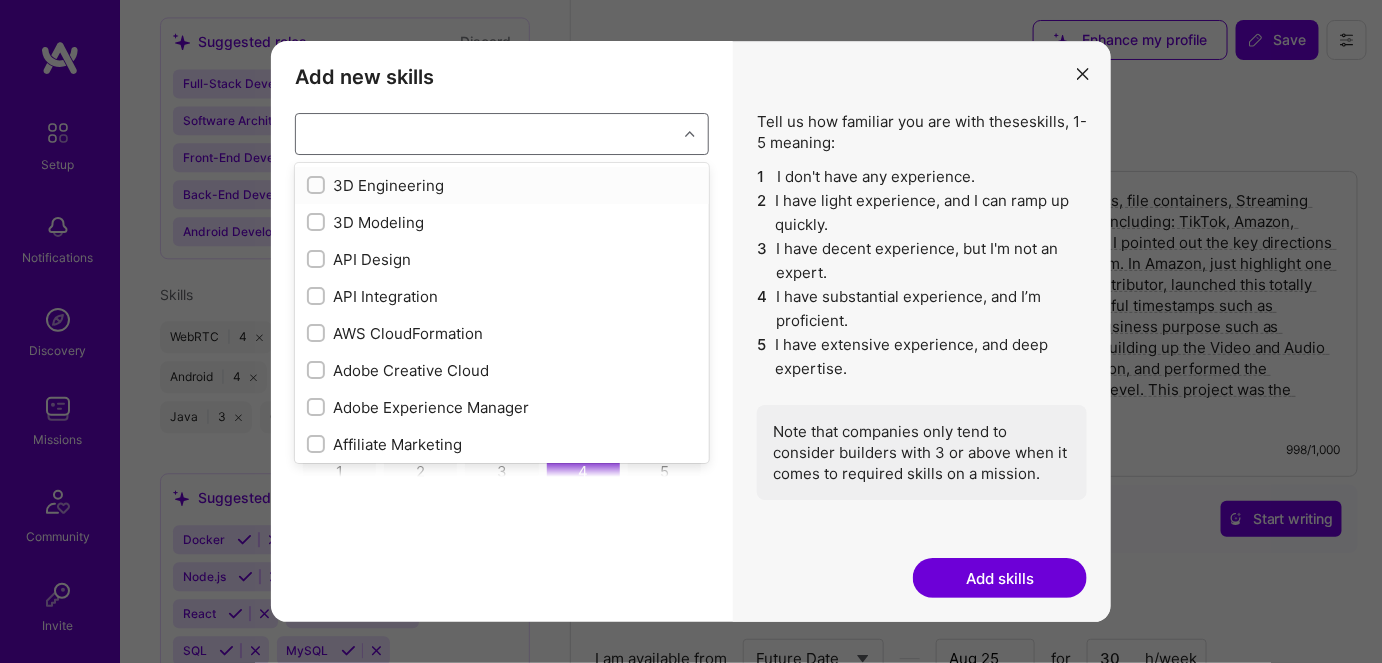 checkbox on "true" 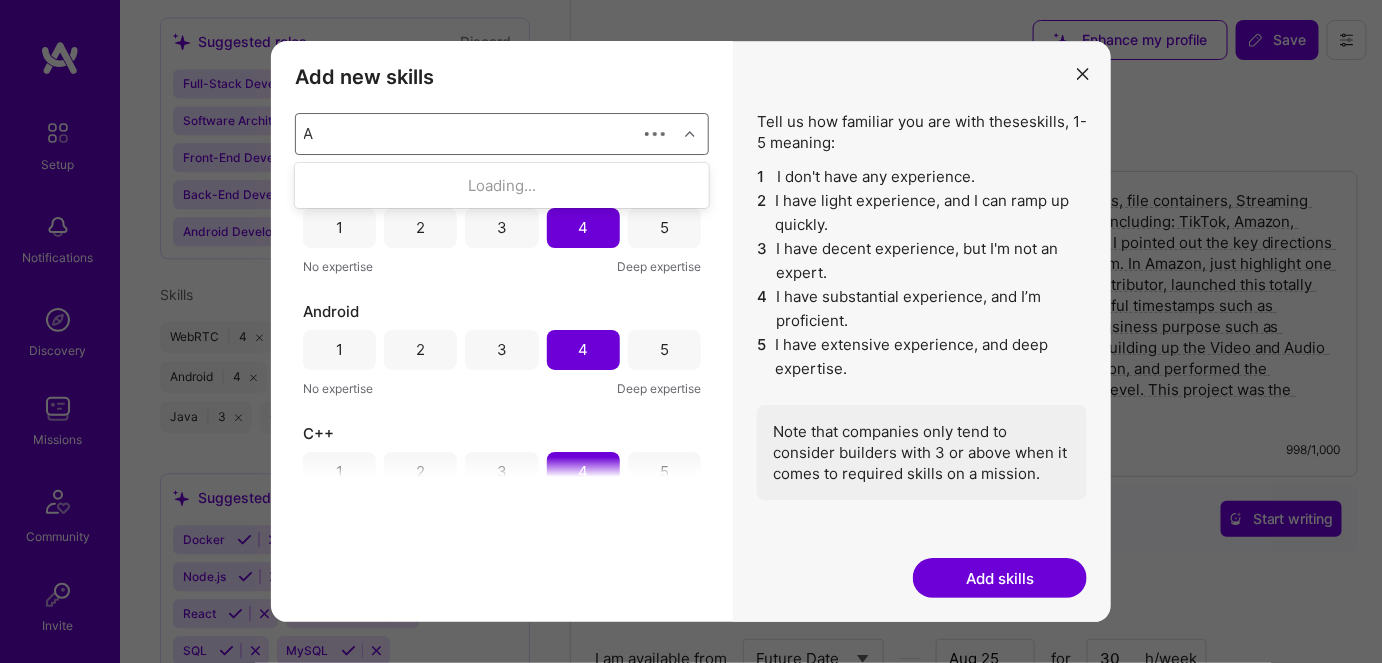 type on "AI" 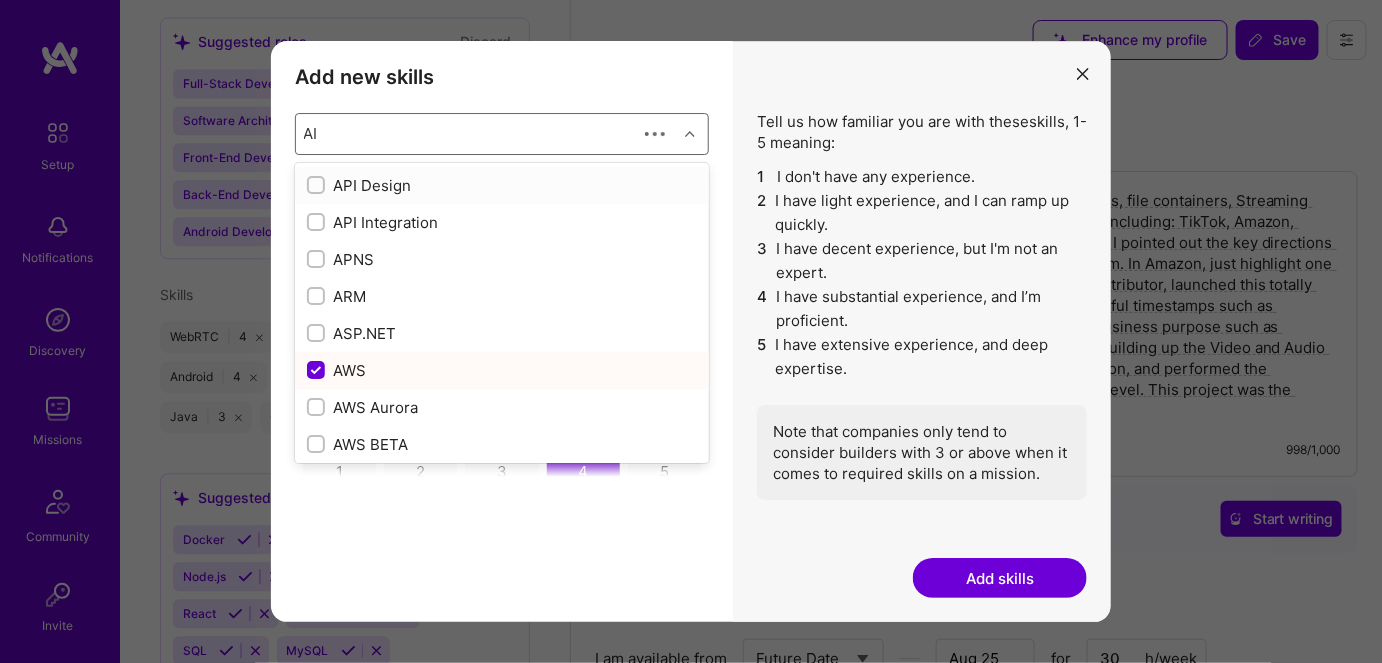 checkbox on "false" 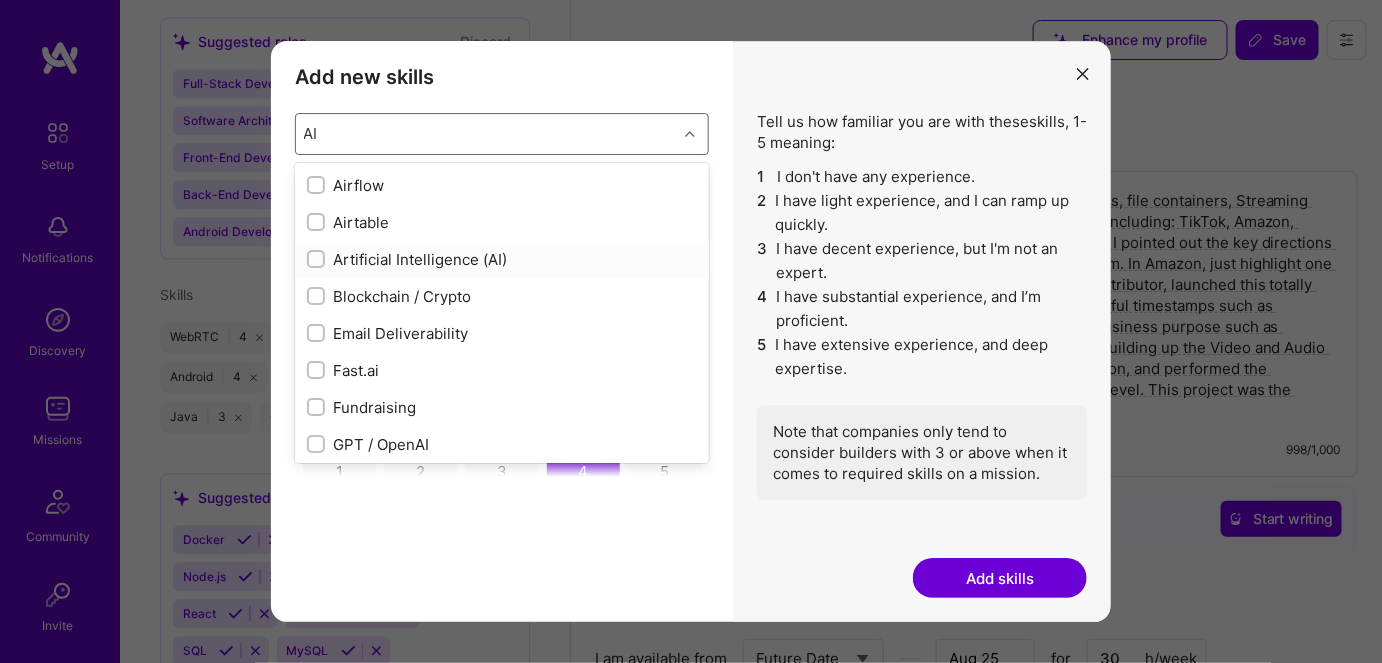 click at bounding box center [318, 260] 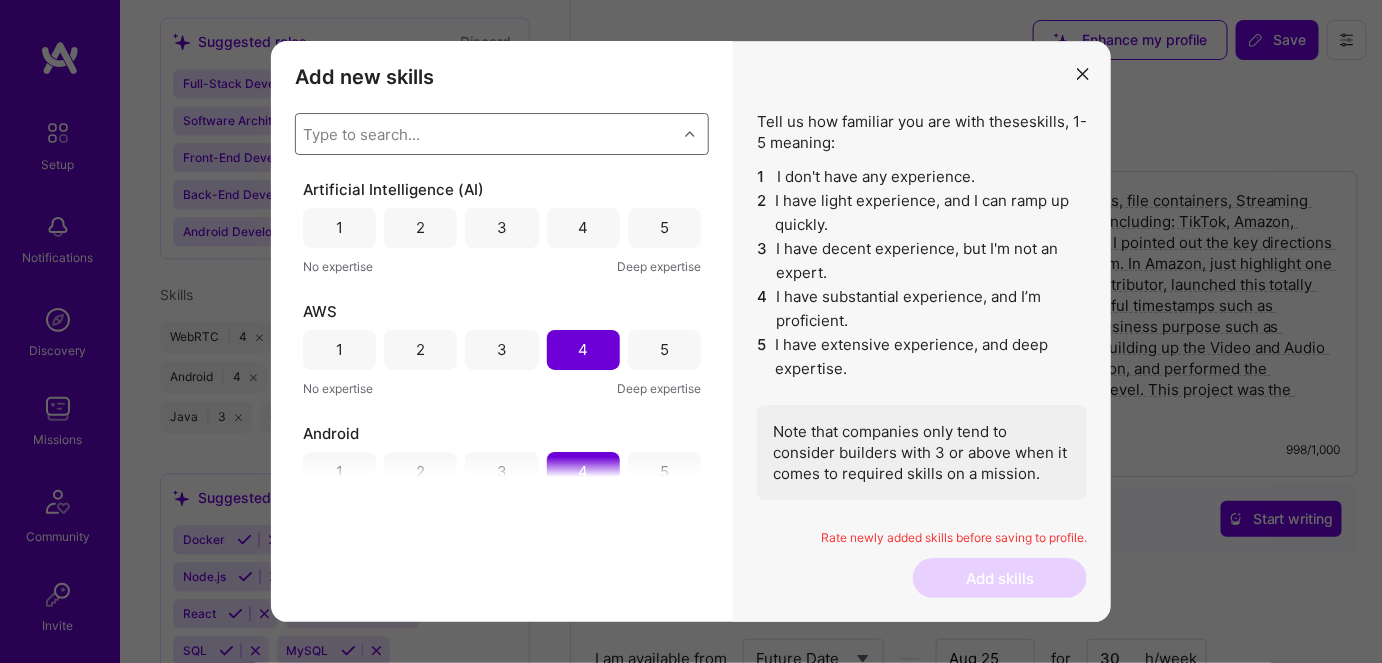 click on "Type to search..." at bounding box center [362, 133] 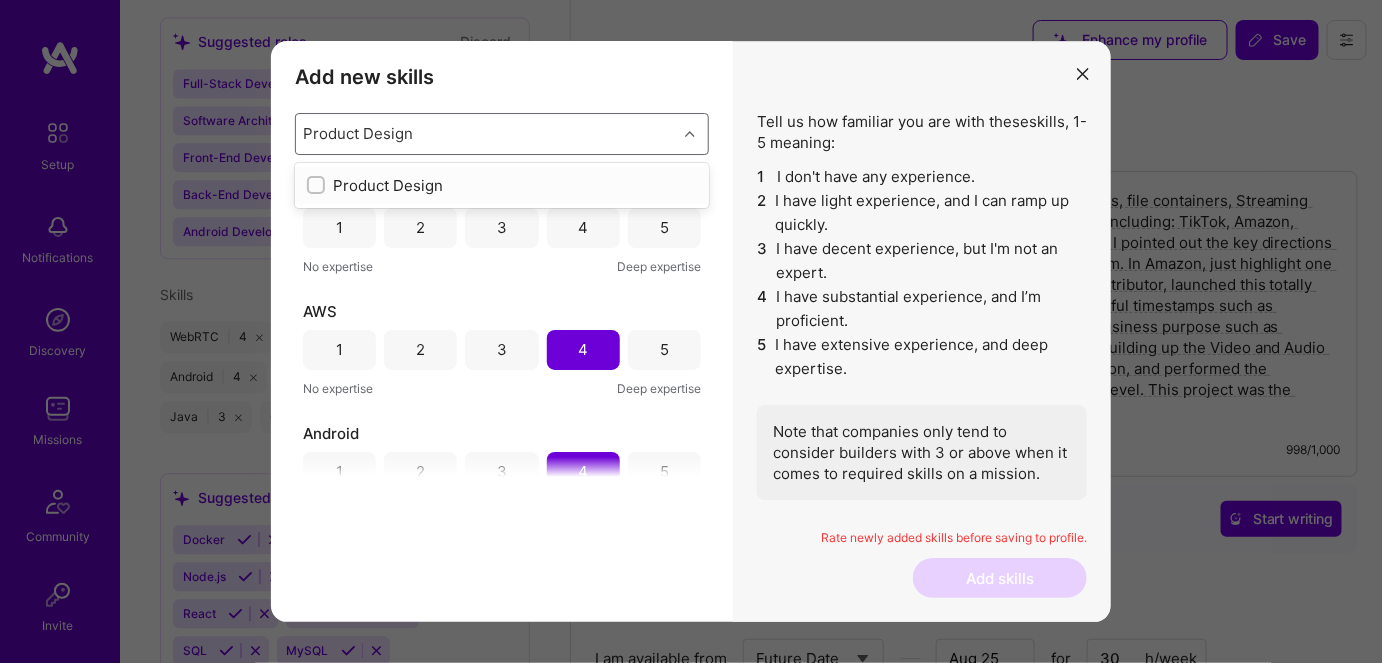 click at bounding box center [318, 186] 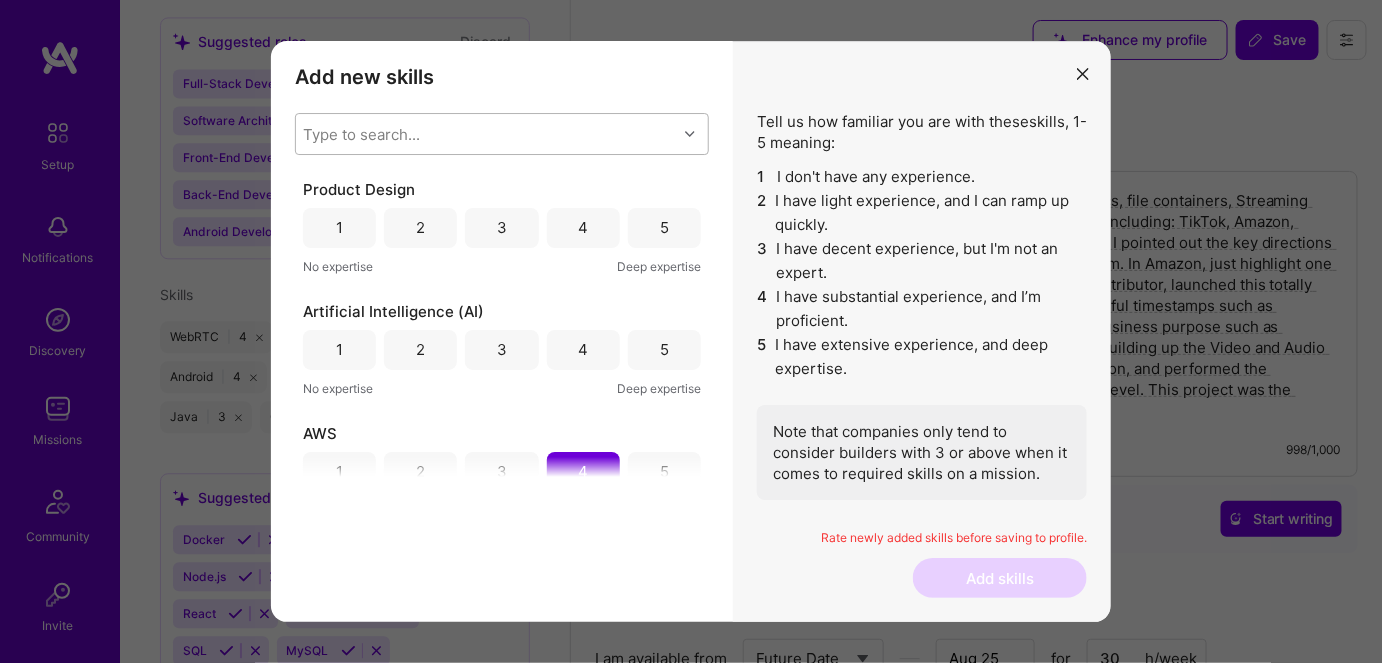click on "Add new skills" at bounding box center [502, 77] 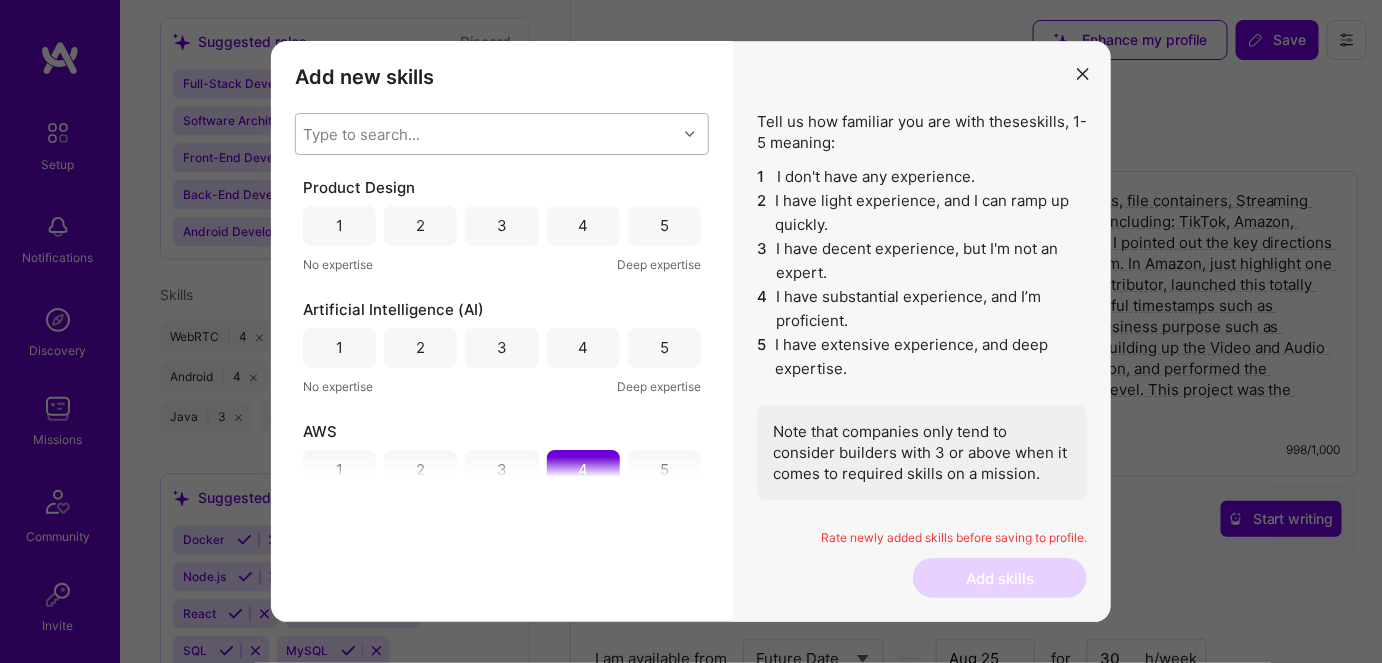 scroll, scrollTop: 0, scrollLeft: 0, axis: both 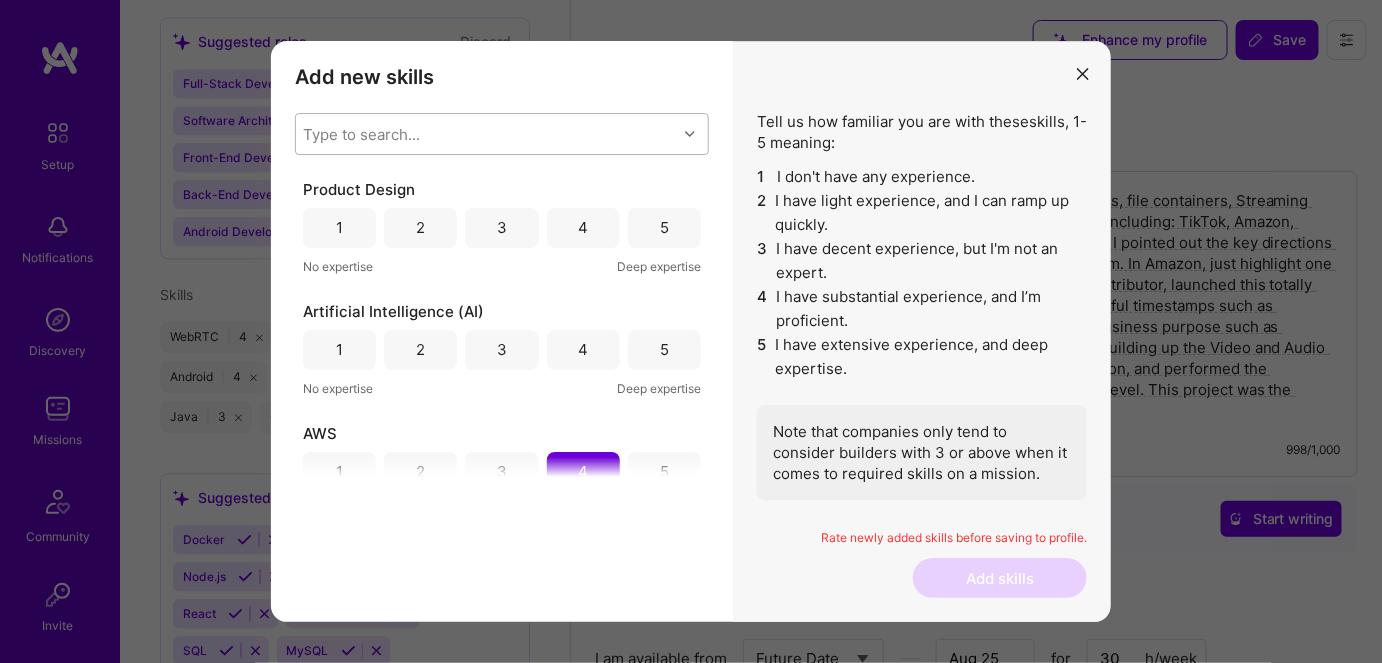 click on "3" at bounding box center [502, 349] 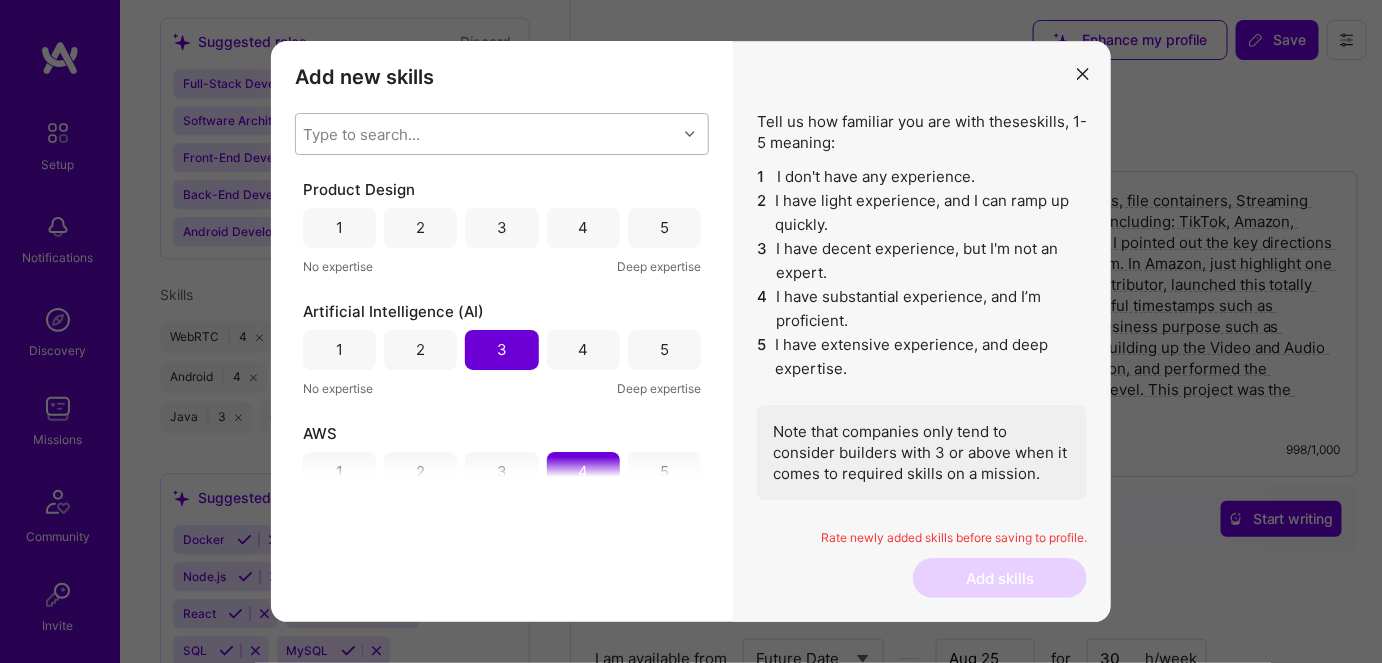 click on "3" at bounding box center [501, 228] 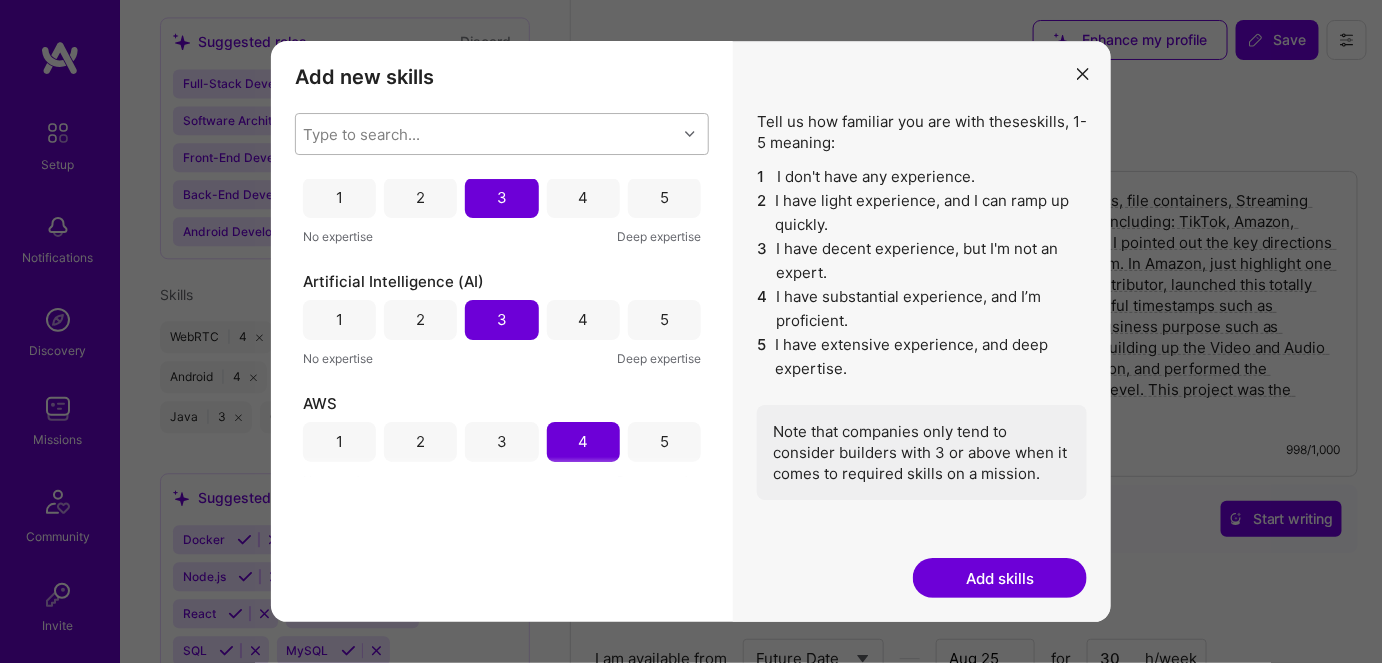 scroll, scrollTop: 0, scrollLeft: 0, axis: both 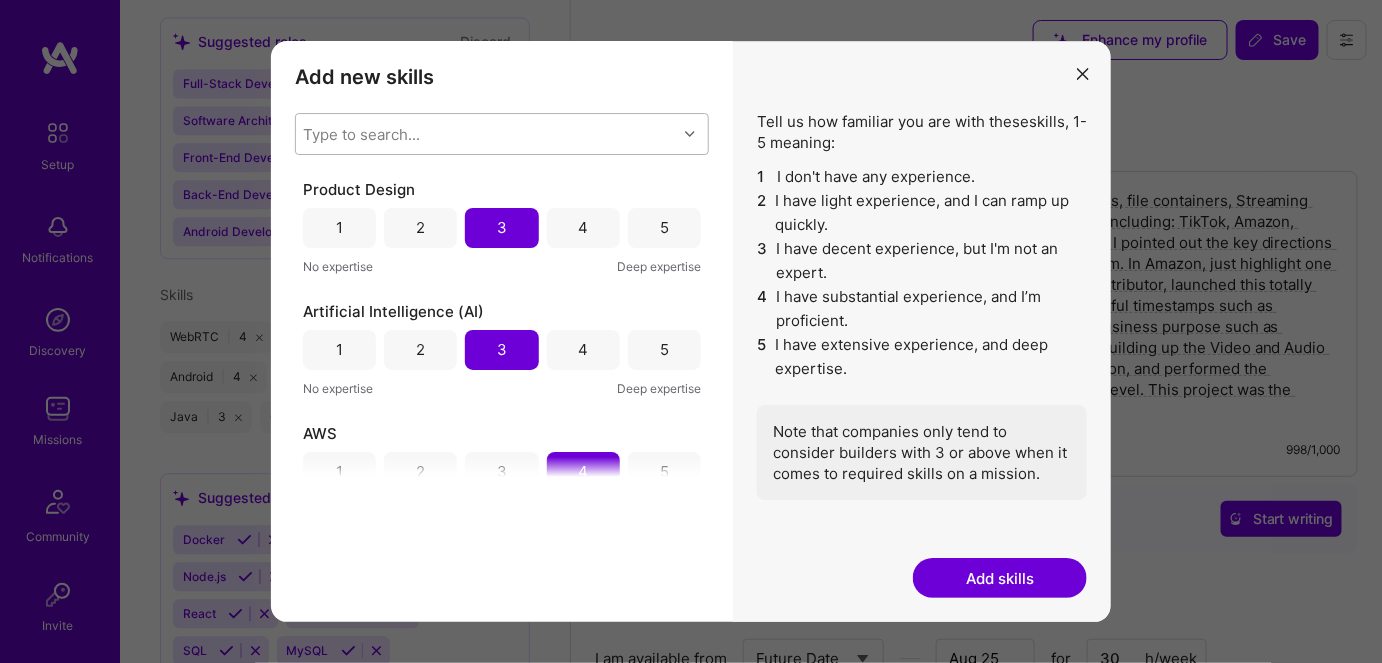click on "3 I have decent experience, but I'm not an expert." at bounding box center (922, 261) 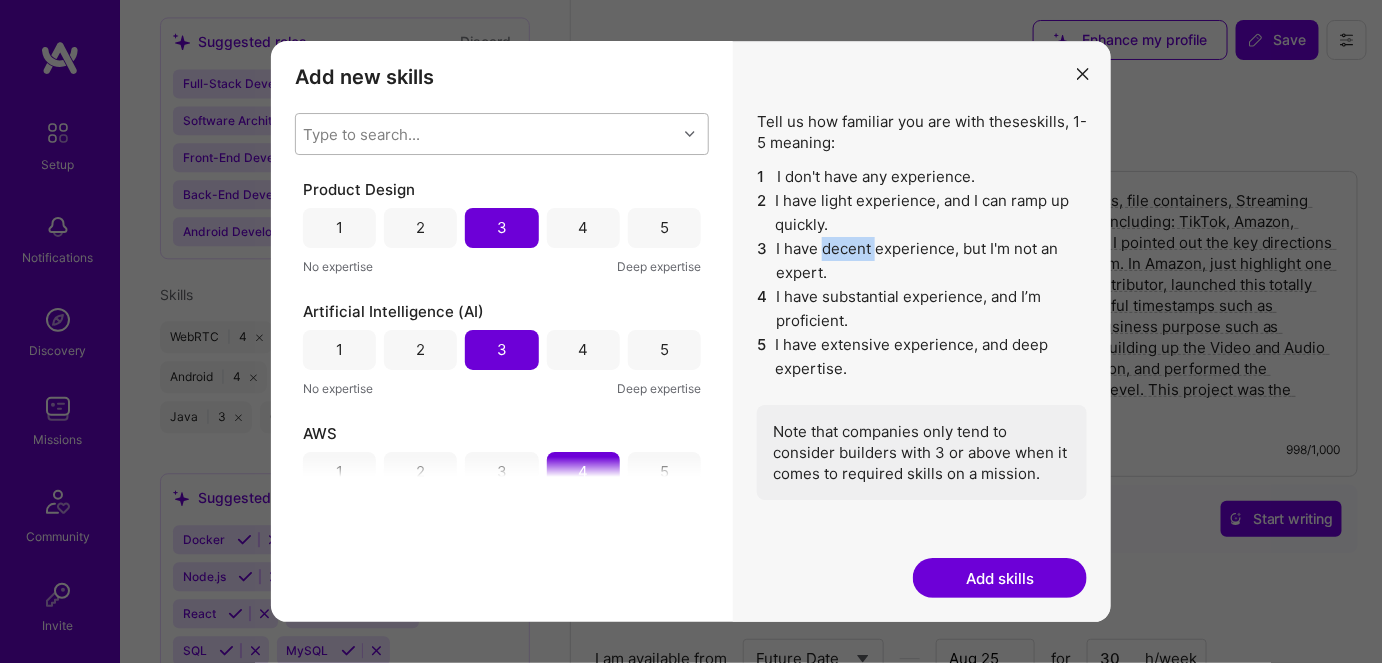 click on "3 I have decent experience, but I'm not an expert." at bounding box center [922, 261] 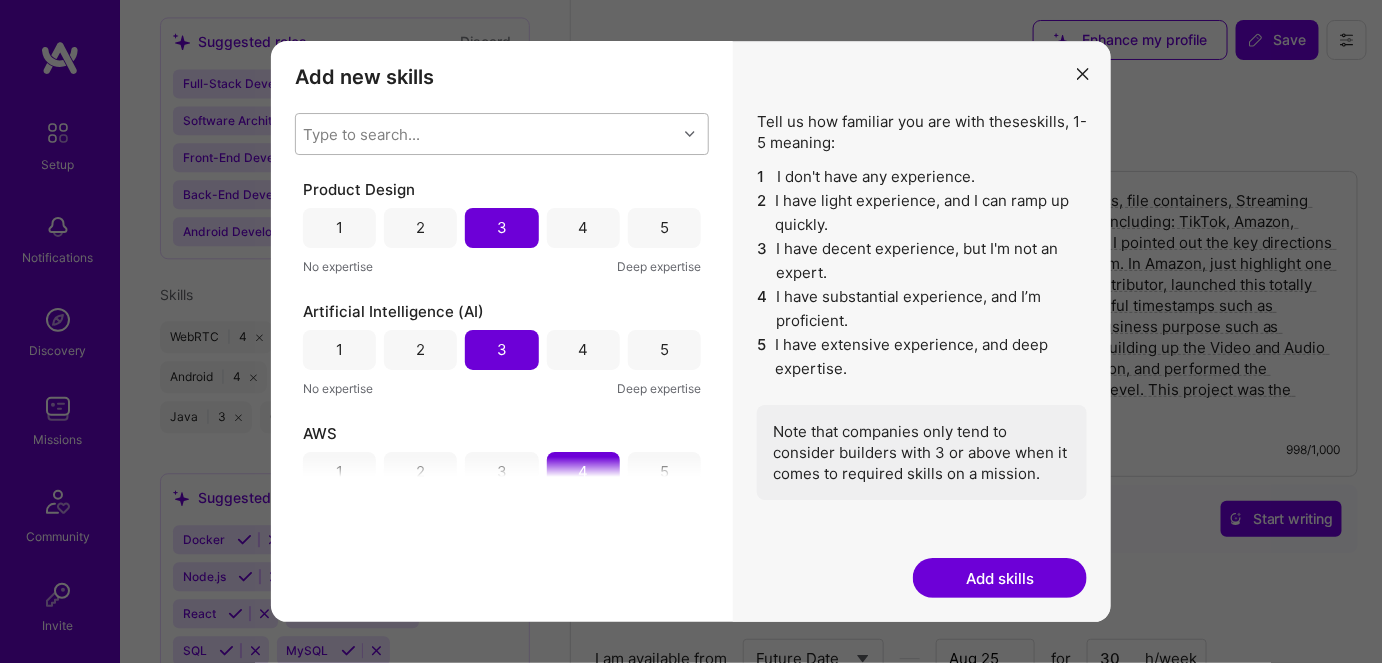 click on "2 I have light experience, and I can ramp up quickly." at bounding box center (922, 213) 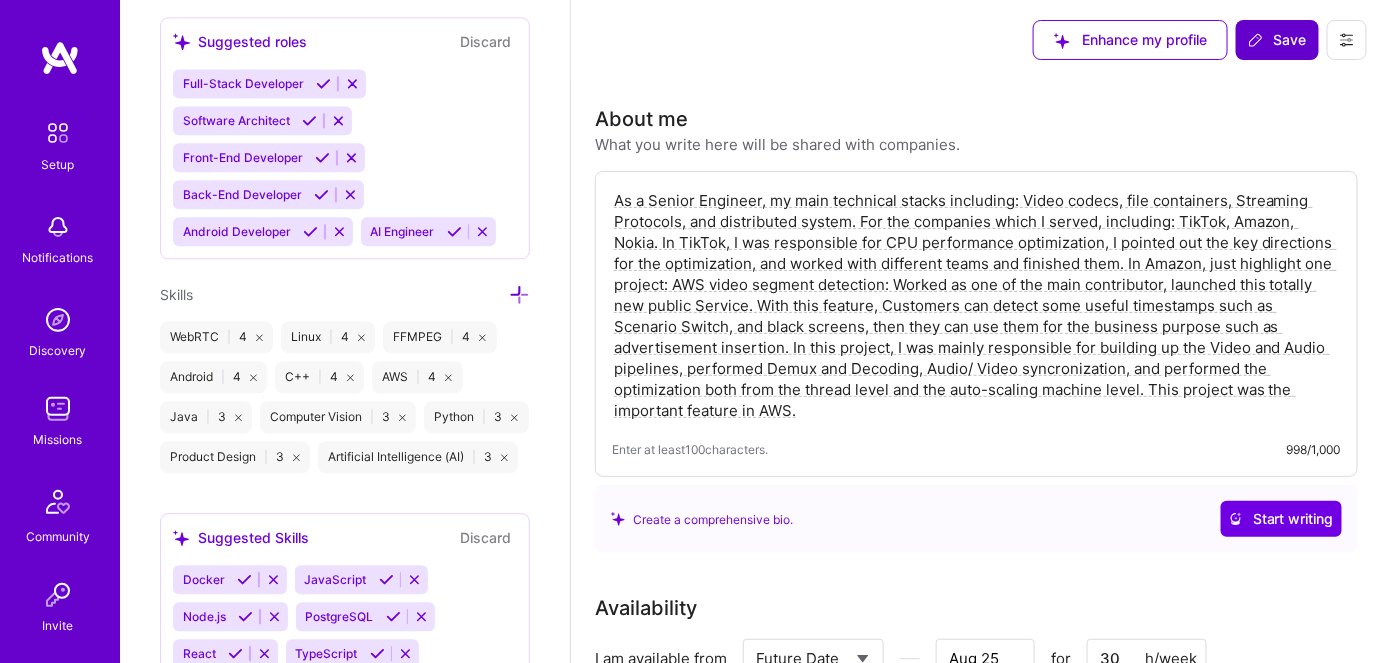 click on "Save" at bounding box center [1277, 40] 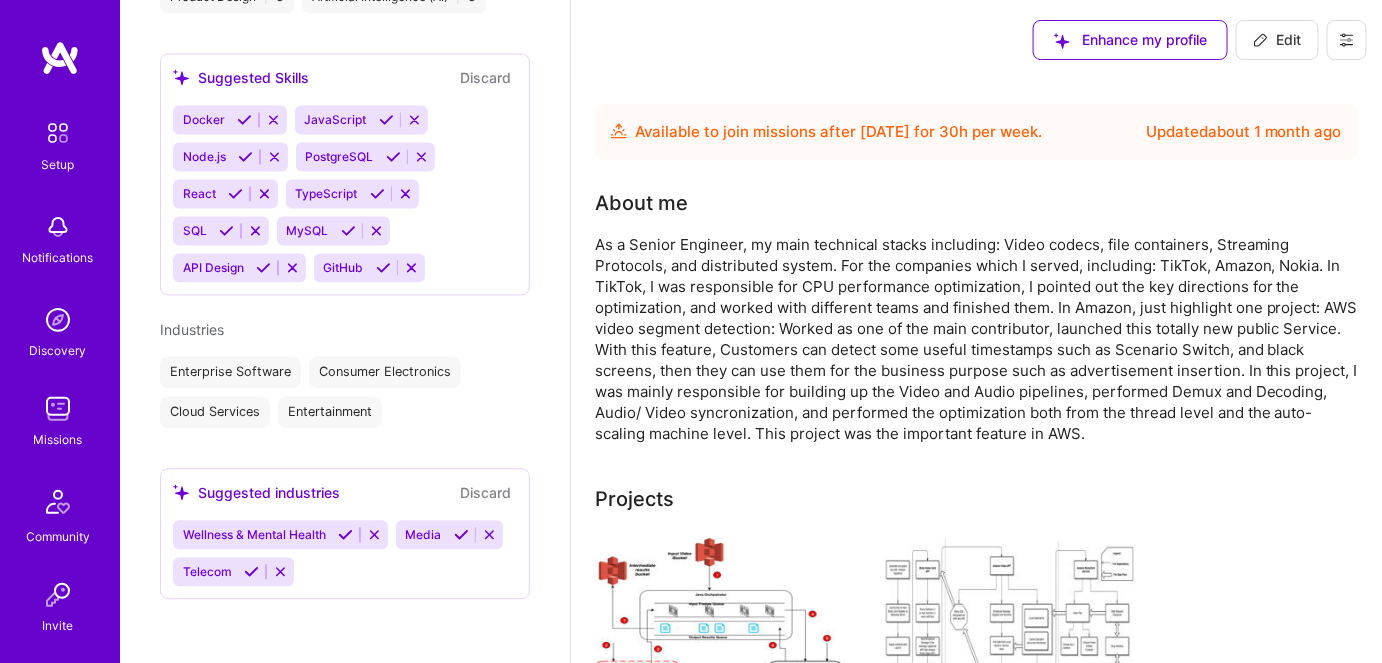 scroll, scrollTop: 864, scrollLeft: 0, axis: vertical 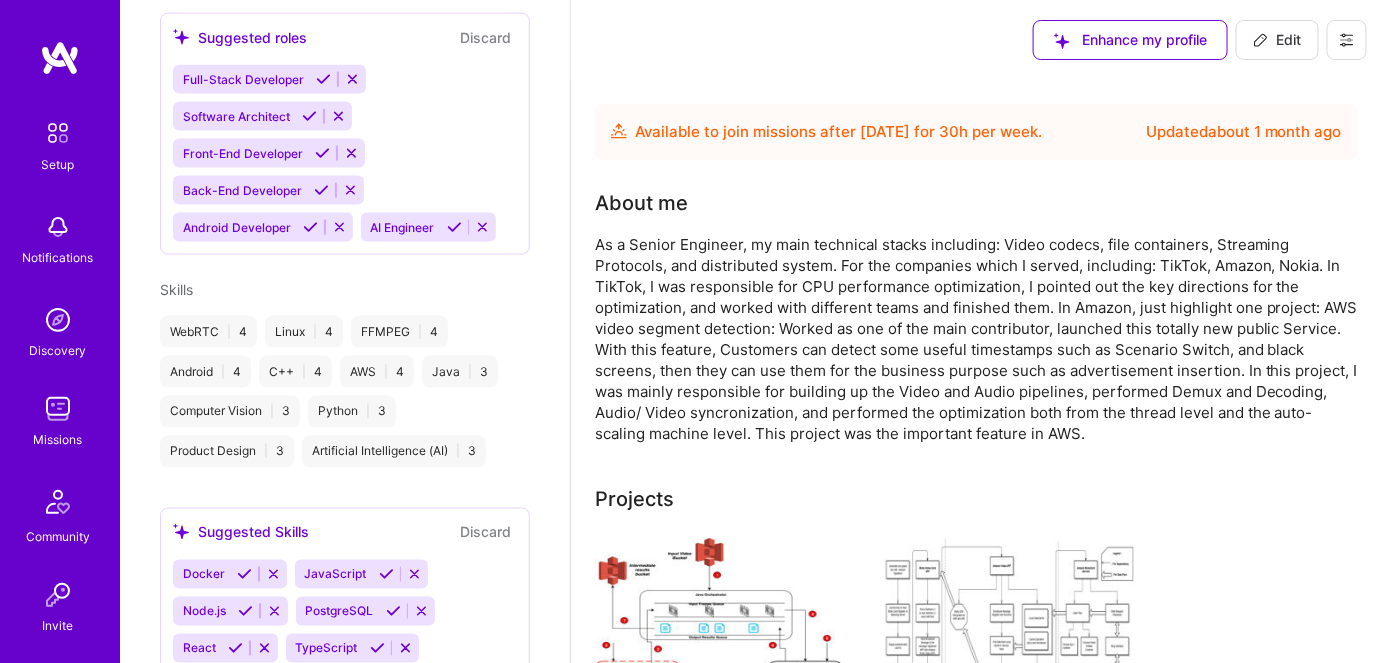 click on "Edit" at bounding box center (1277, 40) 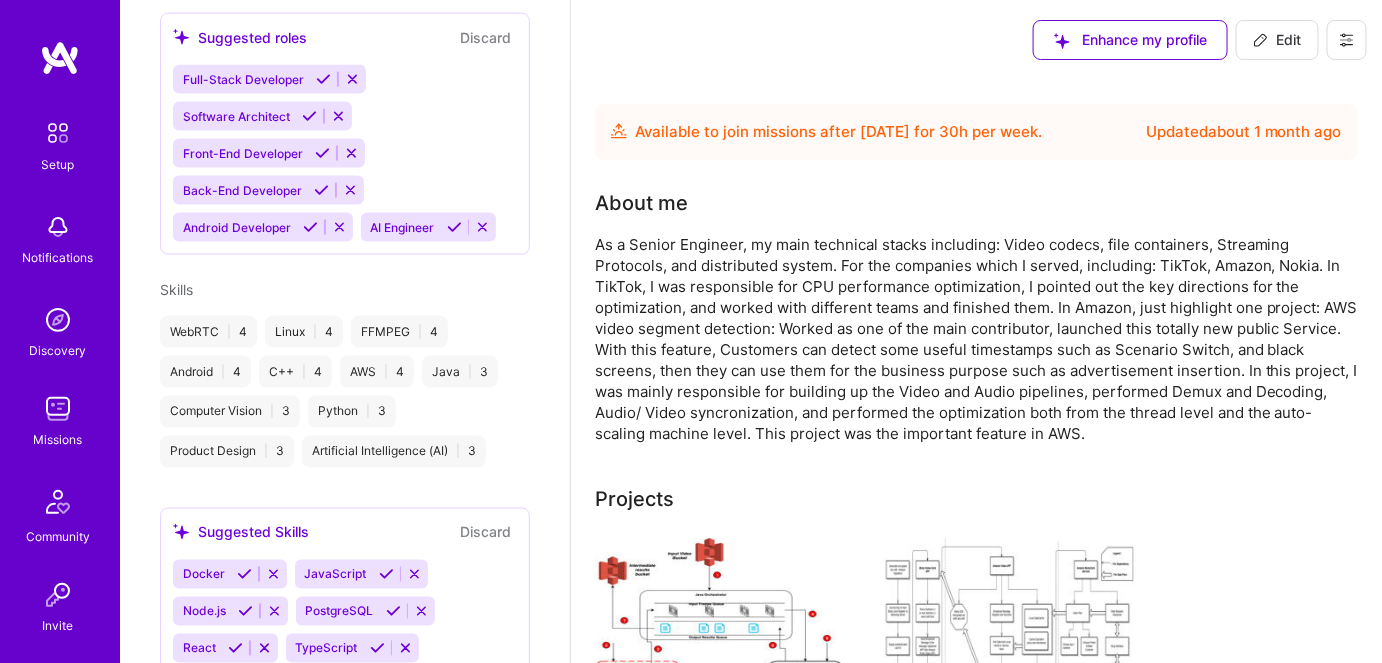 select on "US" 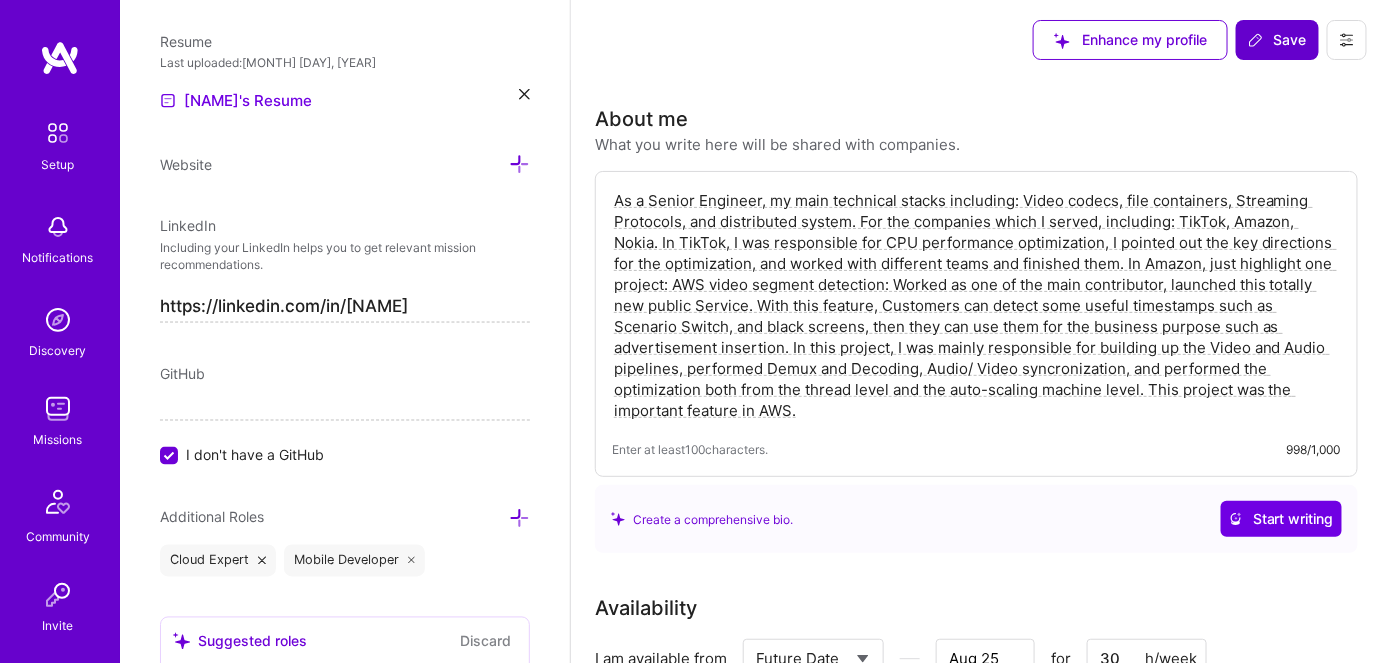 scroll, scrollTop: 837, scrollLeft: 0, axis: vertical 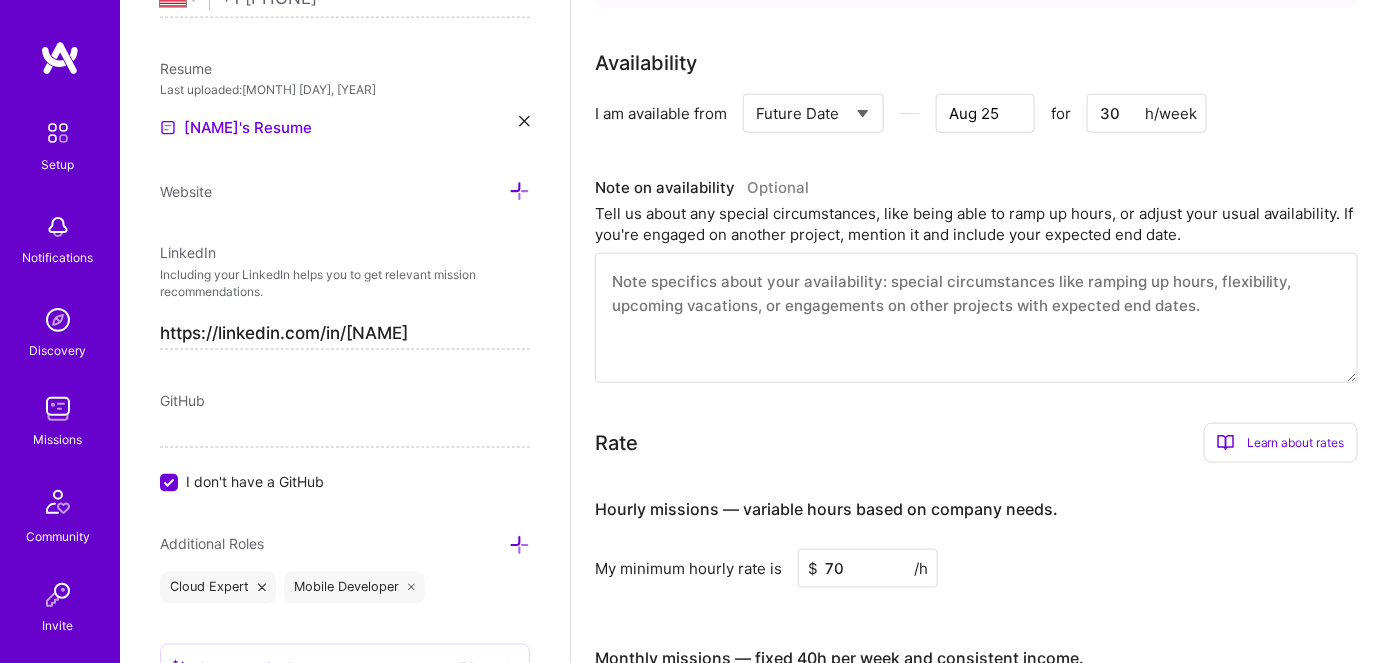 click on "30" at bounding box center [1147, 113] 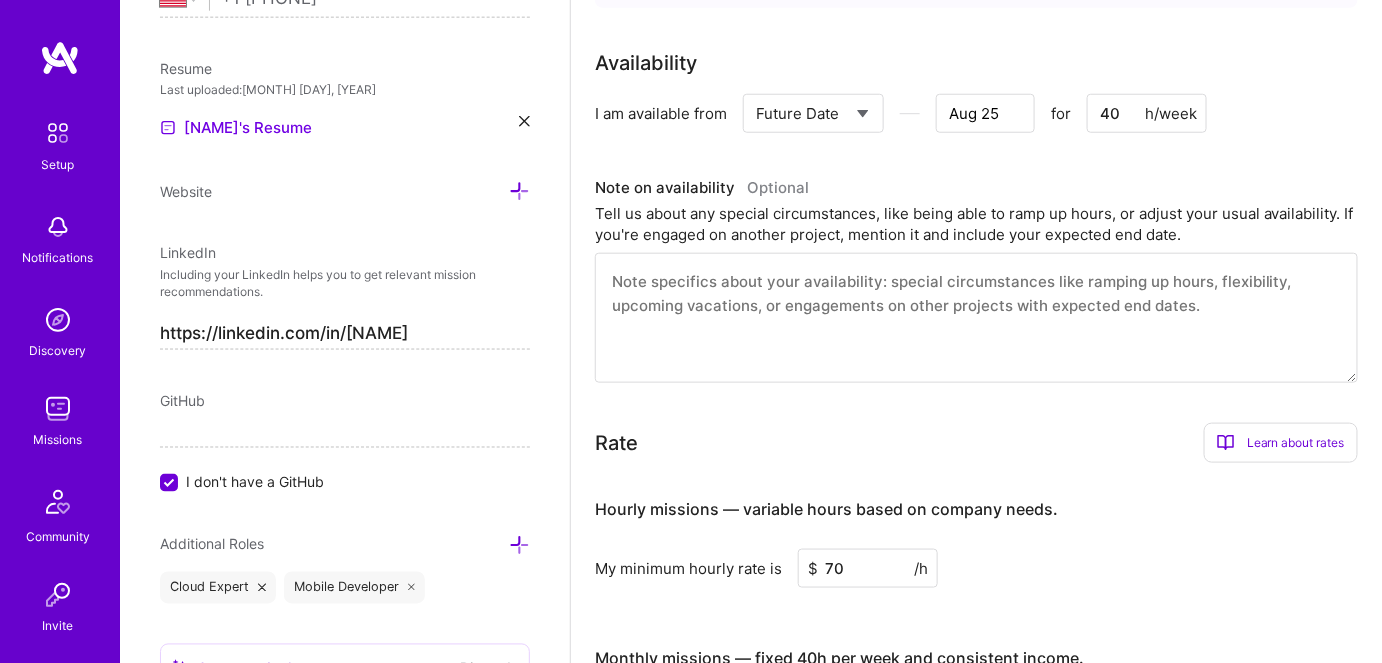 type on "40" 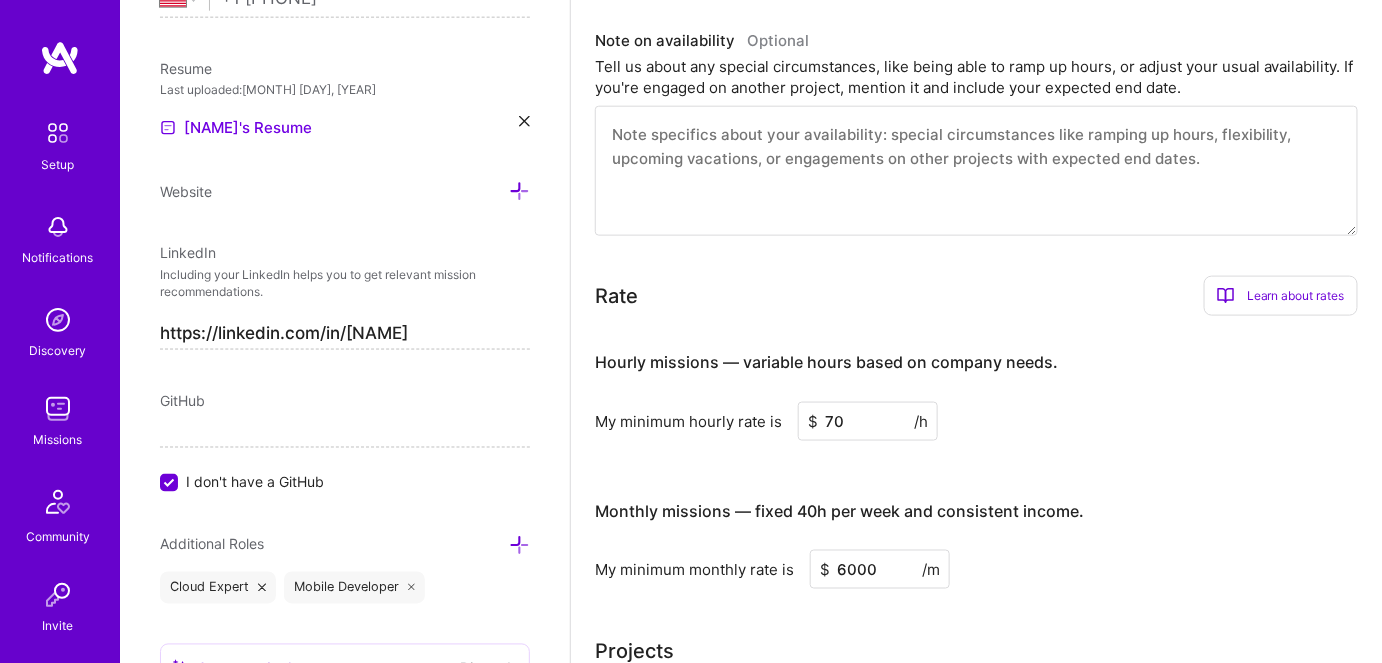 scroll, scrollTop: 727, scrollLeft: 0, axis: vertical 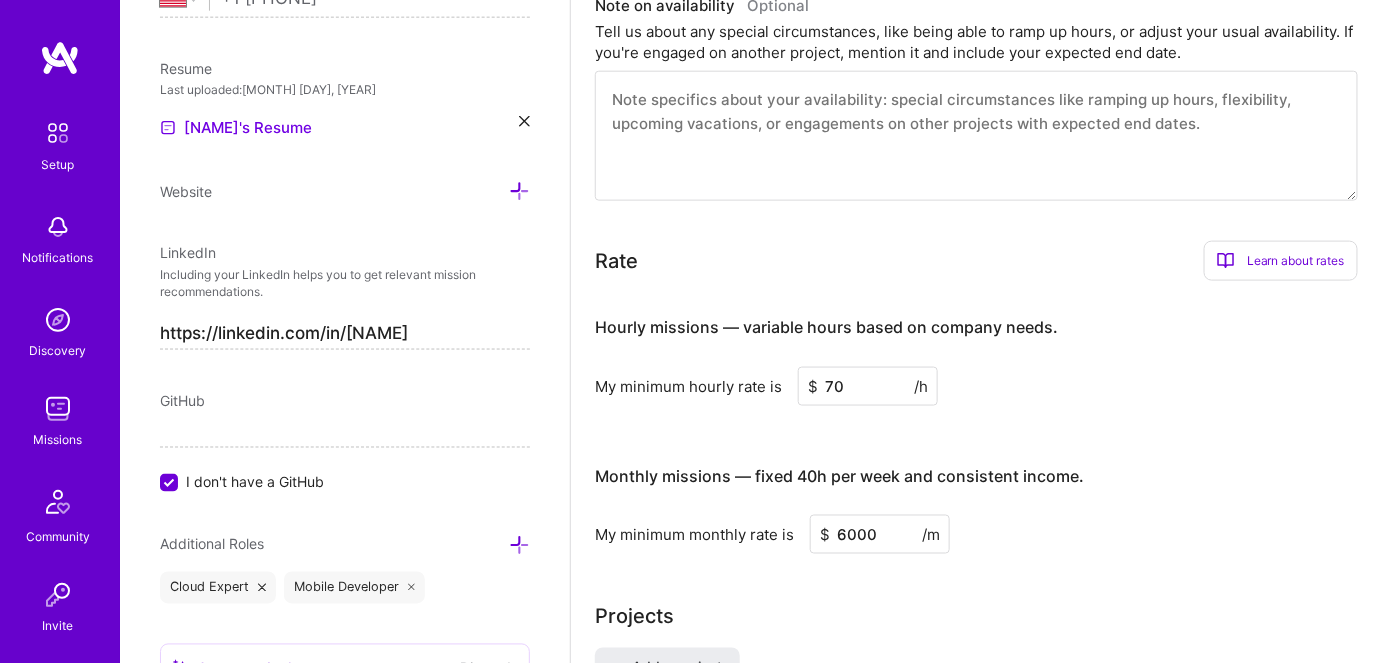 click on "70" at bounding box center [868, 386] 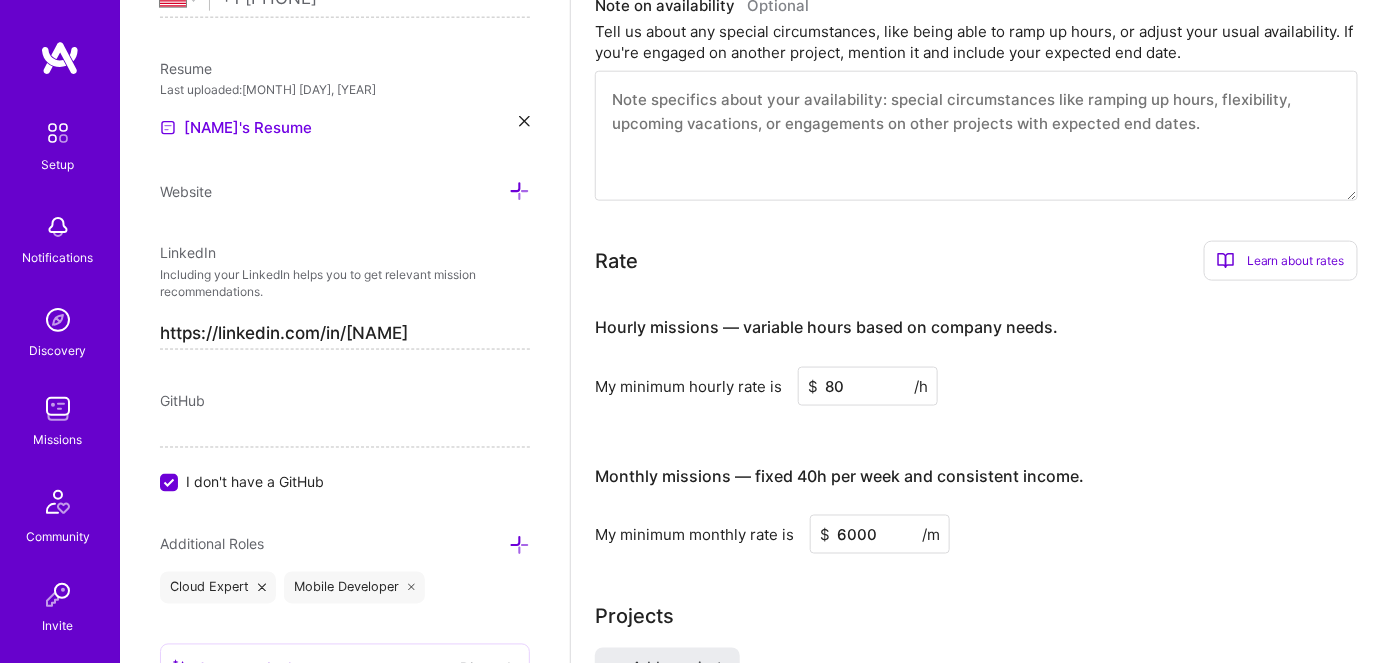 click on "About me What you write here will be shared with companies. Enter at least  100  characters. 998/1,000 Create a comprehensive bio. Start writing Availability I am available from Select... Right Now Future Date Not Available [MONTH] [DAY] for 40 h/week Note on availability   Optional Tell us about any special circumstances, like being able to ramp up hours, or adjust your usual availability. If you're engaged on another project, mention it and include your expected end date. Rate Learn about rates Hourly Rate What is hourly rate? This model involves payment for each hour worked, with the total hours varying based on the company's needs. It allows for a flexible schedule but results in fluctuating income, reflecting the actual hours worked in each pay period. Benefits You have the ability to work variable hours, which can be beneficial if you prefer a flexible schedule or have other commitments. Monthly Rate What is monthly rate? Benefits Learn how to set your rates Open A.Guide   My minimum hourly rate is $ 80 /h $ 6" at bounding box center (976, 791) 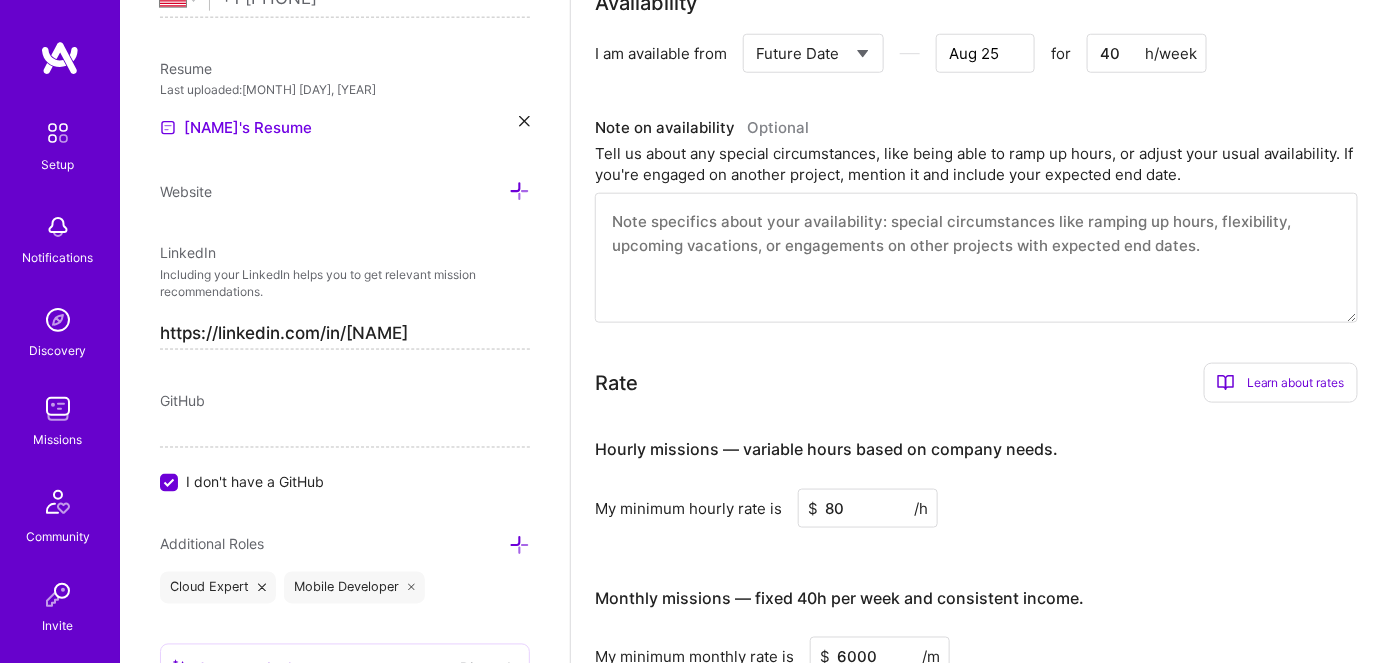 scroll, scrollTop: 636, scrollLeft: 0, axis: vertical 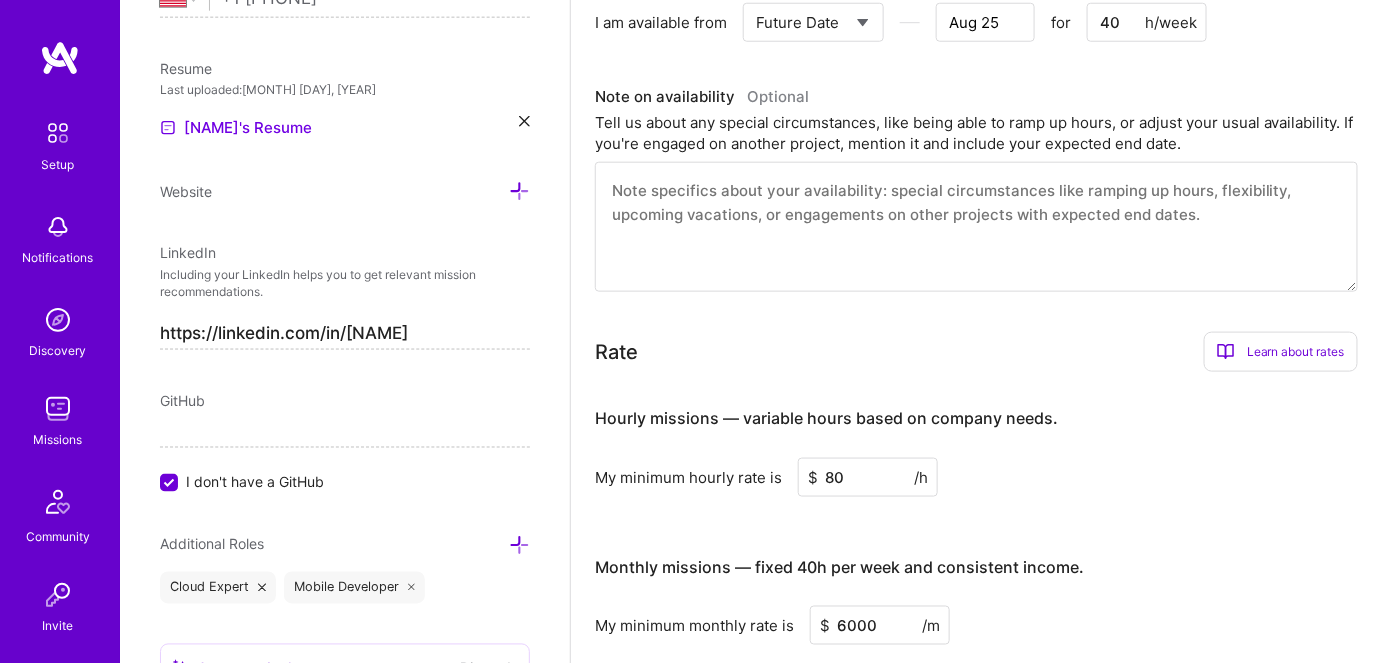 click on "Learn about rates" at bounding box center [1281, 352] 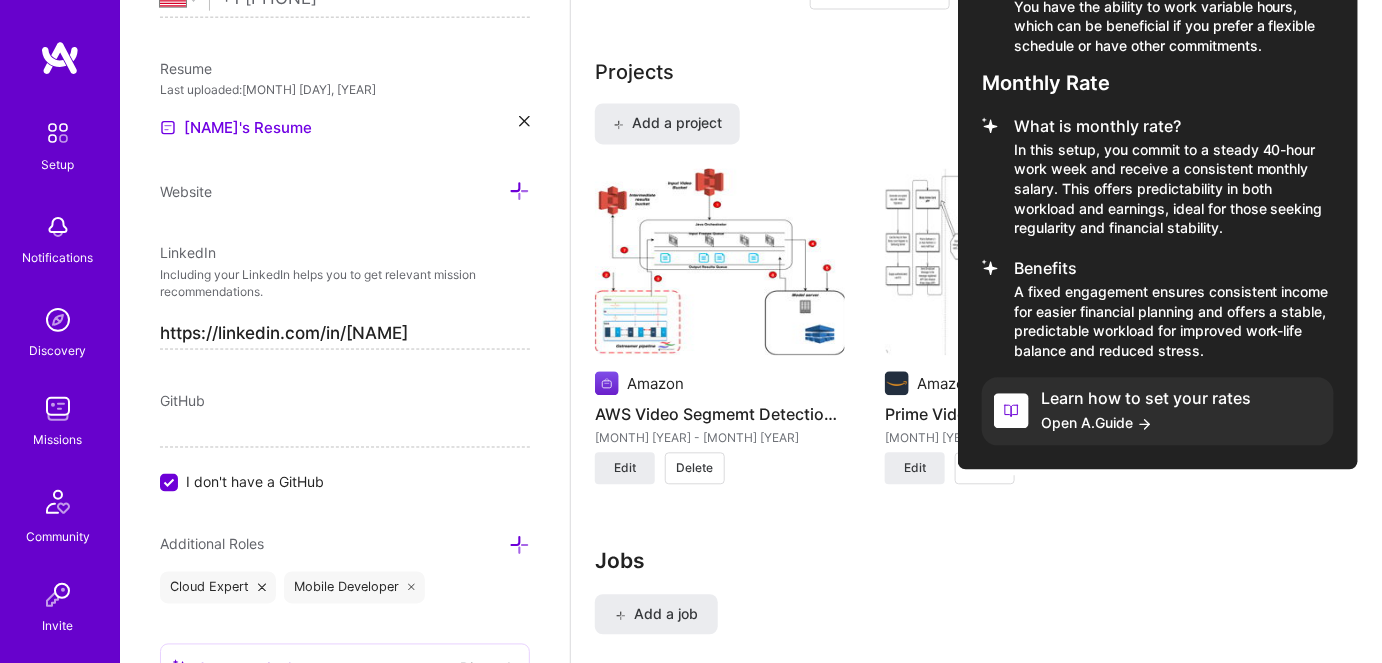 scroll, scrollTop: 1181, scrollLeft: 0, axis: vertical 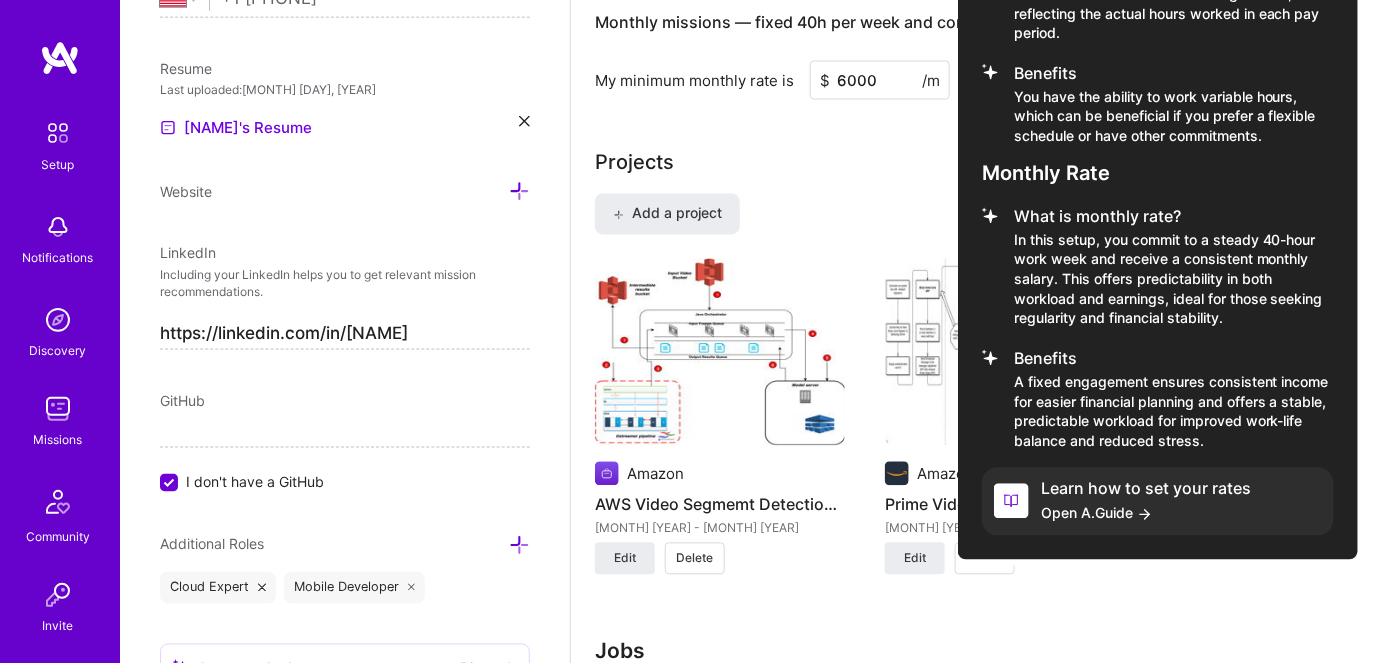 click at bounding box center (691, 331) 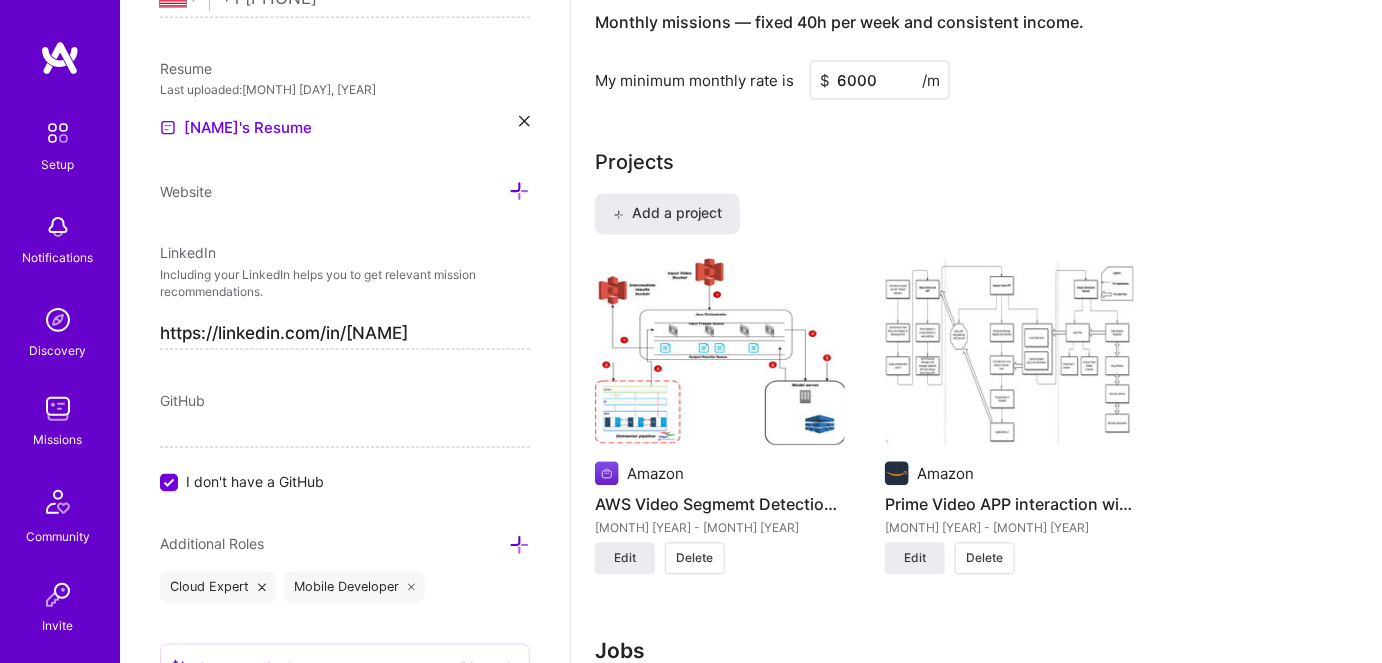 scroll, scrollTop: 655, scrollLeft: 0, axis: vertical 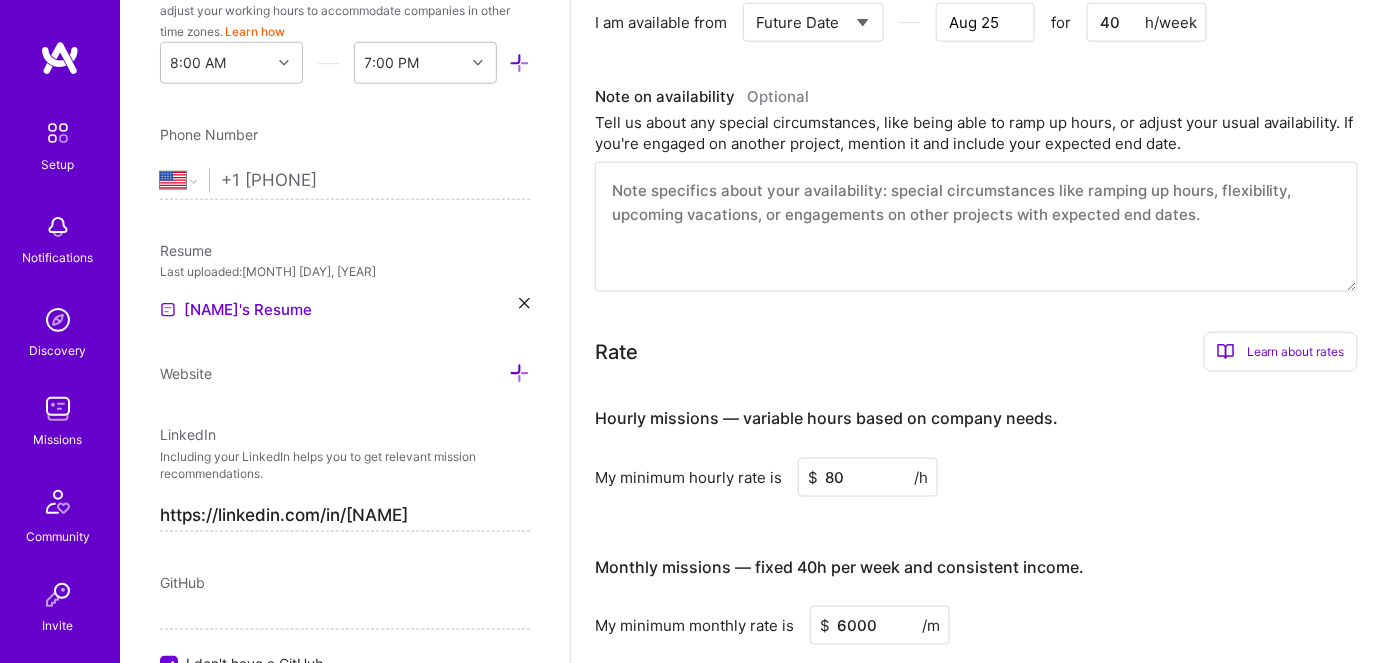 click on "80" at bounding box center (868, 477) 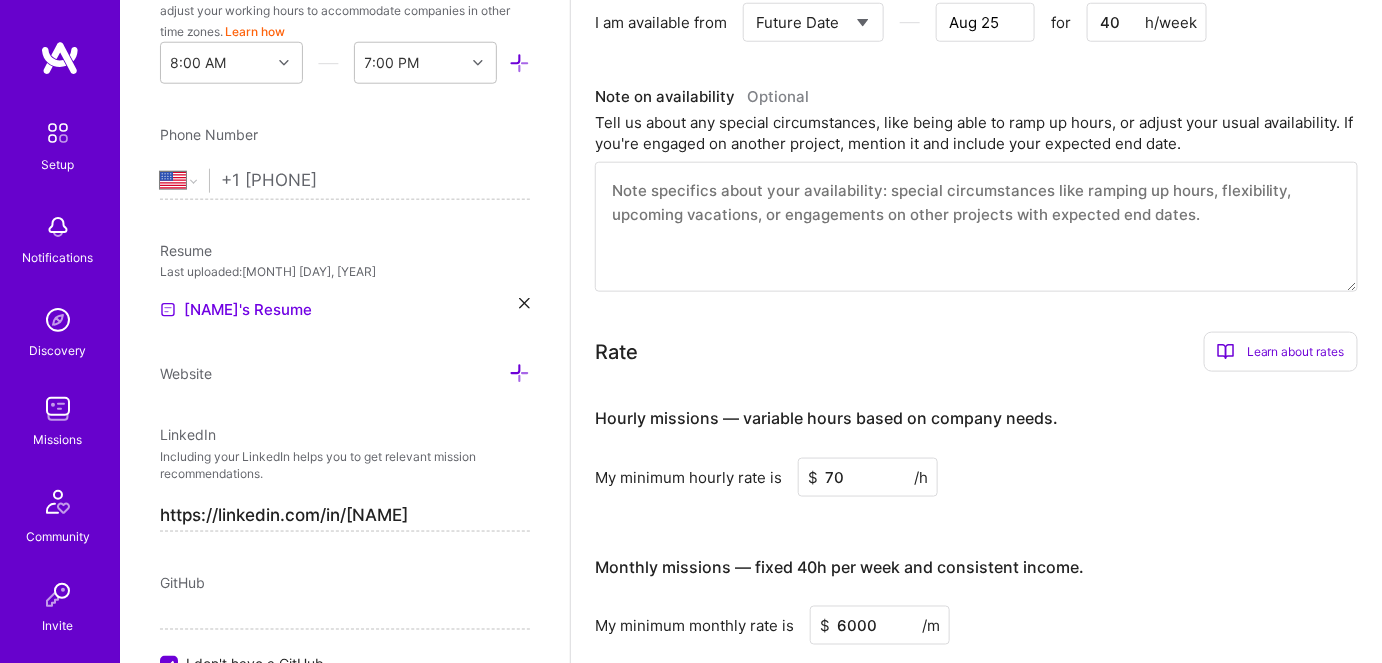 type on "70" 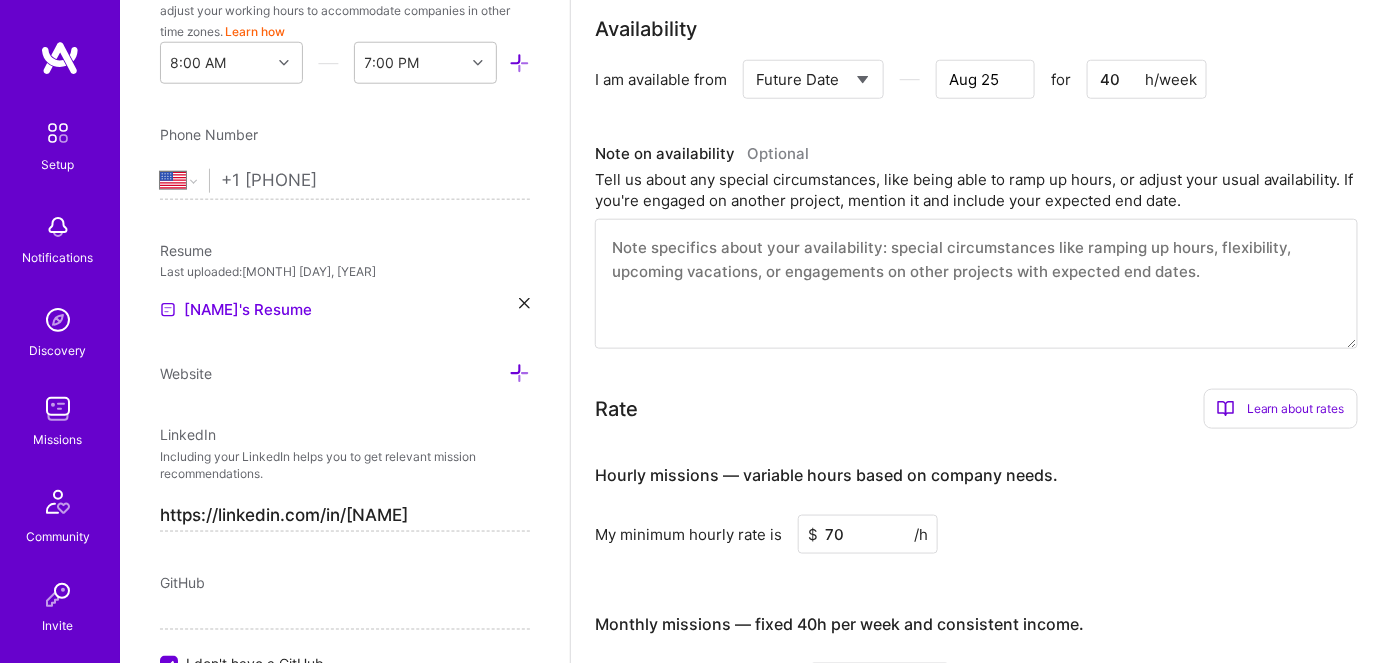 scroll, scrollTop: 454, scrollLeft: 0, axis: vertical 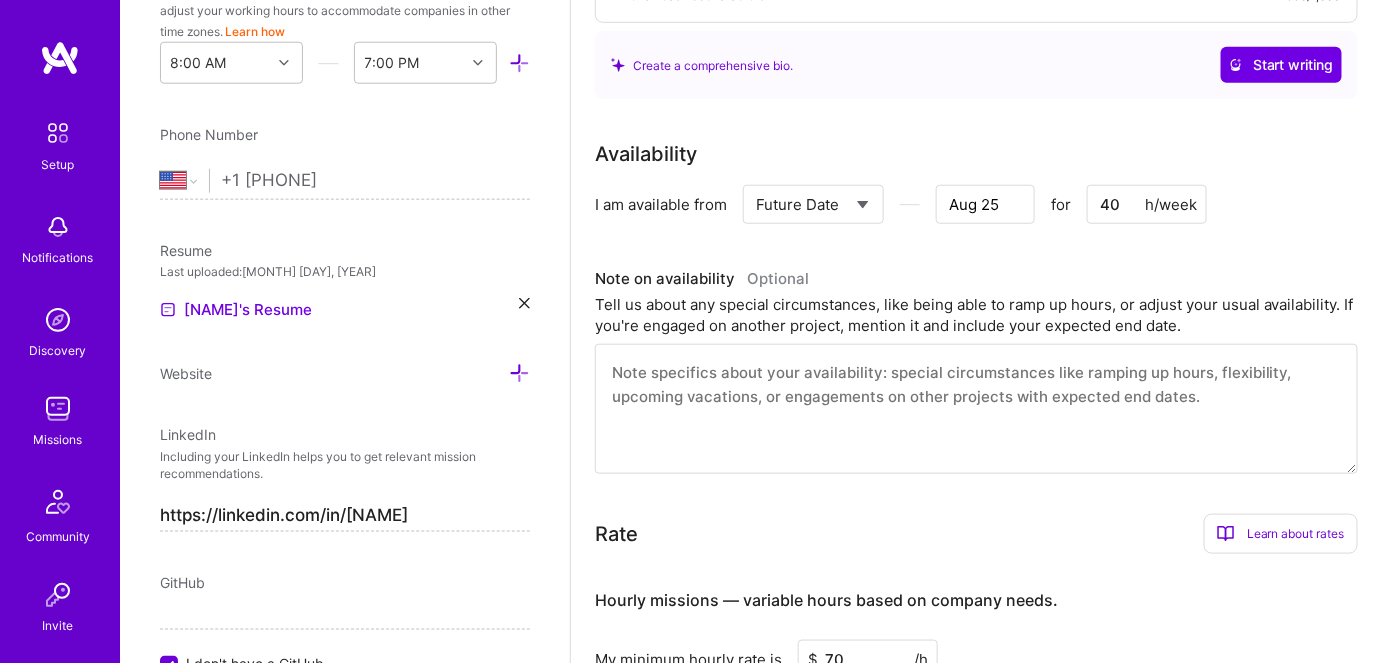 click on "40" at bounding box center (1147, 204) 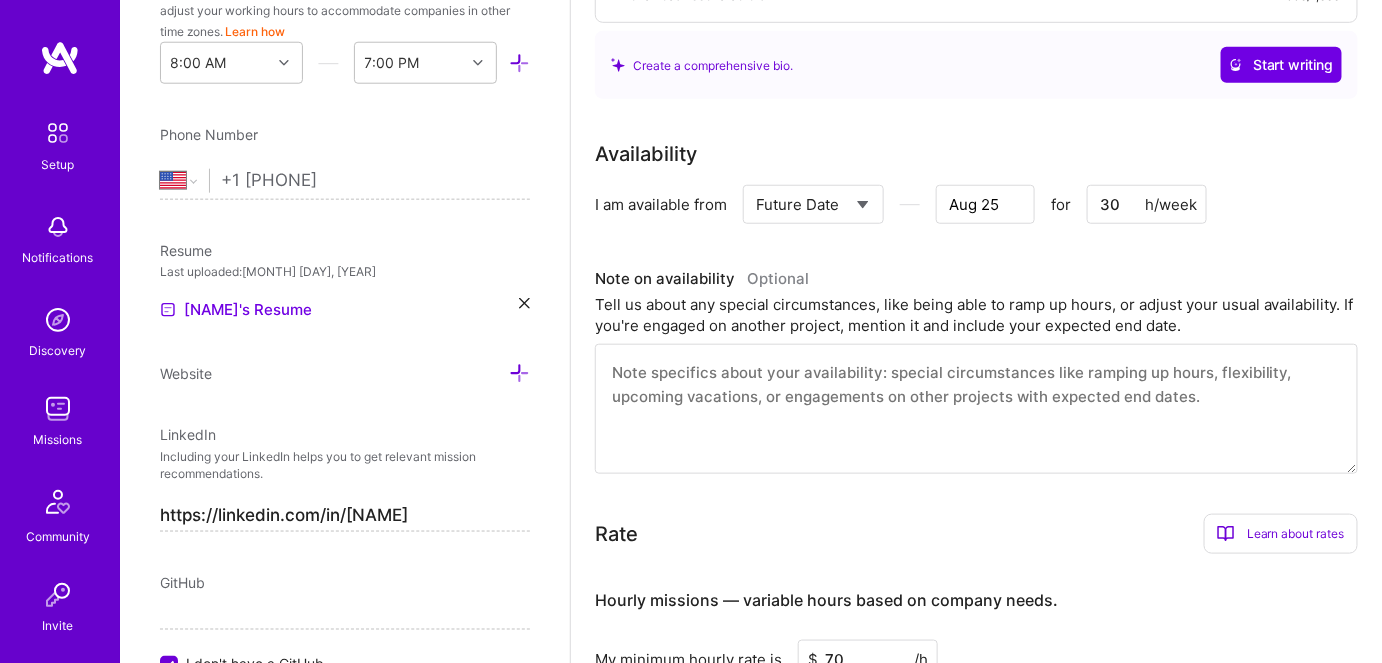 click on "About me What you write here will be shared with companies. Enter at least 100 characters. 998/1,000 Create a comprehensive bio. Start writing Availability I am available from Select... Right Now Future Date Not Available [MONTH] [DAY] for 30 h/week Note on availability Optional Tell us about any special circumstances, like being able to ramp up hours, or adjust your usual availability. If you're engaged on another project, mention it and include your expected end date. Rate Learn about rates Hourly Rate What is hourly rate? This model involves payment for each hour worked, with the total hours varying based on the company's needs. It allows for a flexible schedule but results in fluctuating income, reflecting the actual hours worked in each pay period. Benefits You have the ability to work variable hours, which can be beneficial if you prefer a flexible schedule or have other commitments. Monthly Rate What is monthly rate? Benefits Learn how to set your rates Open A.Guide My minimum hourly rate is $ 70 /h $ 6" at bounding box center [976, 1064] 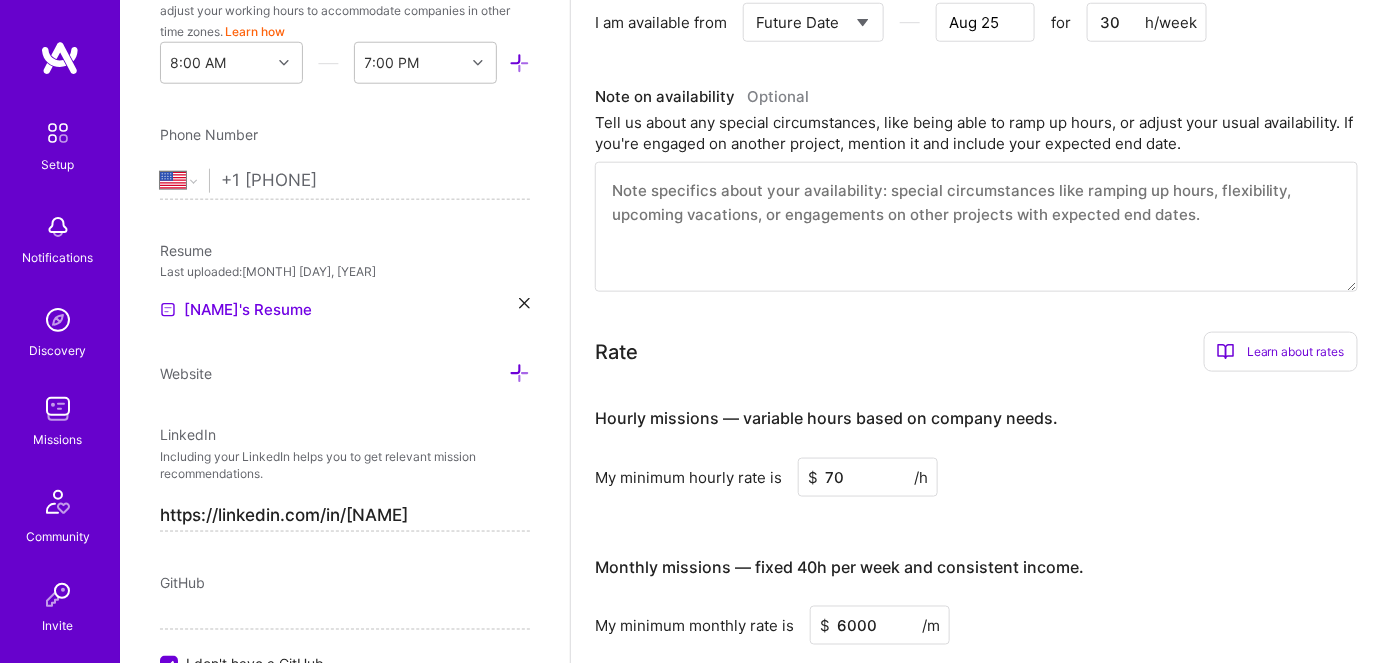 scroll, scrollTop: 545, scrollLeft: 0, axis: vertical 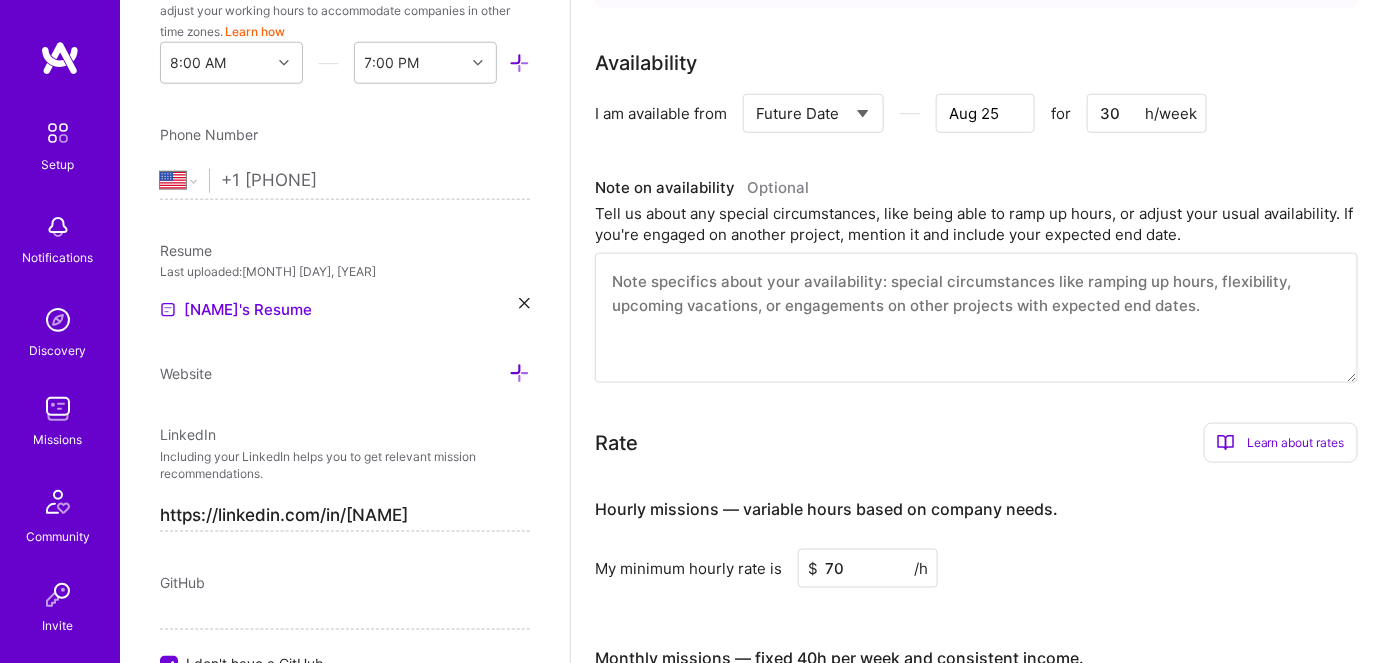 click on "30" at bounding box center [1147, 113] 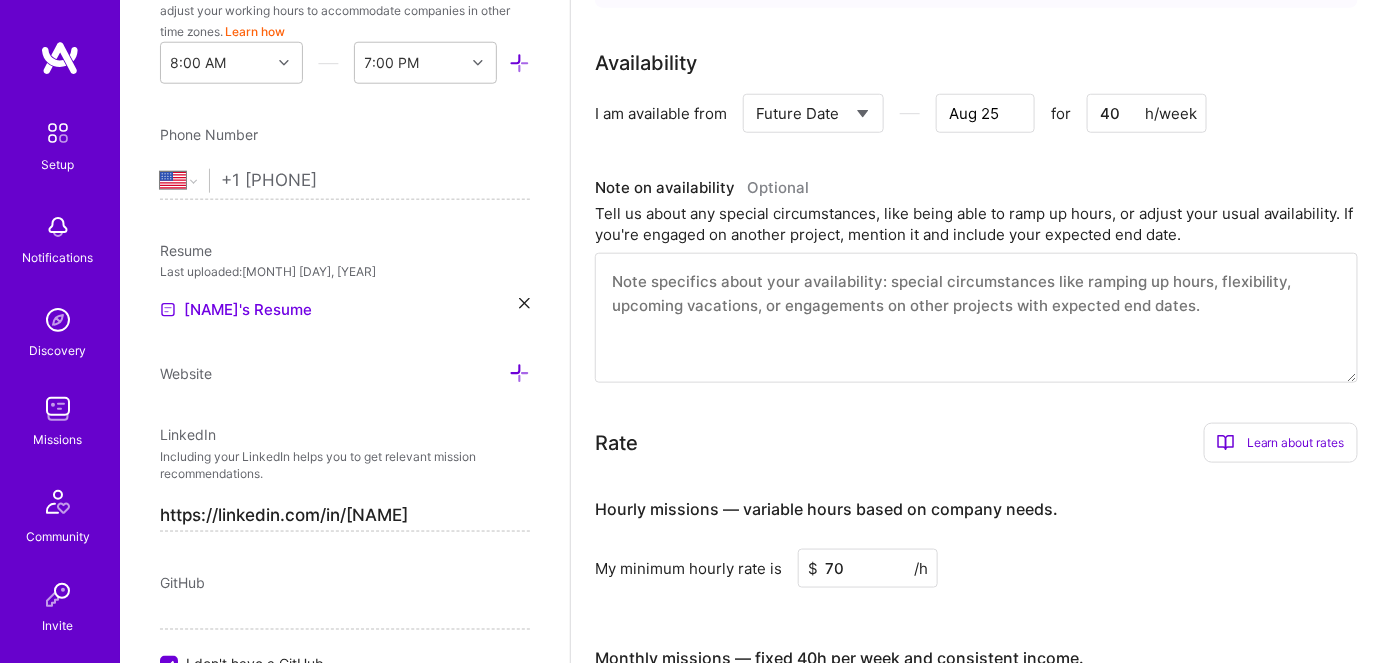type on "40" 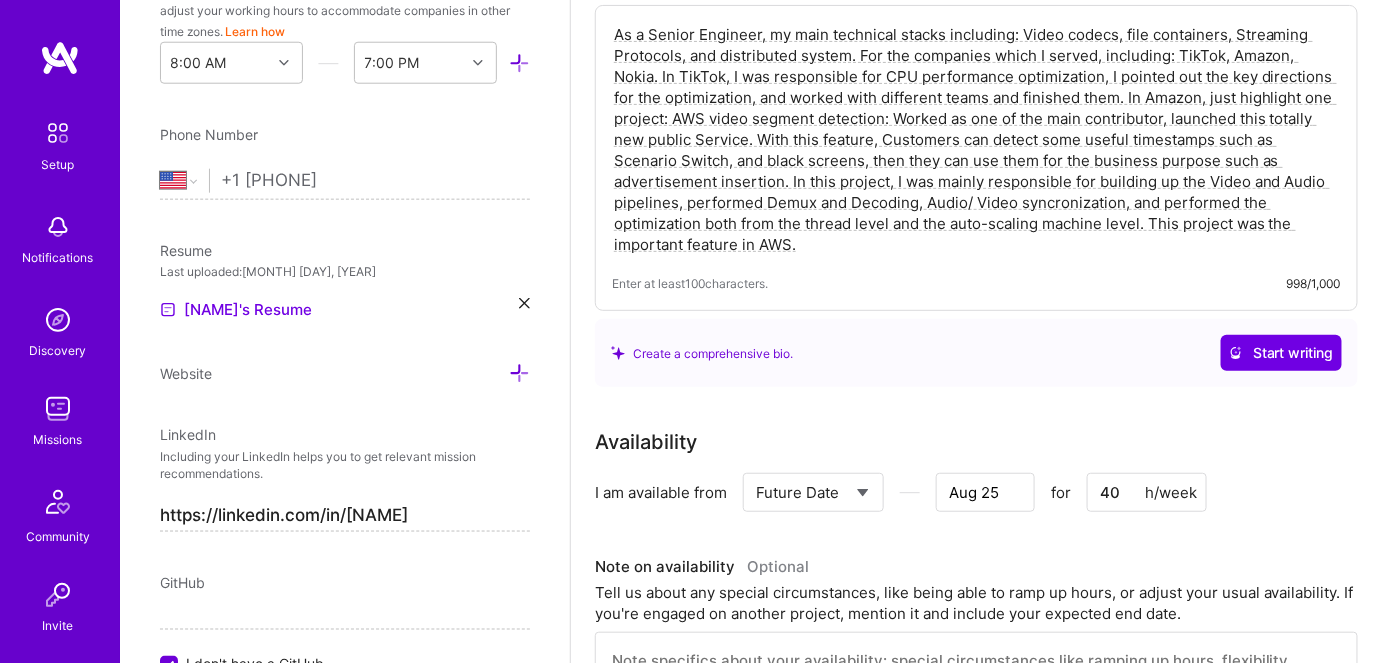 scroll, scrollTop: 0, scrollLeft: 0, axis: both 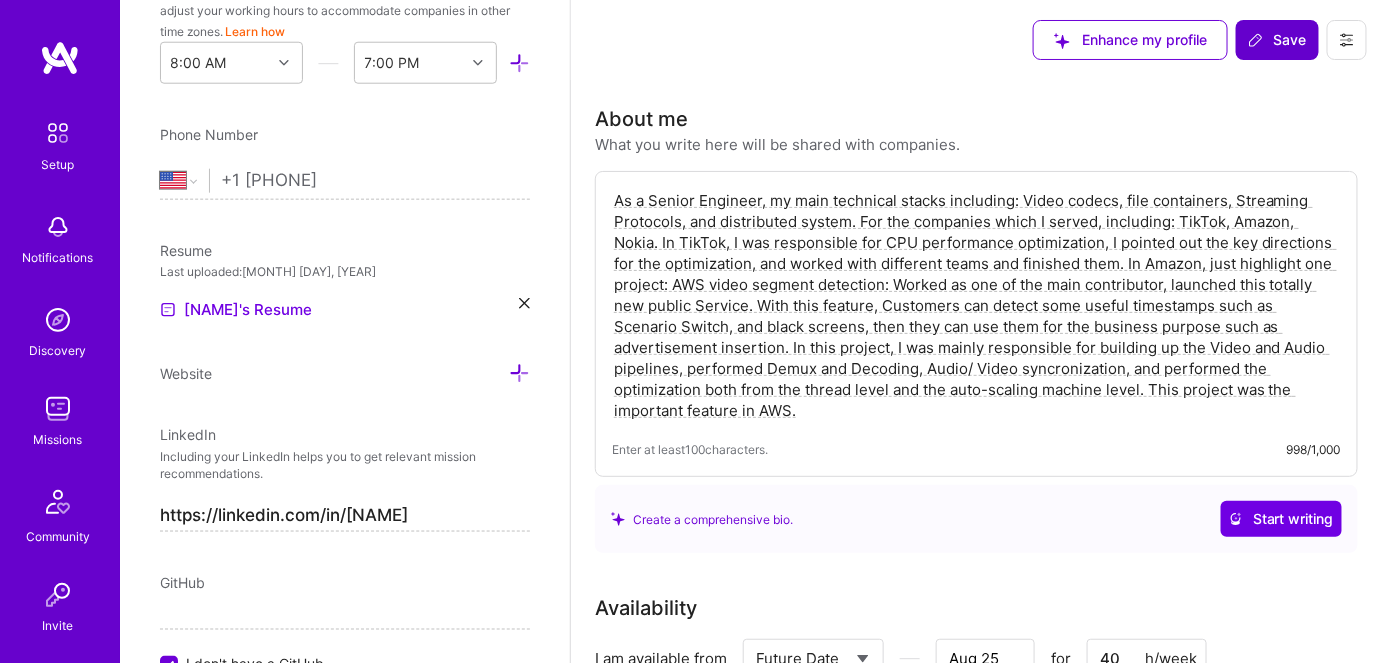 click on "Save" at bounding box center [1277, 40] 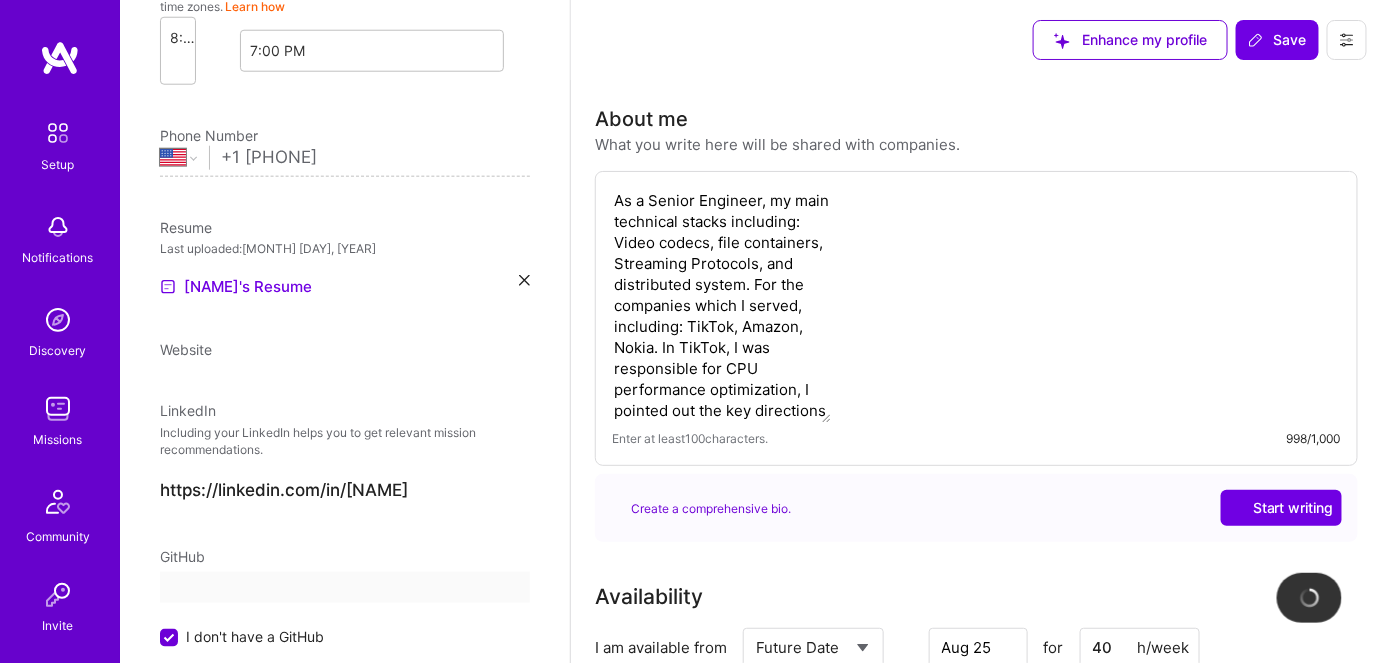 scroll, scrollTop: 447, scrollLeft: 0, axis: vertical 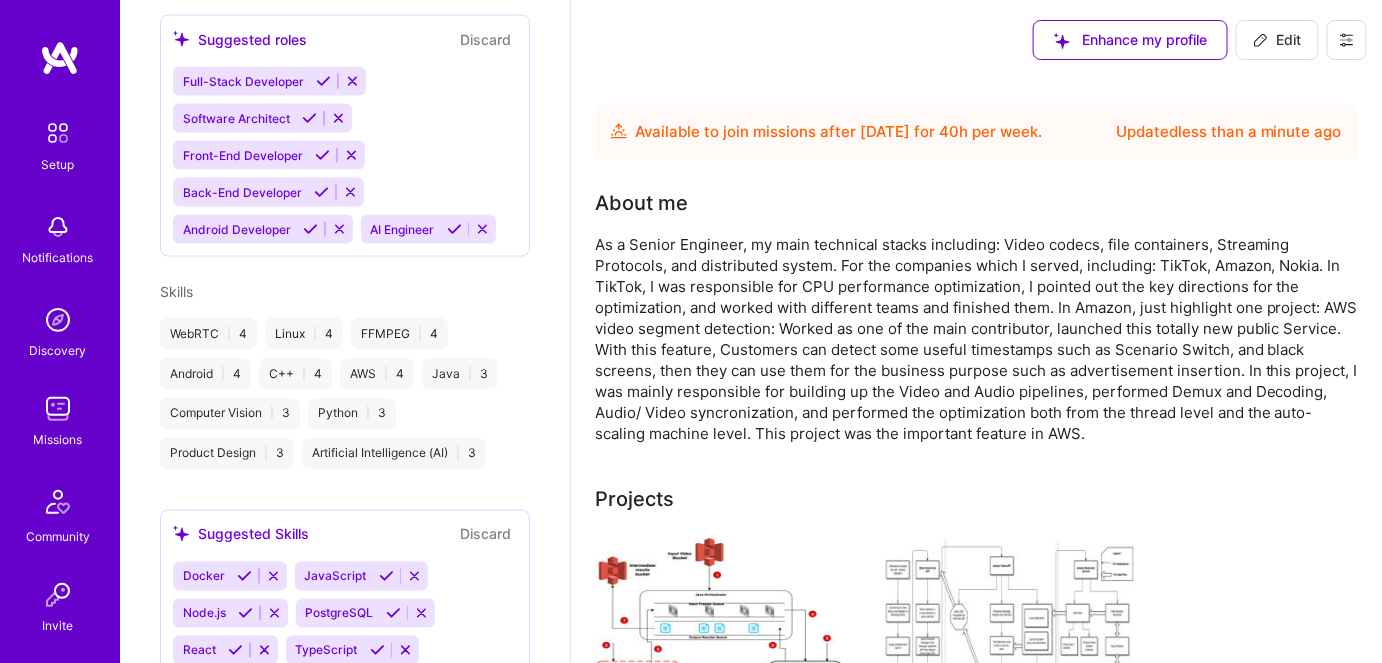 click 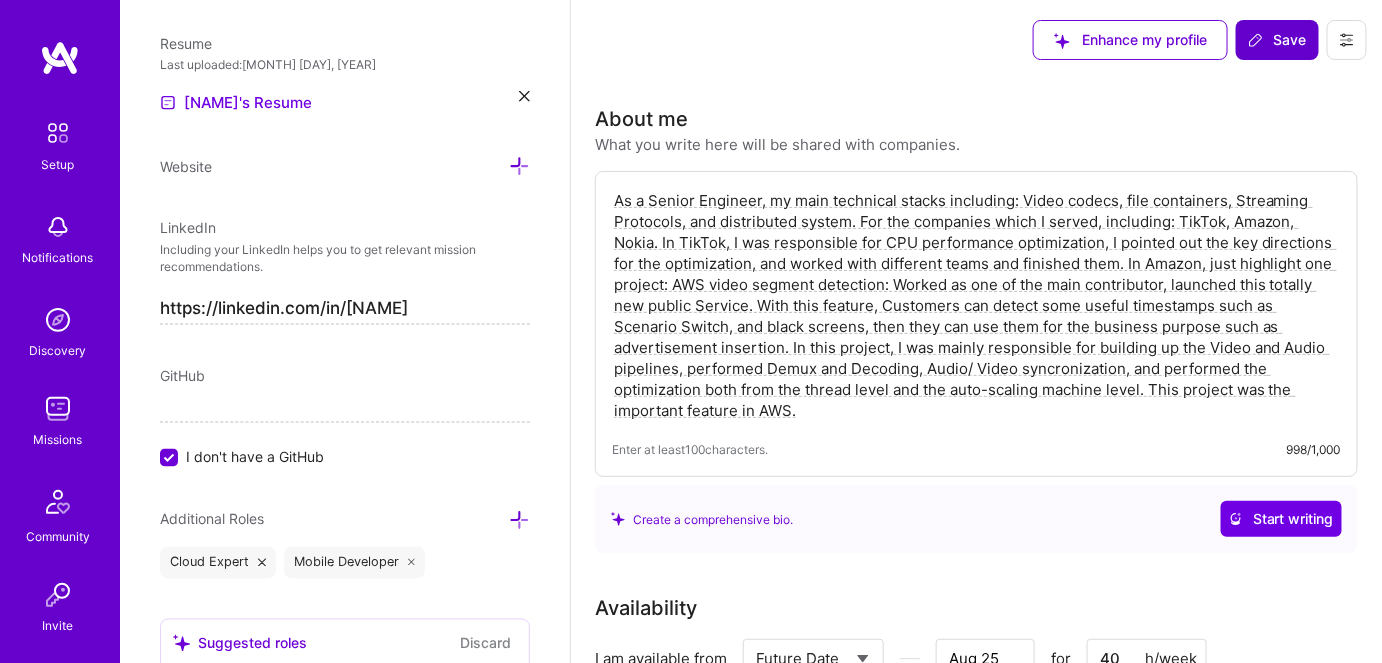 scroll, scrollTop: 837, scrollLeft: 0, axis: vertical 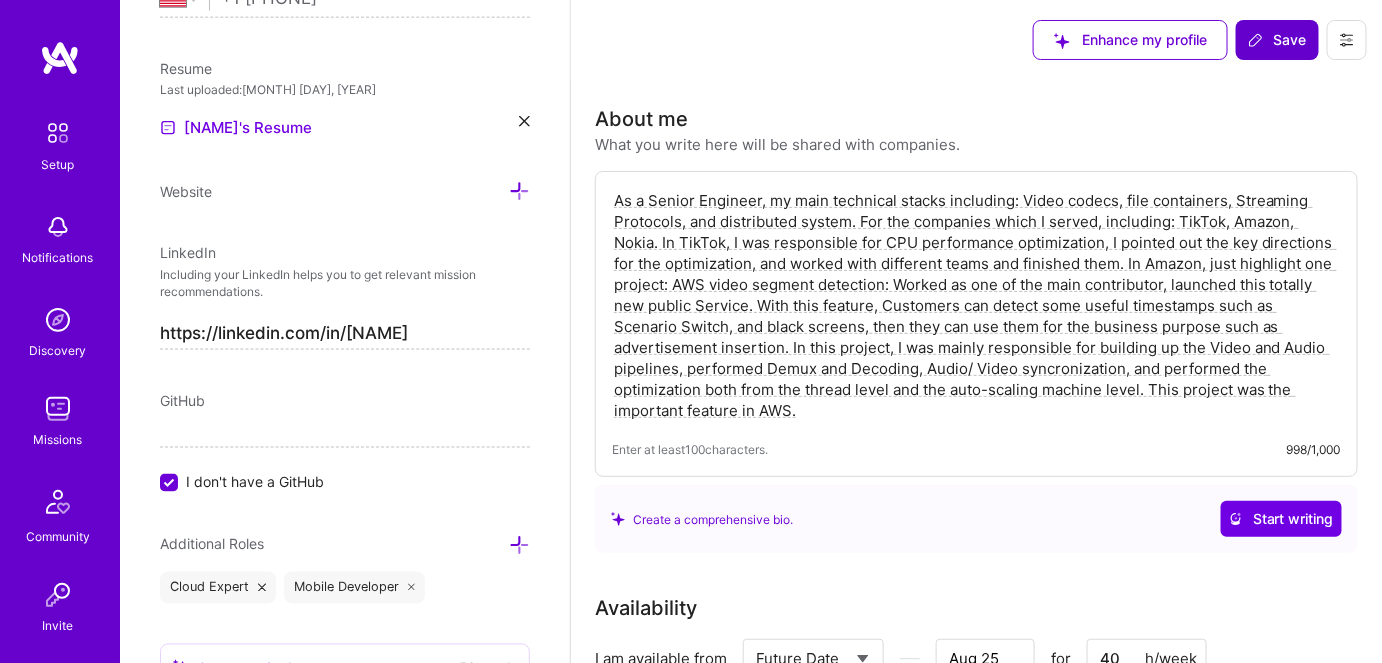 click on "Save" at bounding box center [1277, 40] 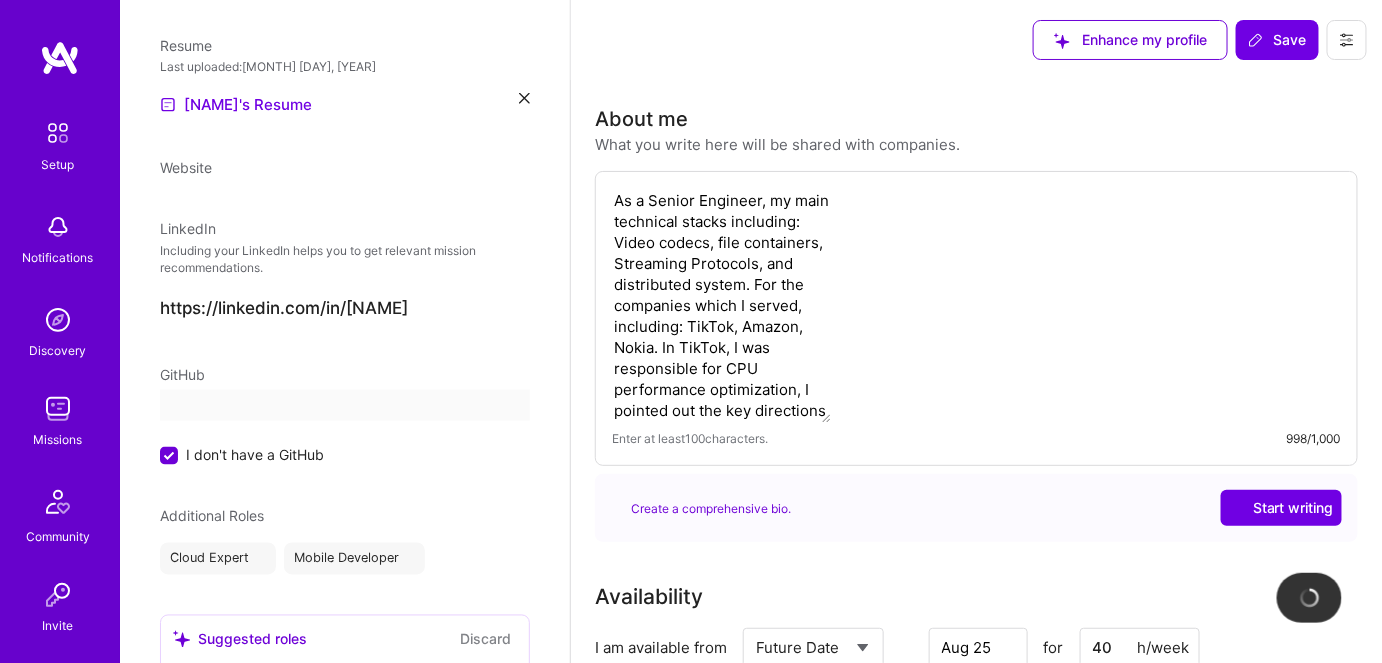 scroll, scrollTop: 608, scrollLeft: 0, axis: vertical 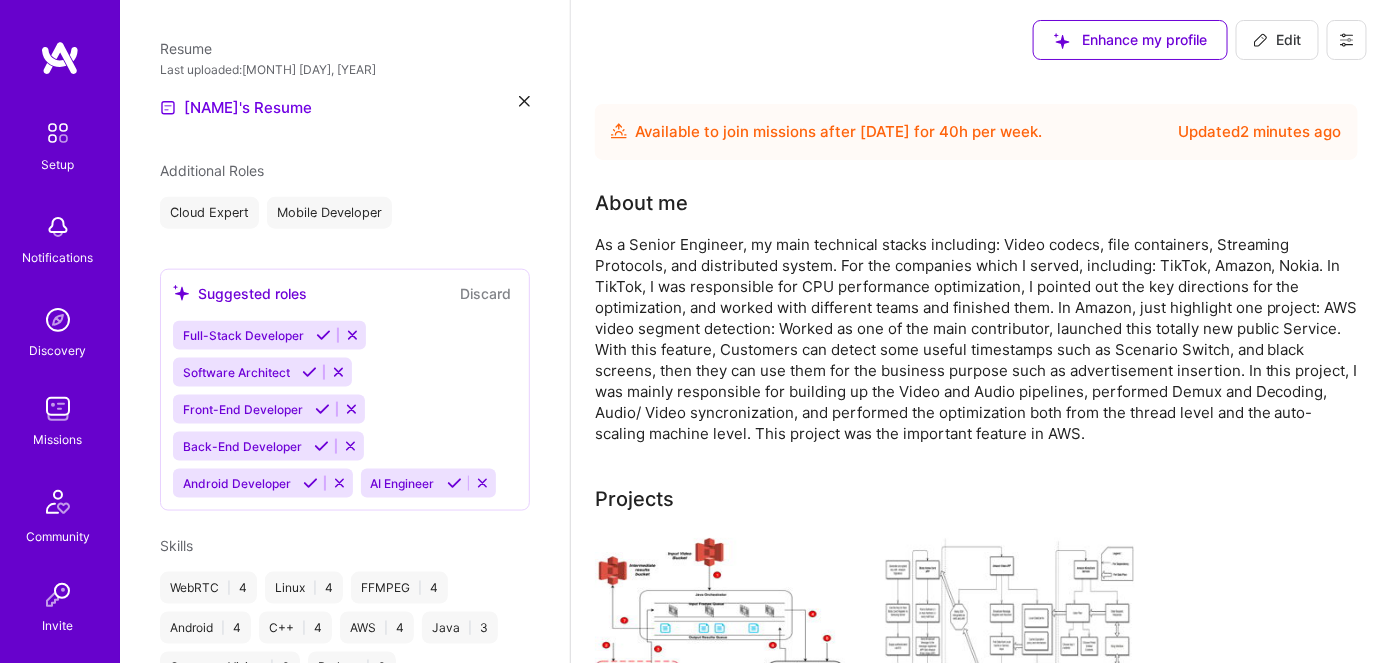 click 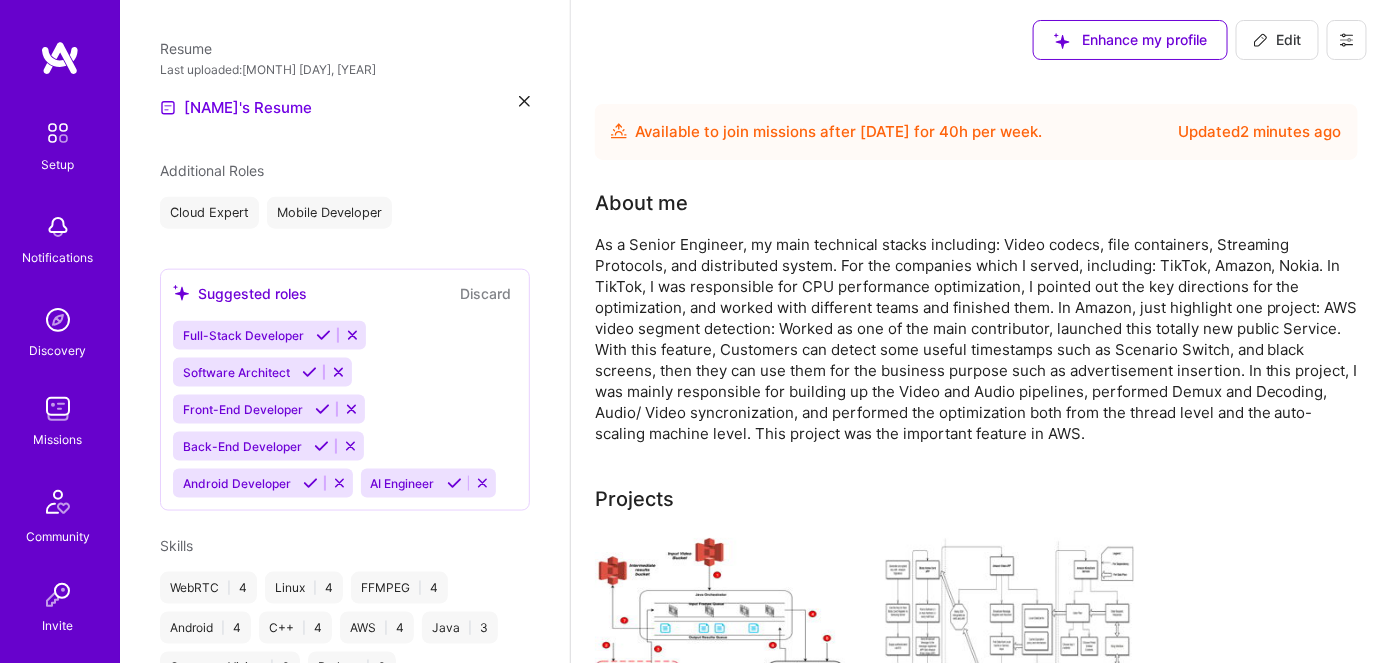 scroll, scrollTop: 837, scrollLeft: 0, axis: vertical 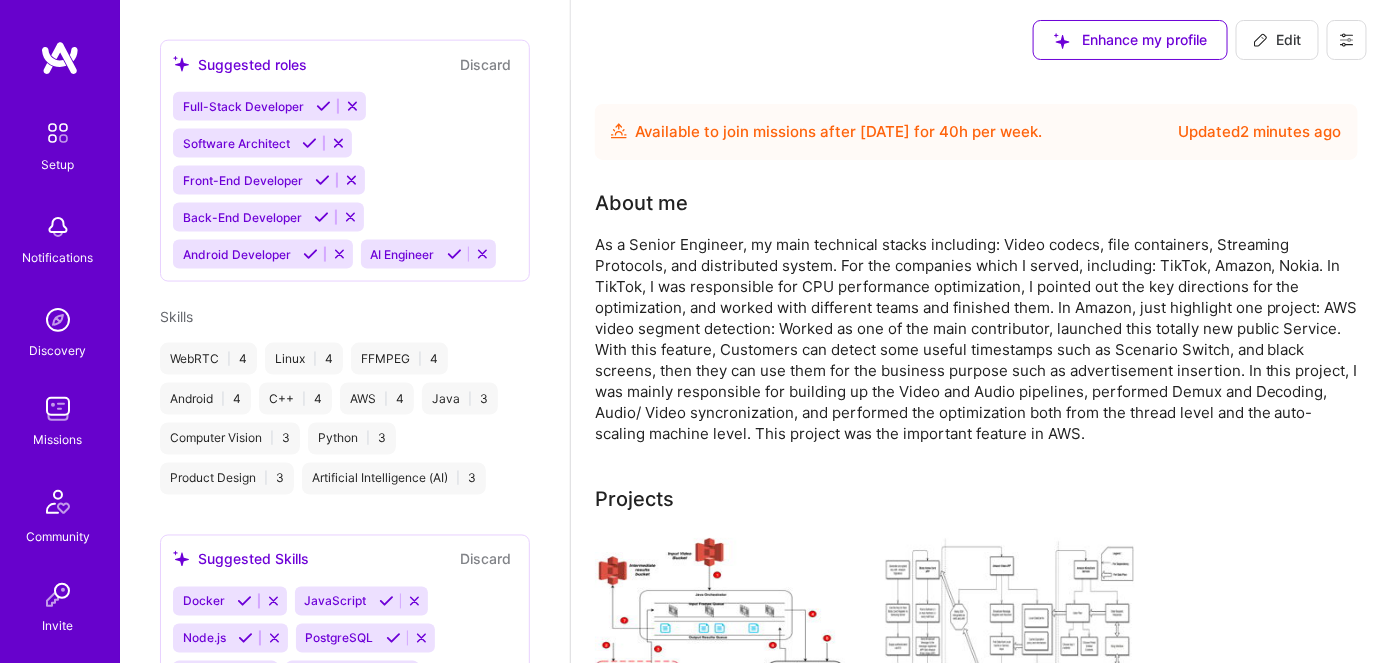 select on "US" 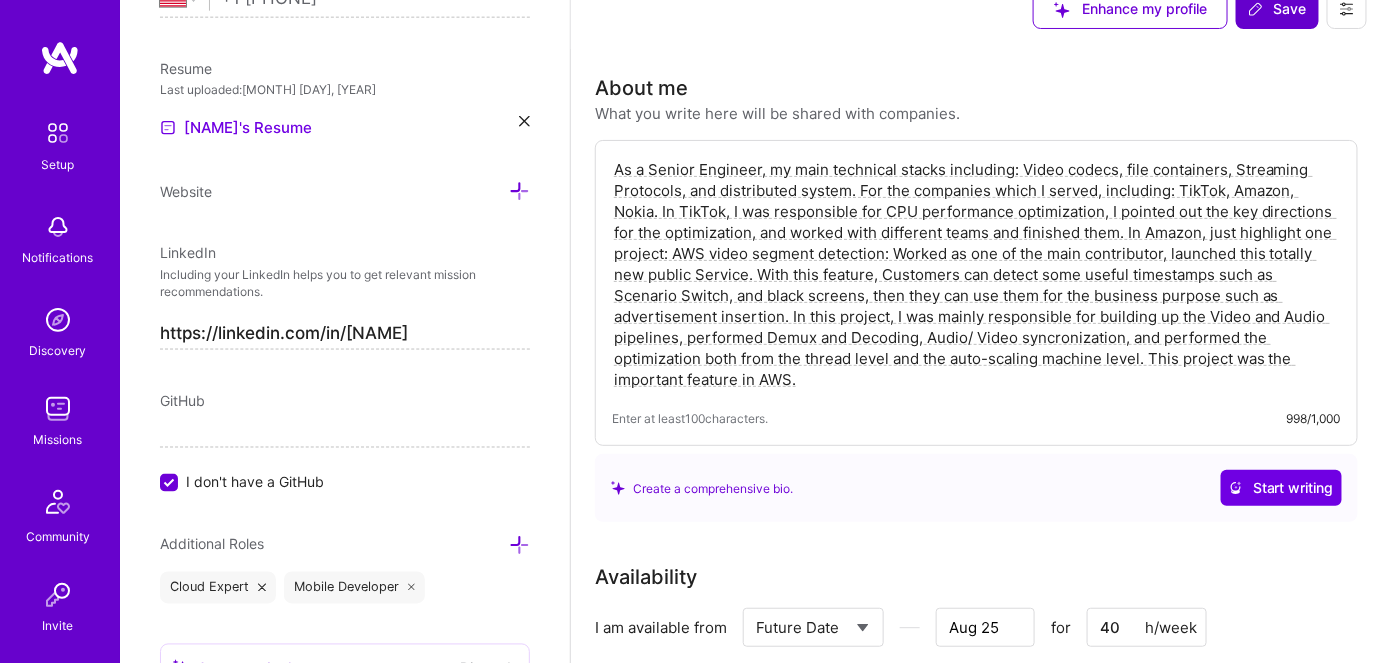 scroll, scrollTop: 0, scrollLeft: 0, axis: both 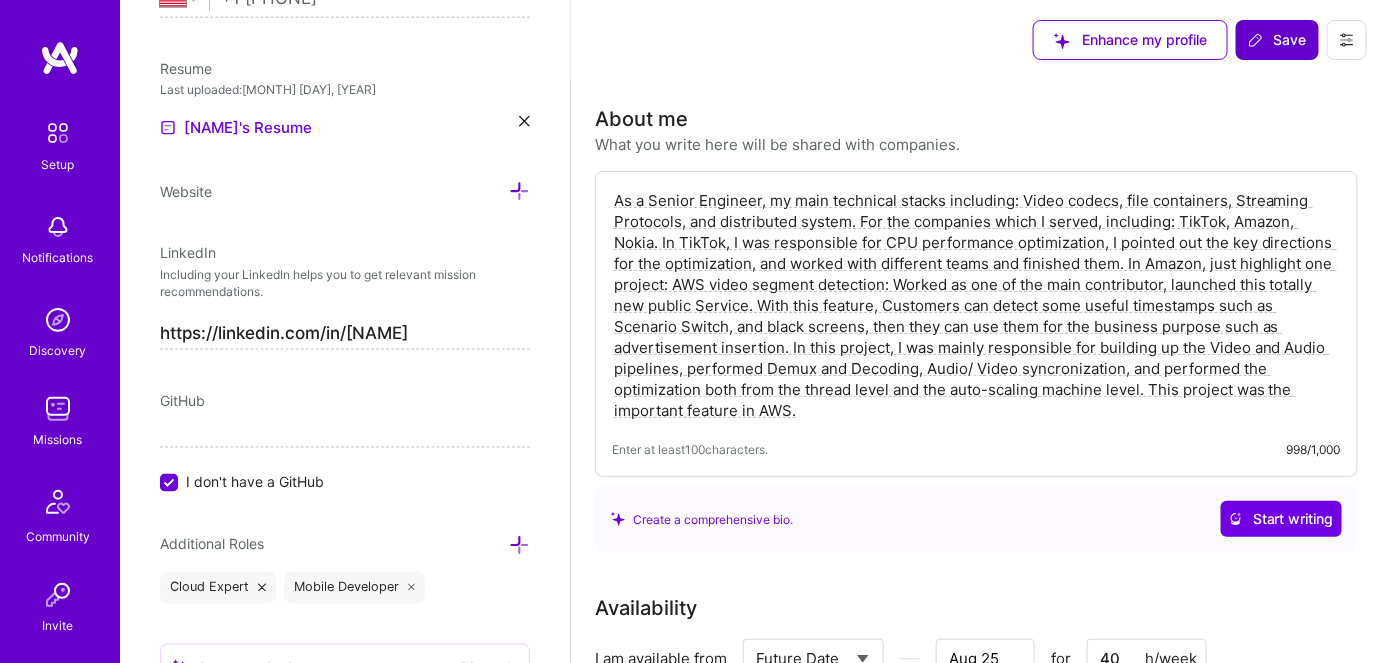 click at bounding box center (58, 502) 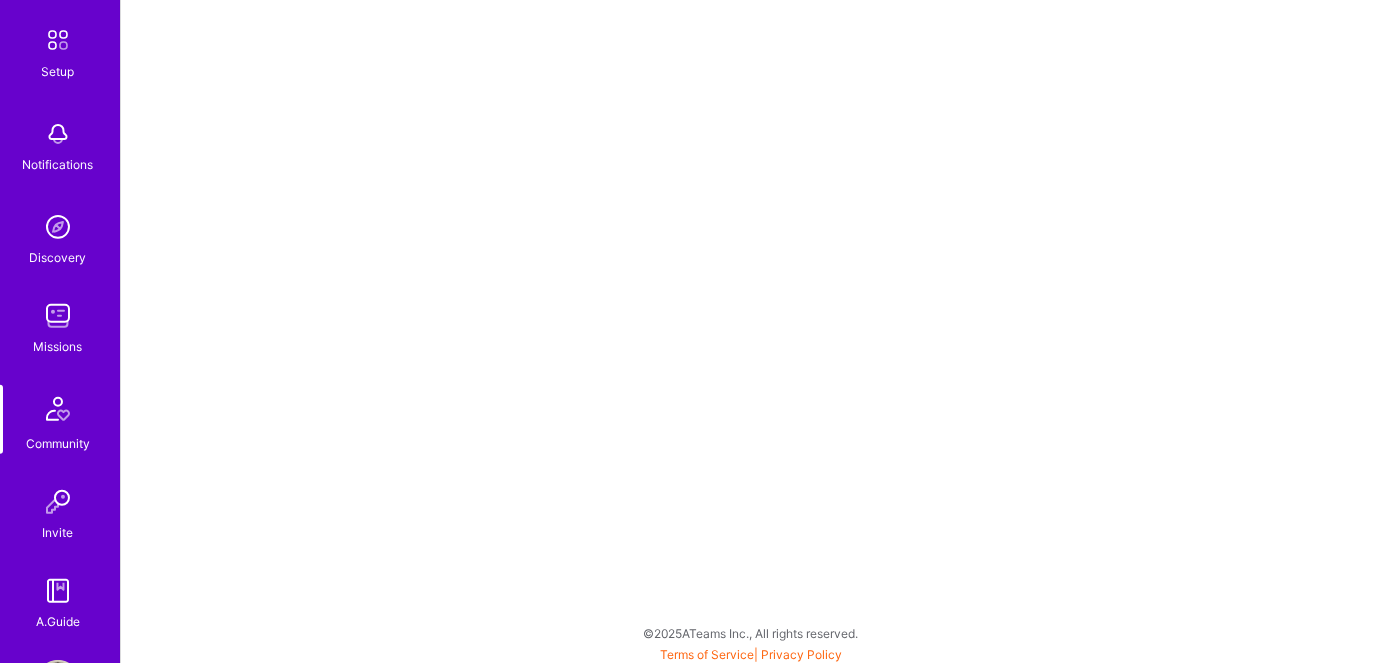 scroll, scrollTop: 169, scrollLeft: 0, axis: vertical 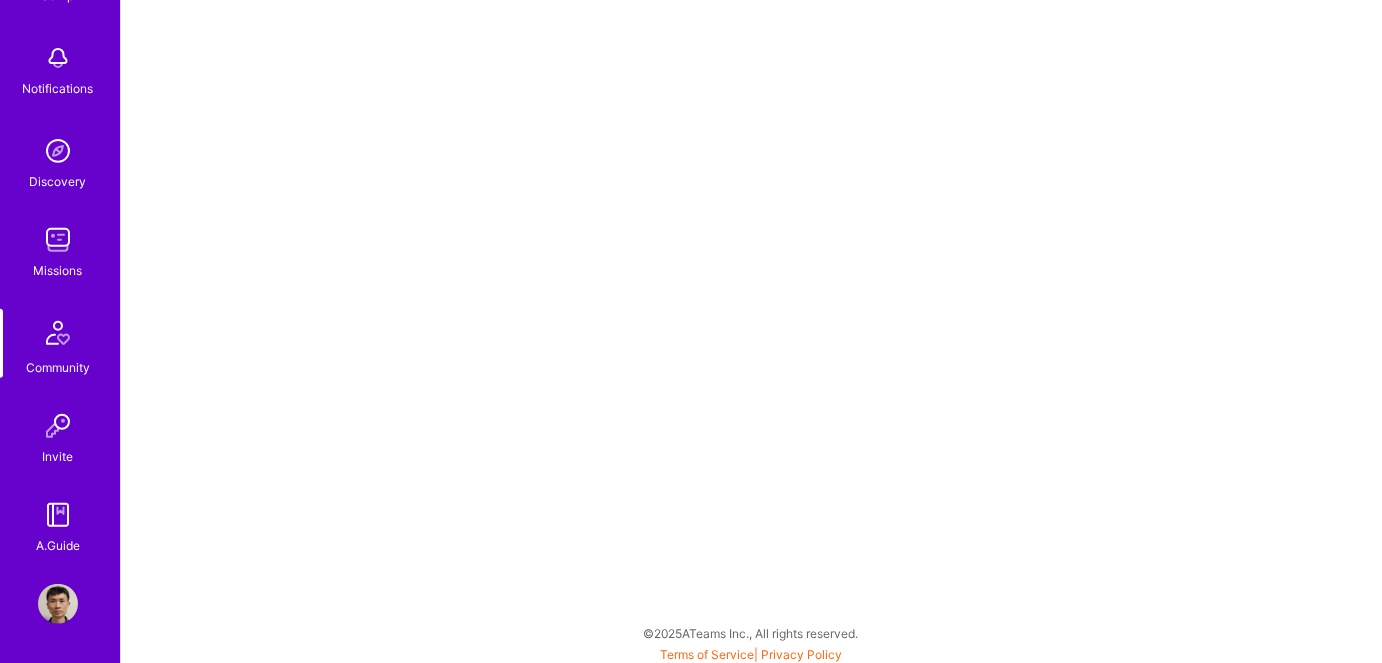 click at bounding box center (58, 333) 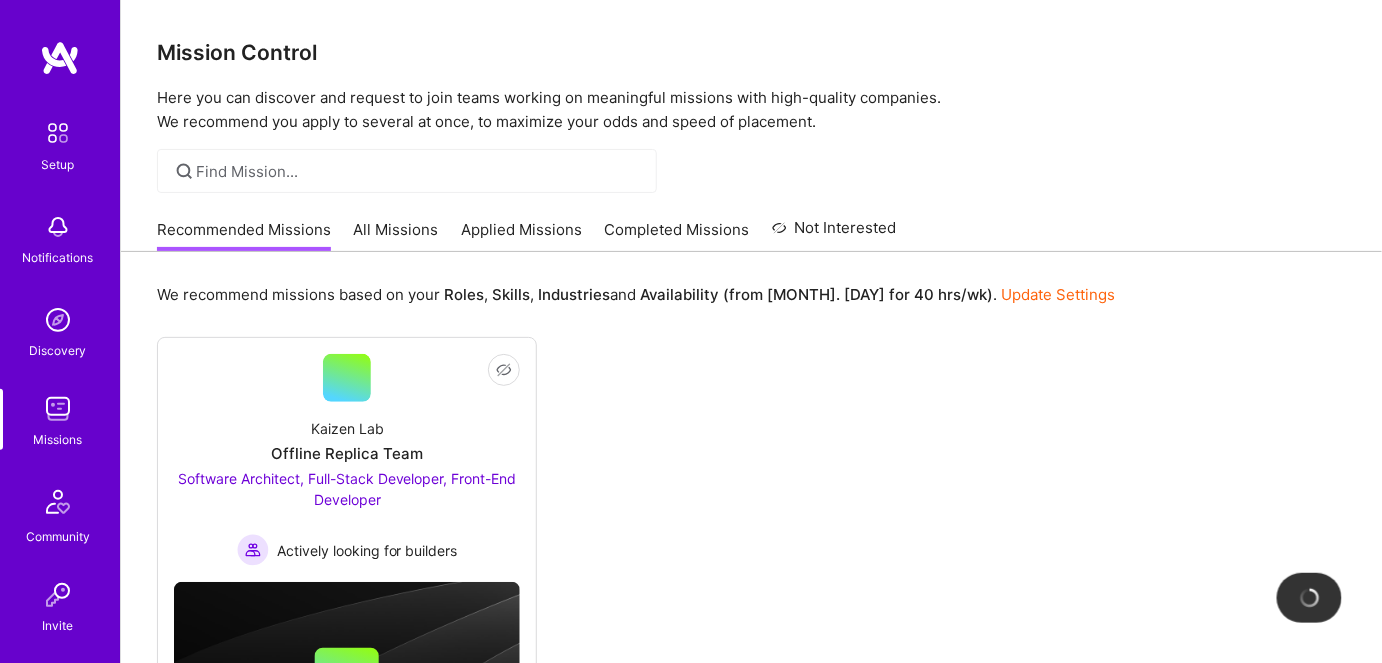 scroll, scrollTop: 90, scrollLeft: 0, axis: vertical 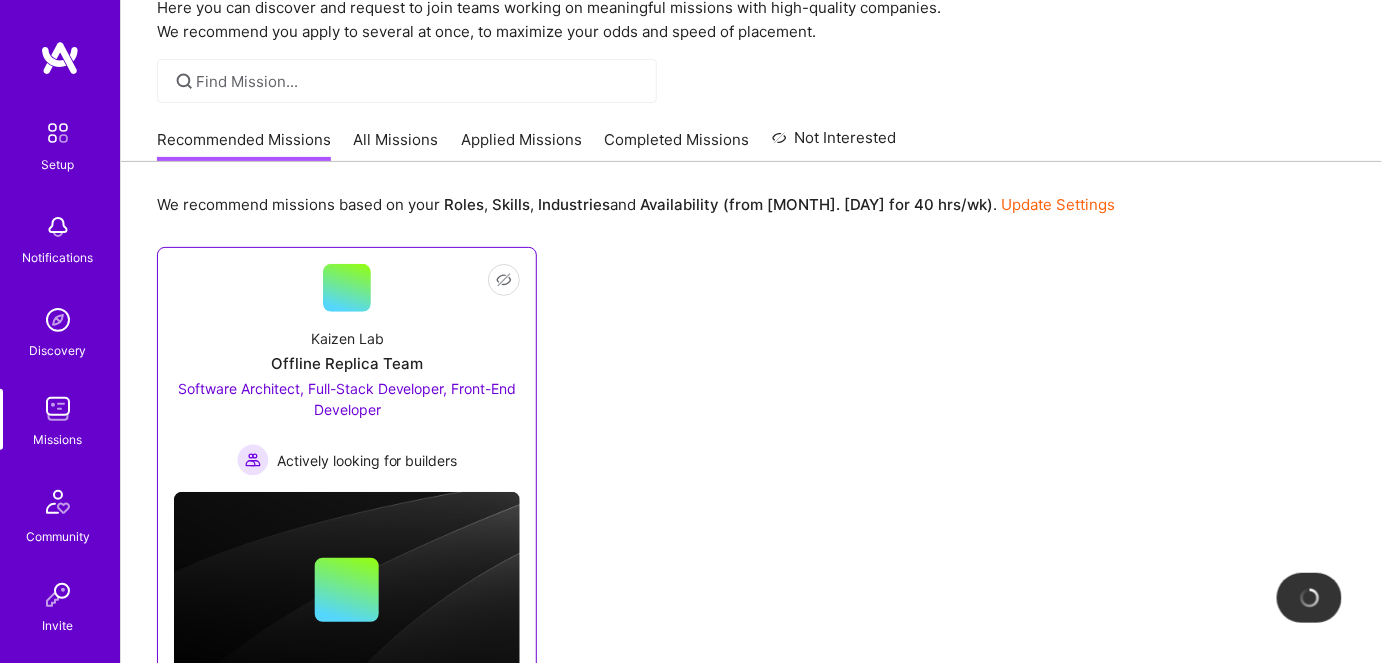 click on "Software Architect, Full-Stack Developer, Front-End Developer" at bounding box center (347, 399) 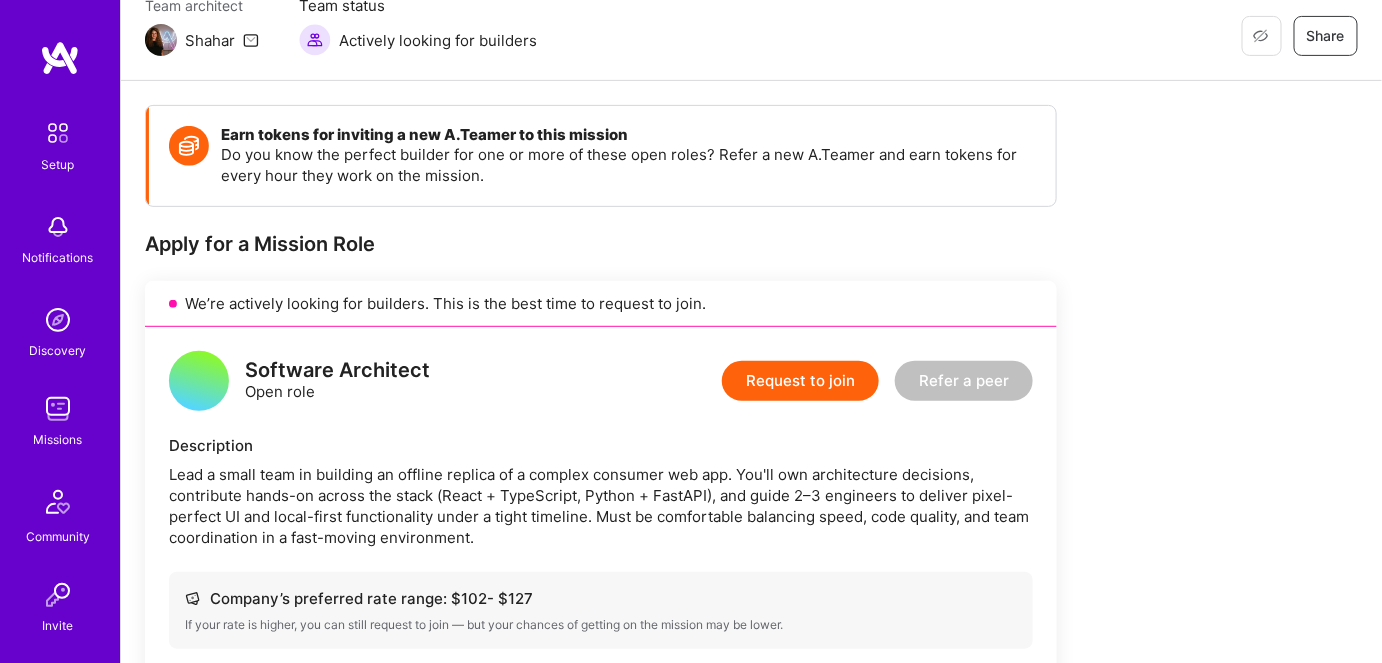 scroll, scrollTop: 0, scrollLeft: 0, axis: both 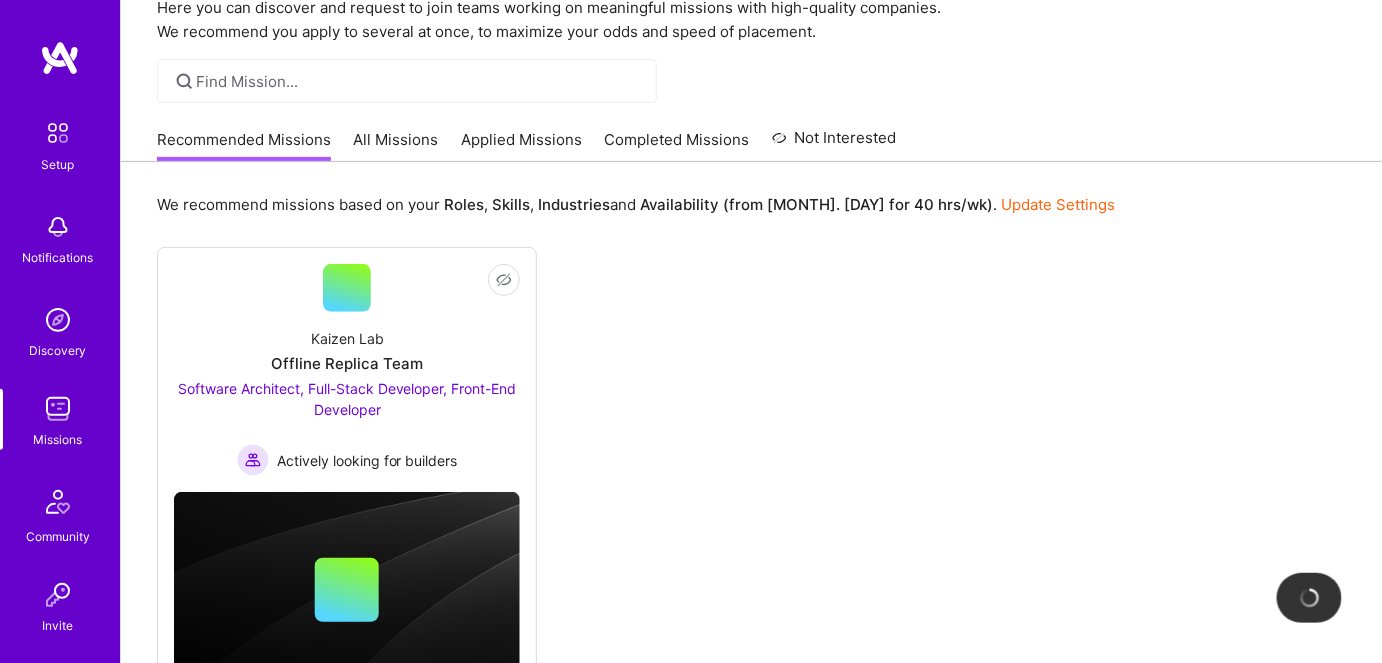 click on "All Missions" at bounding box center (396, 145) 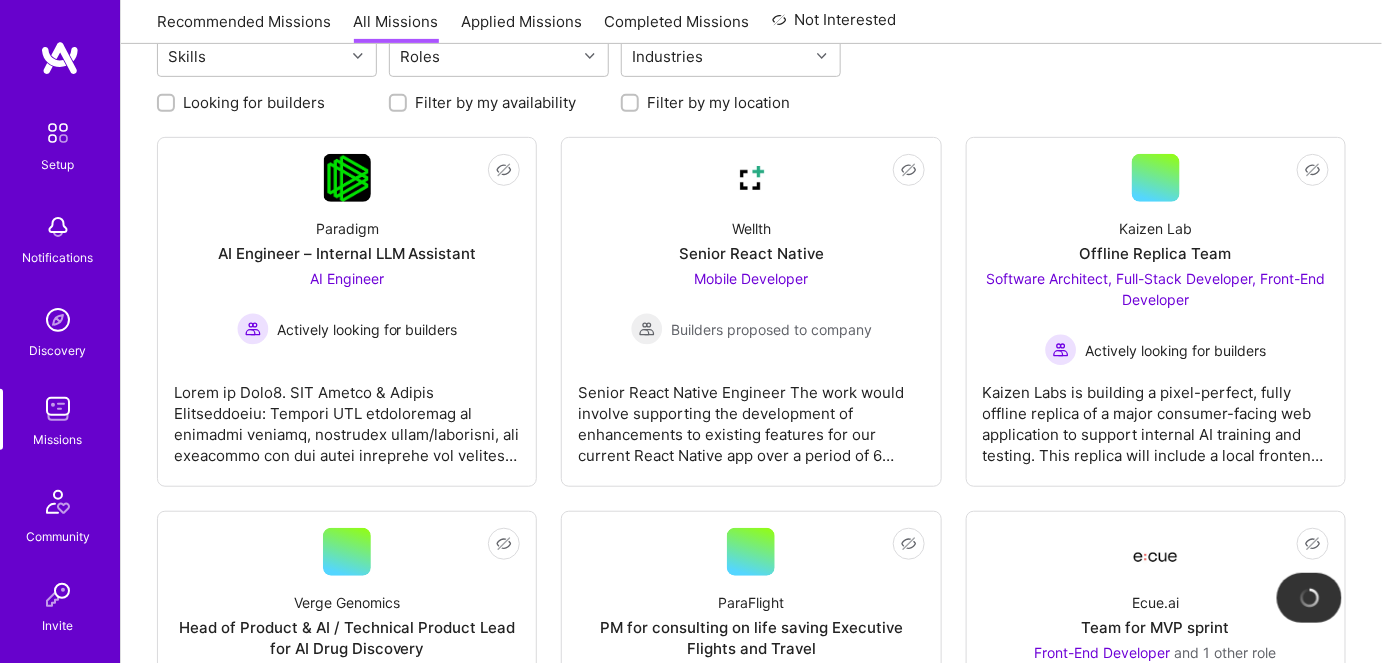 scroll, scrollTop: 272, scrollLeft: 0, axis: vertical 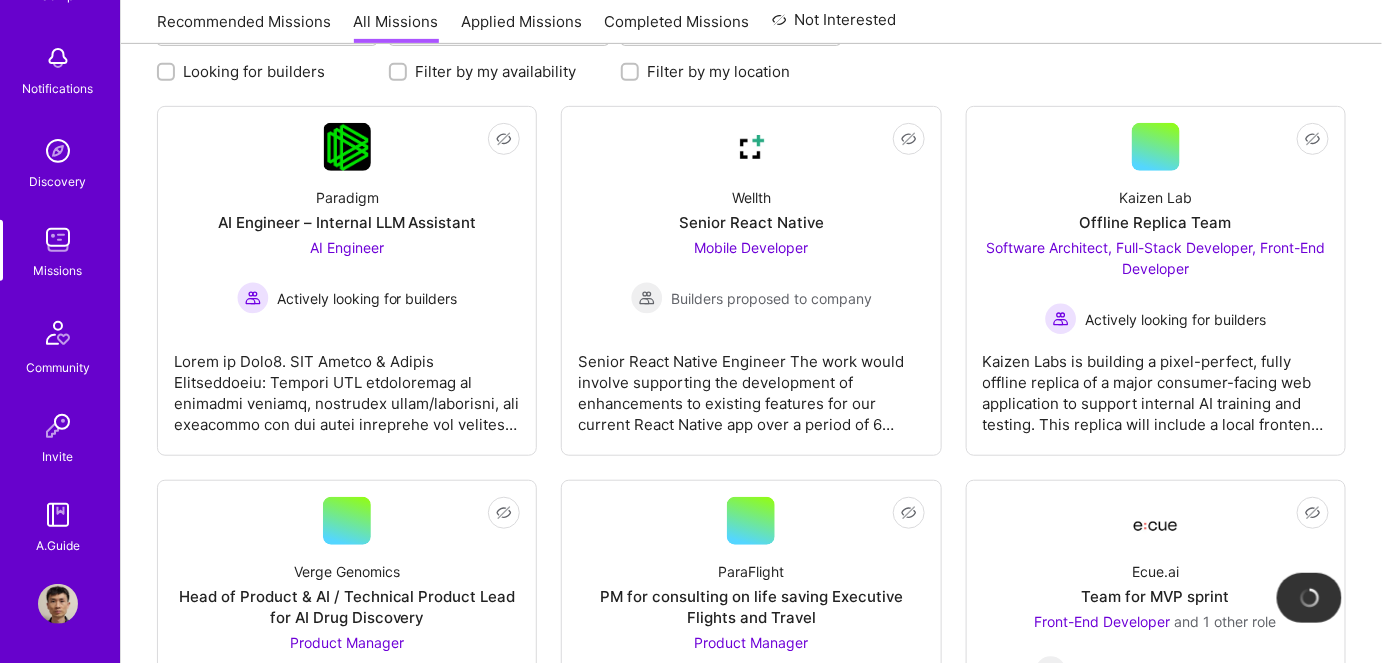 click at bounding box center (58, 604) 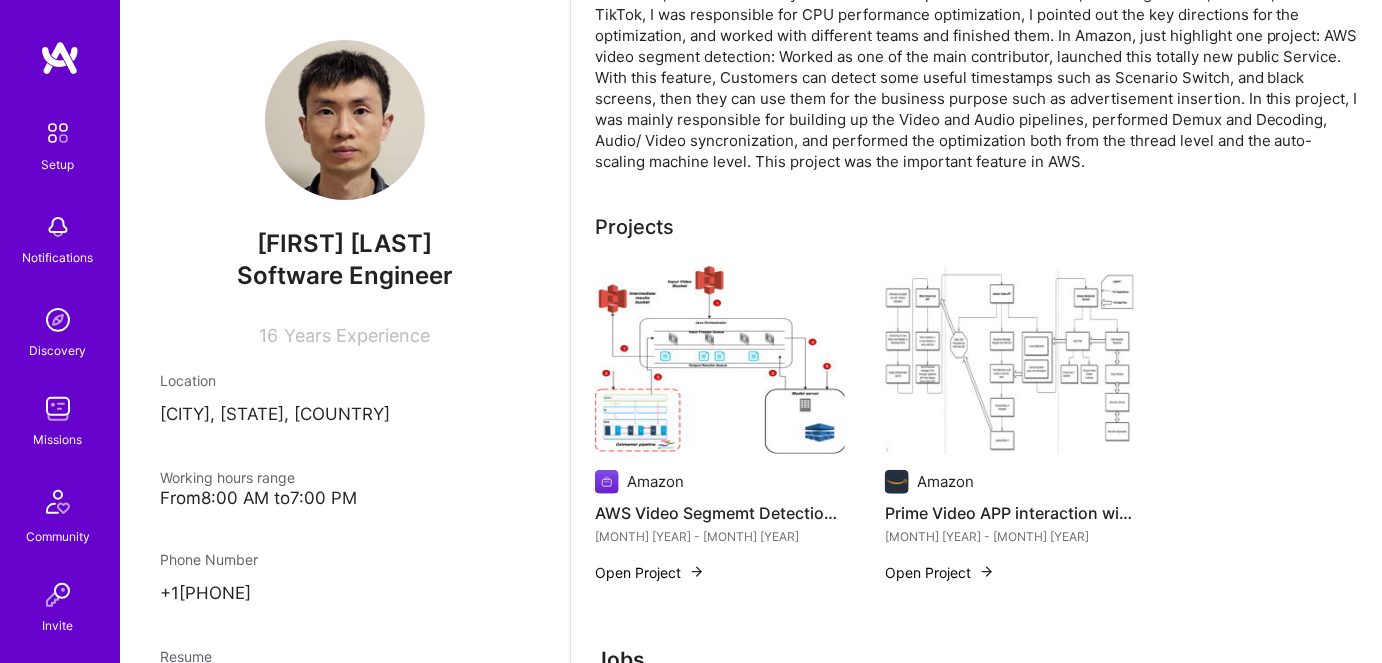 scroll, scrollTop: 272, scrollLeft: 0, axis: vertical 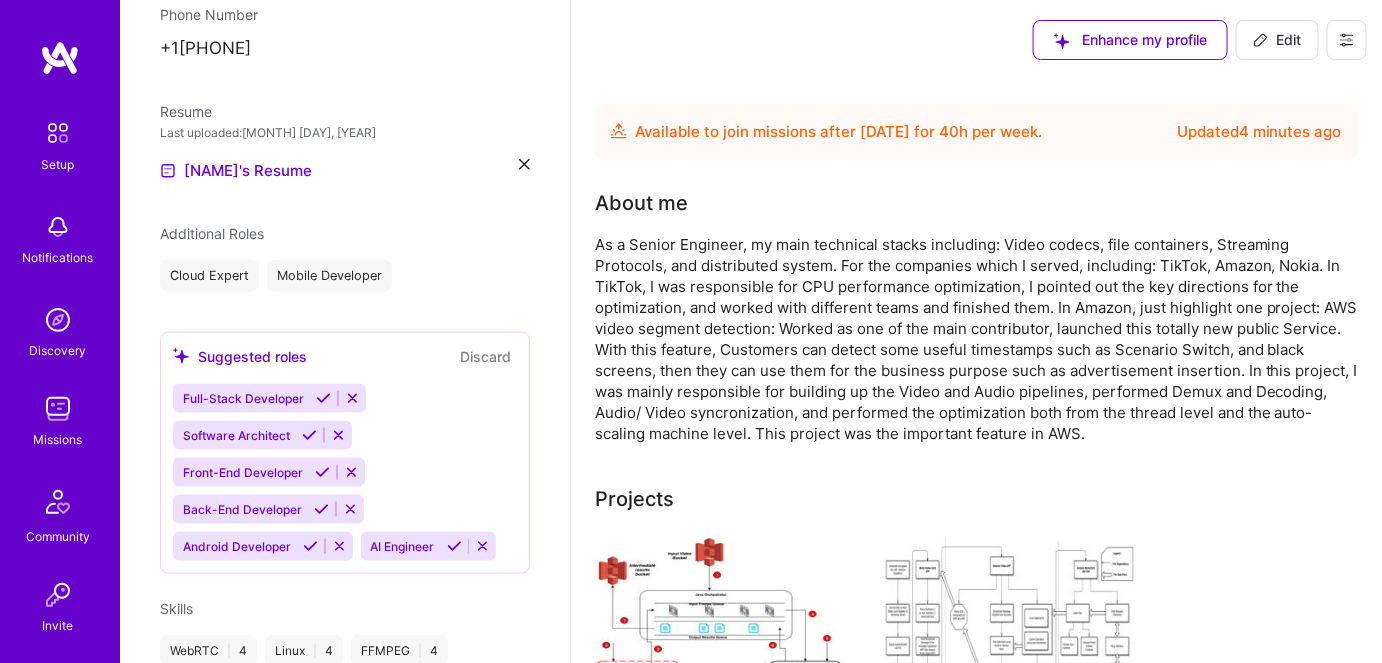 click 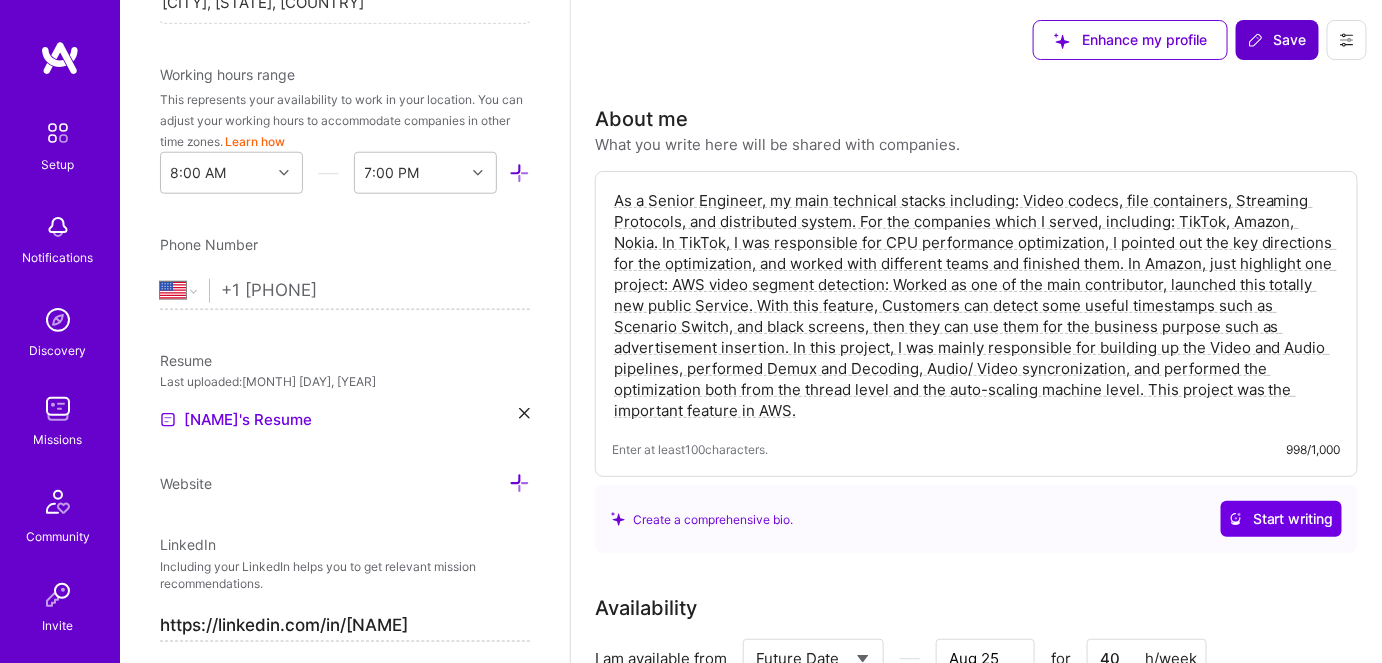 scroll, scrollTop: 773, scrollLeft: 0, axis: vertical 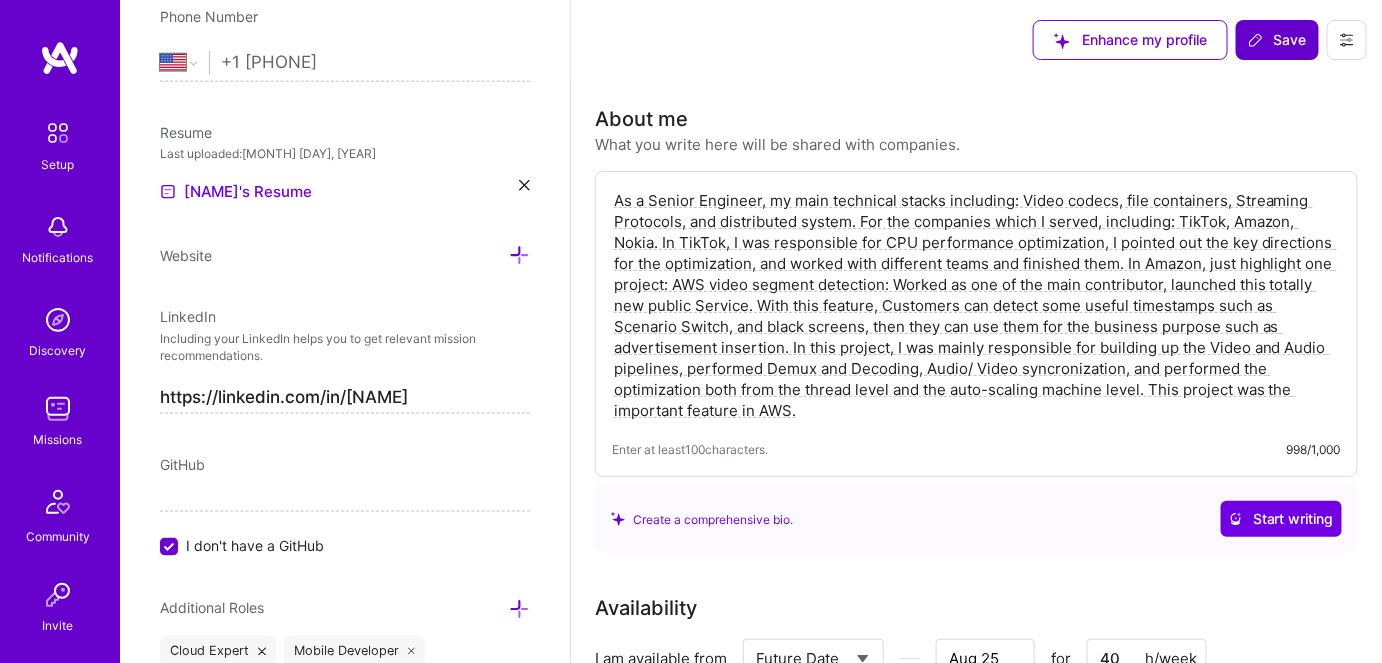 click at bounding box center (58, 409) 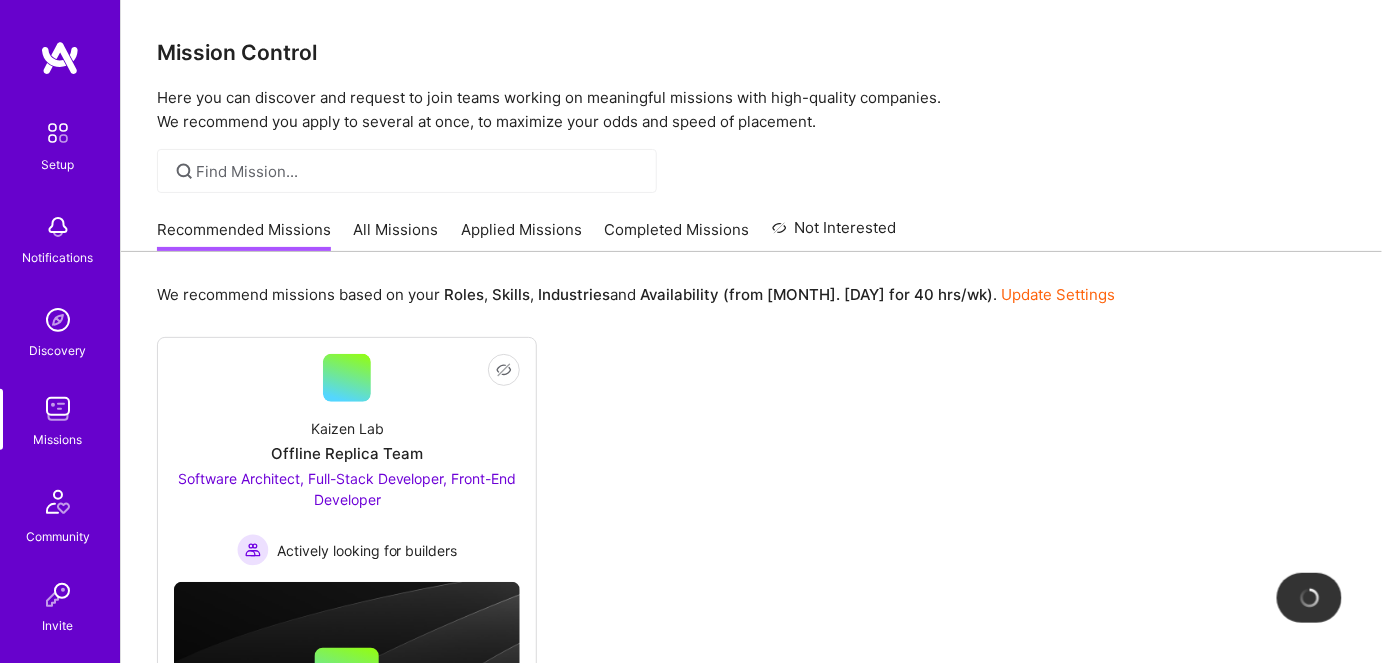 click on "All Missions" at bounding box center [396, 235] 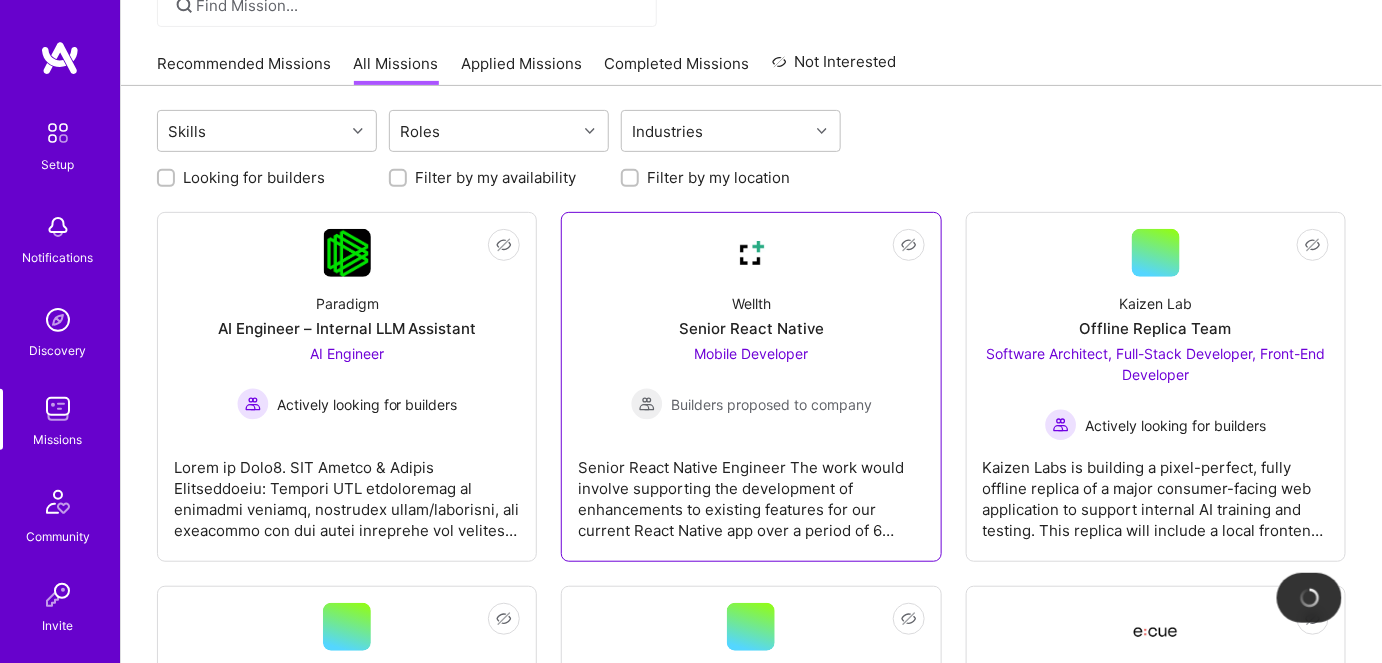 scroll, scrollTop: 272, scrollLeft: 0, axis: vertical 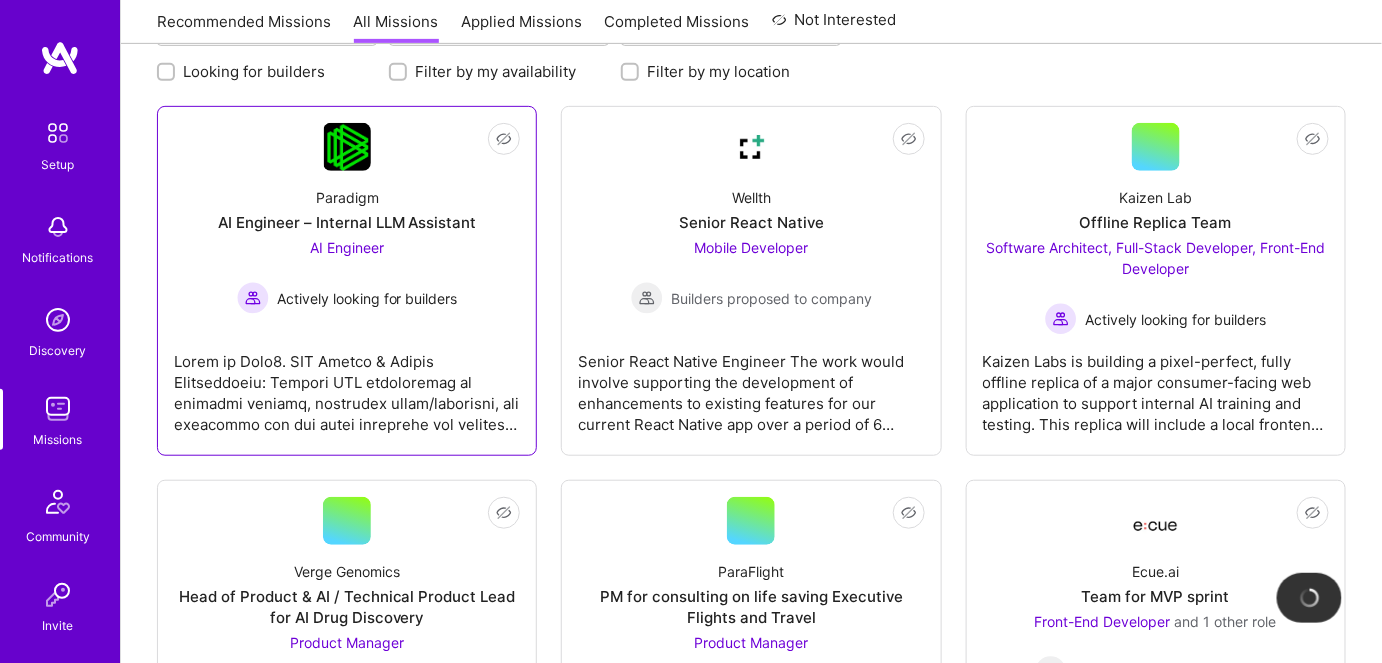 click on "Not Interested Paradigm AI Engineer – Internal LLM Assistant AI Engineer   Actively looking for builders" at bounding box center (347, 281) 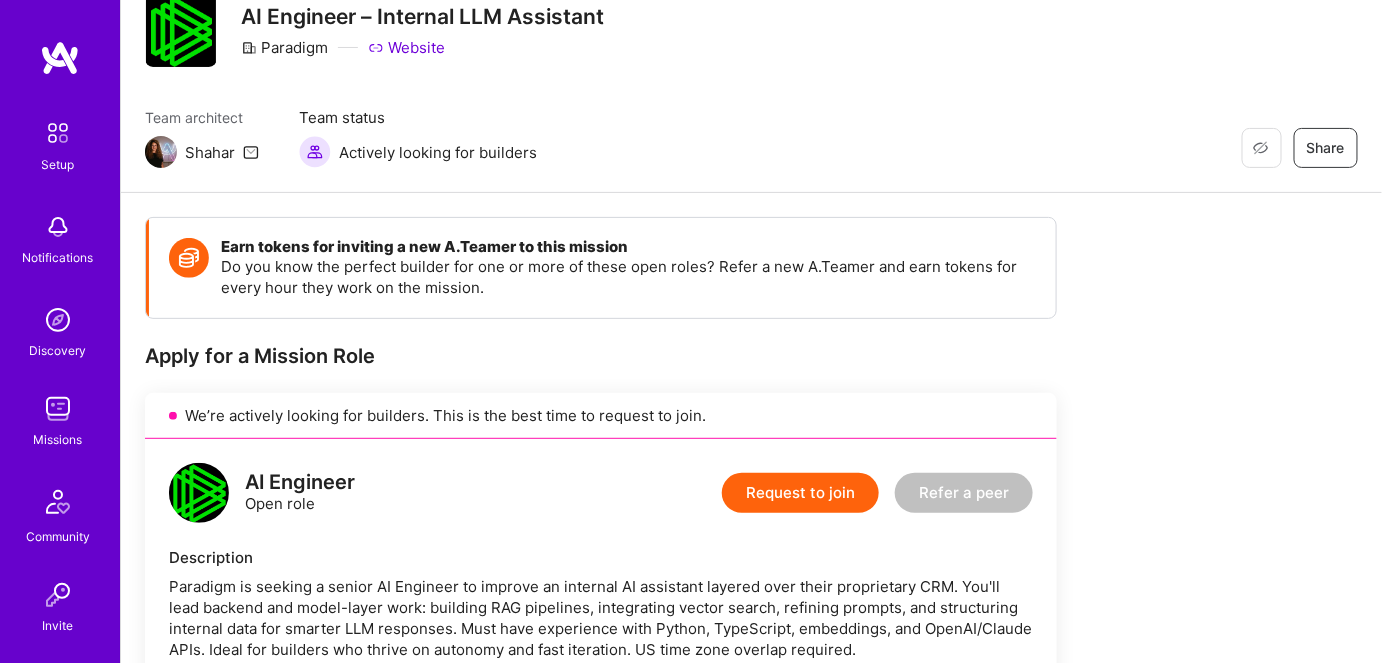 scroll, scrollTop: 74, scrollLeft: 0, axis: vertical 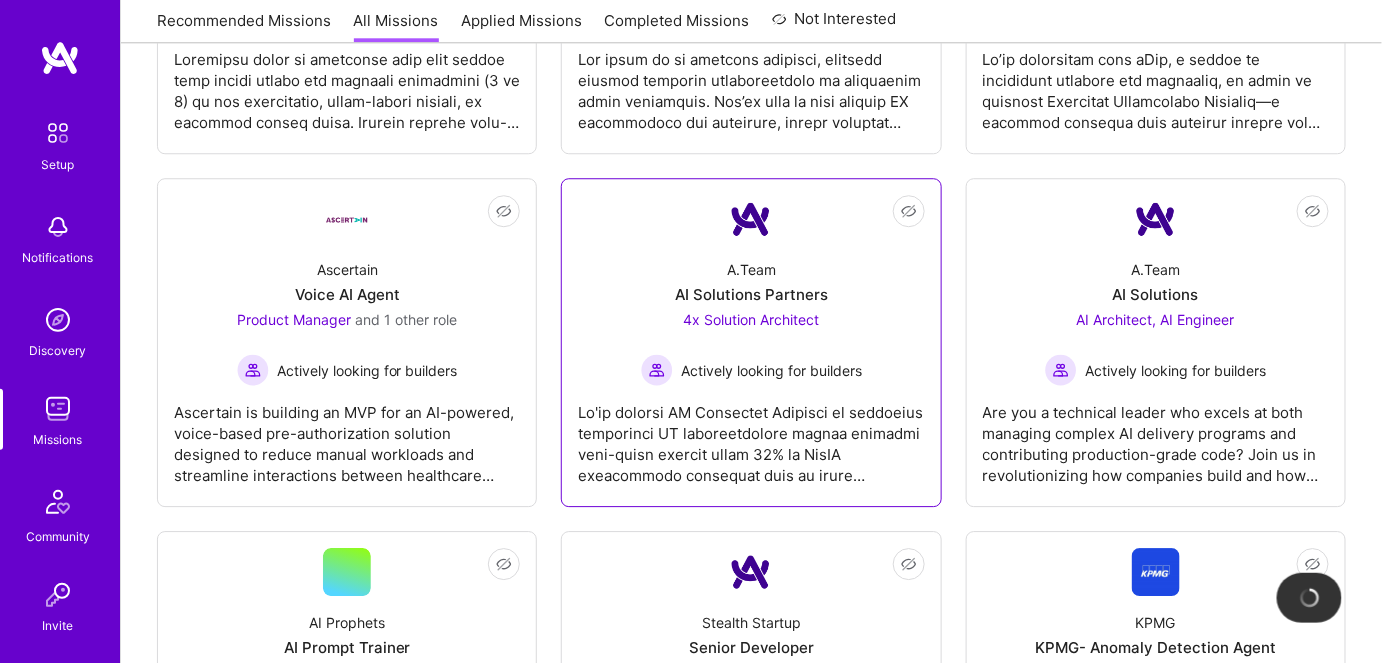 click at bounding box center (751, 436) 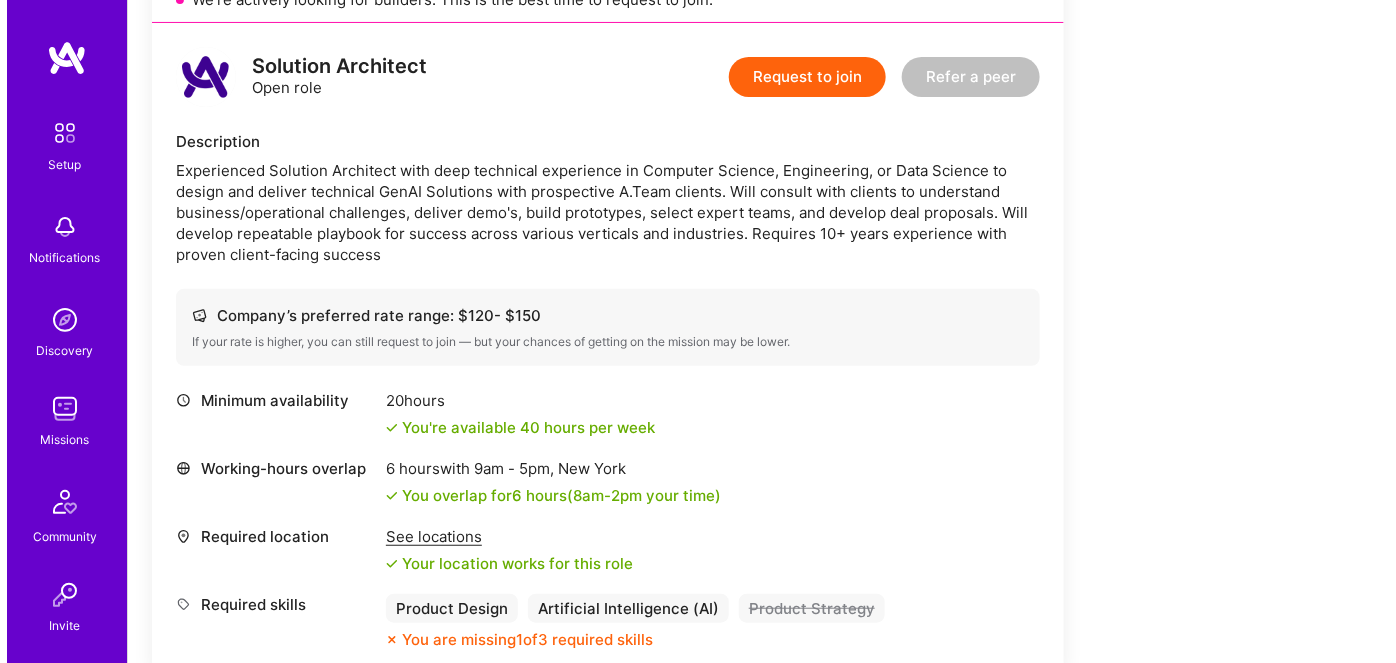 scroll, scrollTop: 2682, scrollLeft: 0, axis: vertical 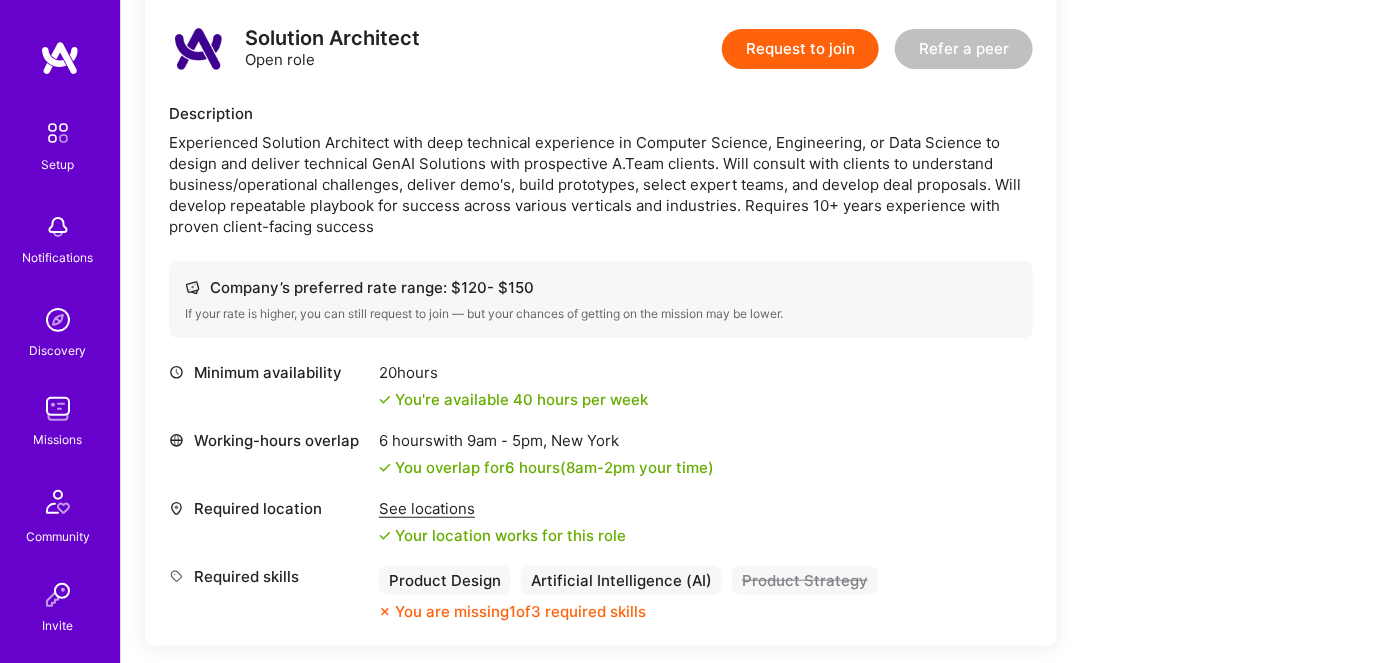 click on "Request to join" at bounding box center (800, 49) 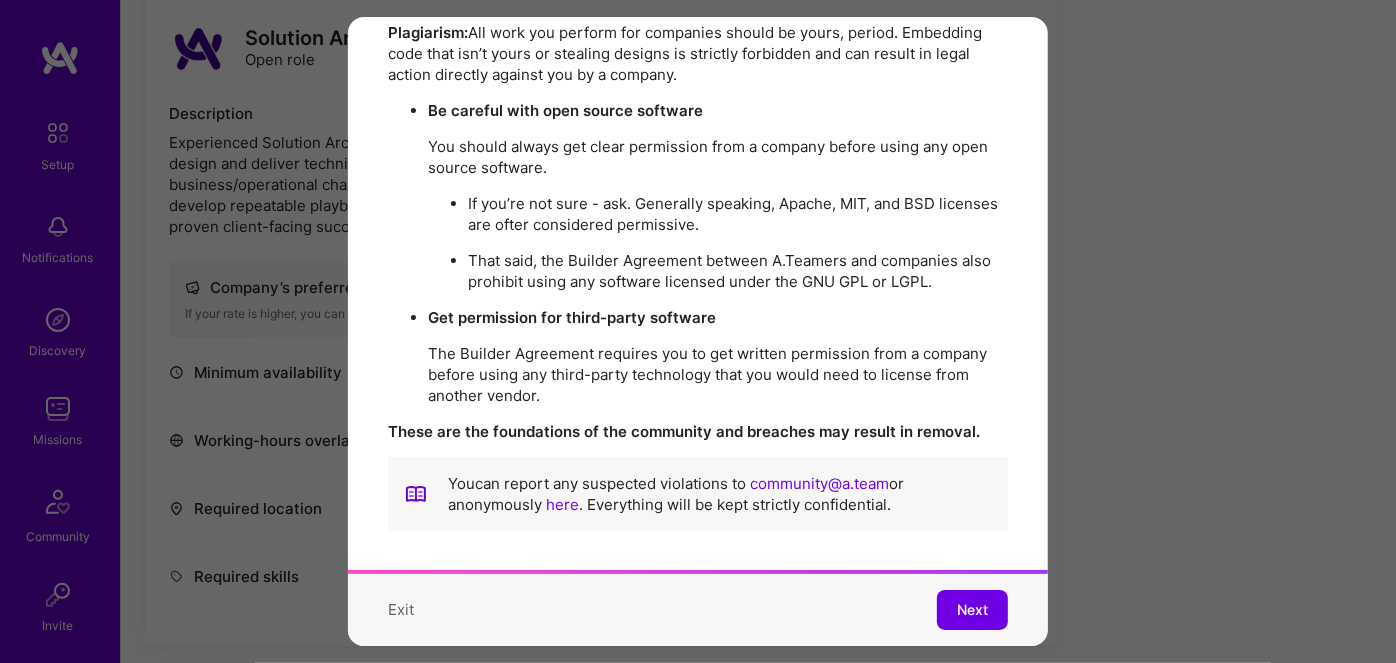 scroll, scrollTop: 3532, scrollLeft: 0, axis: vertical 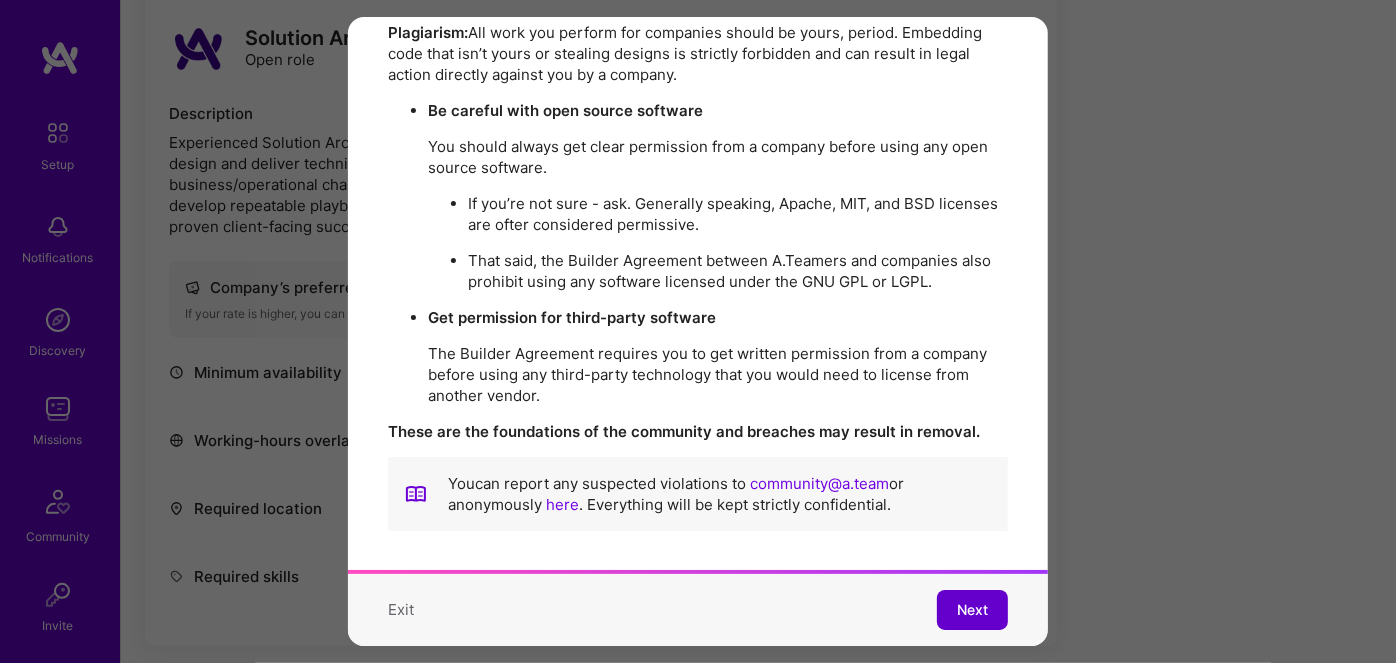 click on "Next" at bounding box center (972, 610) 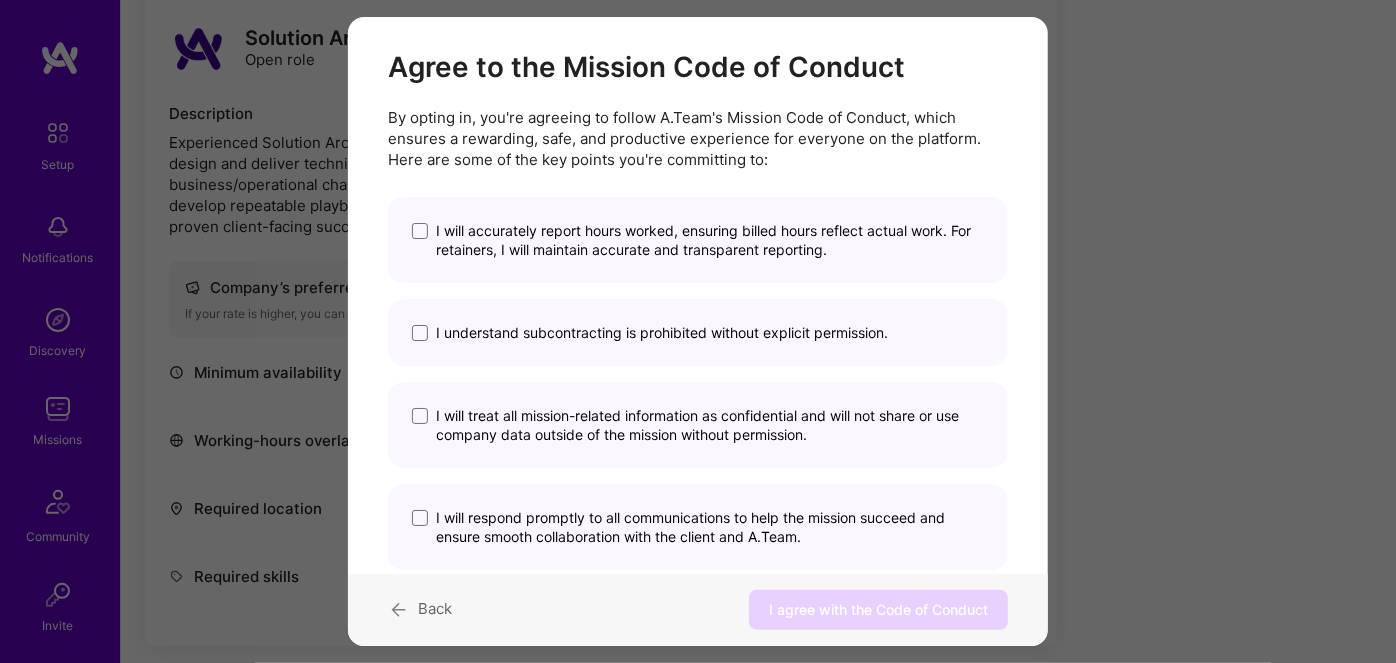 scroll, scrollTop: 0, scrollLeft: 0, axis: both 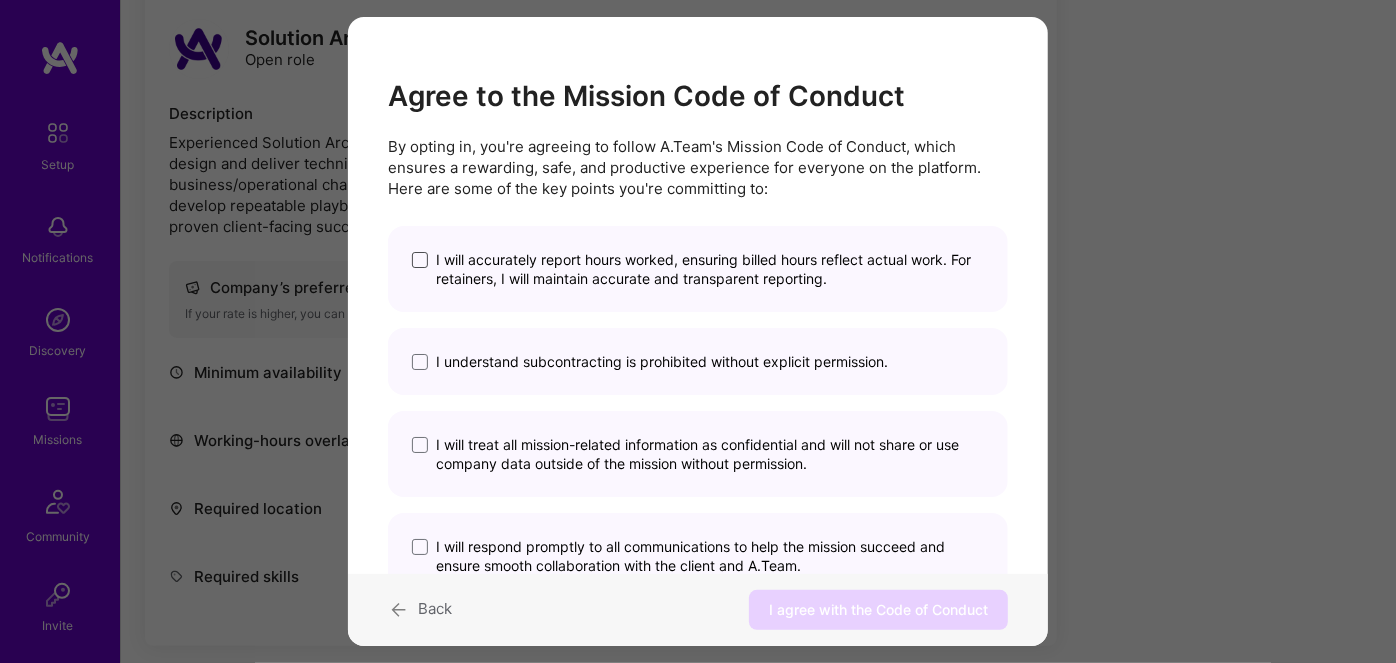 click at bounding box center [420, 260] 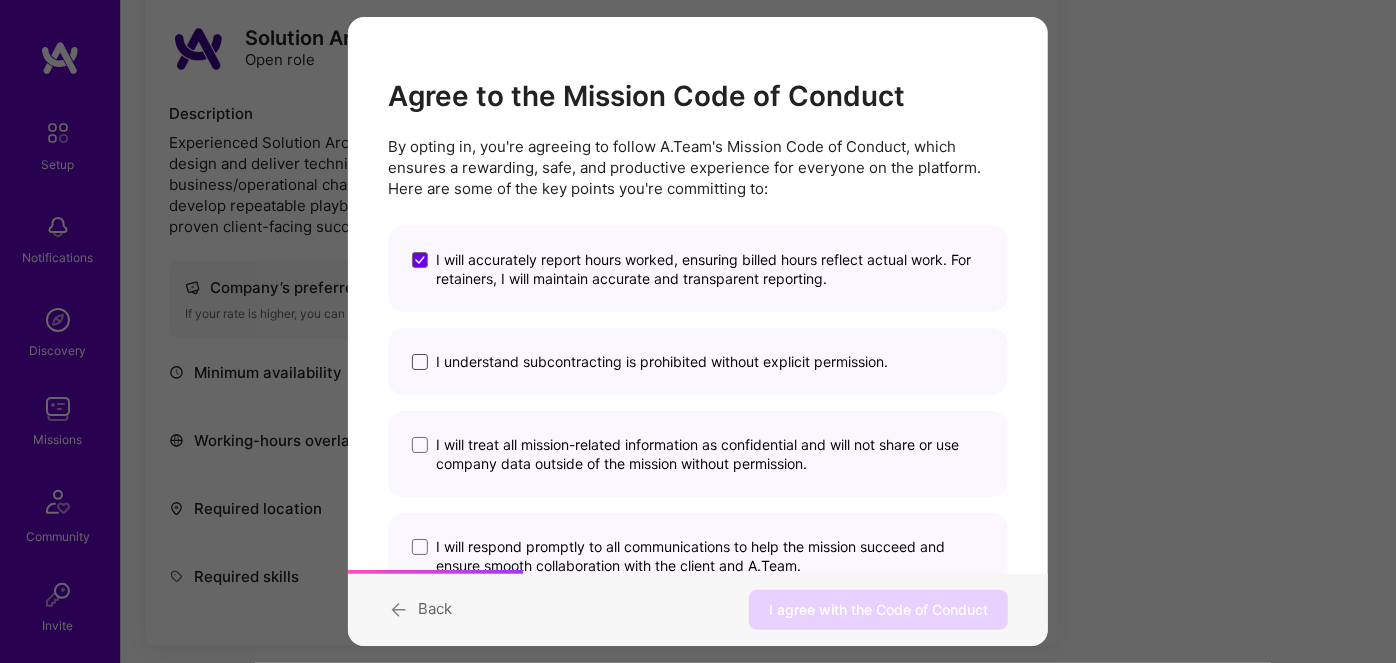 click at bounding box center [420, 362] 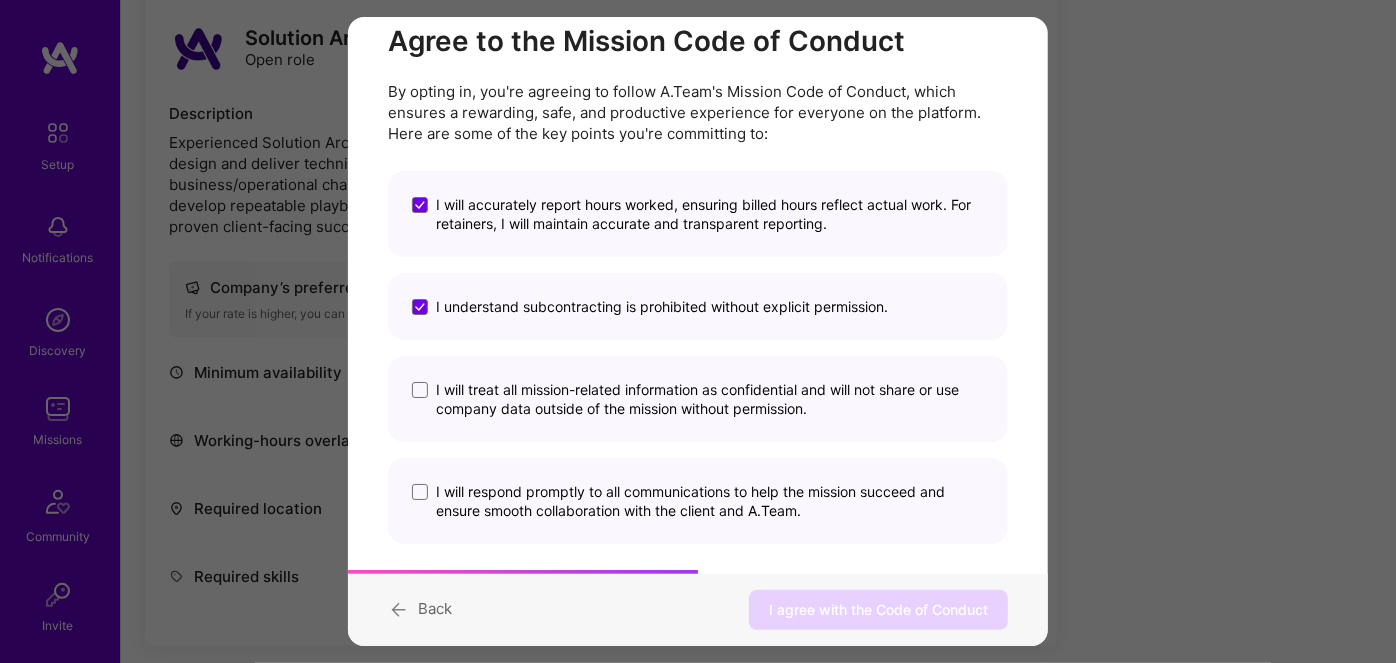 scroll, scrollTop: 85, scrollLeft: 0, axis: vertical 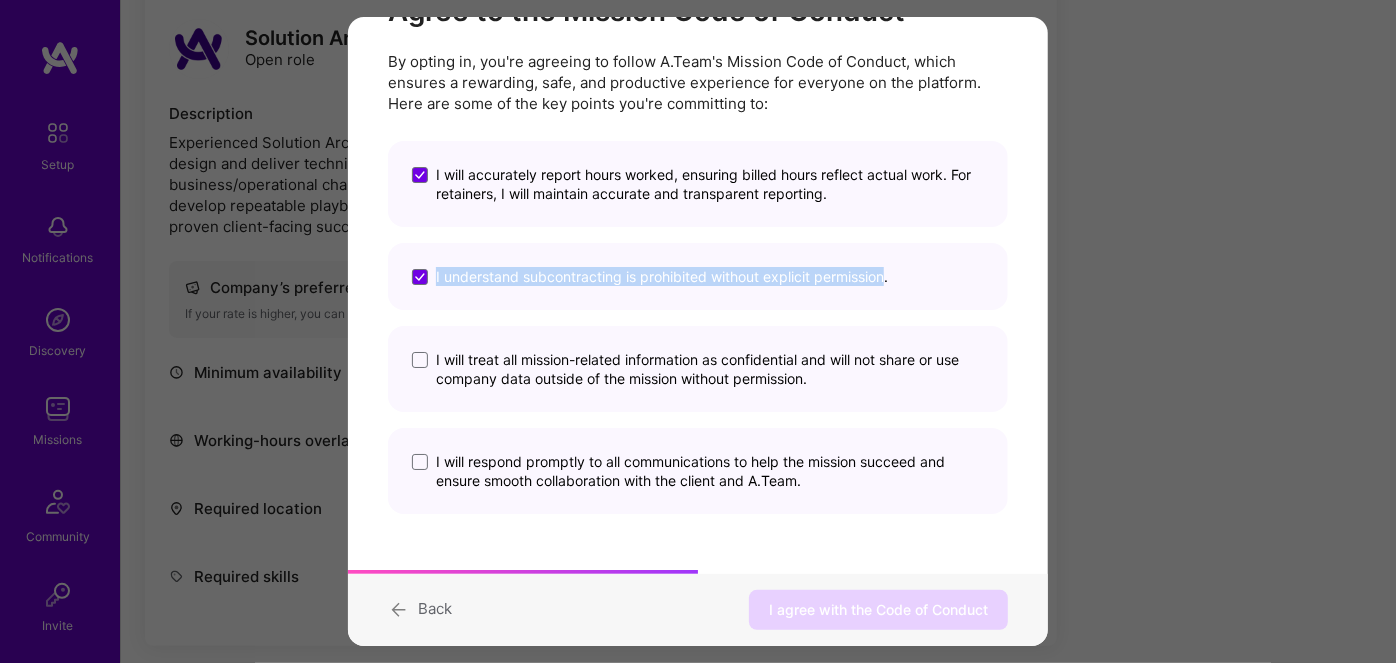 drag, startPoint x: 437, startPoint y: 280, endPoint x: 887, endPoint y: 280, distance: 450 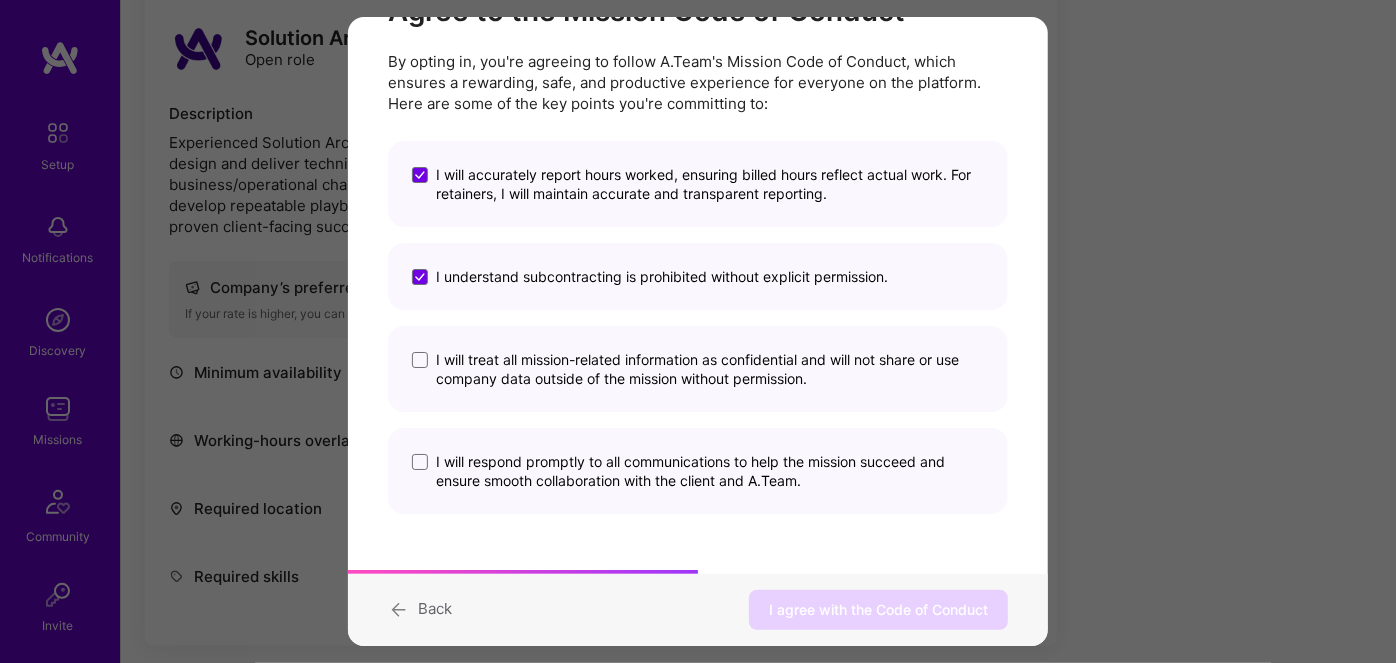 click on "Agree to the Mission Code of Conduct By opting in, you're agreeing to follow A.Team's Mission Code of Conduct, which ensures a rewarding, safe, and productive experience for everyone on the platform. Here are some of the key points you're committing to: I will accurately report hours worked, ensuring billed hours reflect actual work. For retainers, I will maintain accurate and transparent reporting. I understand subcontracting is prohibited without explicit permission. I will treat all mission-related information as confidential and will not share or use company data outside of the mission without permission. I will respond promptly to all communications to help the mission succeed and ensure smooth collaboration with the client and A.Team." at bounding box center (698, 251) 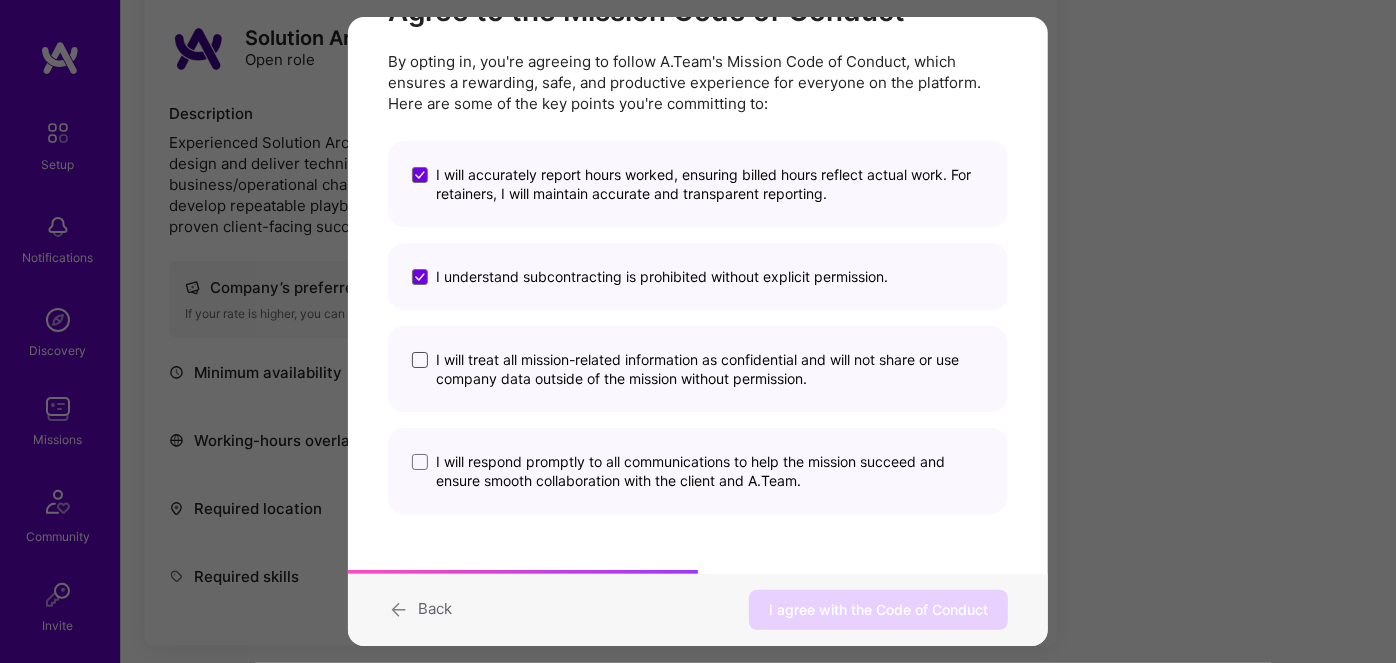 click at bounding box center [420, 360] 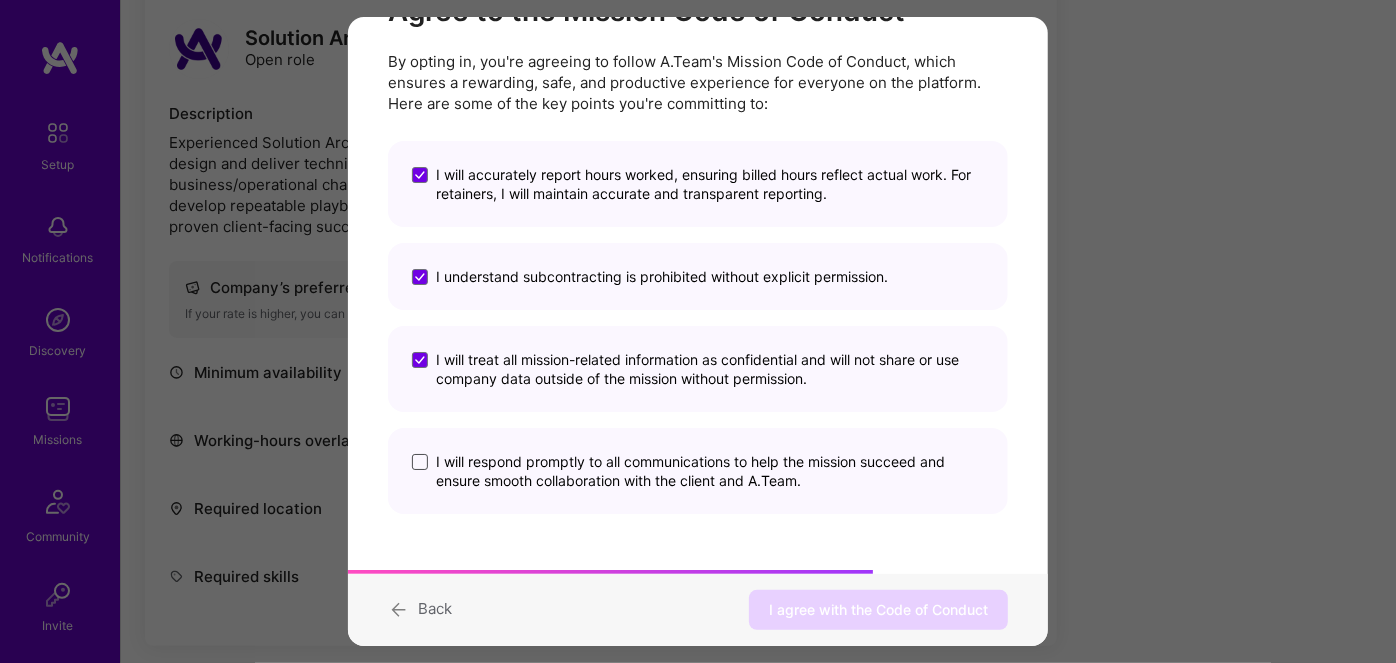 click at bounding box center (420, 462) 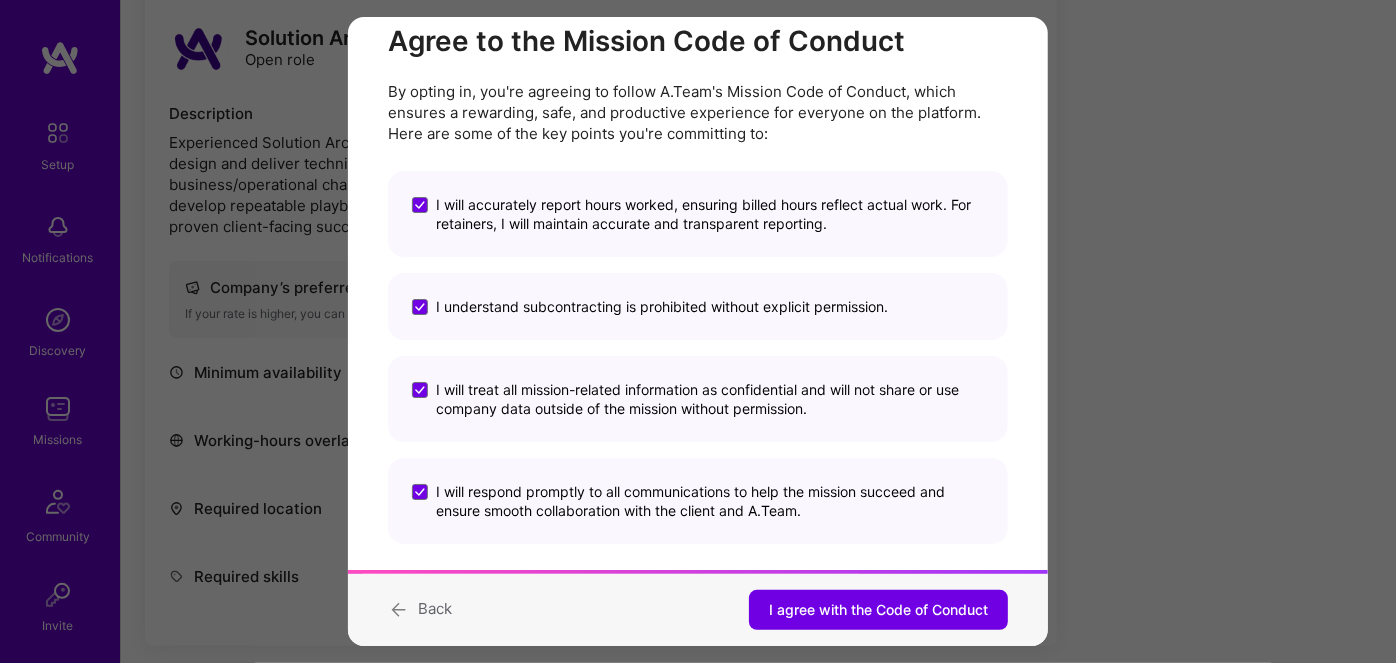 scroll, scrollTop: 85, scrollLeft: 0, axis: vertical 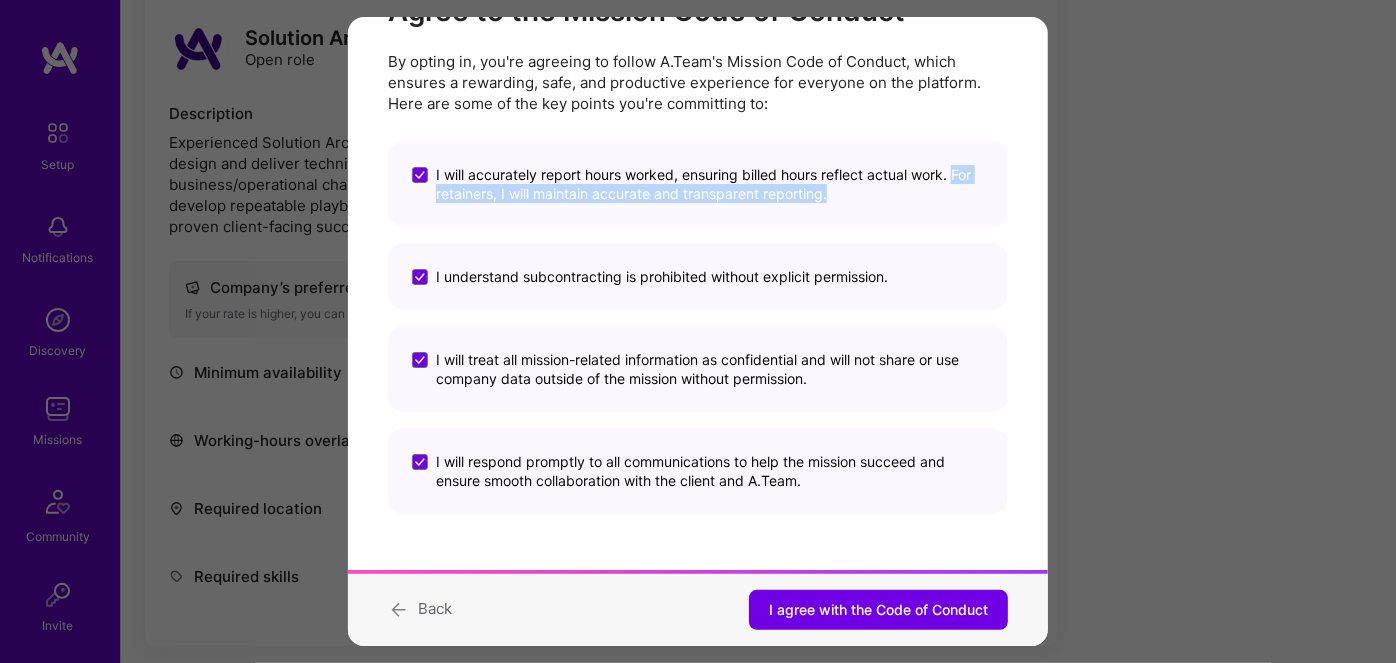 drag, startPoint x: 432, startPoint y: 195, endPoint x: 856, endPoint y: 199, distance: 424.01886 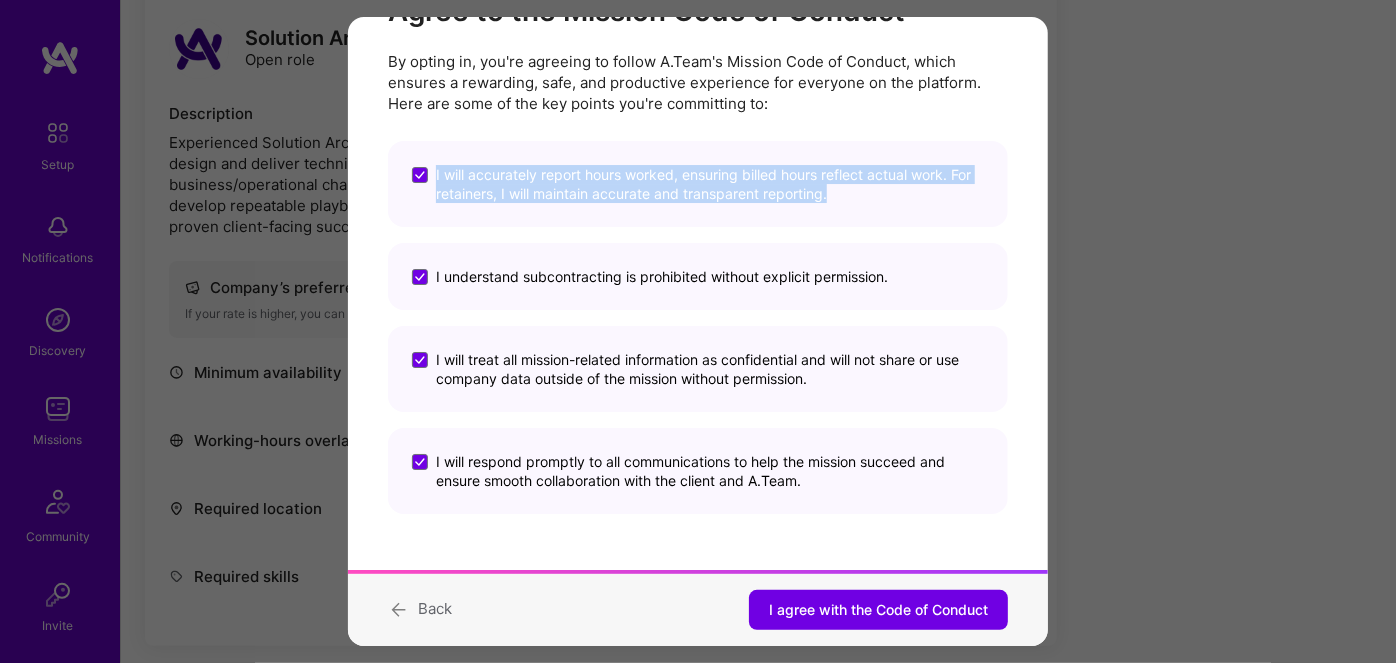 drag, startPoint x: 434, startPoint y: 176, endPoint x: 855, endPoint y: 200, distance: 421.68353 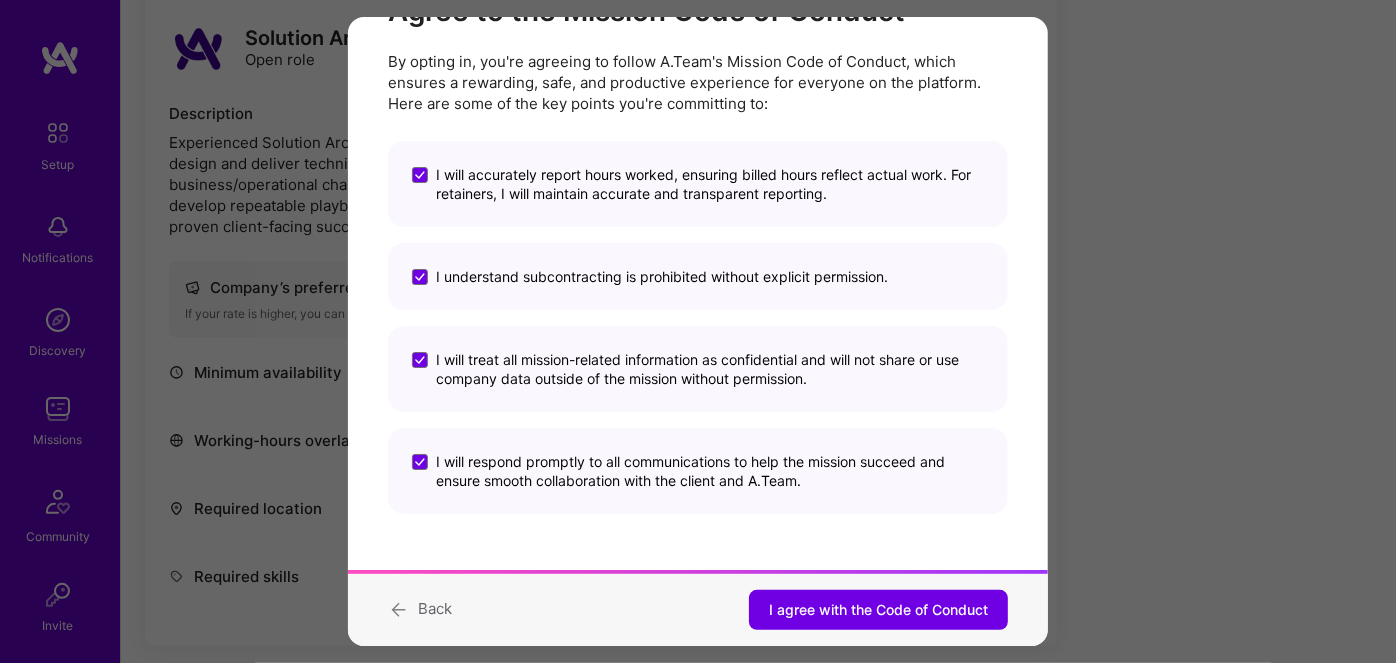 click on "Agree to the Mission Code of Conduct By opting in, you're agreeing to follow A.Team's Mission Code of Conduct, which ensures a rewarding, safe, and productive experience for everyone on the platform. Here are some of the key points you're committing to: I will accurately report hours worked, ensuring billed hours reflect actual work. For retainers, I will maintain accurate and transparent reporting. I understand subcontracting is prohibited without explicit permission. I will treat all mission-related information as confidential and will not share or use company data outside of the mission without permission. I will respond promptly to all communications to help the mission succeed and ensure smooth collaboration with the client and A.Team." at bounding box center [698, 251] 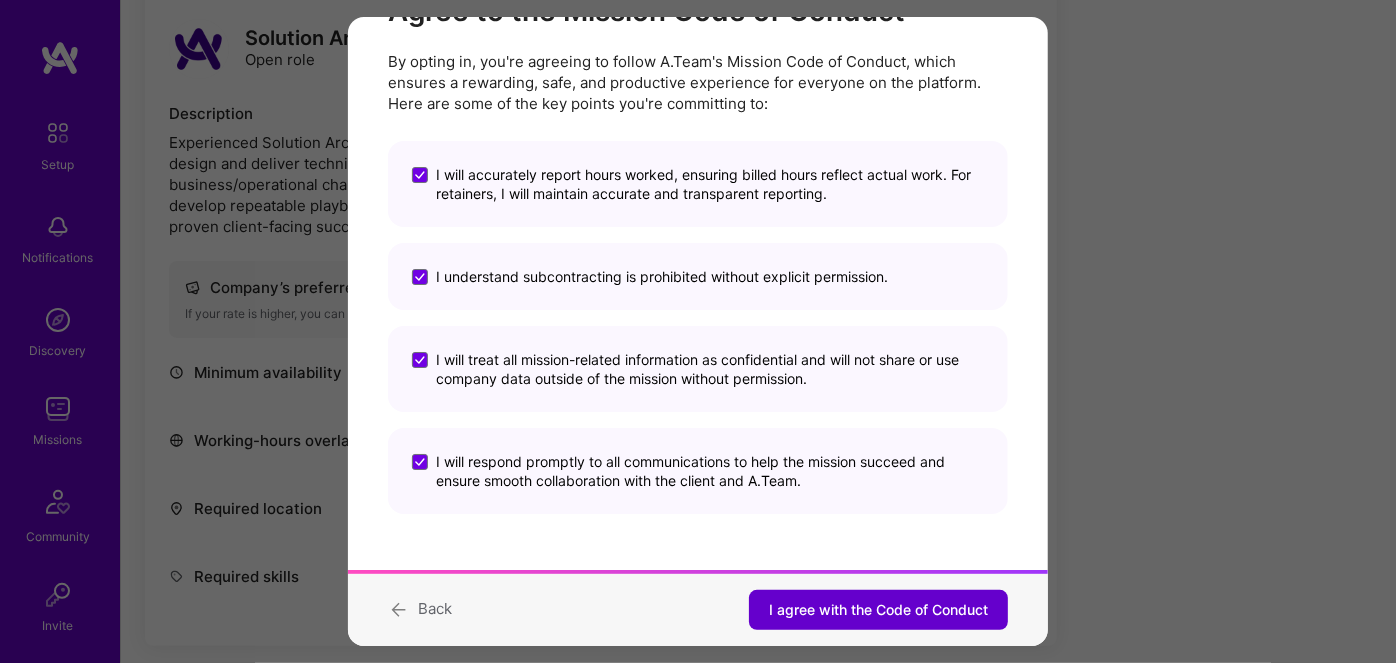 click on "I agree with the Code of Conduct" at bounding box center (878, 610) 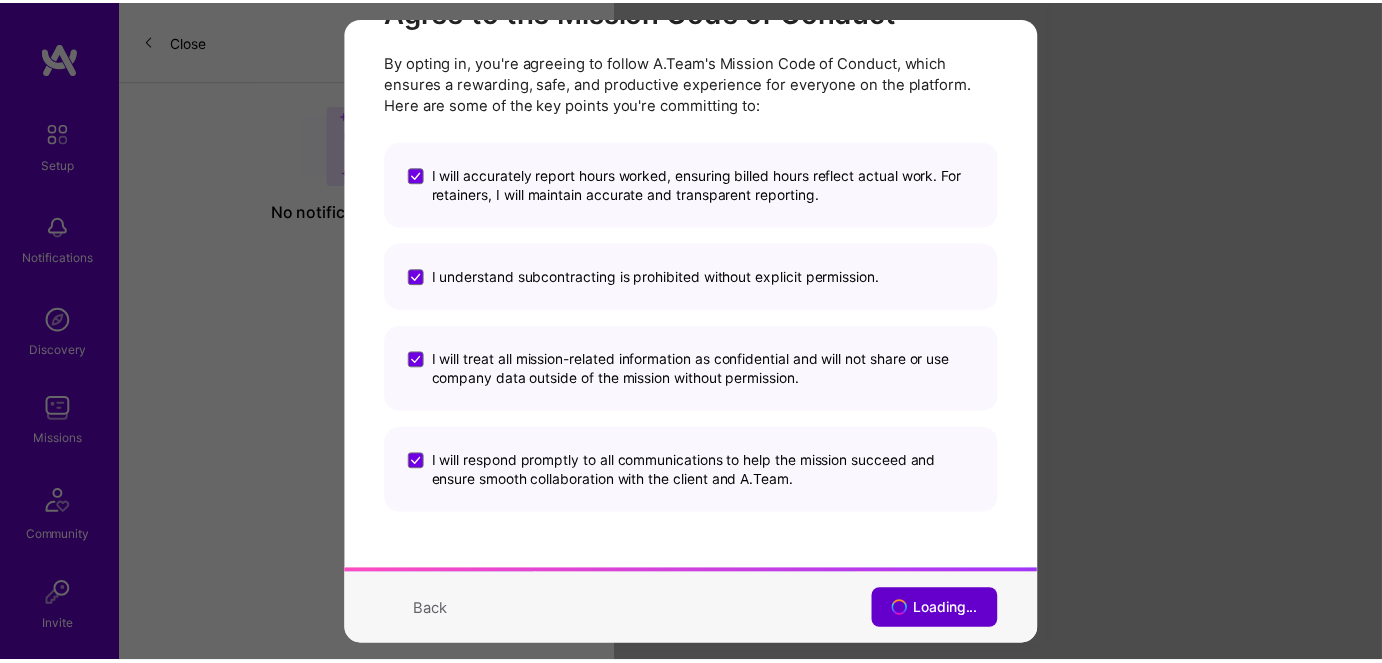 scroll, scrollTop: 0, scrollLeft: 0, axis: both 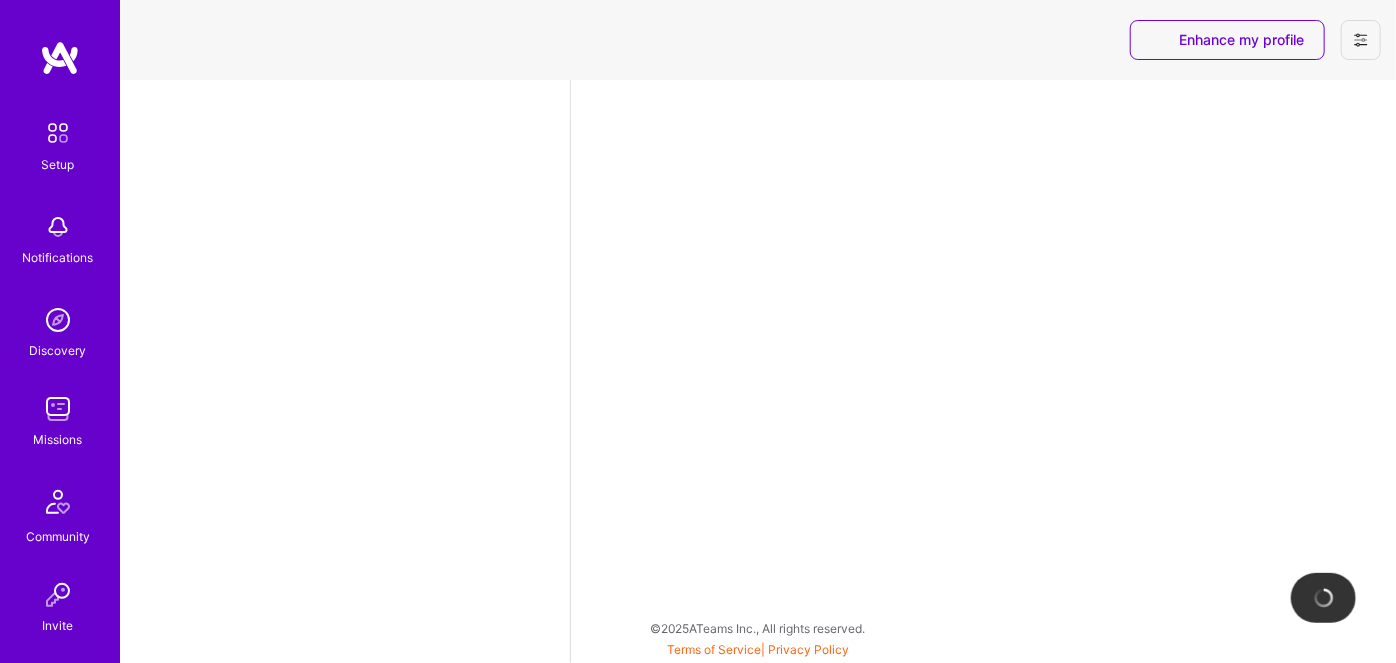 select on "US" 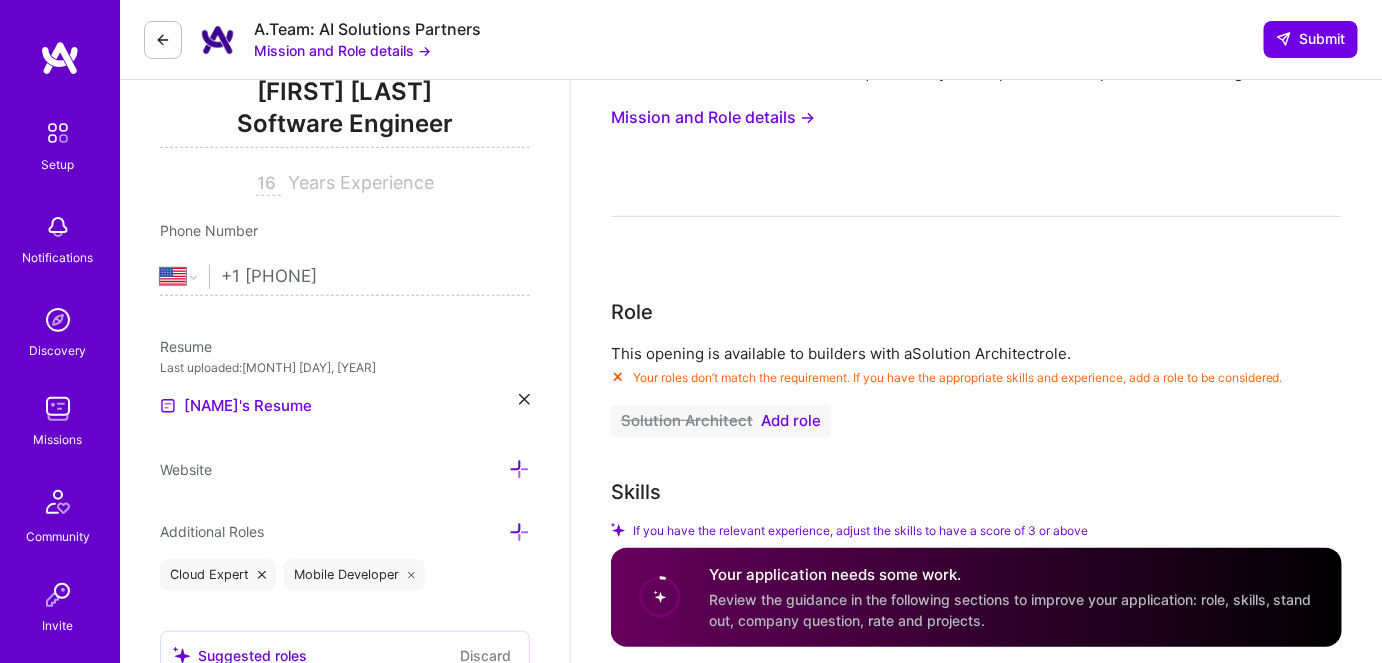 scroll, scrollTop: 363, scrollLeft: 0, axis: vertical 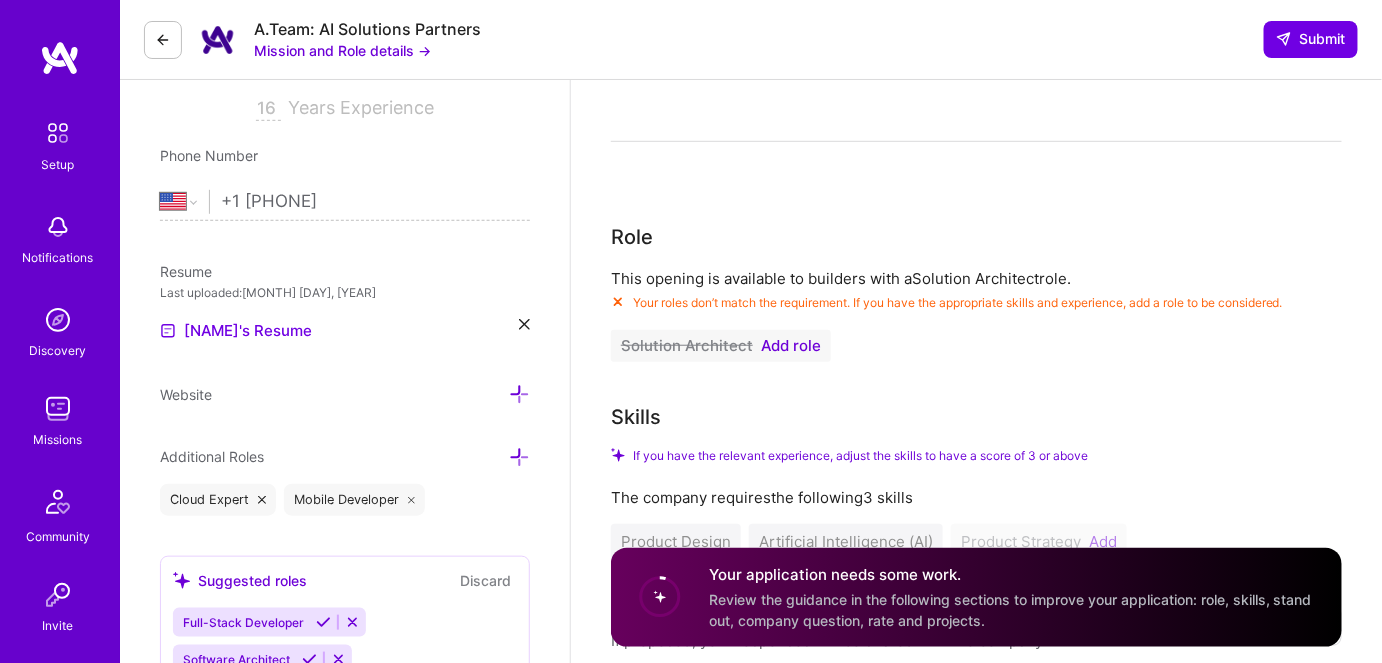 click on "Add role" at bounding box center (791, 346) 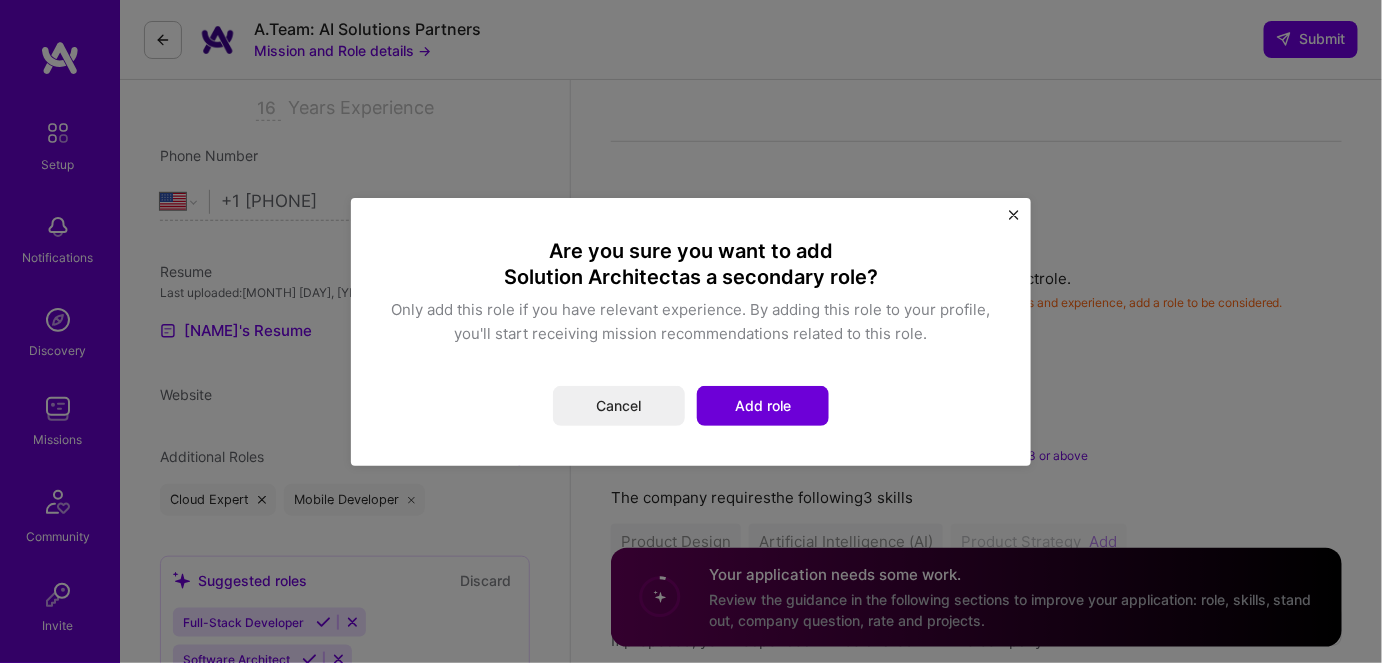 click at bounding box center [1014, 215] 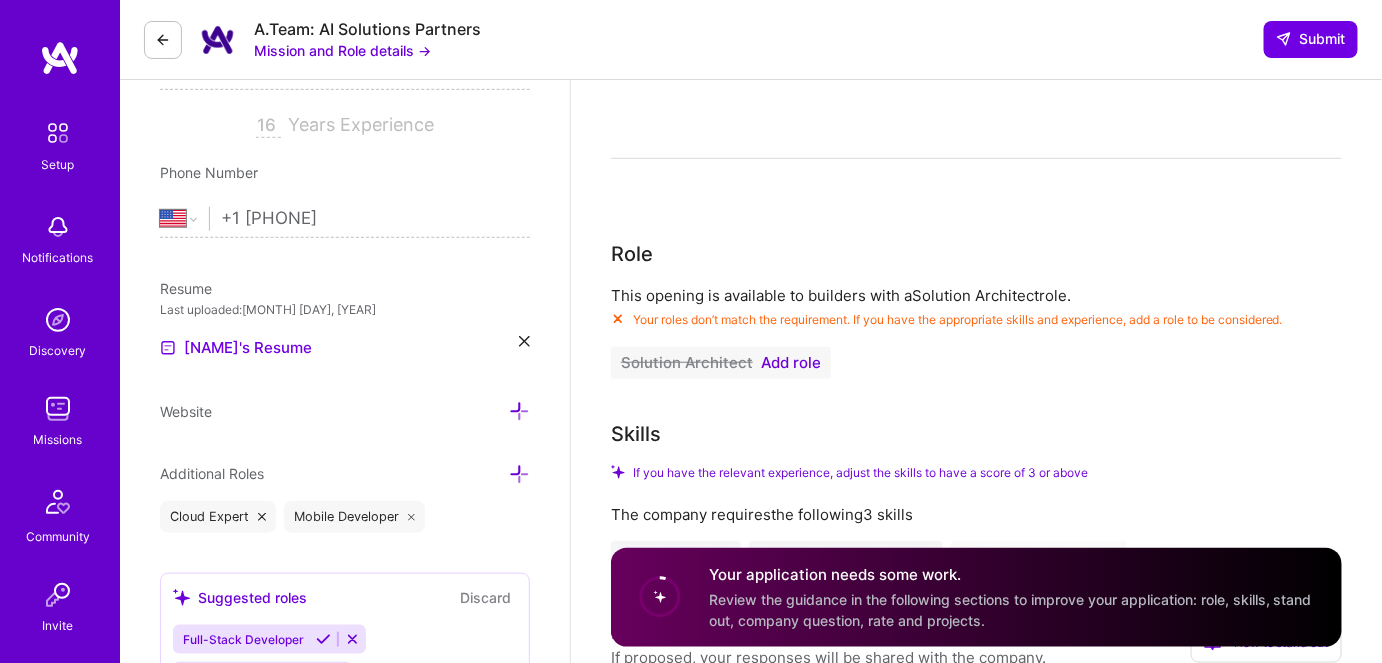 scroll, scrollTop: 363, scrollLeft: 0, axis: vertical 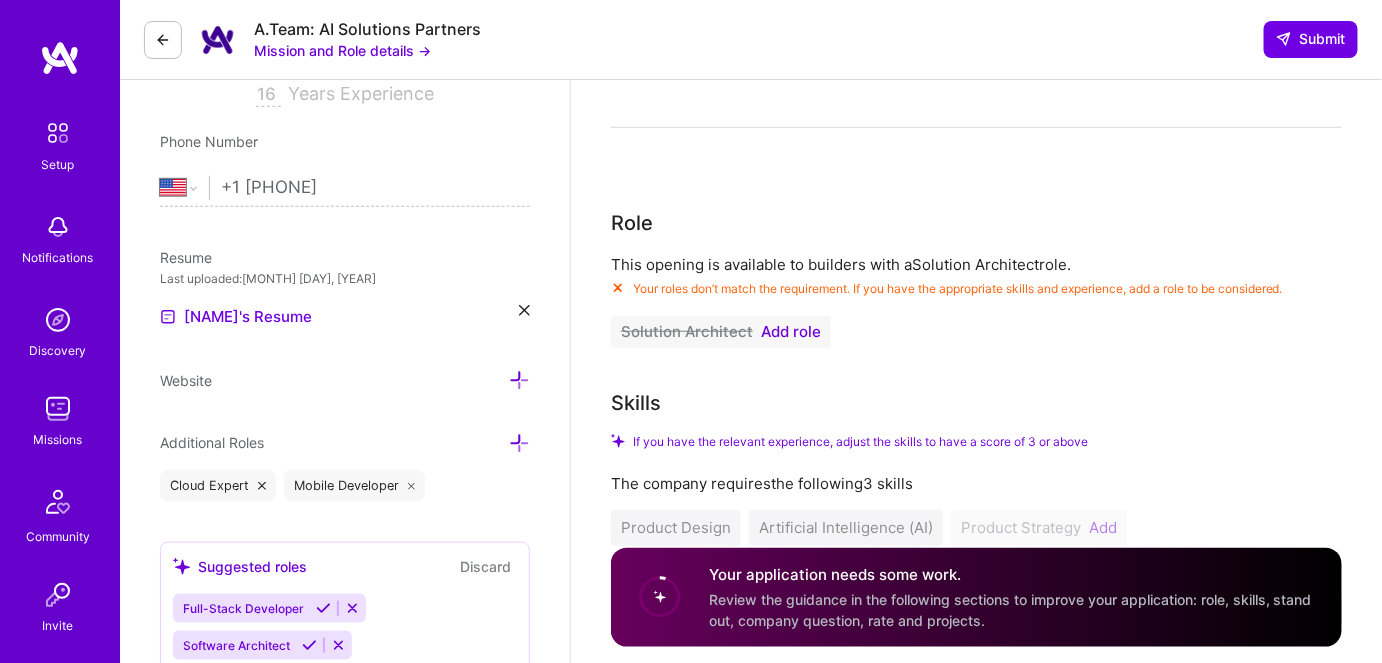 type 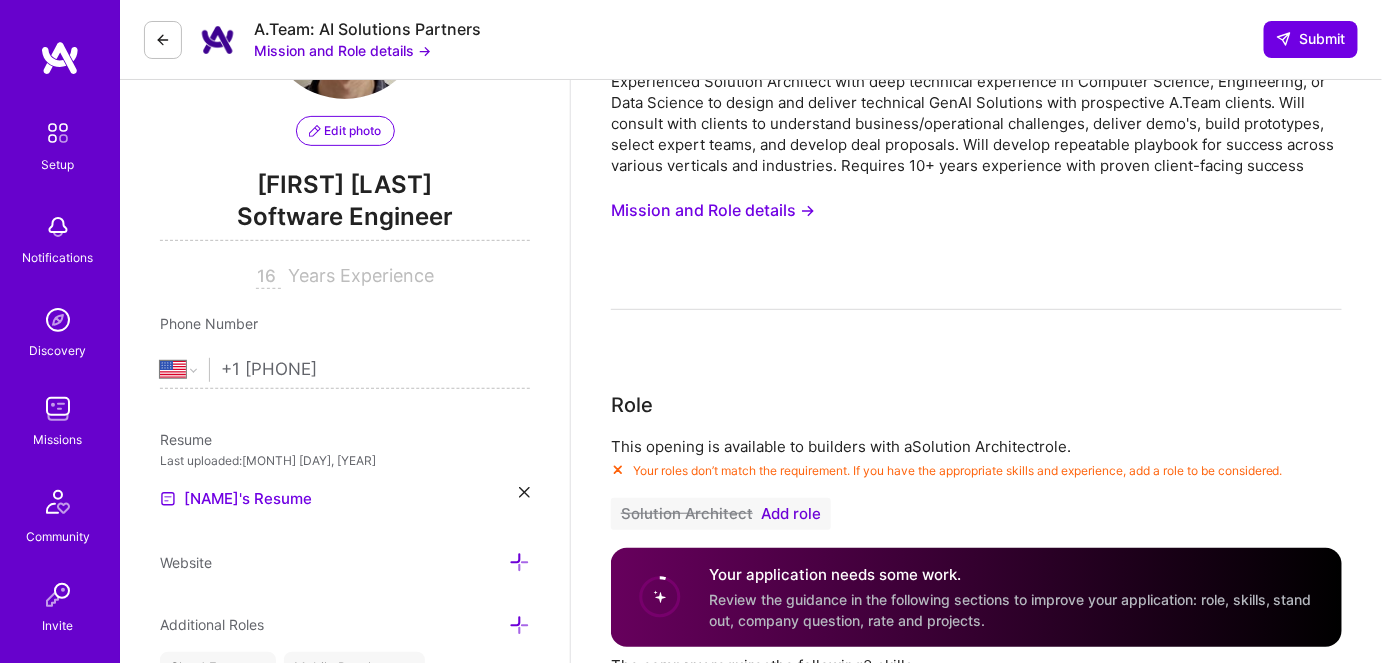 scroll, scrollTop: 272, scrollLeft: 0, axis: vertical 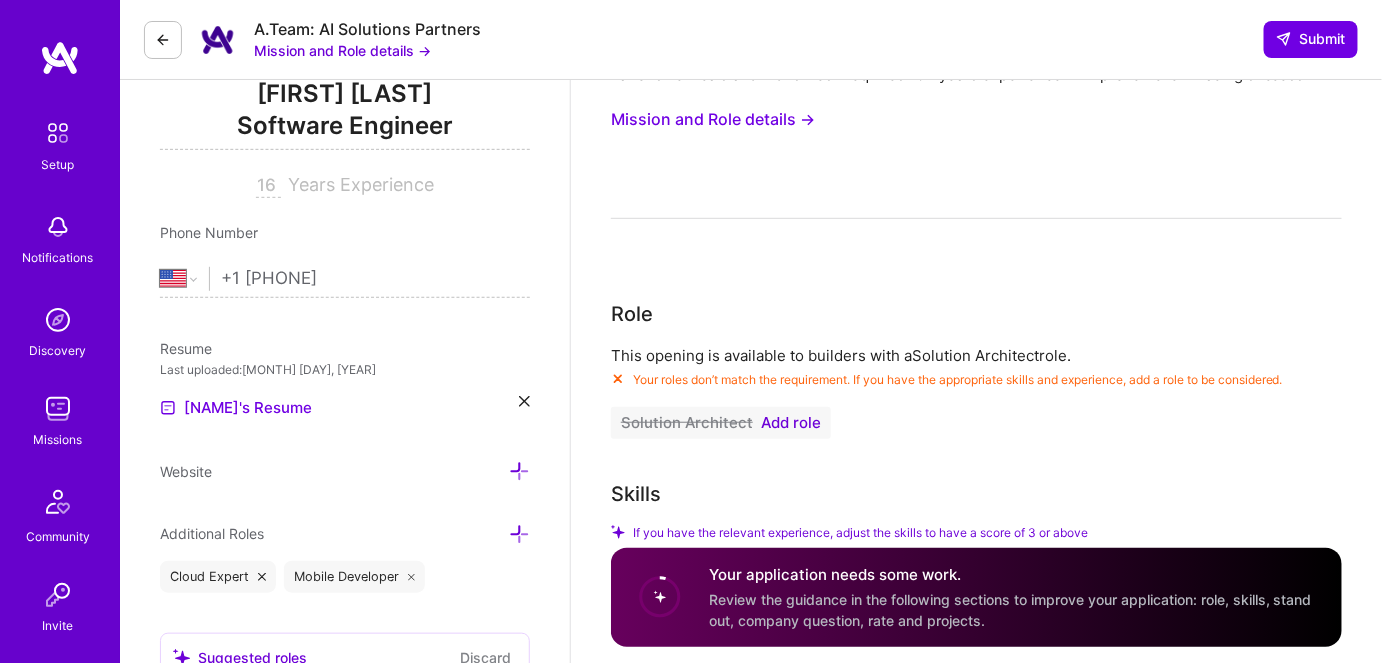 click on "Add role" at bounding box center [791, 423] 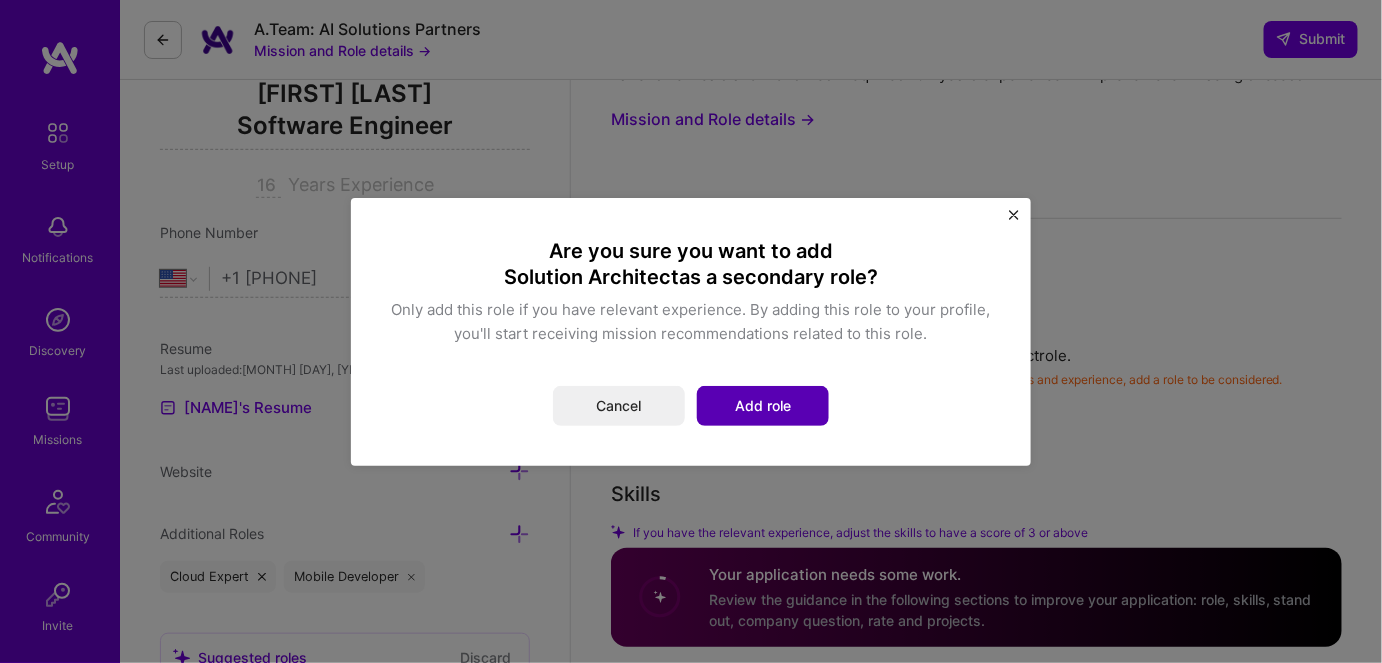 click on "Add role" at bounding box center (763, 406) 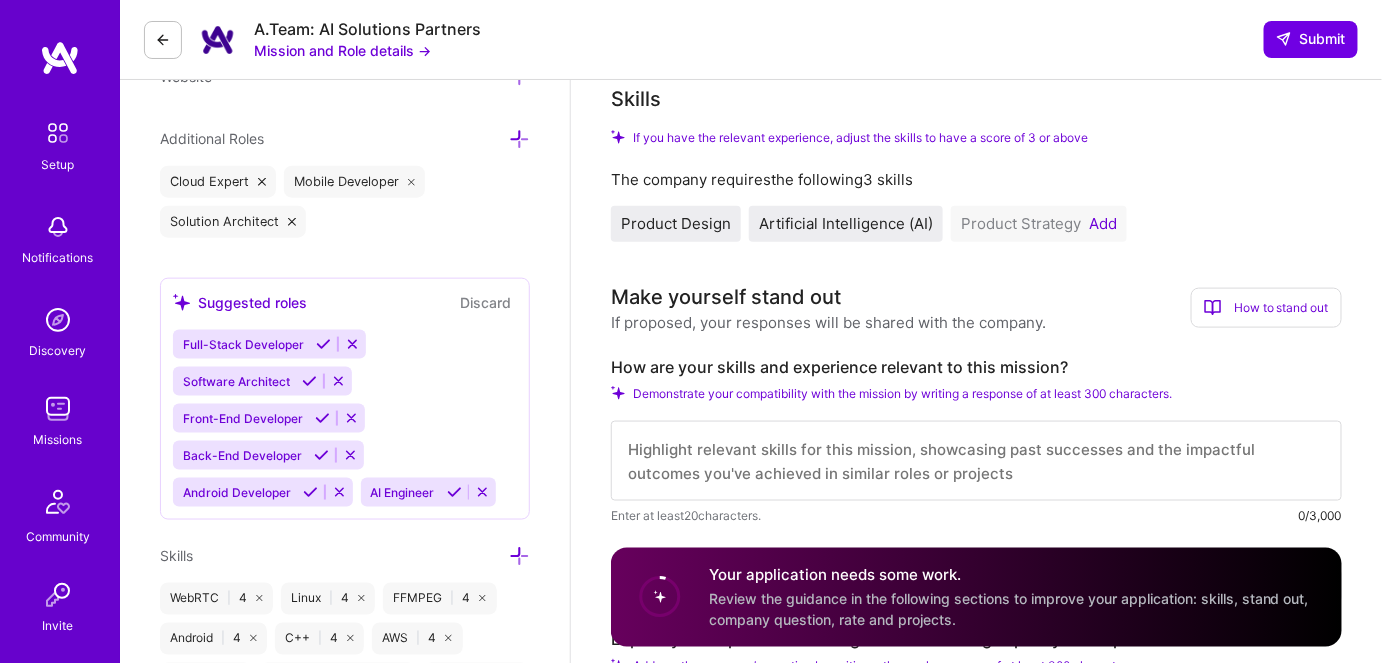 scroll, scrollTop: 636, scrollLeft: 0, axis: vertical 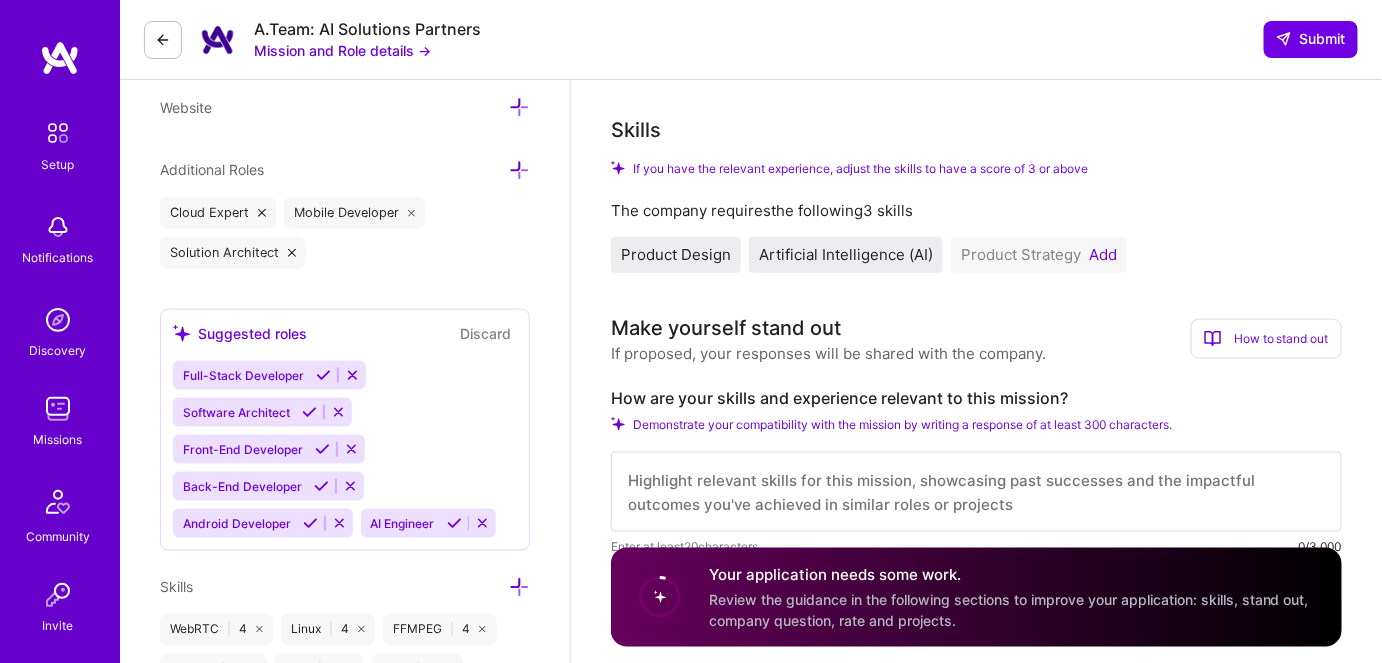 click on "Add" at bounding box center [1103, 255] 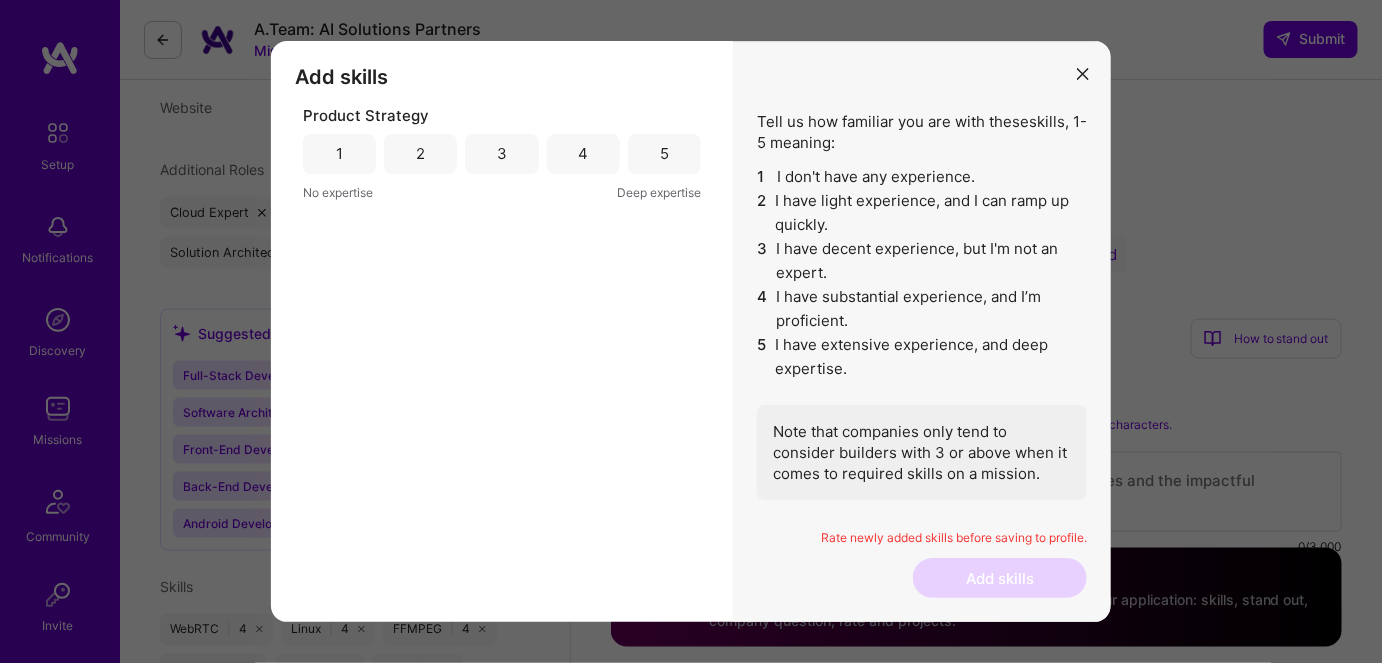 click on "3" at bounding box center (502, 153) 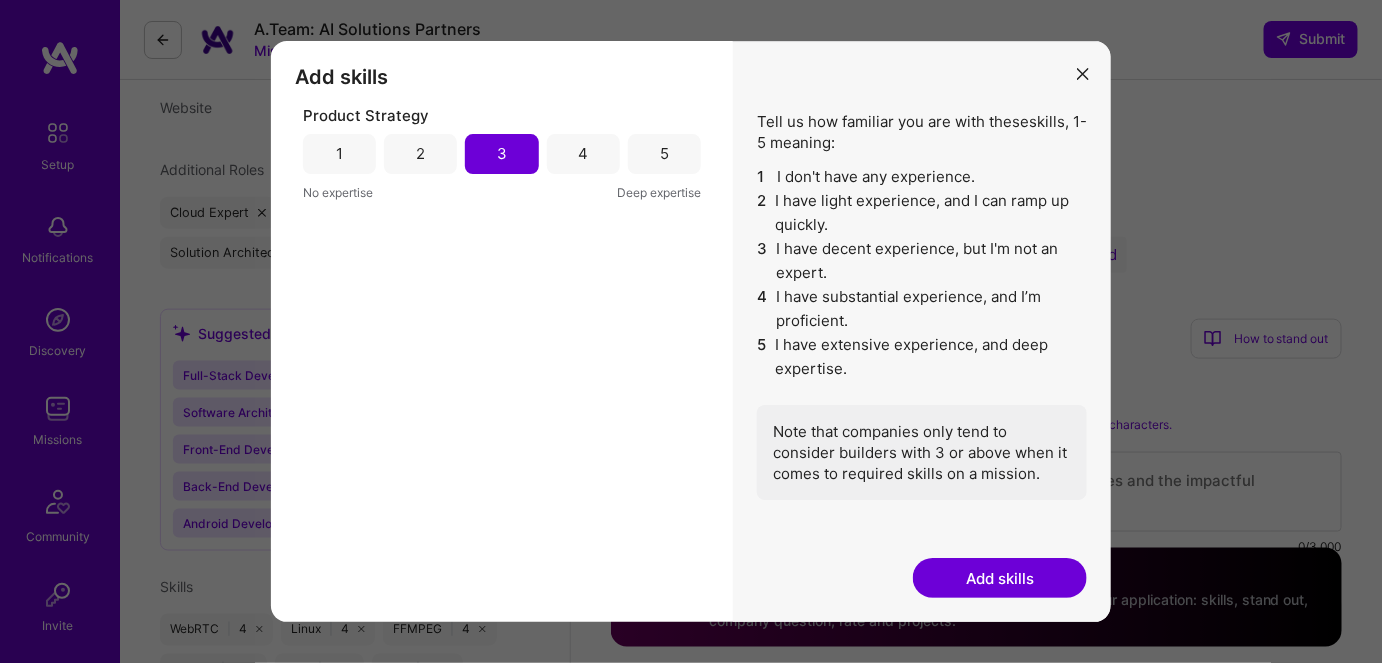 click on "Add skills" at bounding box center [1000, 578] 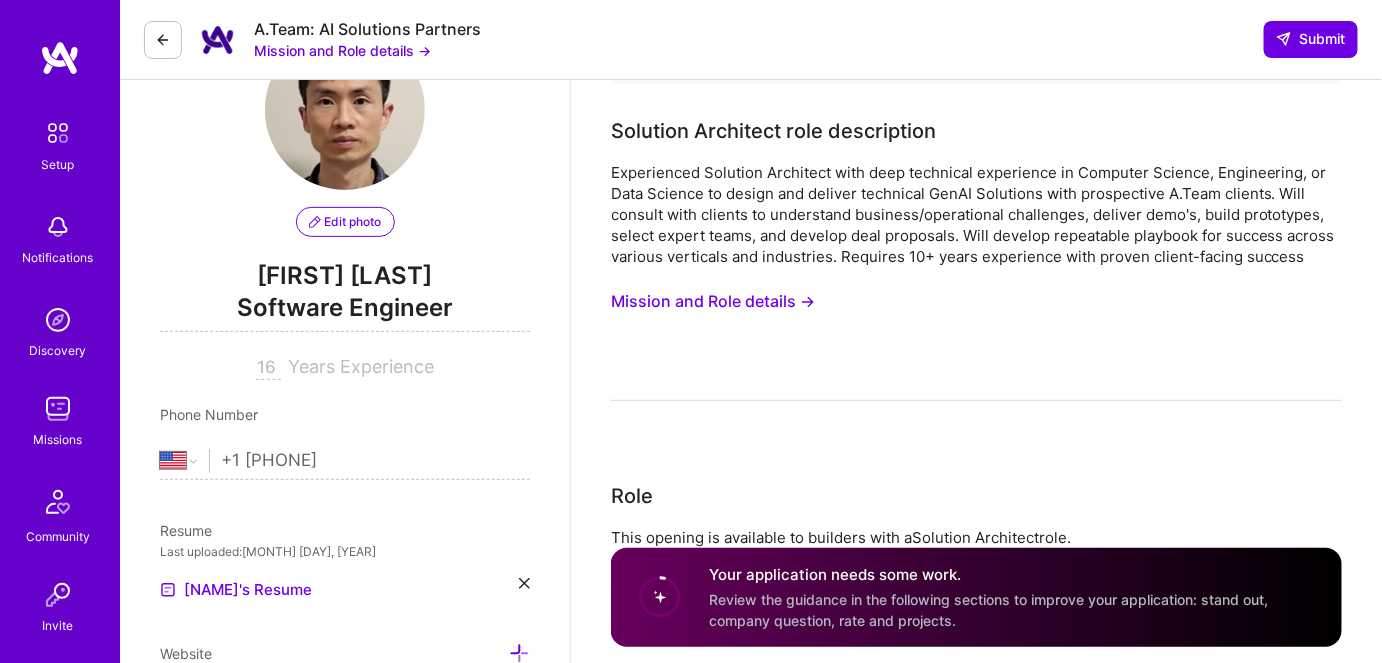 scroll, scrollTop: 0, scrollLeft: 0, axis: both 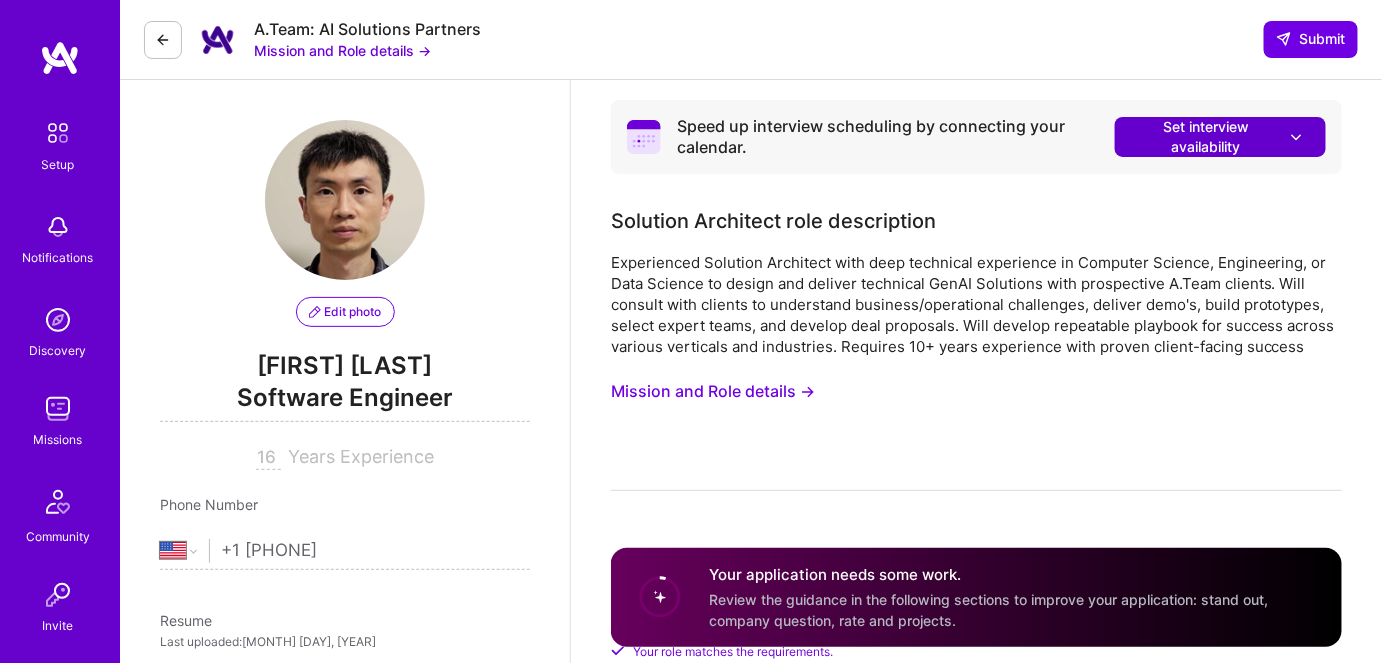 click at bounding box center (1296, 137) 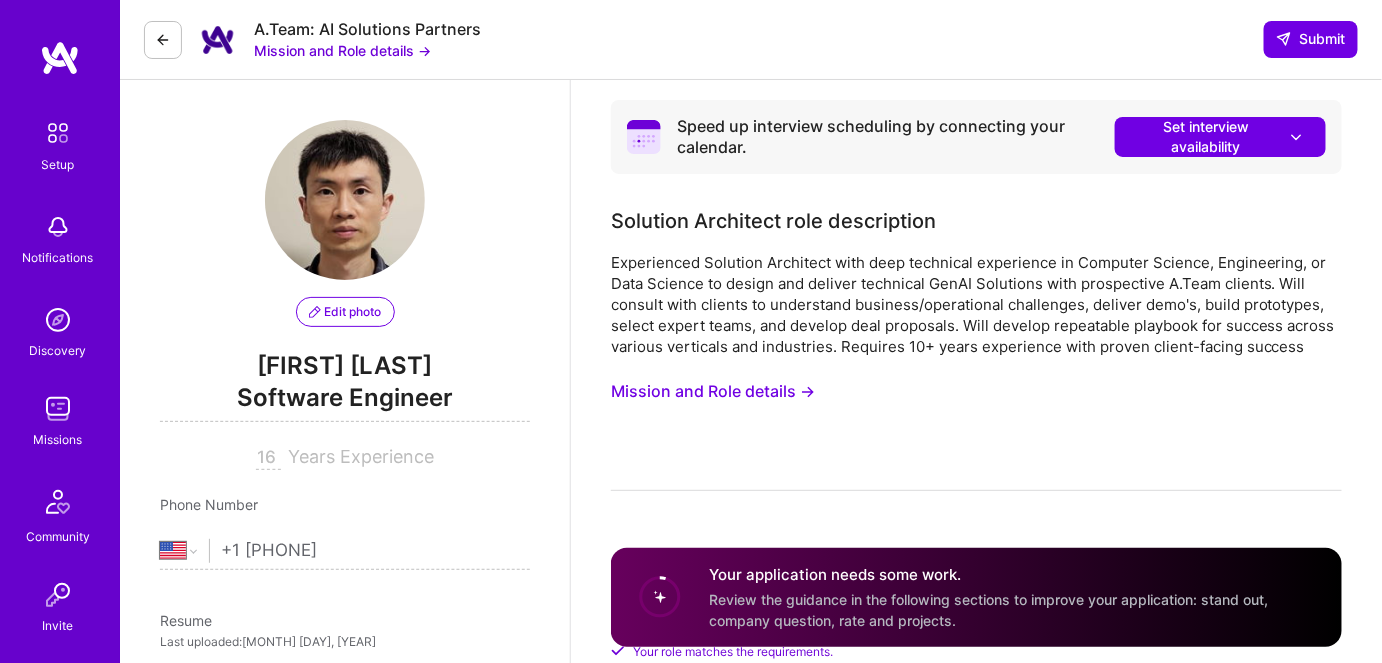 click on "Speed up interview scheduling by connecting your calendar. Set interview availability Solution Architect role description Experienced Solution Architect with deep technical experience in Computer Science, Engineering, or Data Science to design and deliver technical GenAI Solutions with prospective A.Team clients. Will consult with clients to understand business/operational challenges, deliver demo's, build prototypes, select expert teams, and develop deal proposals. Will develop repeatable playbook for success across various verticals and industries. Requires 10+ years experience with proven client-facing success Mission and Role details → Role This opening is available to builders with a  Solution Architect  role. Your role matches the requirements. Solution Architect Skills The company requires  the following  3 skills Product Design Artificial Intelligence (AI) Product Strategy Make yourself stand out If proposed, your responses will be shared with the company. How to stand out Enter at least  20 0/3,000" at bounding box center (976, 1714) 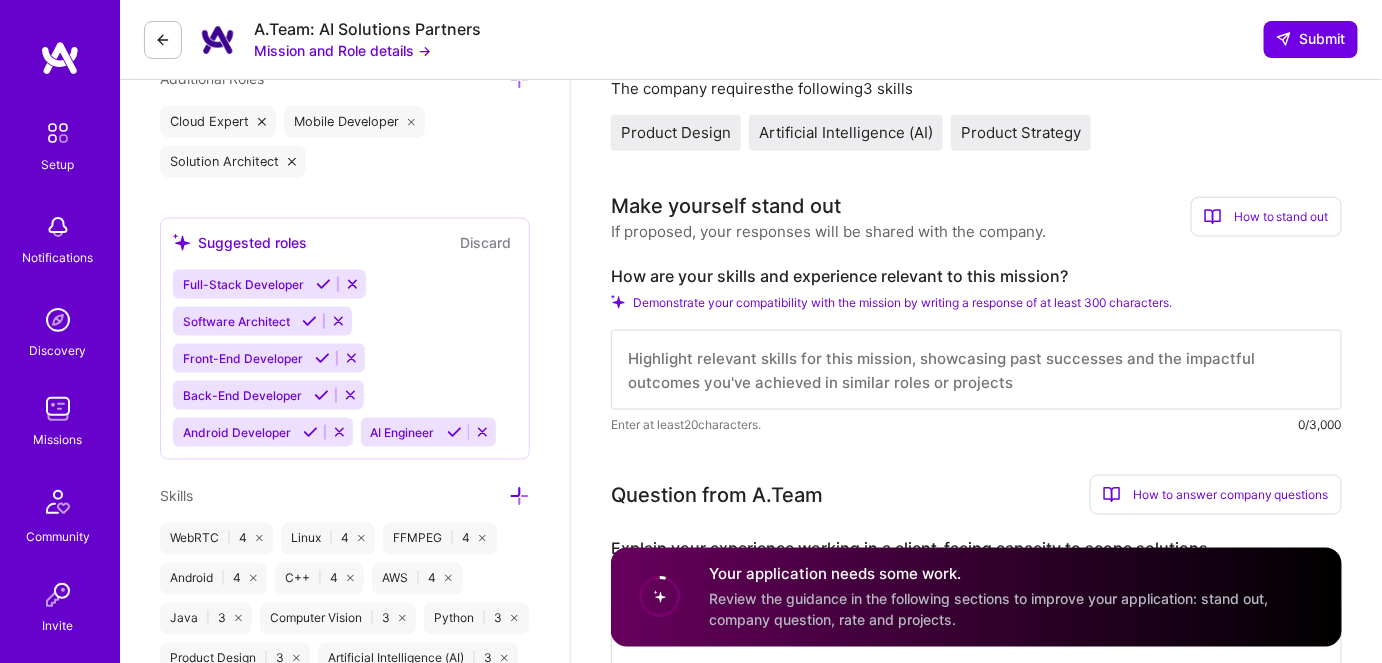 scroll, scrollTop: 636, scrollLeft: 0, axis: vertical 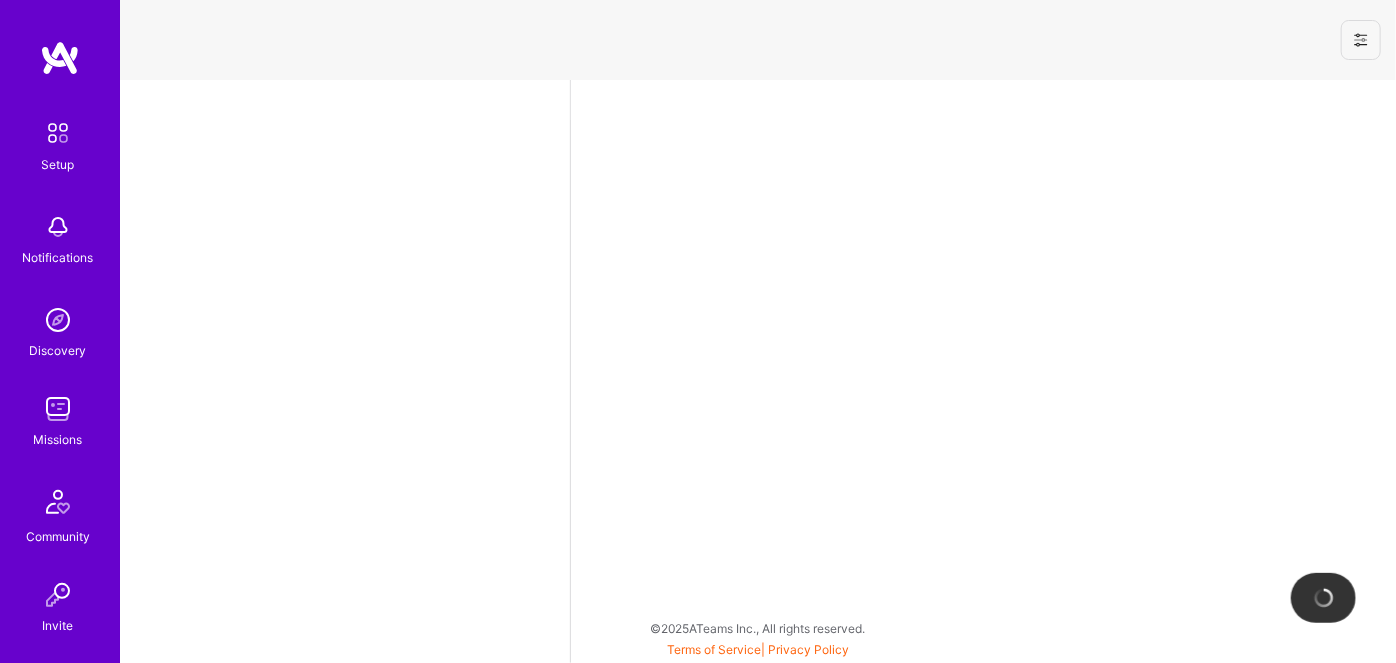 select on "US" 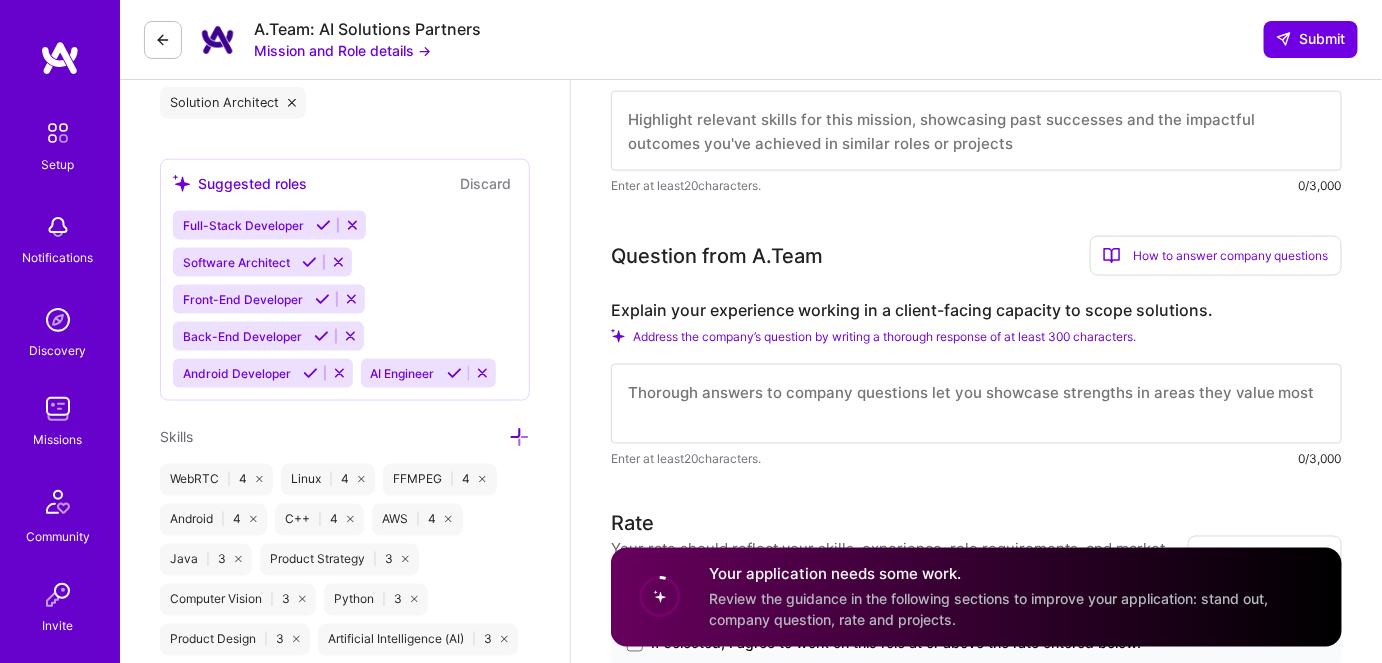 scroll, scrollTop: 818, scrollLeft: 0, axis: vertical 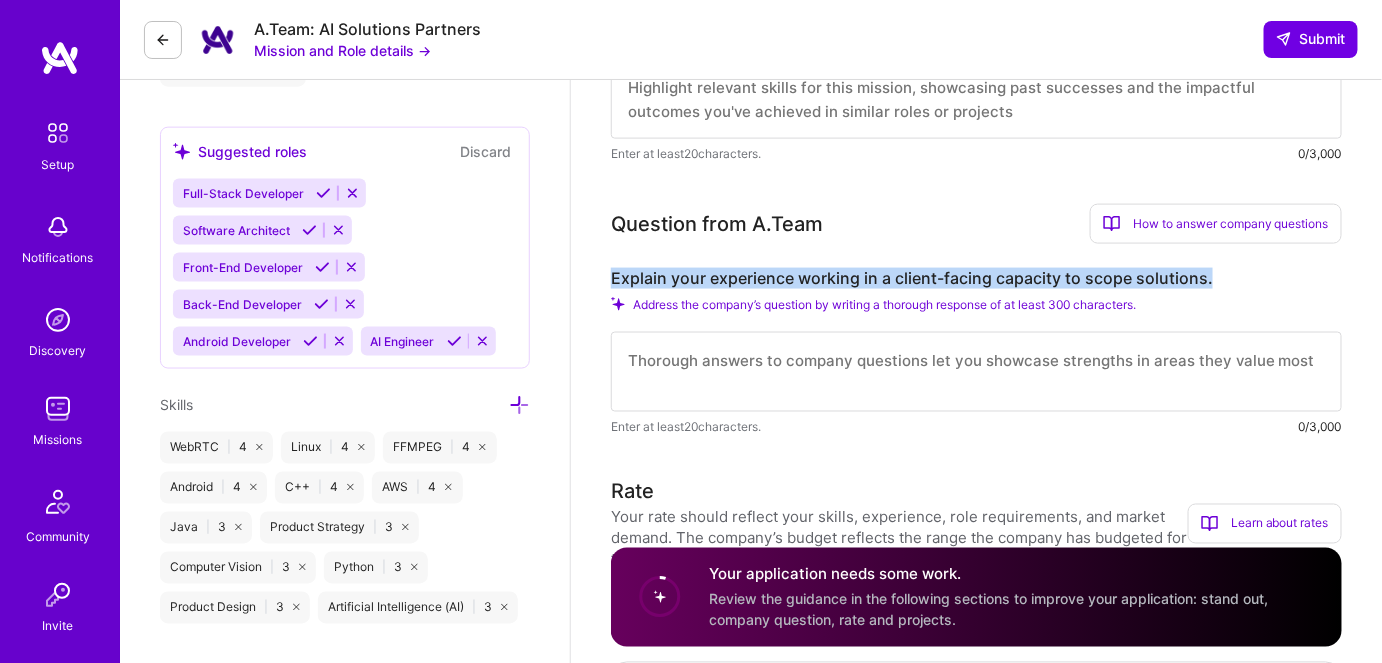 drag, startPoint x: 610, startPoint y: 274, endPoint x: 1209, endPoint y: 281, distance: 599.0409 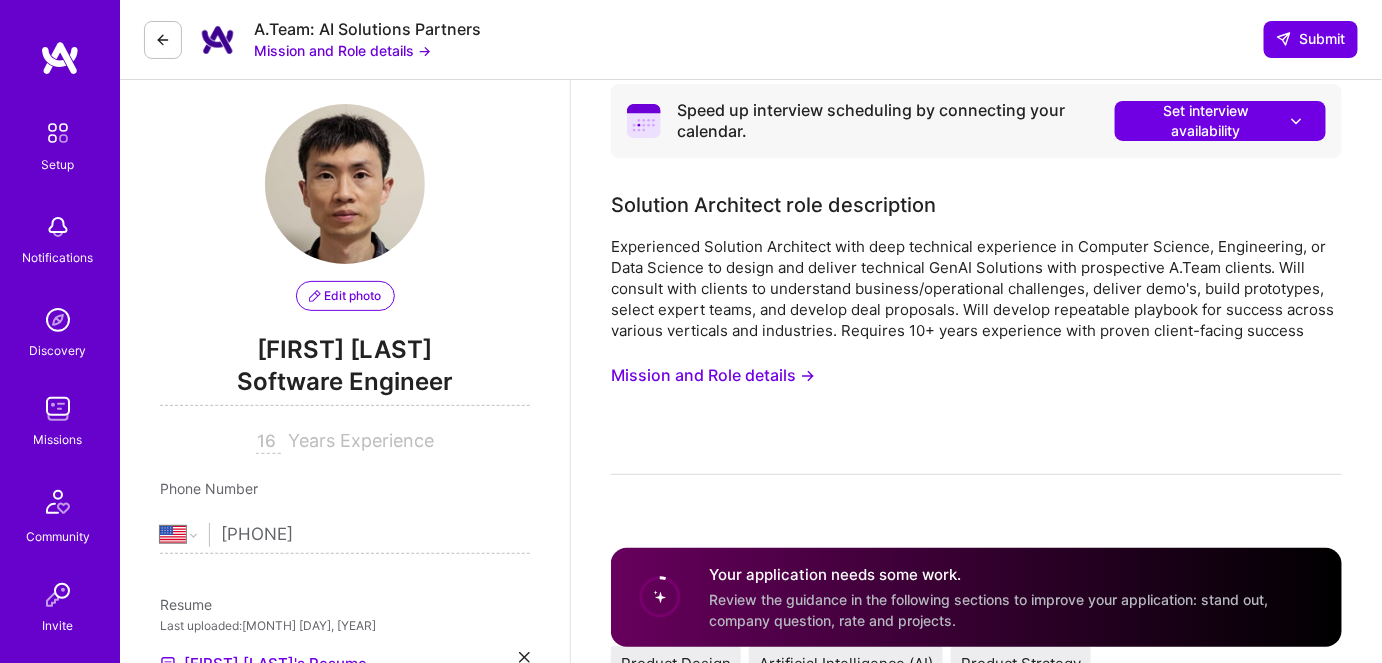 scroll, scrollTop: 0, scrollLeft: 0, axis: both 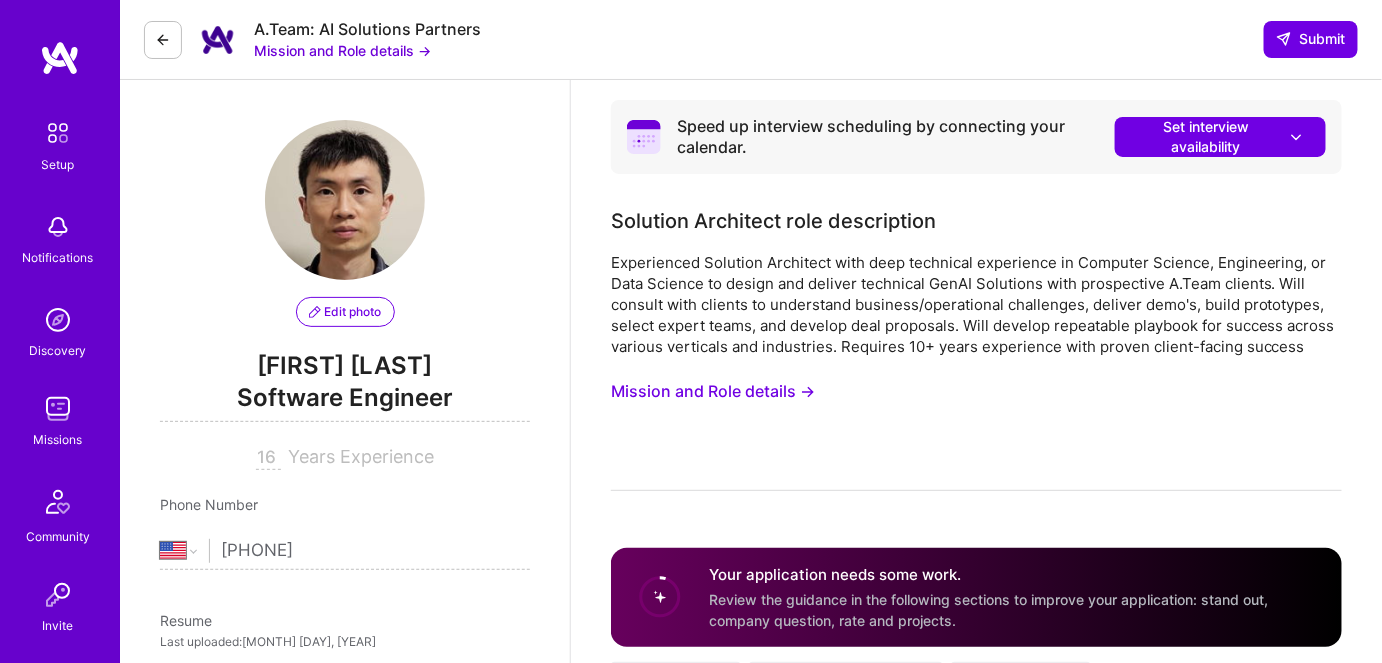 click at bounding box center [345, 200] 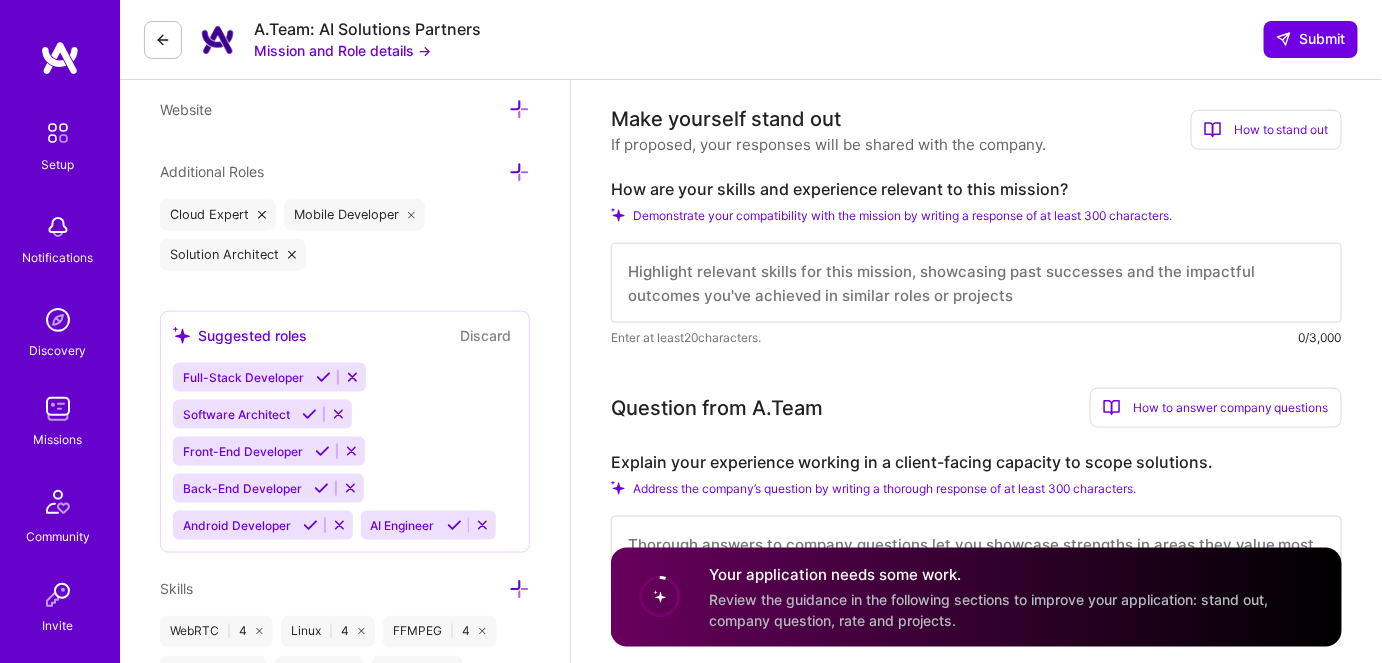 scroll, scrollTop: 636, scrollLeft: 0, axis: vertical 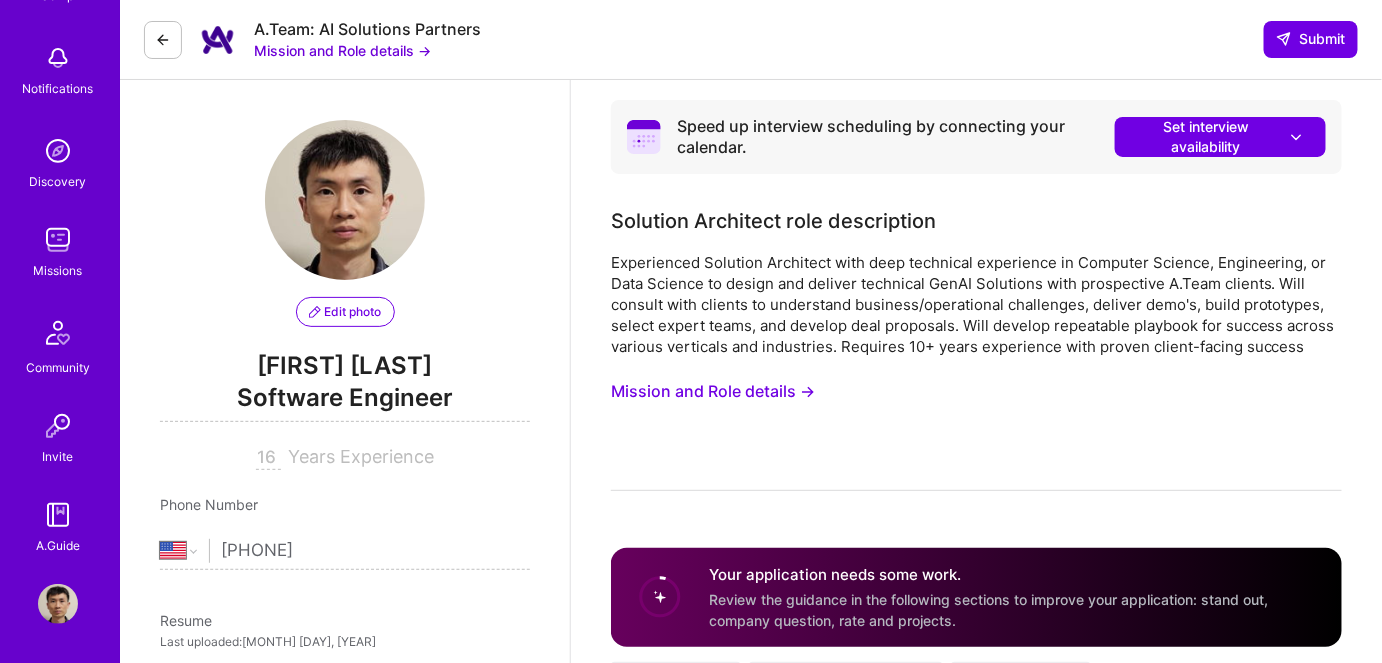 click at bounding box center (58, 604) 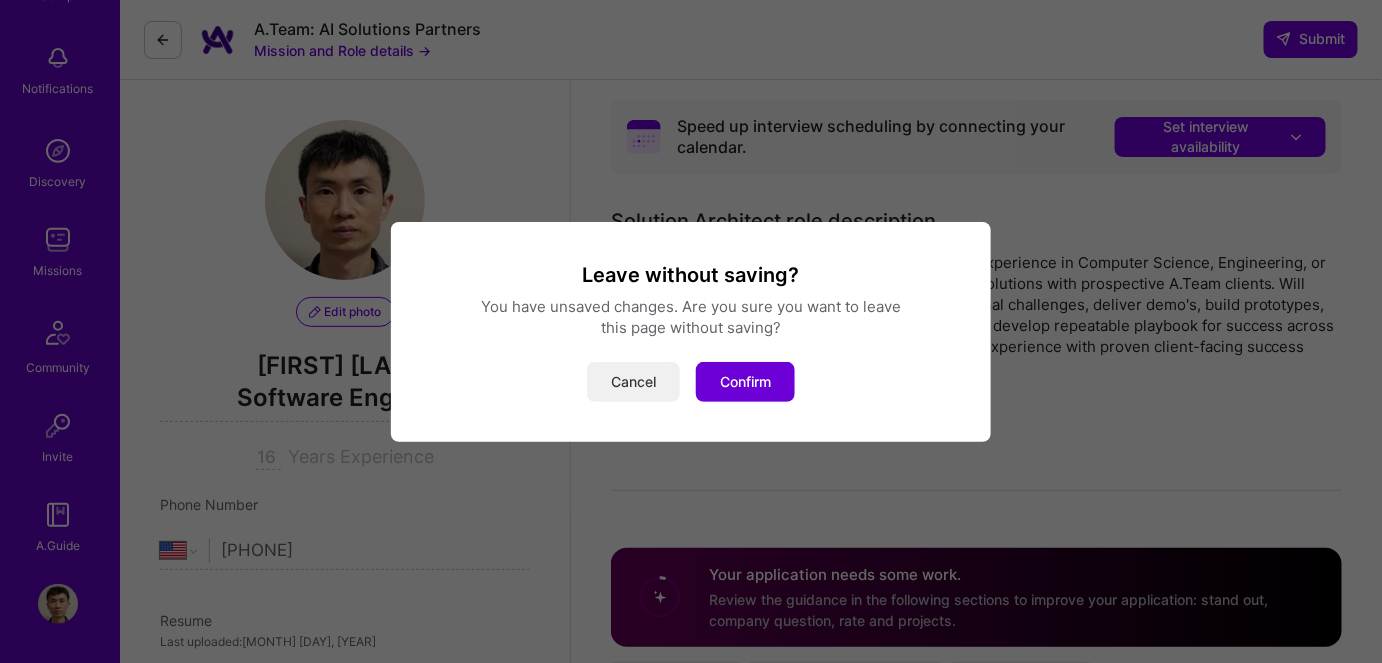 click on "Cancel" at bounding box center (633, 382) 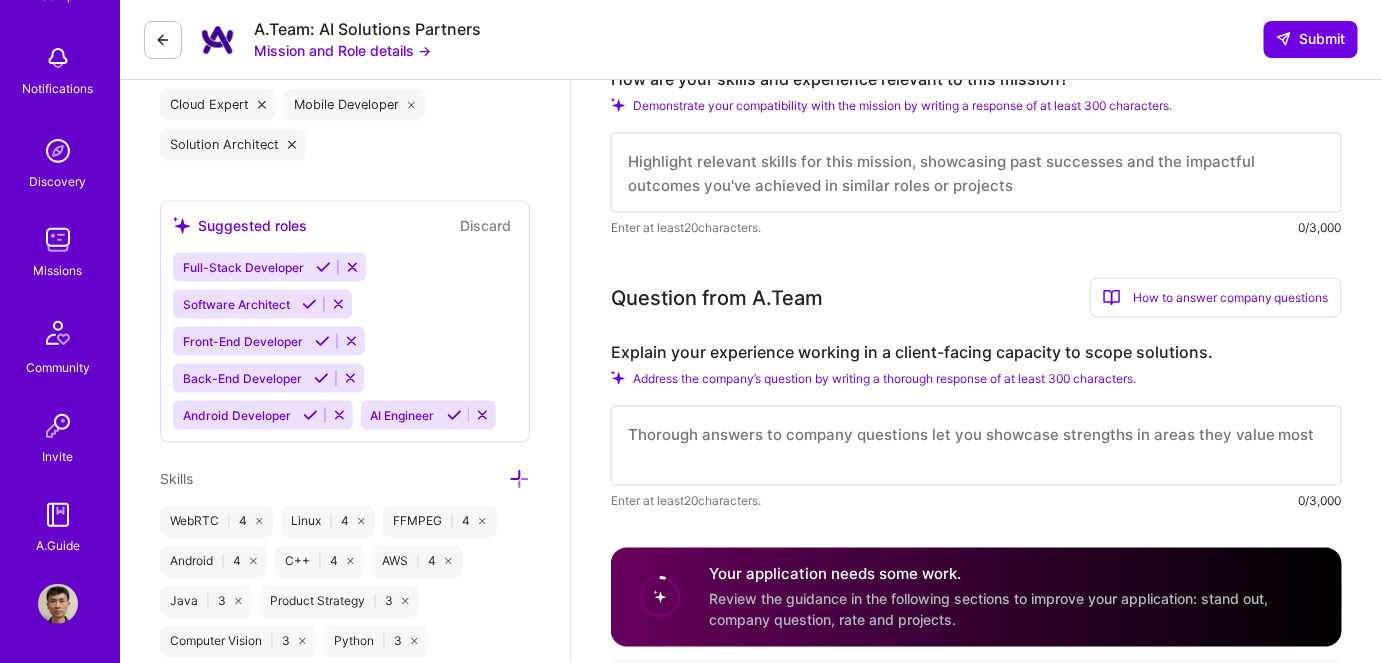 scroll, scrollTop: 775, scrollLeft: 0, axis: vertical 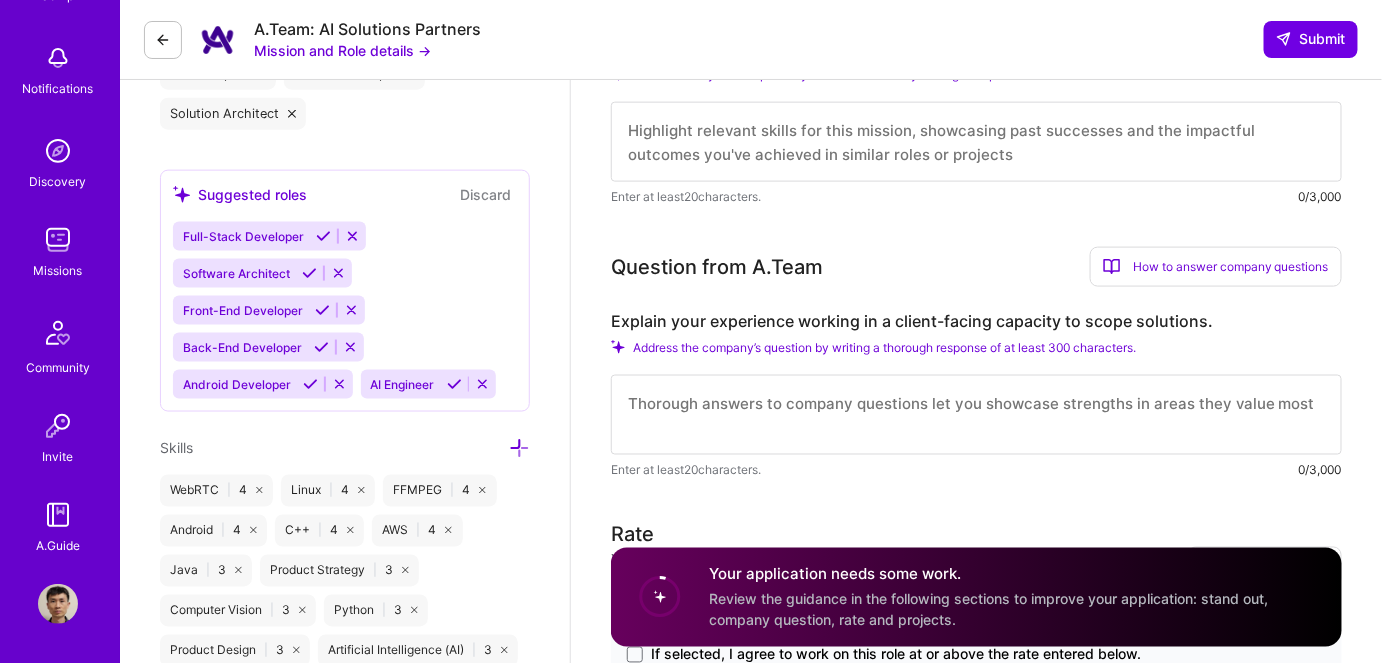 click at bounding box center (976, 415) 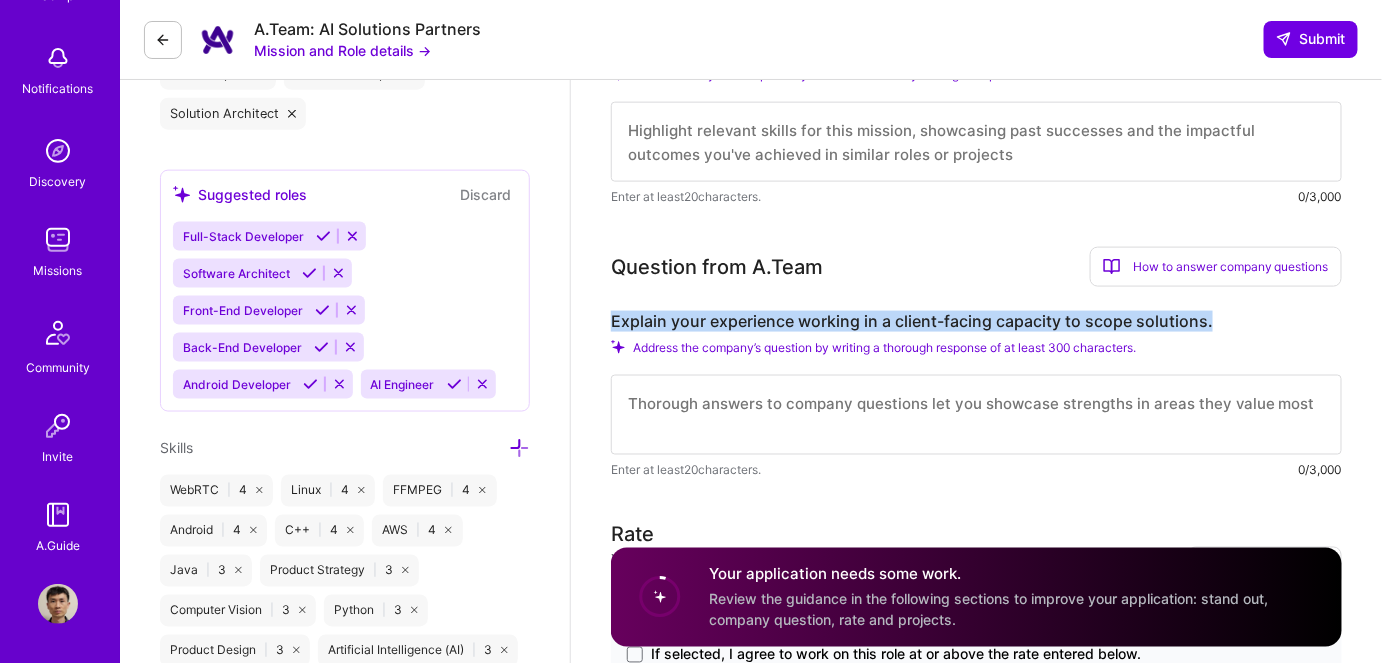 drag, startPoint x: 1224, startPoint y: 323, endPoint x: 612, endPoint y: 325, distance: 612.0033 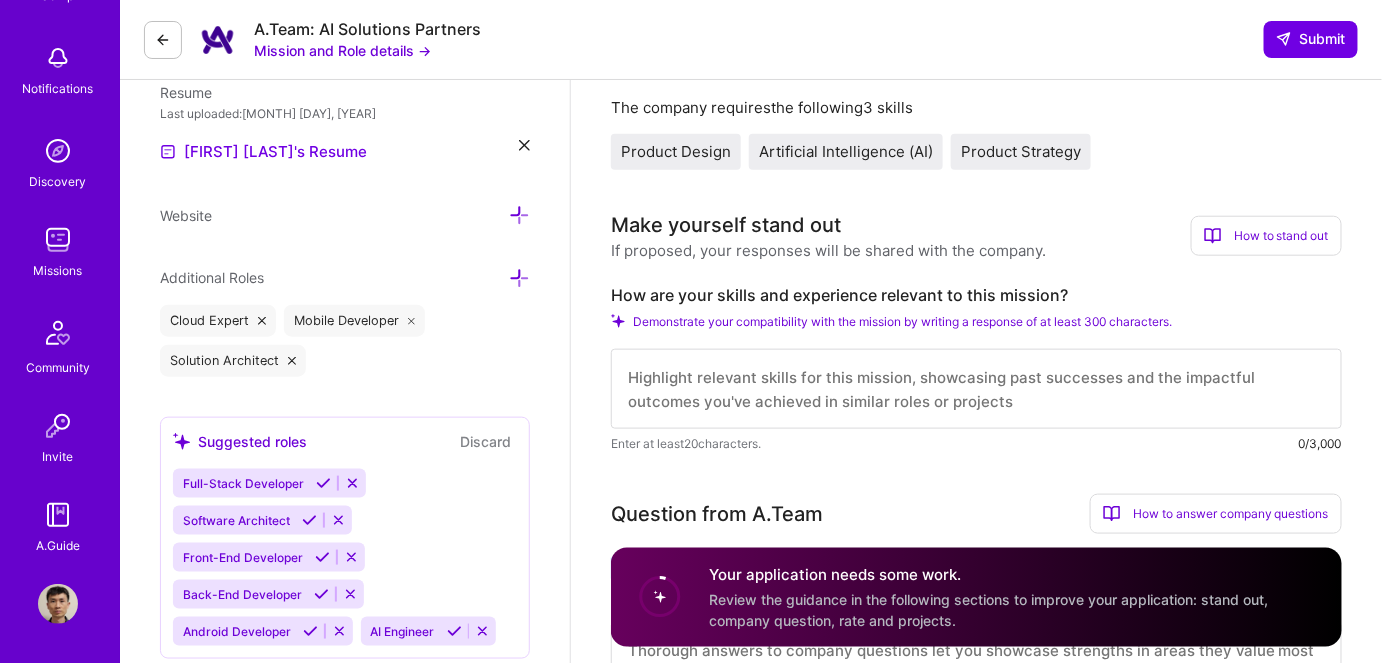 scroll, scrollTop: 502, scrollLeft: 0, axis: vertical 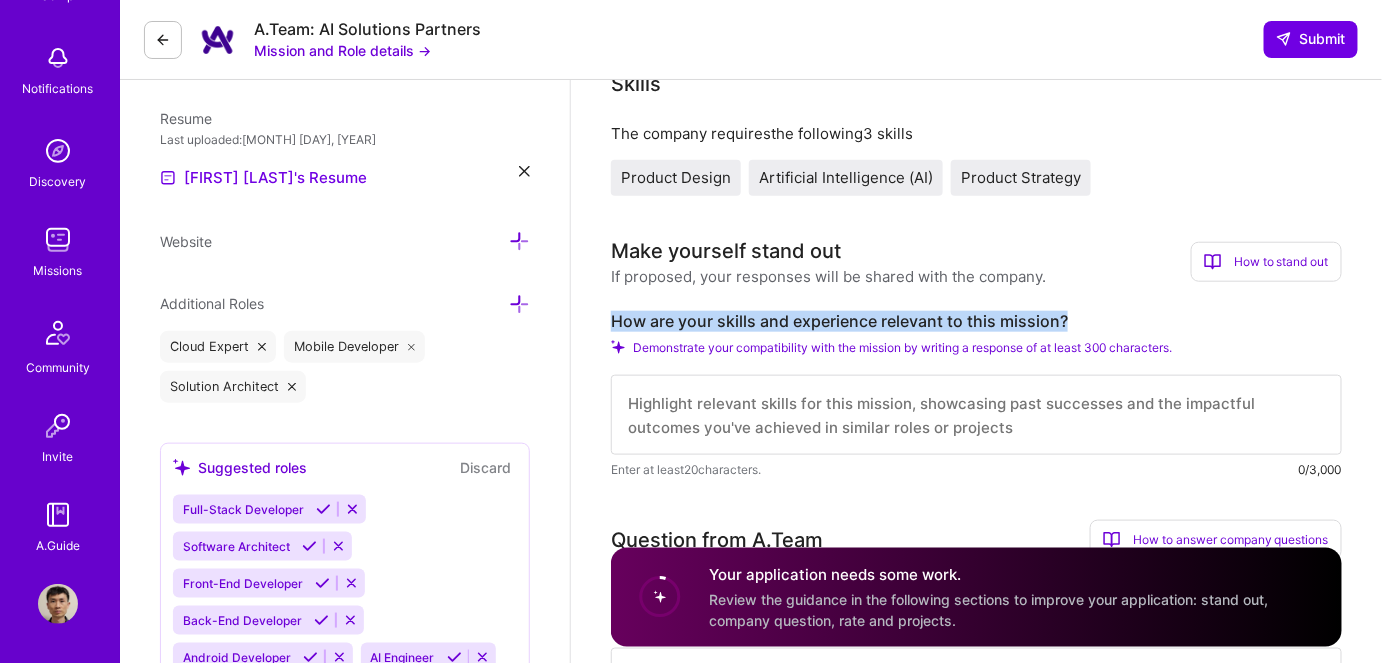 drag, startPoint x: 613, startPoint y: 316, endPoint x: 1070, endPoint y: 315, distance: 457.0011 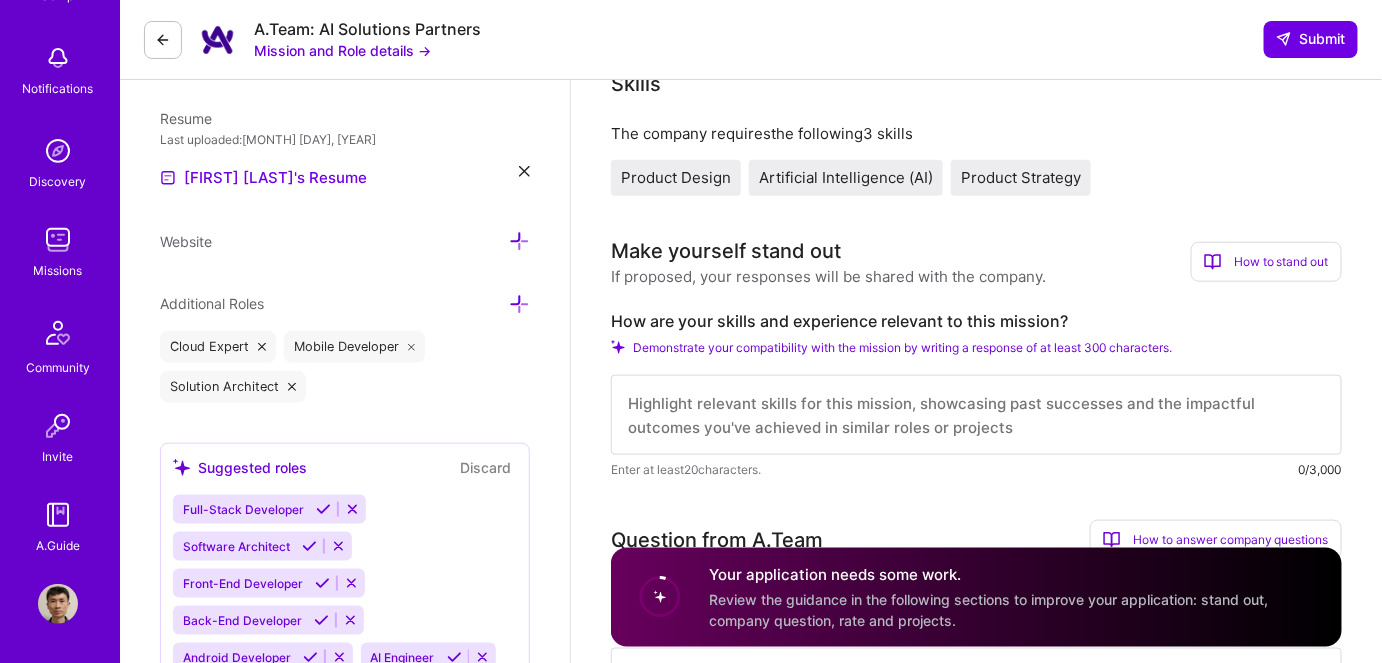 click on "Speed up interview scheduling by connecting your calendar. Set interview availability Solution Architect role description Experienced Solution Architect with deep technical experience in Computer Science, Engineering, or Data Science to design and deliver technical GenAI Solutions with prospective A.Team clients. Will consult with clients to understand business/operational challenges, deliver demo's, build prototypes, select expert teams, and develop deal proposals. Will develop repeatable playbook for success across various verticals and industries. Requires 10+ years experience with proven client-facing success Mission and Role details → Skills The company requires  the following  3 skills Product Design Artificial Intelligence (AI) Product Strategy Make yourself stand out If proposed, your responses will be shared with the company. How to stand out Use this section to set yourself apart from other builders. How are your skills and experience relevant to this mission? Enter at least  20  characters. 20" at bounding box center (976, 1122) 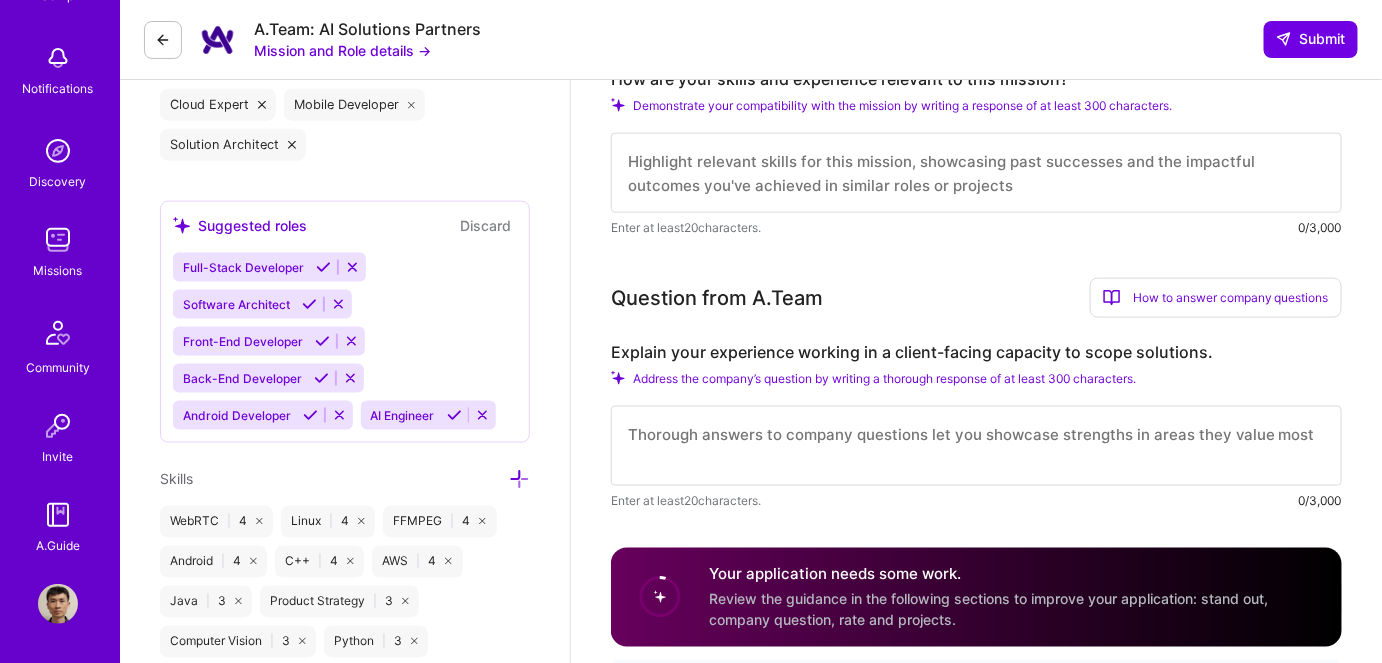 scroll, scrollTop: 775, scrollLeft: 0, axis: vertical 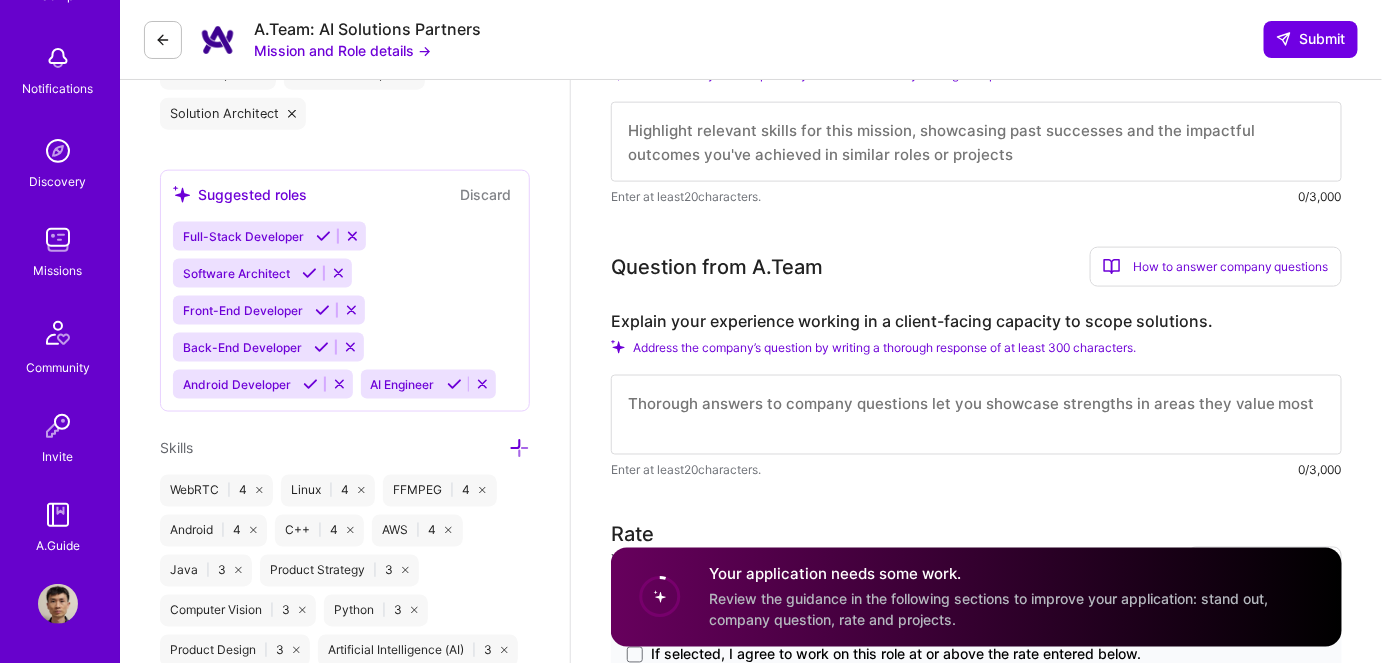 click at bounding box center (58, 604) 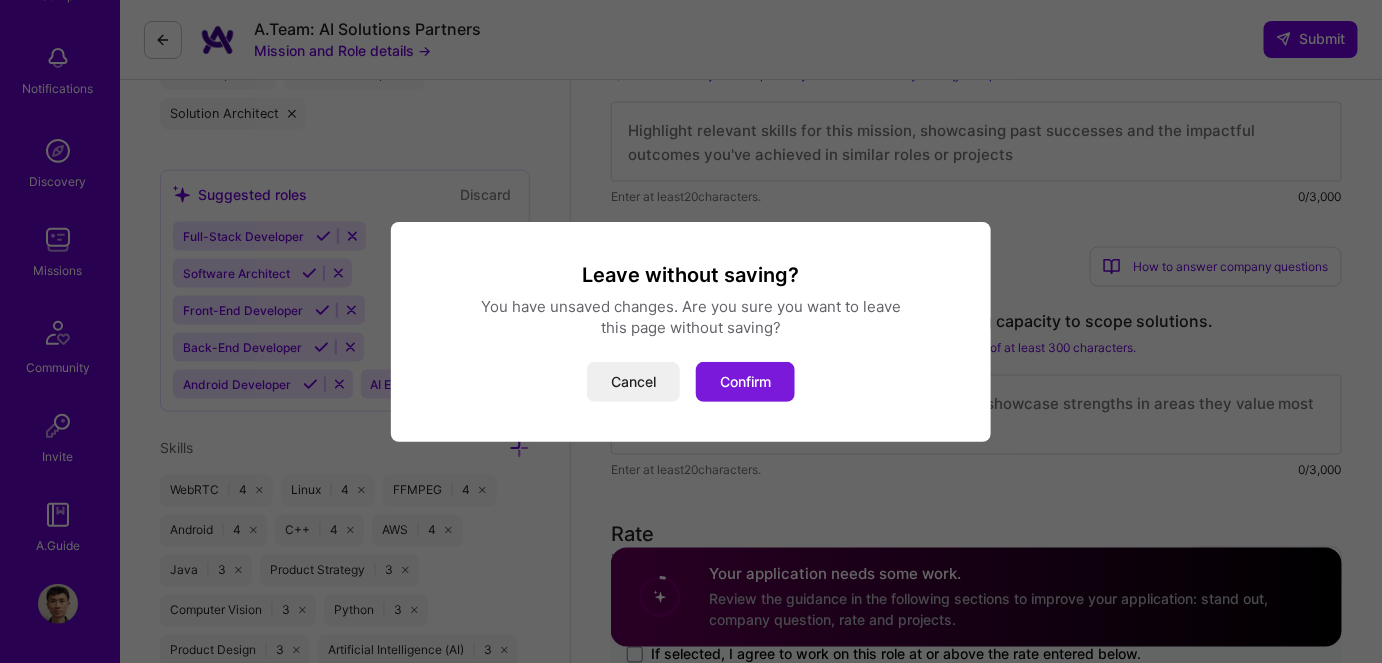 click on "Confirm" at bounding box center (745, 382) 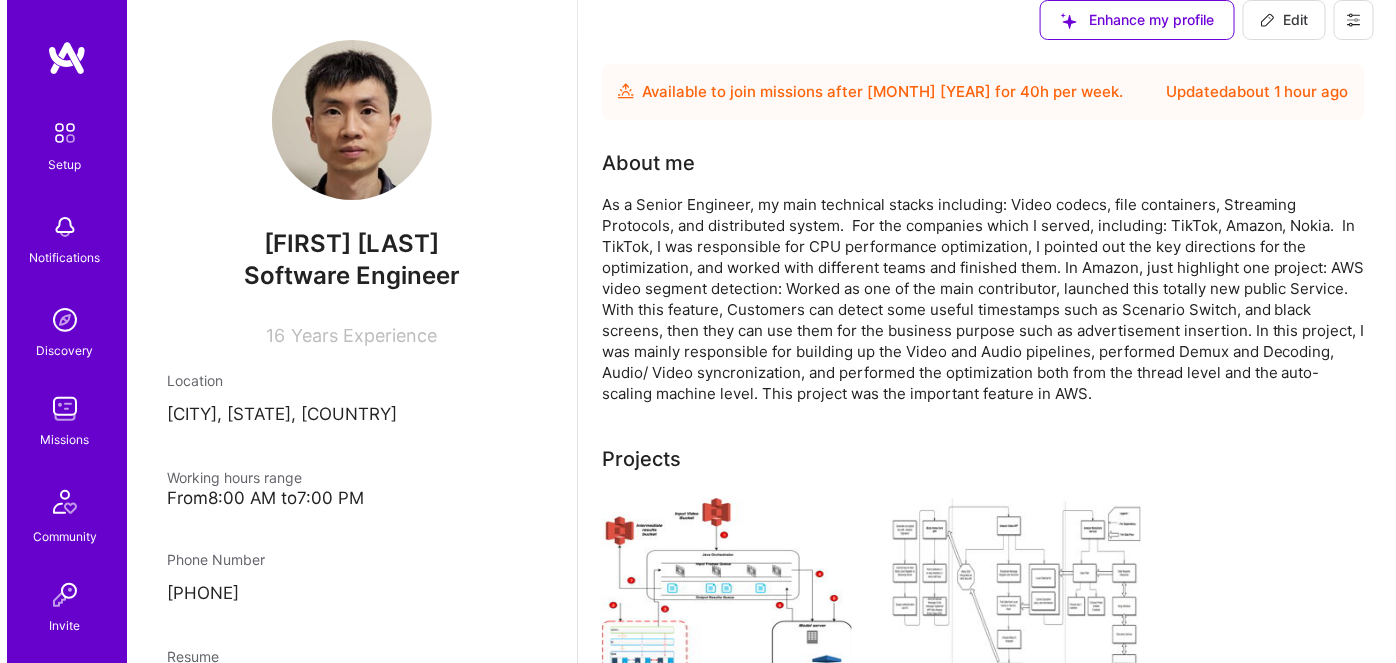 scroll, scrollTop: 545, scrollLeft: 0, axis: vertical 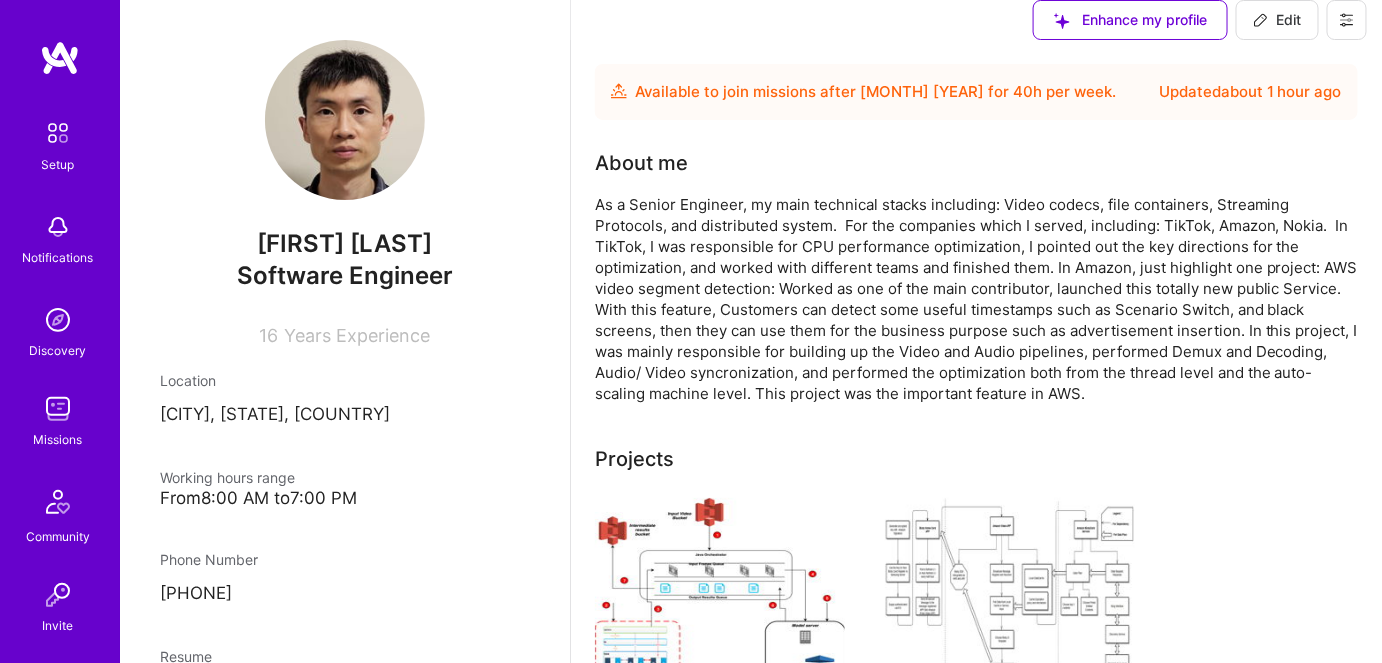 click on "Open Project" at bounding box center (940, 804) 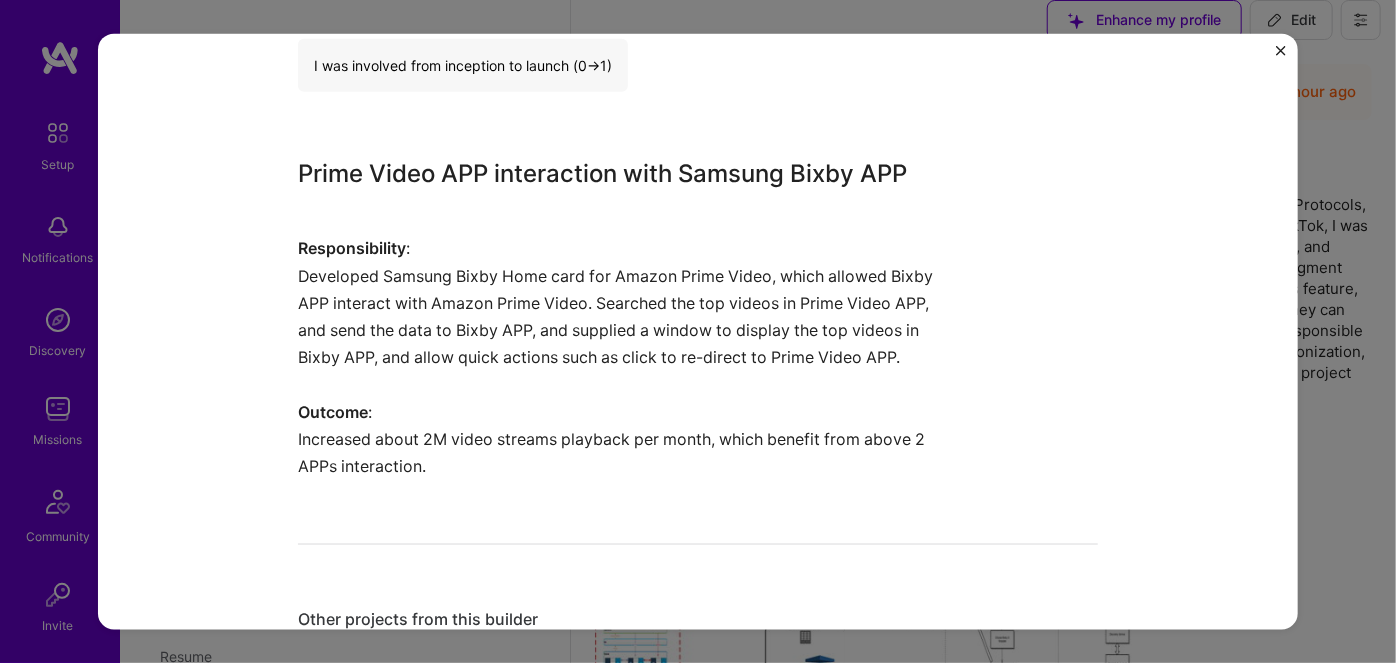 scroll, scrollTop: 1253, scrollLeft: 0, axis: vertical 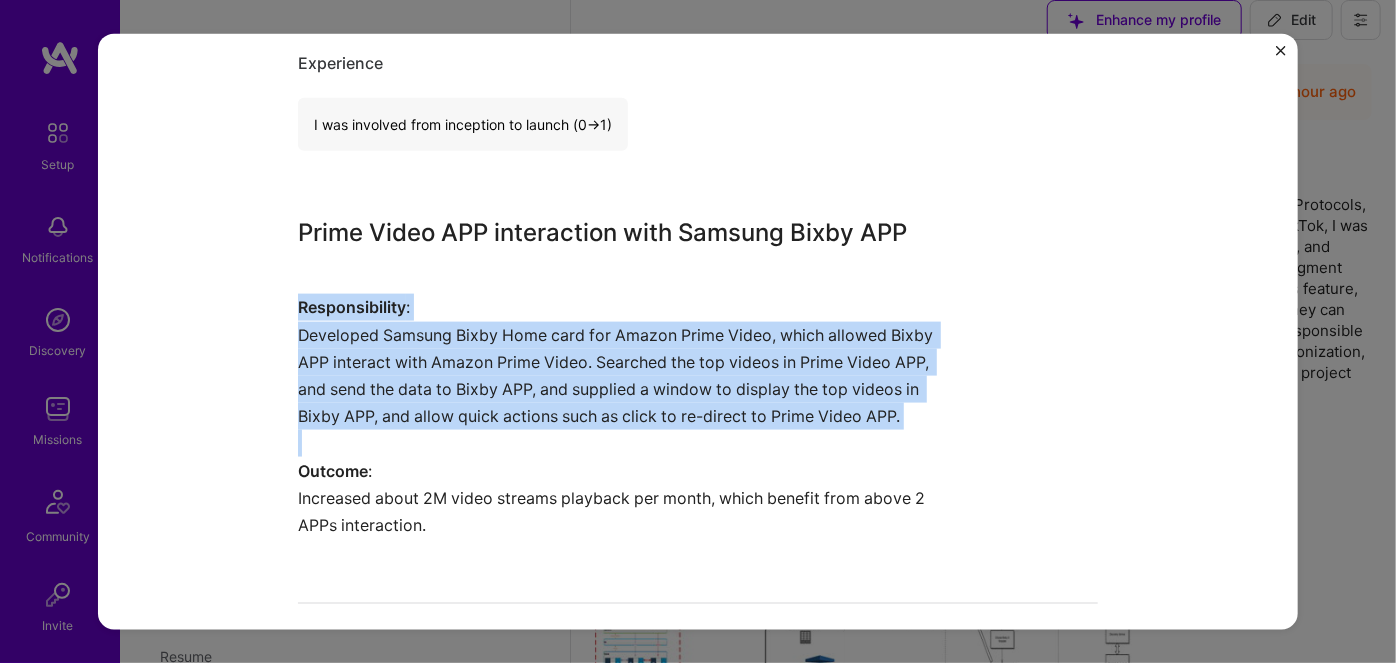 drag, startPoint x: 289, startPoint y: 305, endPoint x: 358, endPoint y: 437, distance: 148.9463 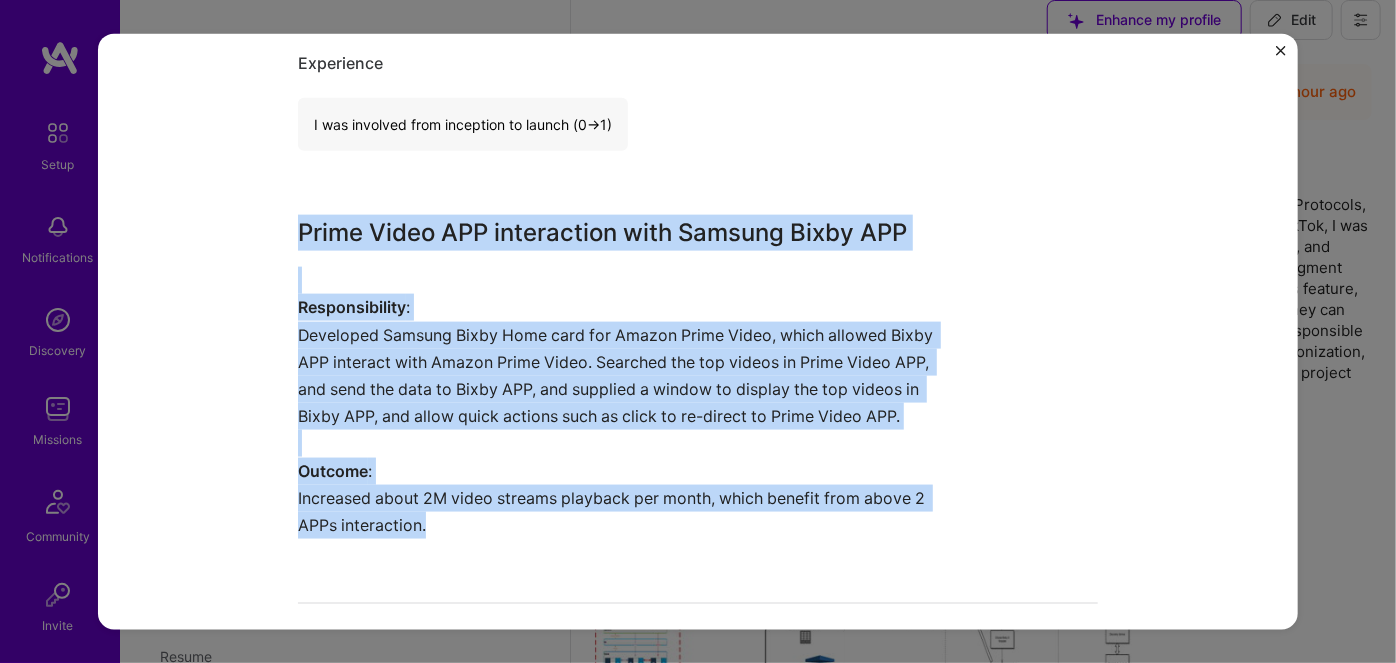 drag, startPoint x: 293, startPoint y: 232, endPoint x: 423, endPoint y: 514, distance: 310.52216 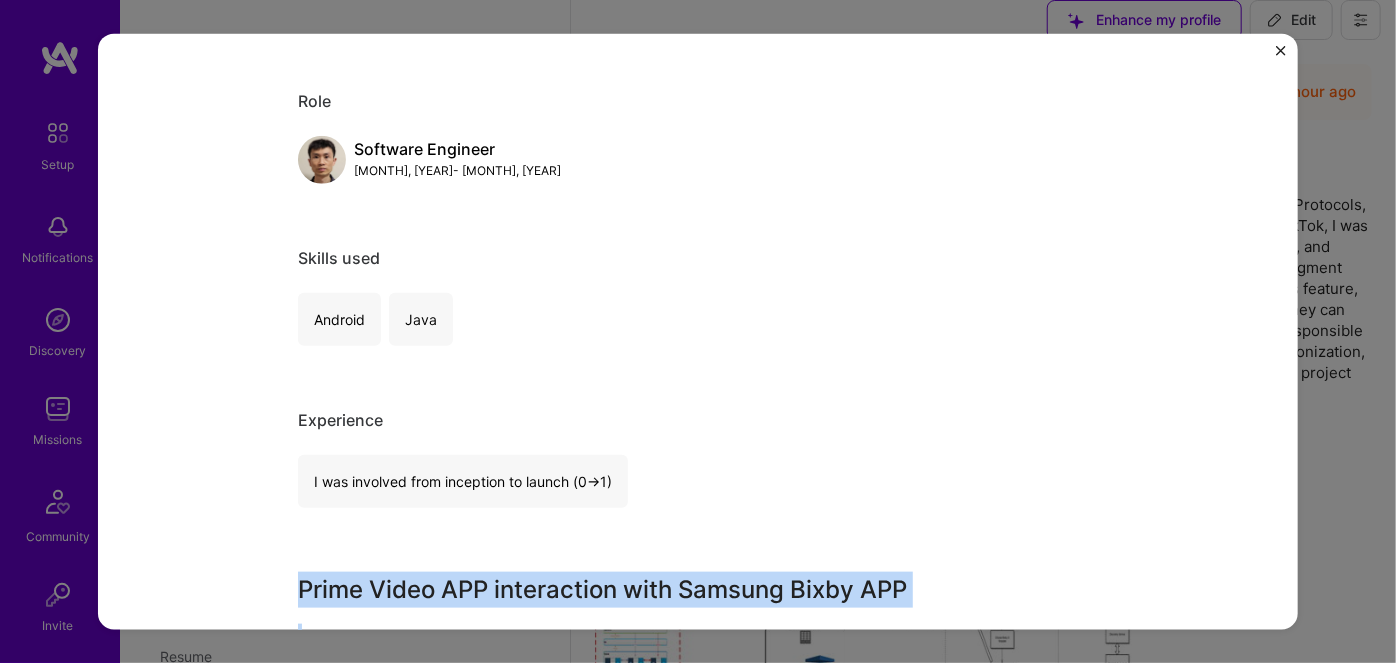 scroll, scrollTop: 890, scrollLeft: 0, axis: vertical 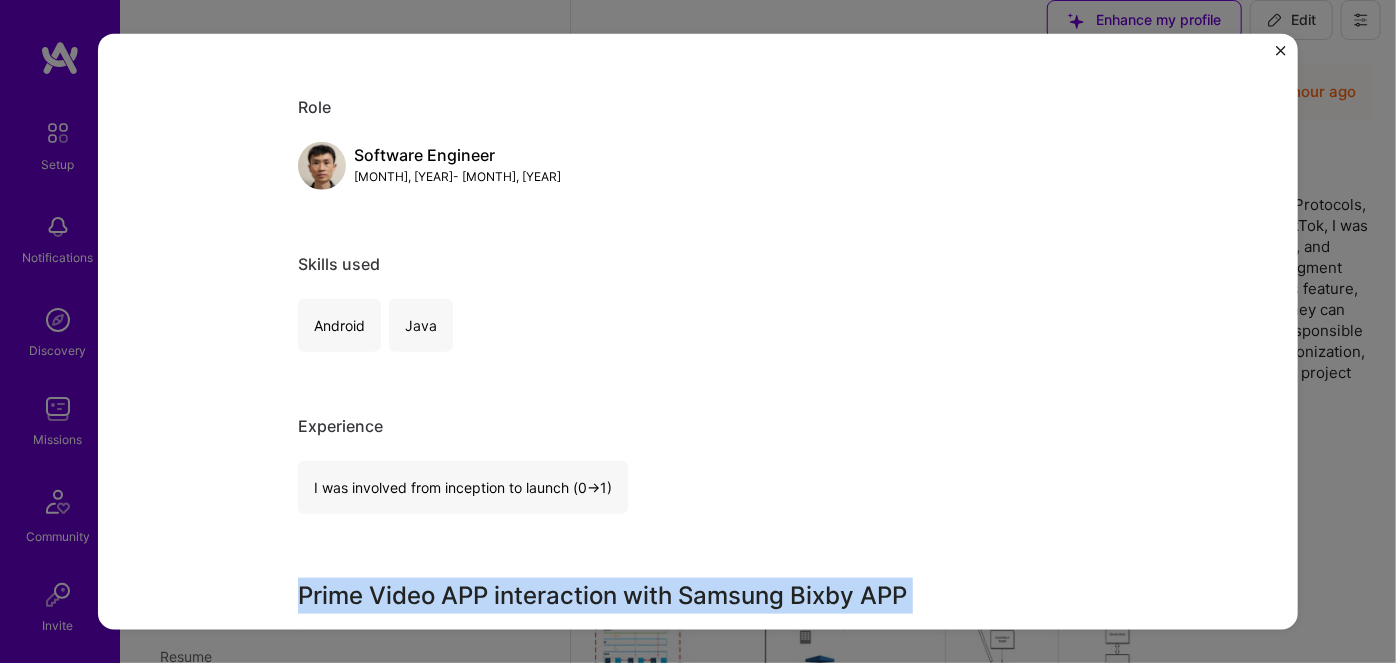 drag, startPoint x: 306, startPoint y: 482, endPoint x: 618, endPoint y: 493, distance: 312.19385 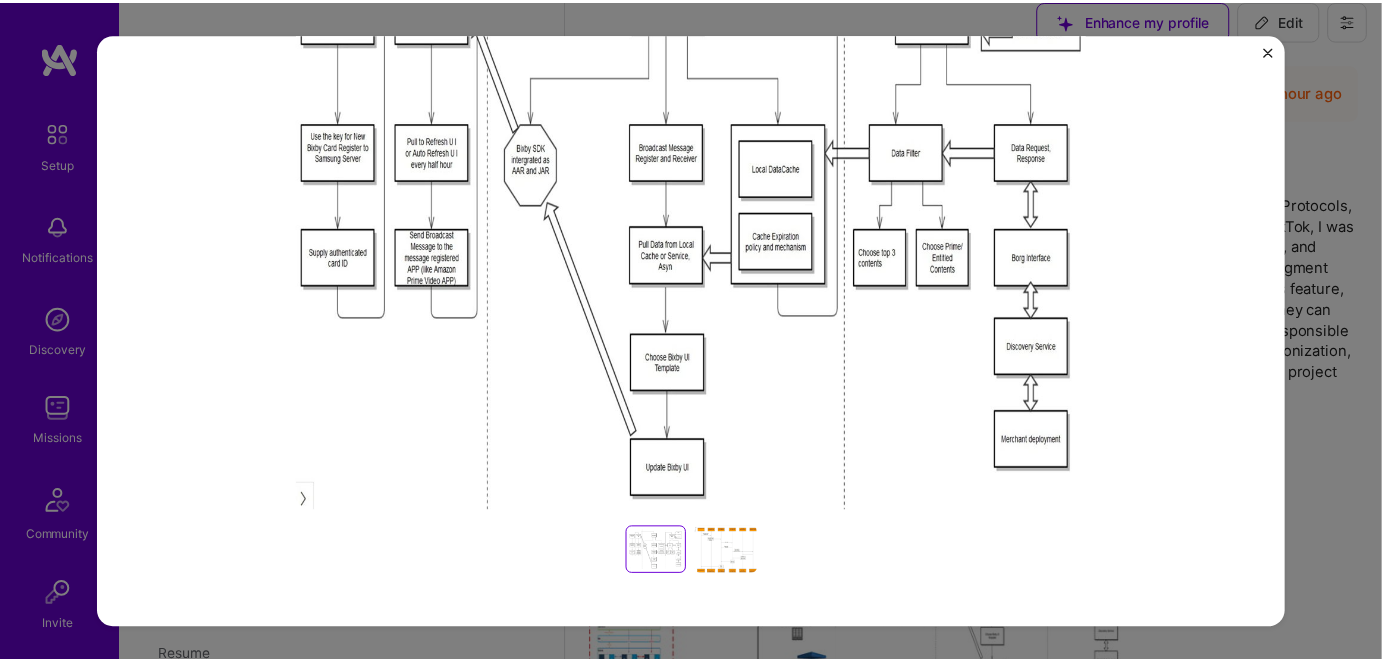 scroll, scrollTop: 344, scrollLeft: 0, axis: vertical 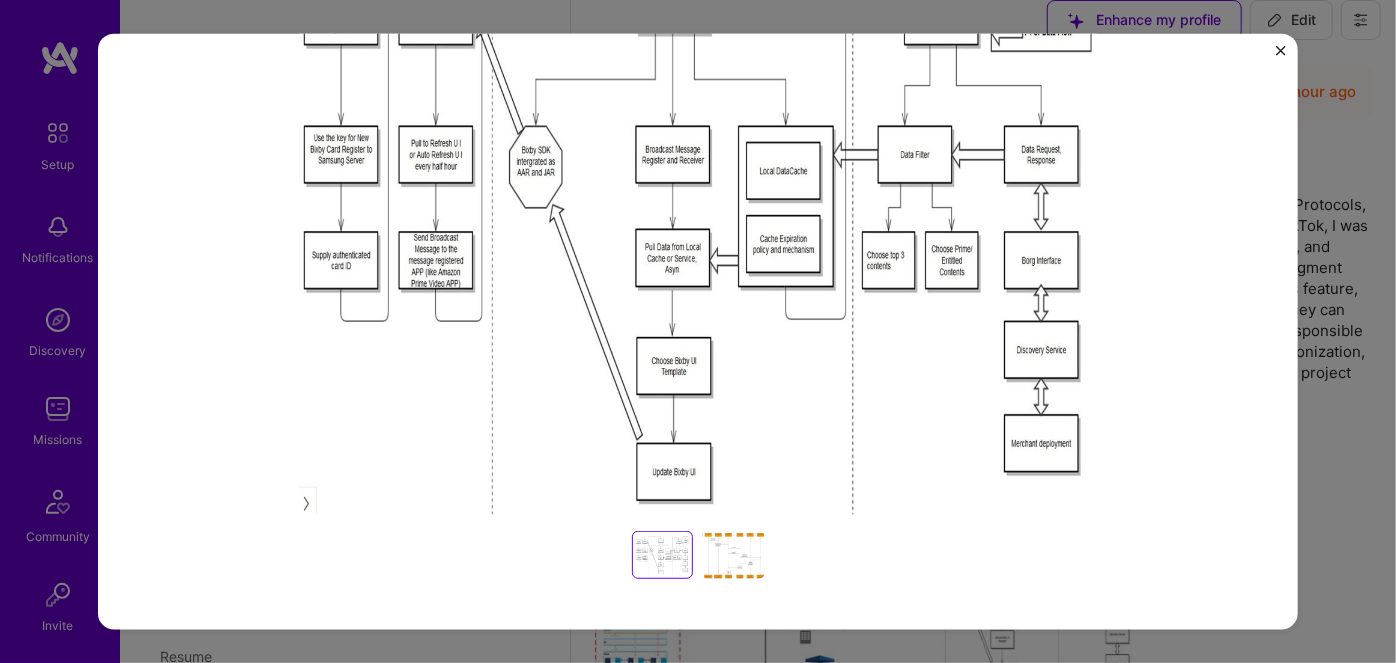 click on "Prime Video APP interaction with Samsung Bixby APP   Amazon Entertainment Role Software Engineer Jun, 2018  -   Aug, 2018 Skills used Android Java Experience I was involved from inception to launch (0  ->  1) Prime Video APP interaction with Samsung Bixby APP Responsibility : Developed Samsung Bixby Home card for Amazon Prime Video, which allowed Bixby APP interact with Amazon Prime Video. Searched the top videos in Prime Video APP, and send the data to Bixby APP, and supplied a window to display the top videos in Bixby APP, and allow quick actions such as click to re-direct to Prime Video APP. Outcome : Increased about 2M video streams playback per month, which benefit from above 2 APPs interaction. Other projects from this builder Amazon AWS Video Segmemt Detection Development Jan 2020 - Apr 2020 Open Project   Amazon Prime Video APP interaction with Samsung Bixby APP Jun 2018 - Aug 2018 Open Project   Currently viewing" at bounding box center [698, 331] 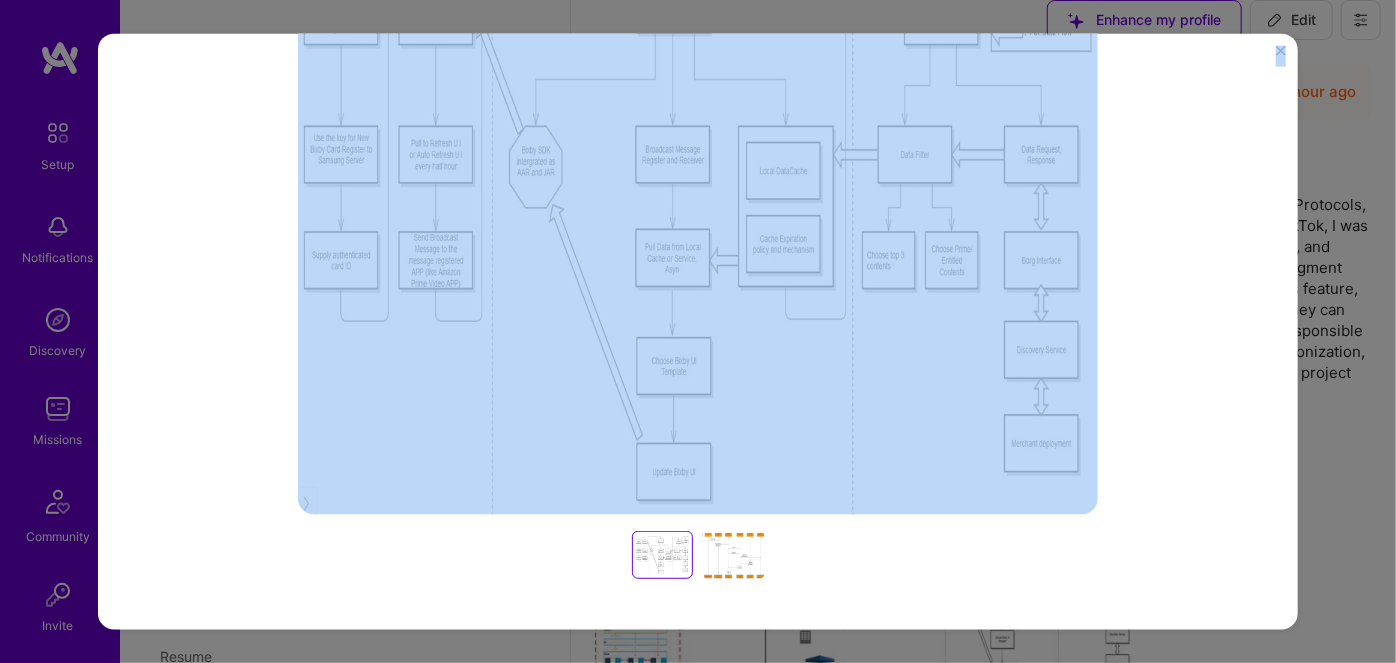 click at bounding box center [1281, 50] 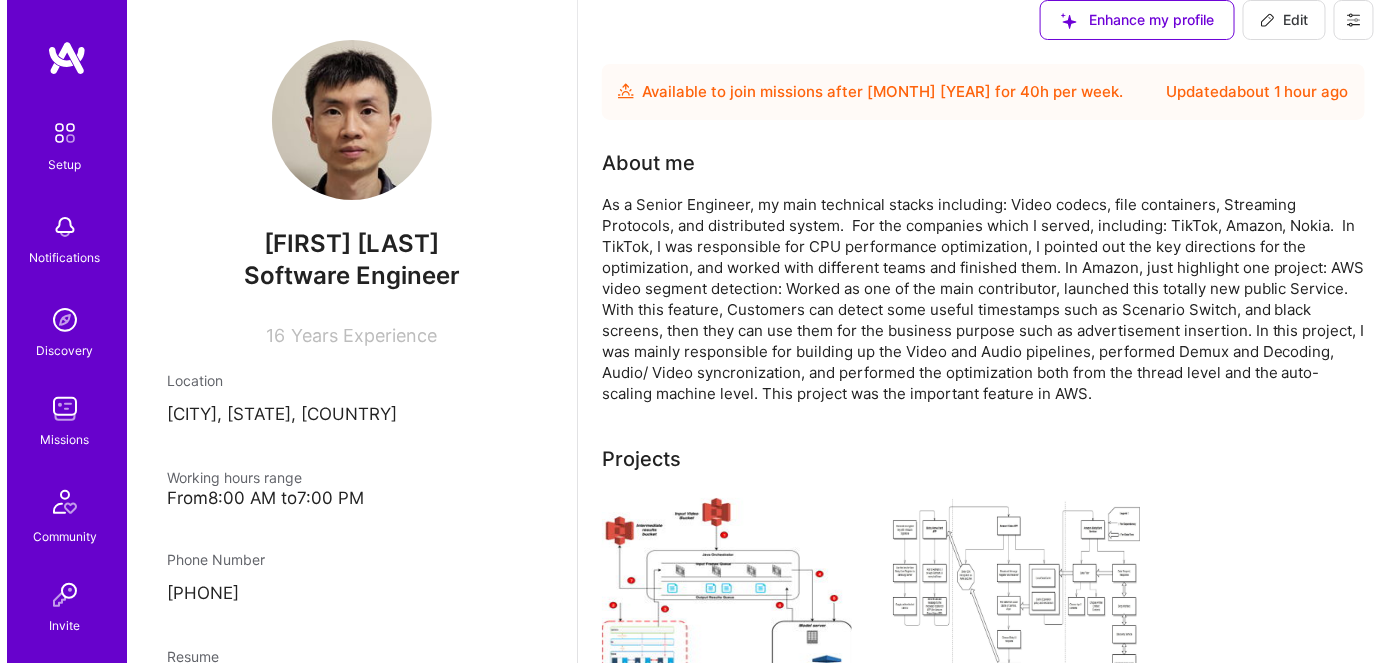 scroll, scrollTop: 454, scrollLeft: 0, axis: vertical 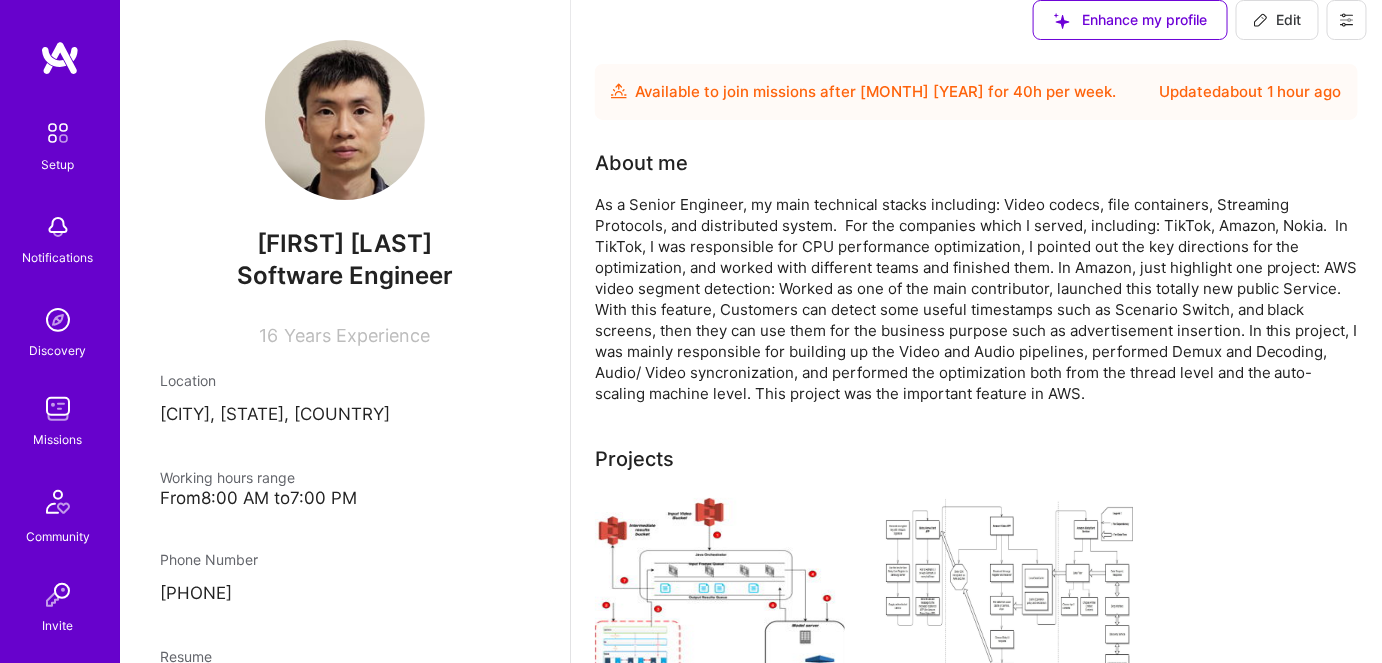 click on "Open Project" at bounding box center [650, 804] 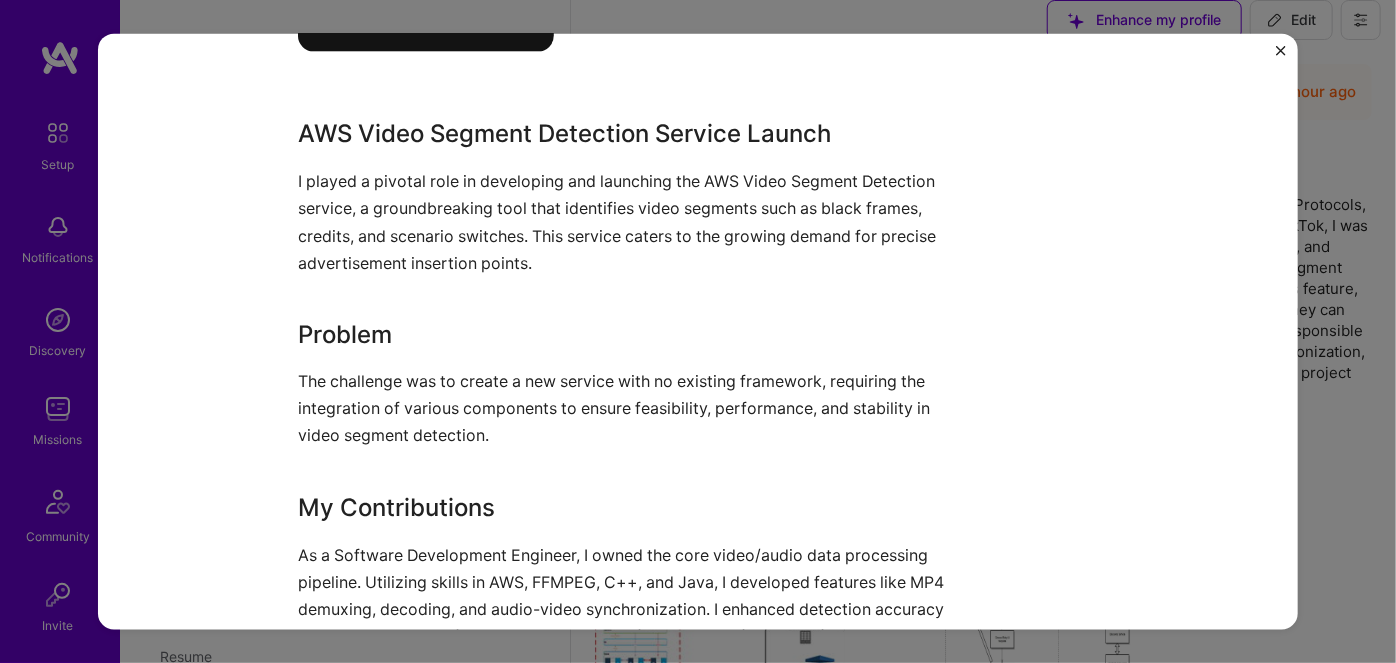 scroll, scrollTop: 1545, scrollLeft: 0, axis: vertical 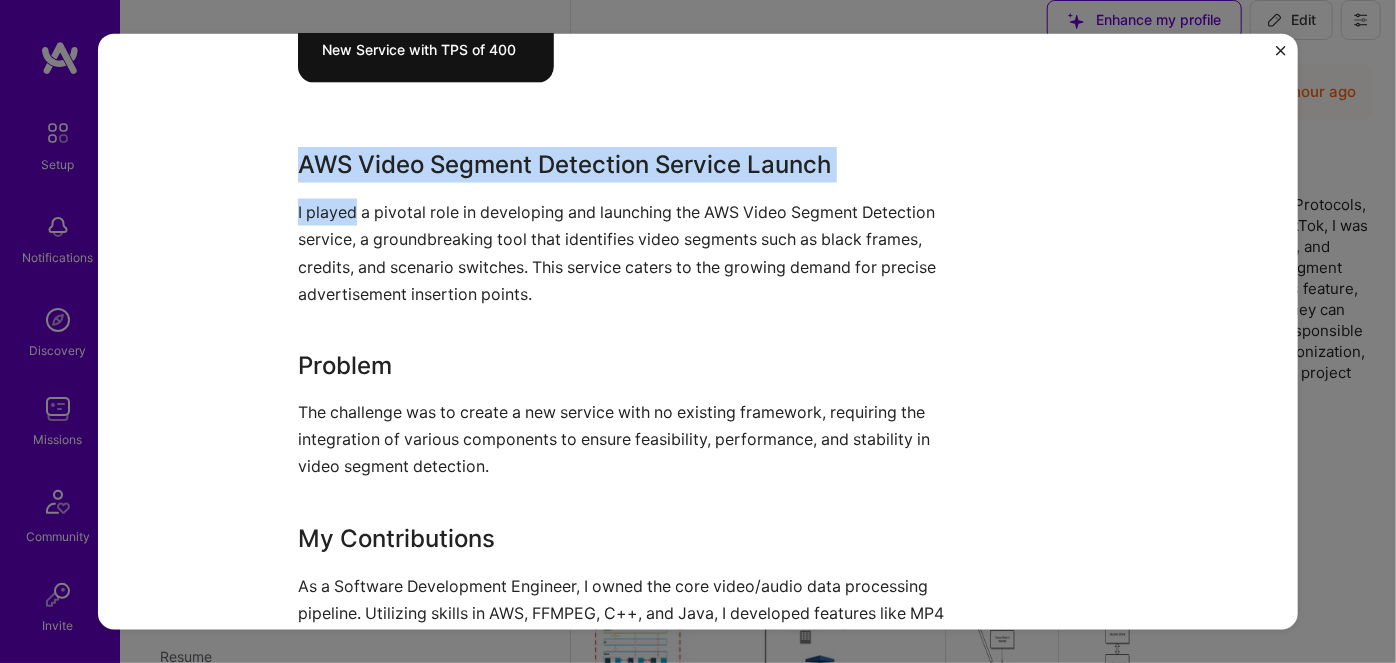 drag, startPoint x: 288, startPoint y: 160, endPoint x: 346, endPoint y: 224, distance: 86.37129 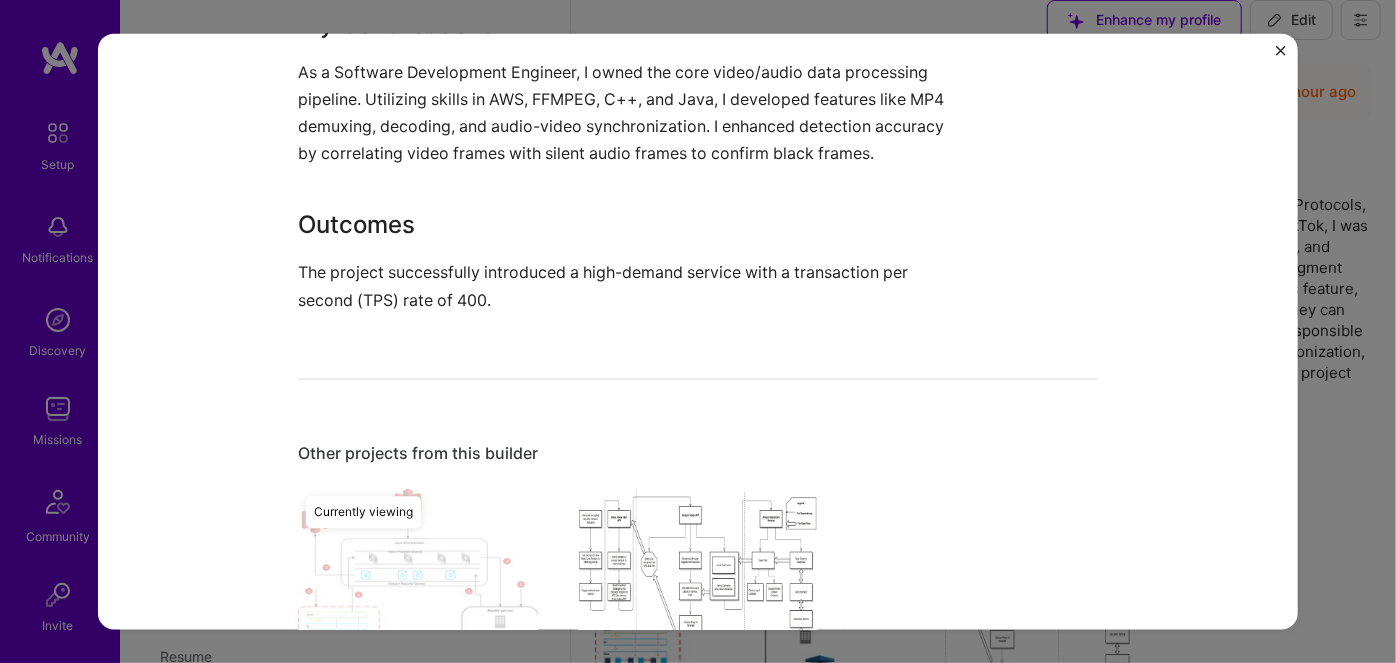 scroll, scrollTop: 2090, scrollLeft: 0, axis: vertical 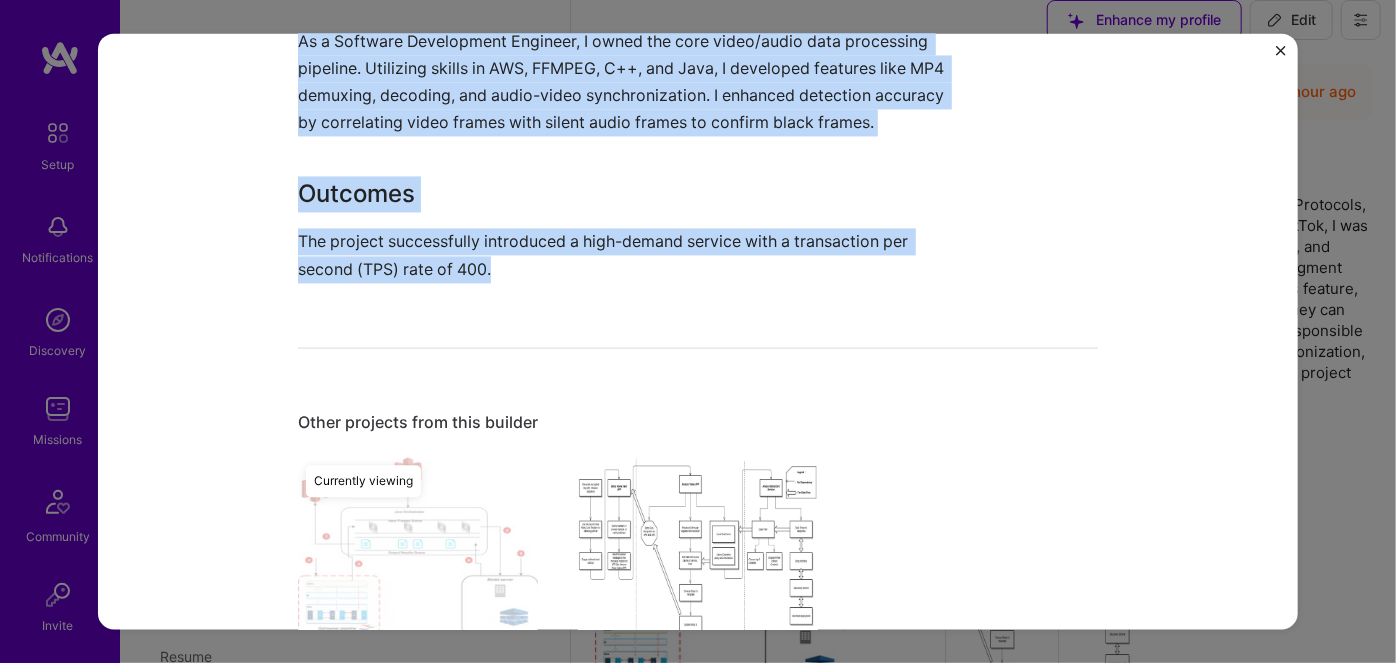 click on "The project successfully introduced a high-demand service with a transaction per second (TPS) rate of 400." at bounding box center [623, 256] 